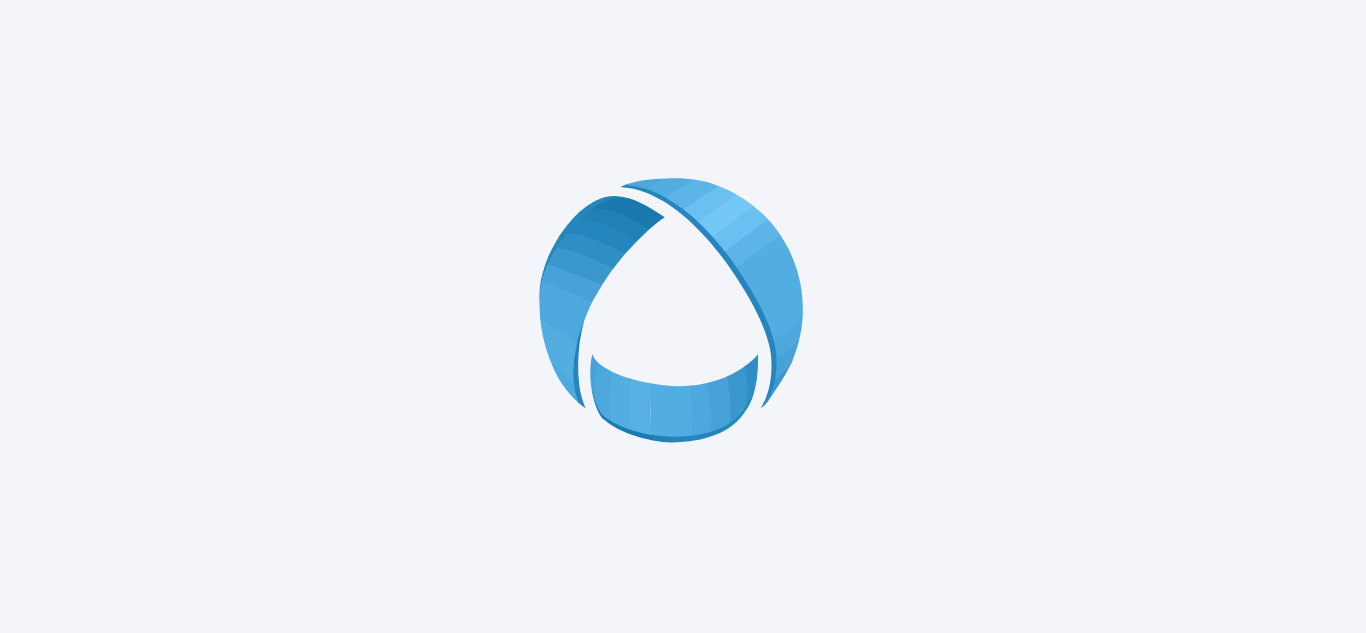 scroll, scrollTop: 0, scrollLeft: 0, axis: both 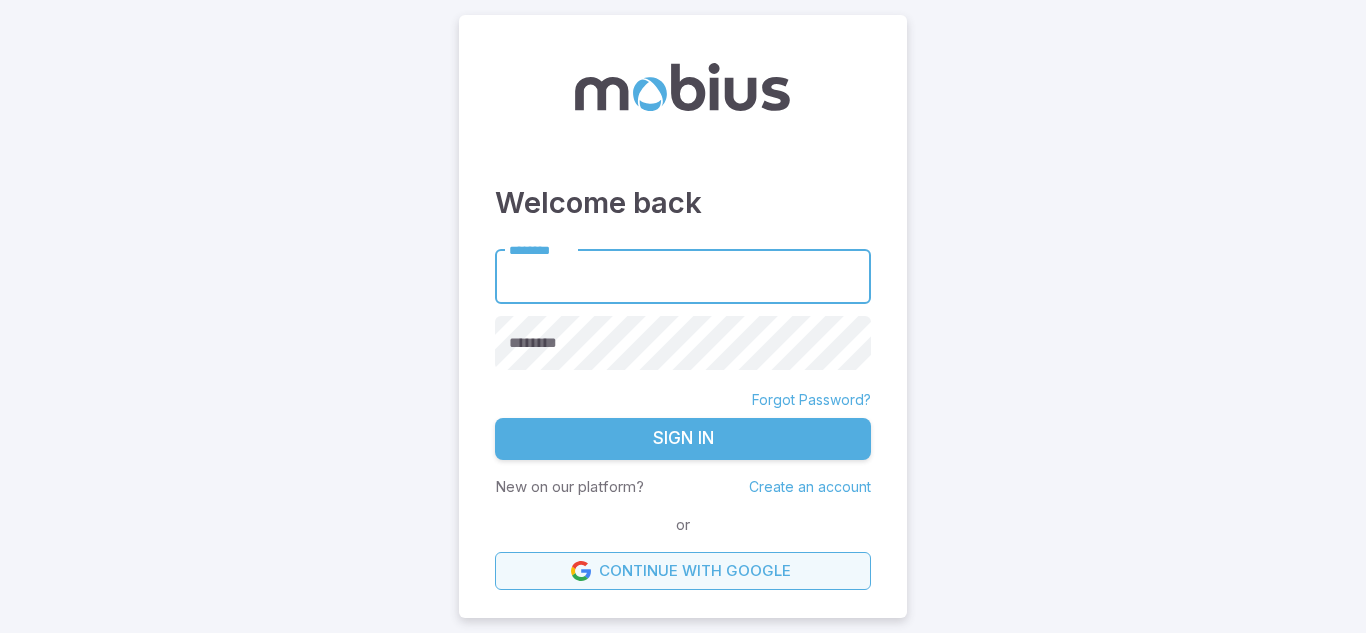click on "Continue with Google" at bounding box center [683, 571] 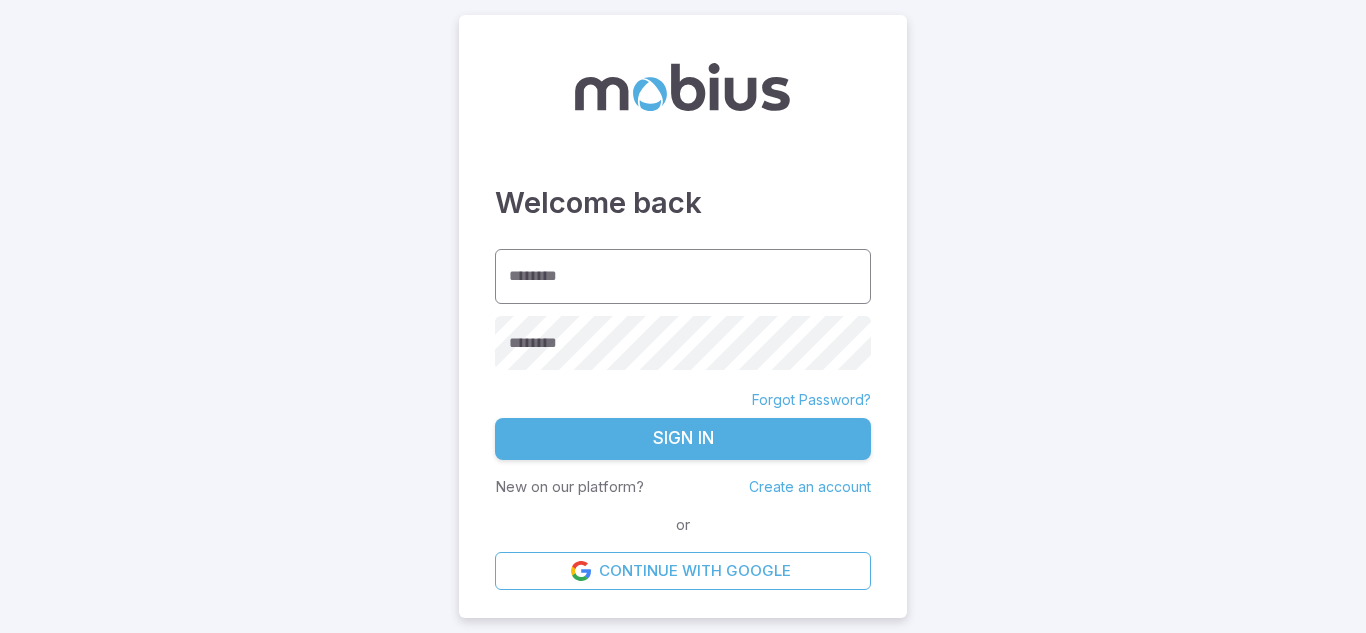 scroll, scrollTop: 0, scrollLeft: 0, axis: both 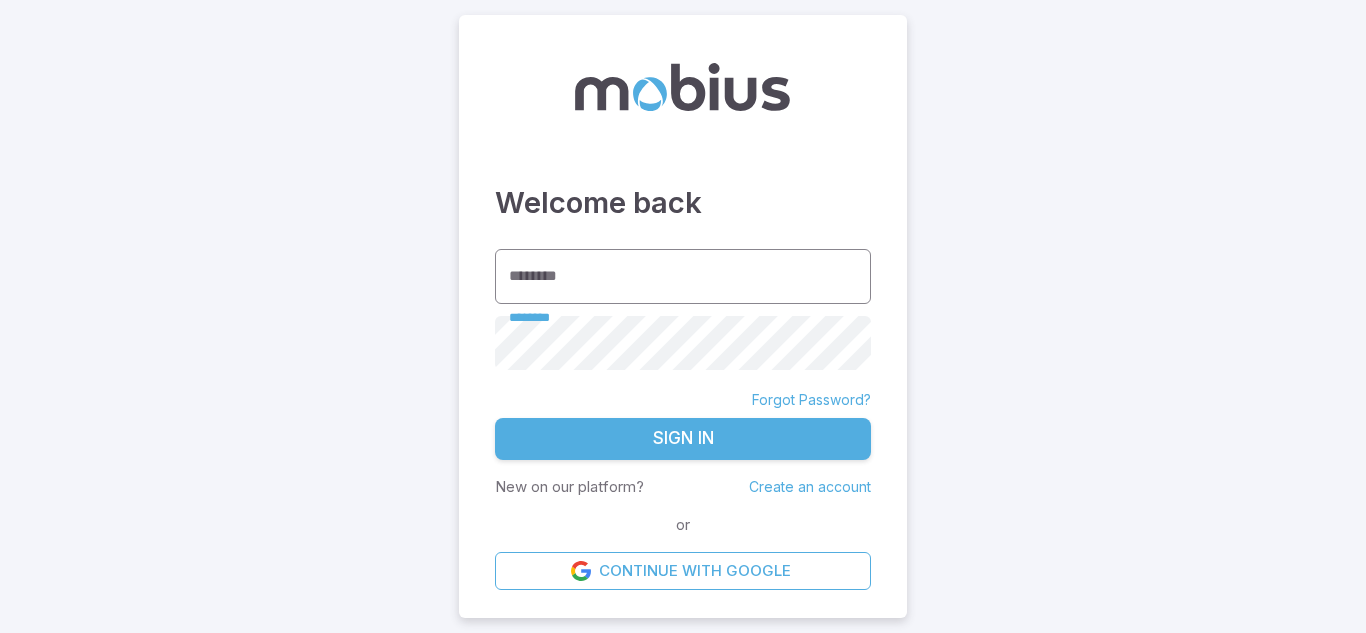 click on "********" at bounding box center (683, 276) 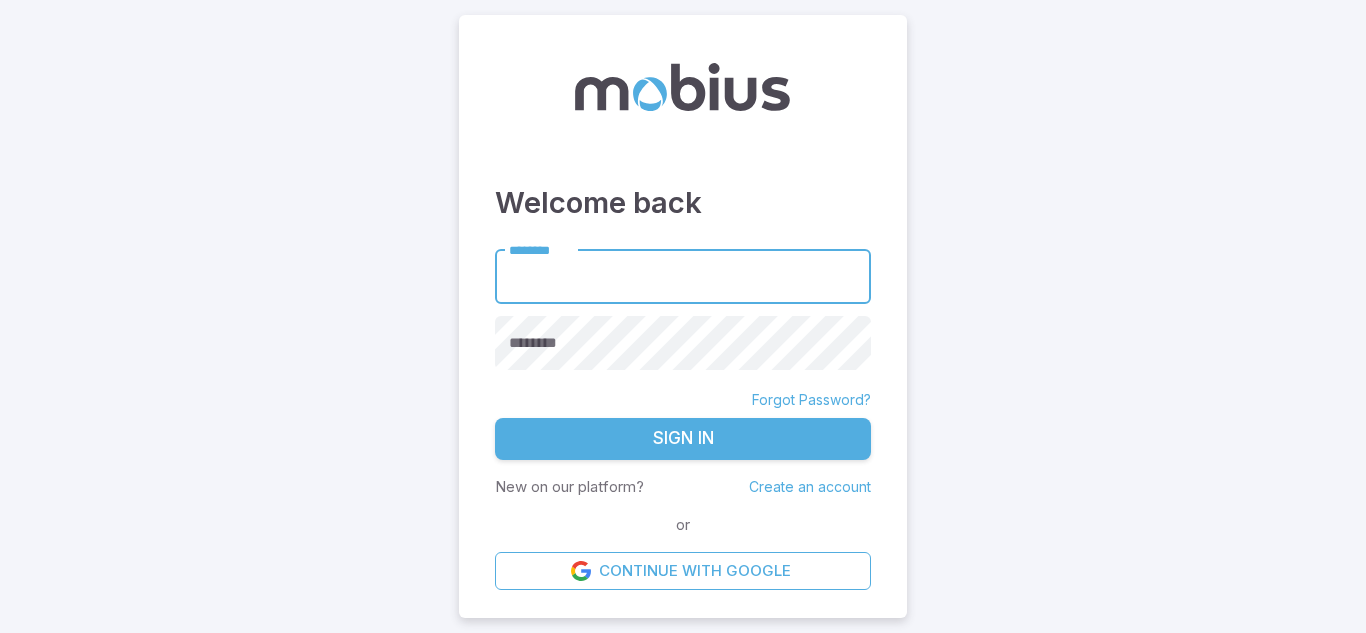 click on "********" at bounding box center (683, 276) 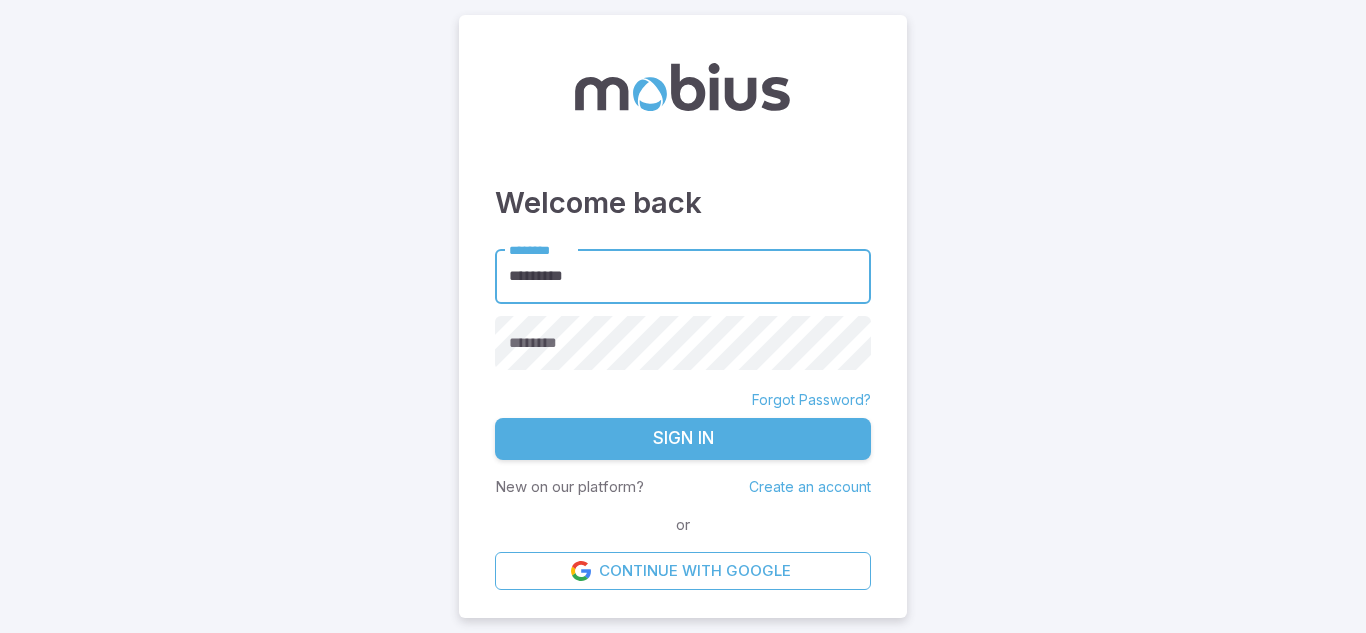 type on "*********" 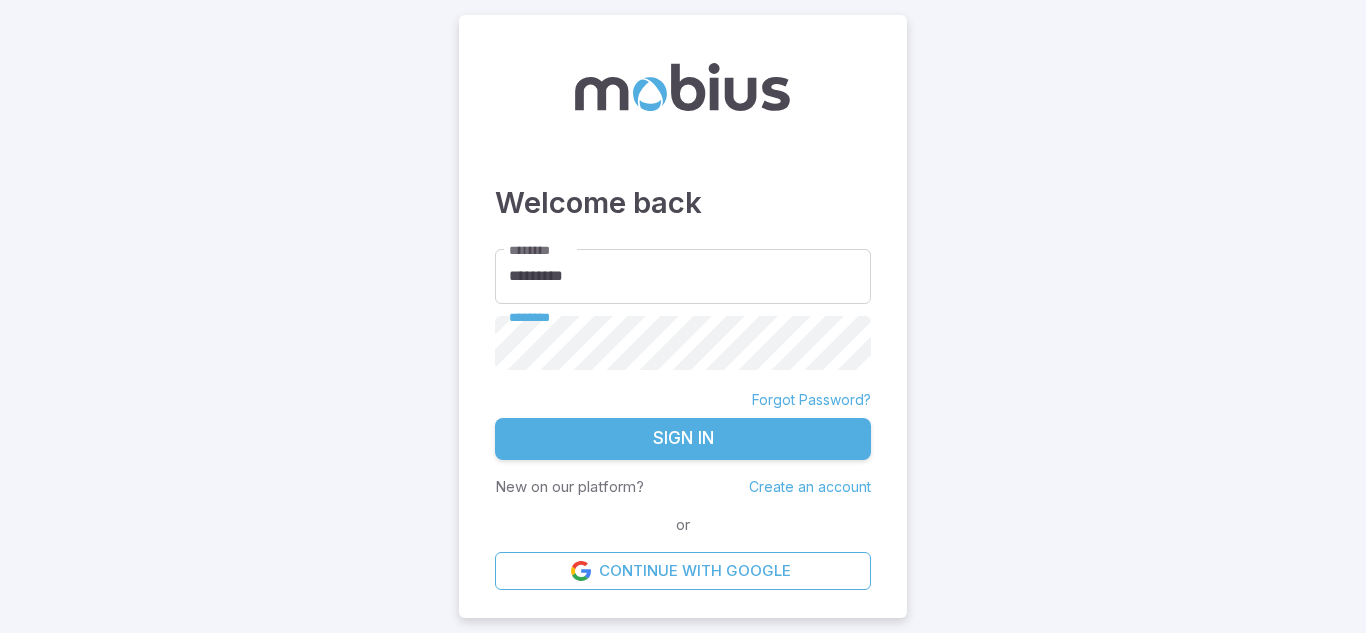 click on "Sign In" at bounding box center [683, 439] 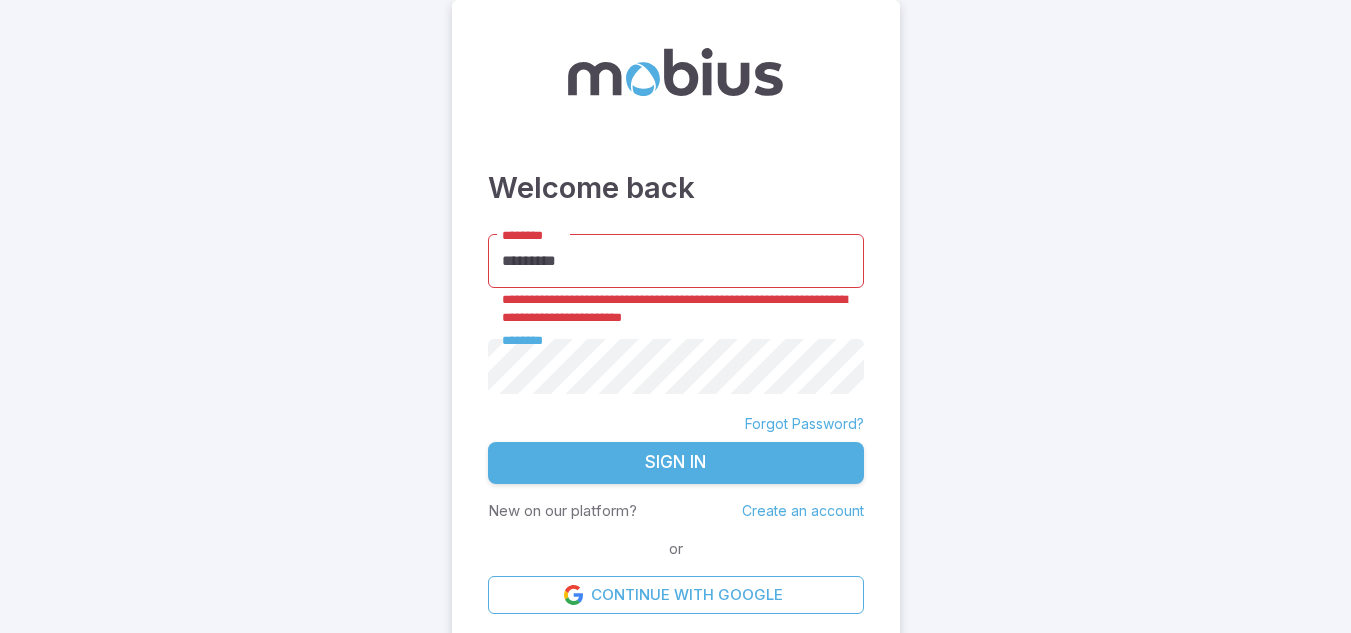 click on "Sign In" at bounding box center (676, 463) 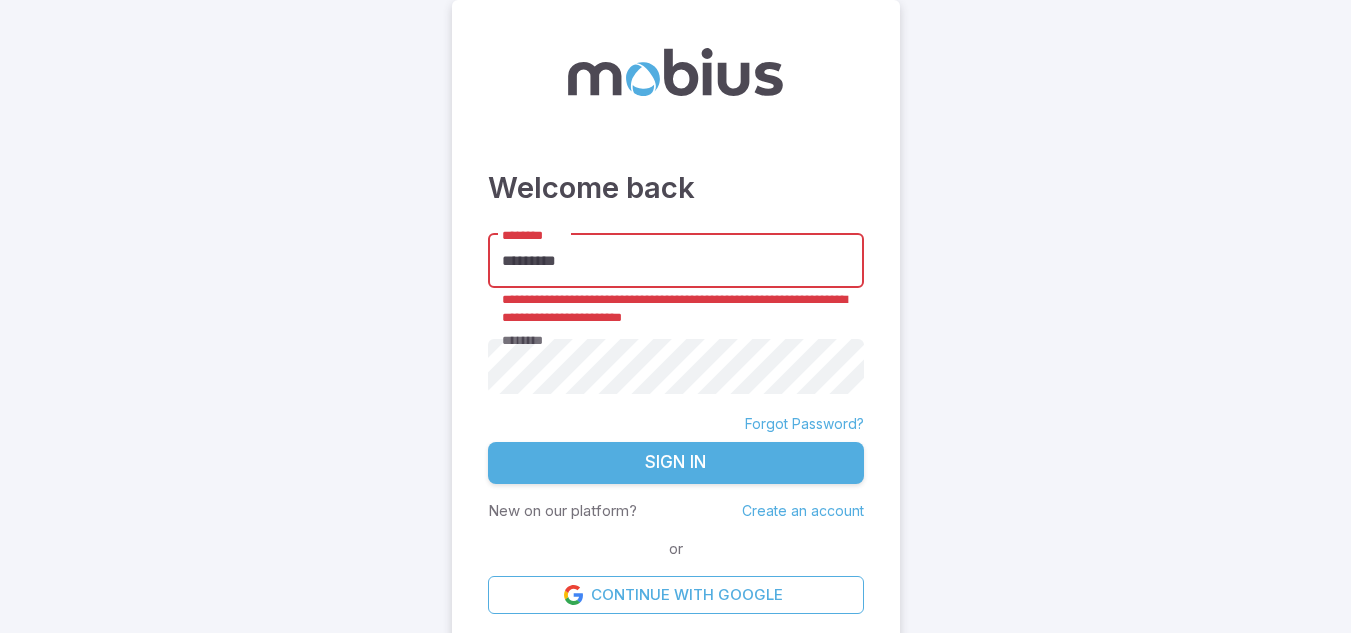 click on "*********" at bounding box center [676, 261] 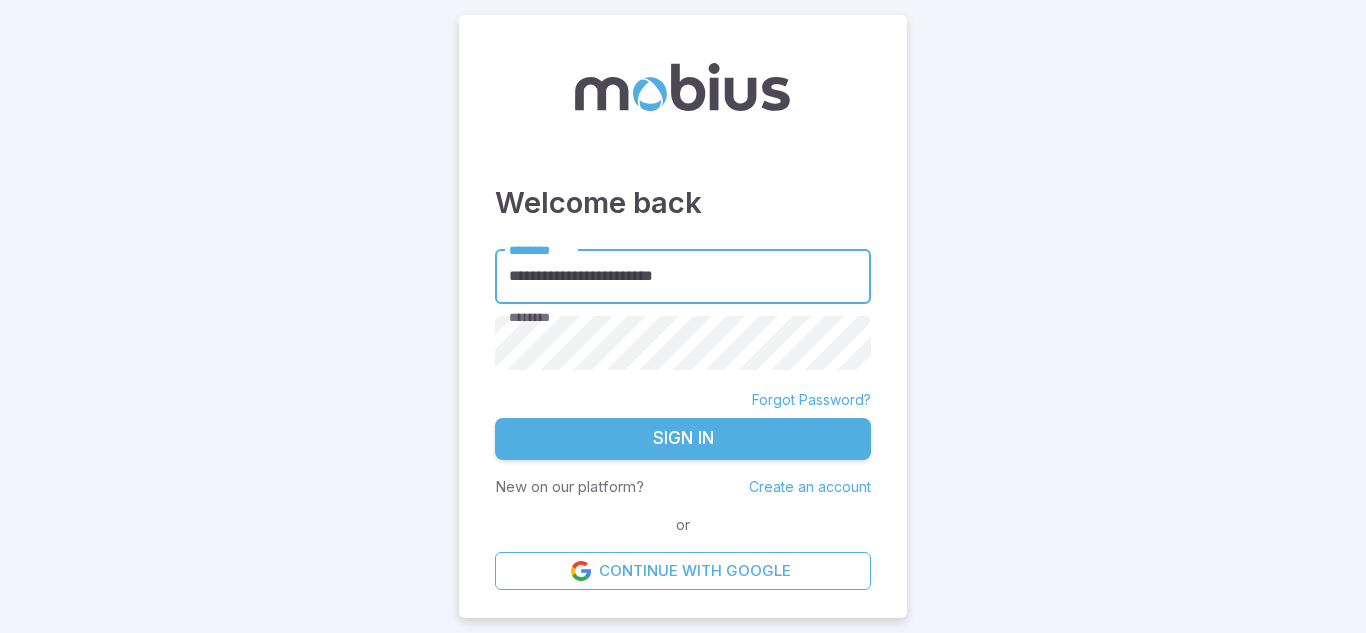 type on "**********" 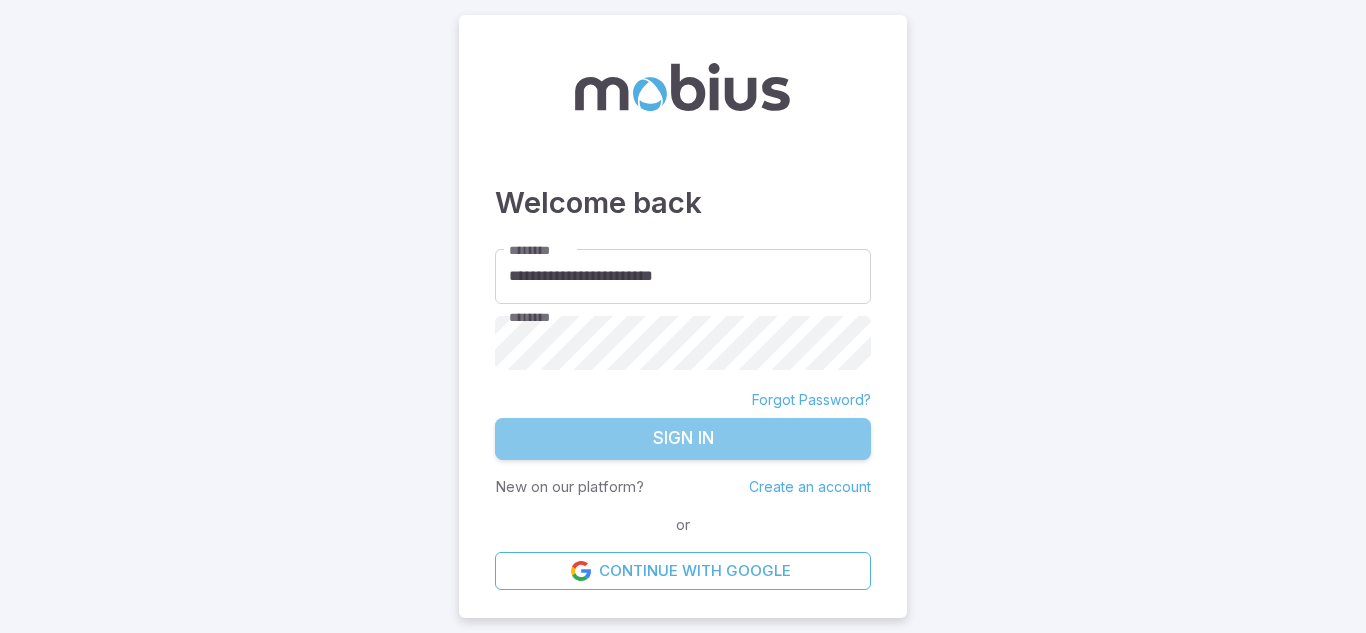 click on "Sign In" at bounding box center (683, 439) 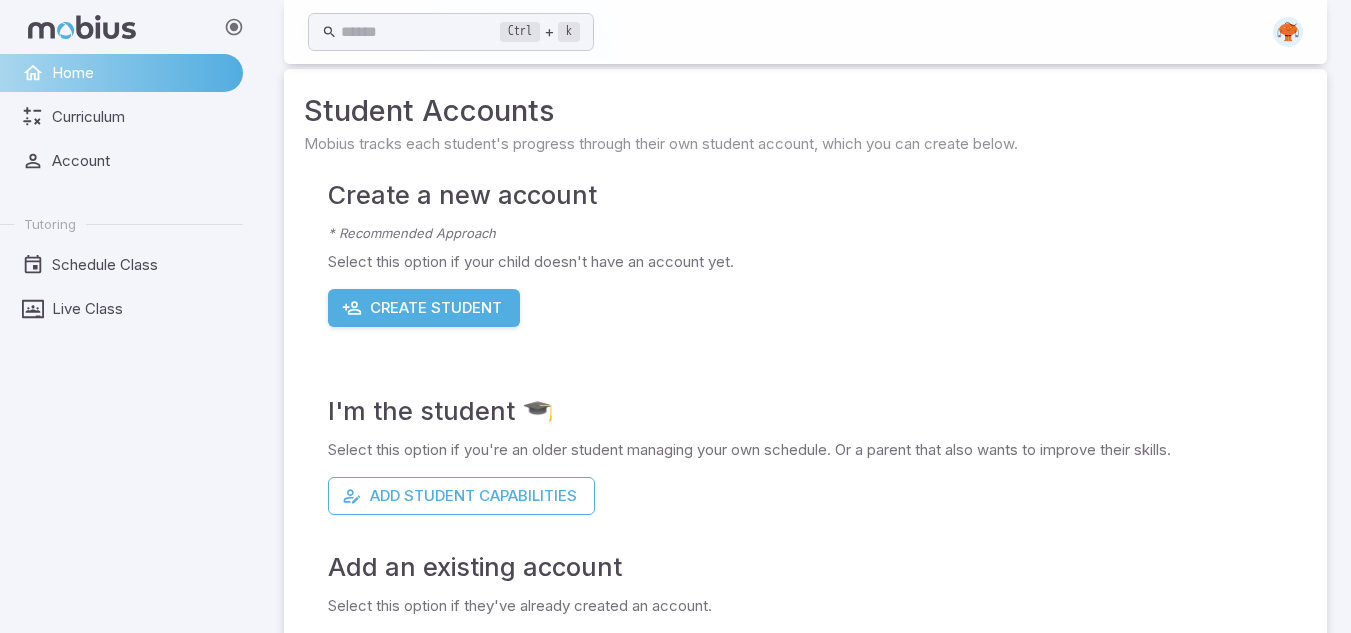 scroll, scrollTop: 80, scrollLeft: 0, axis: vertical 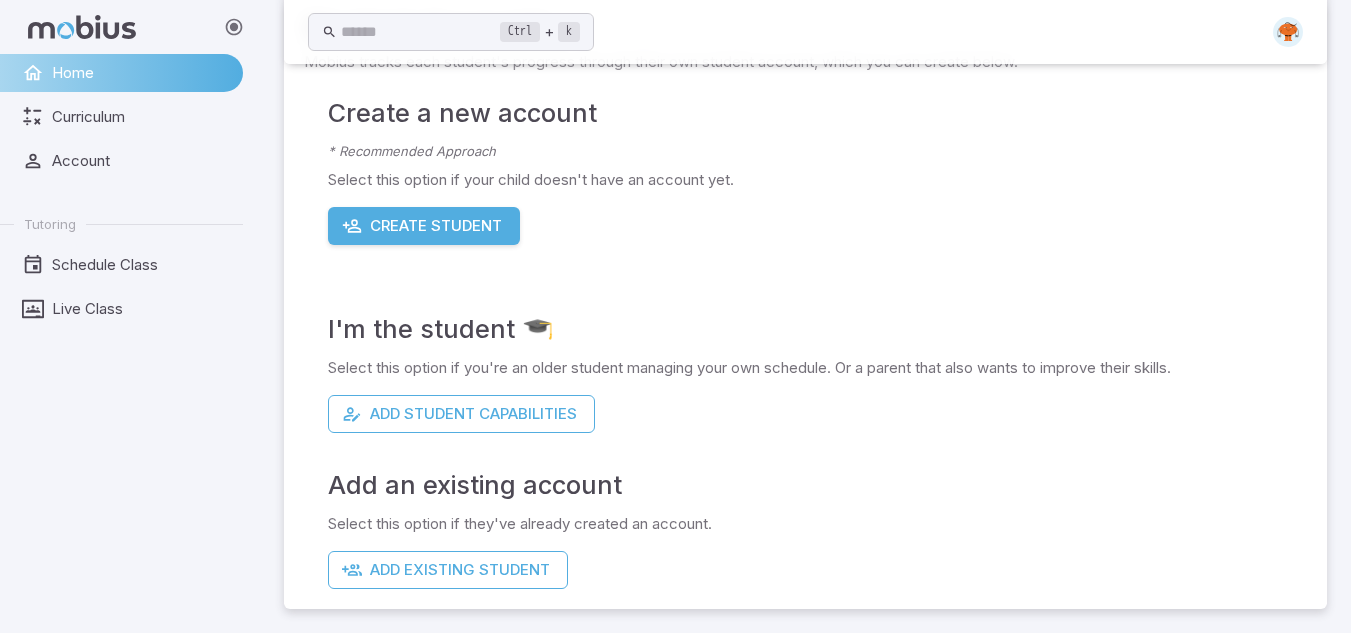 drag, startPoint x: 1361, startPoint y: 106, endPoint x: 944, endPoint y: 179, distance: 423.34146 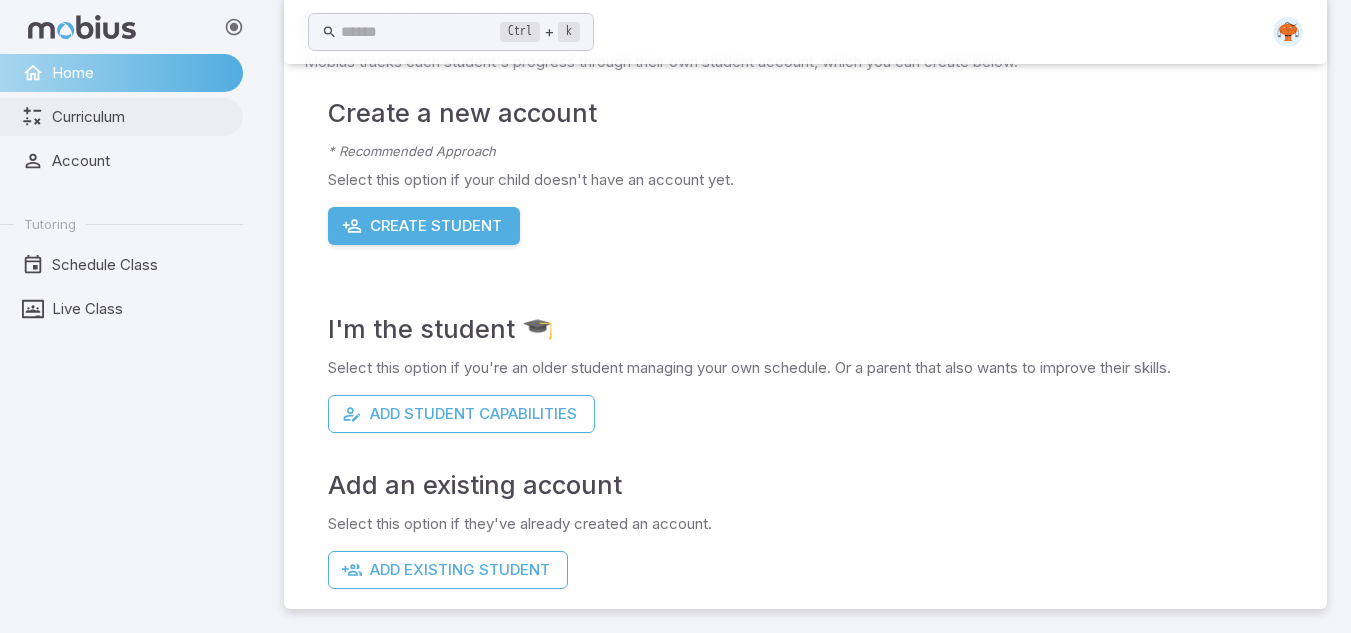 click on "Curriculum" at bounding box center (121, 117) 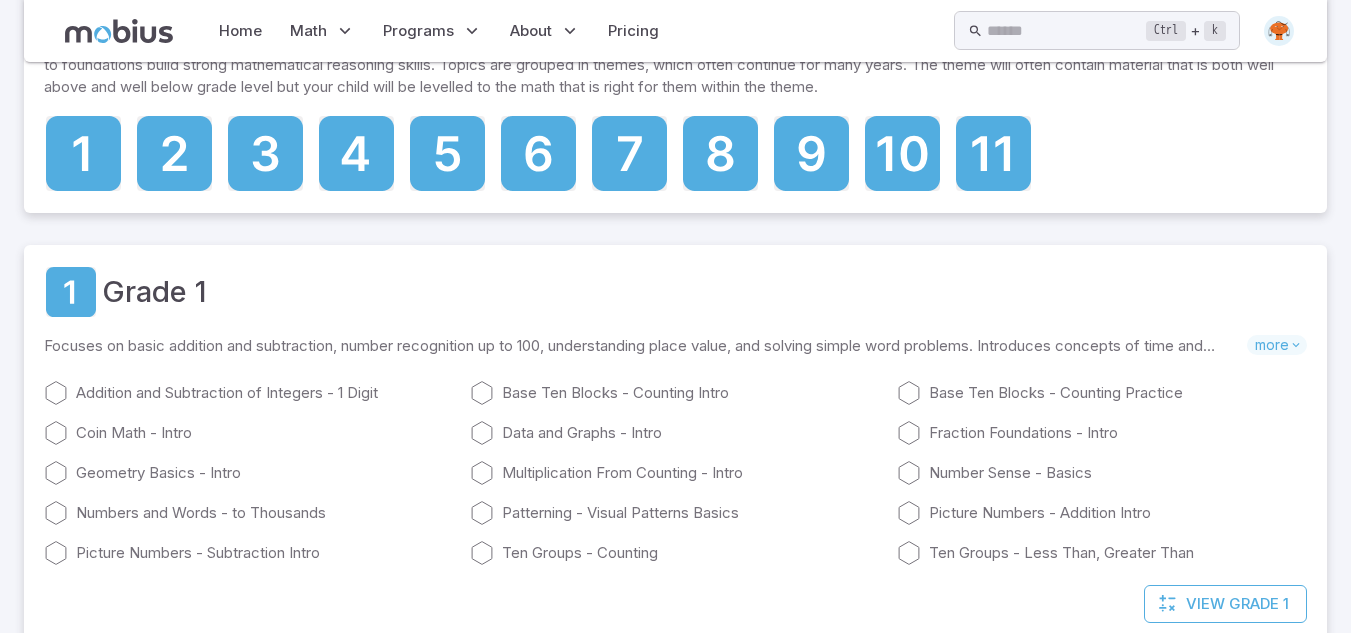 scroll, scrollTop: 120, scrollLeft: 0, axis: vertical 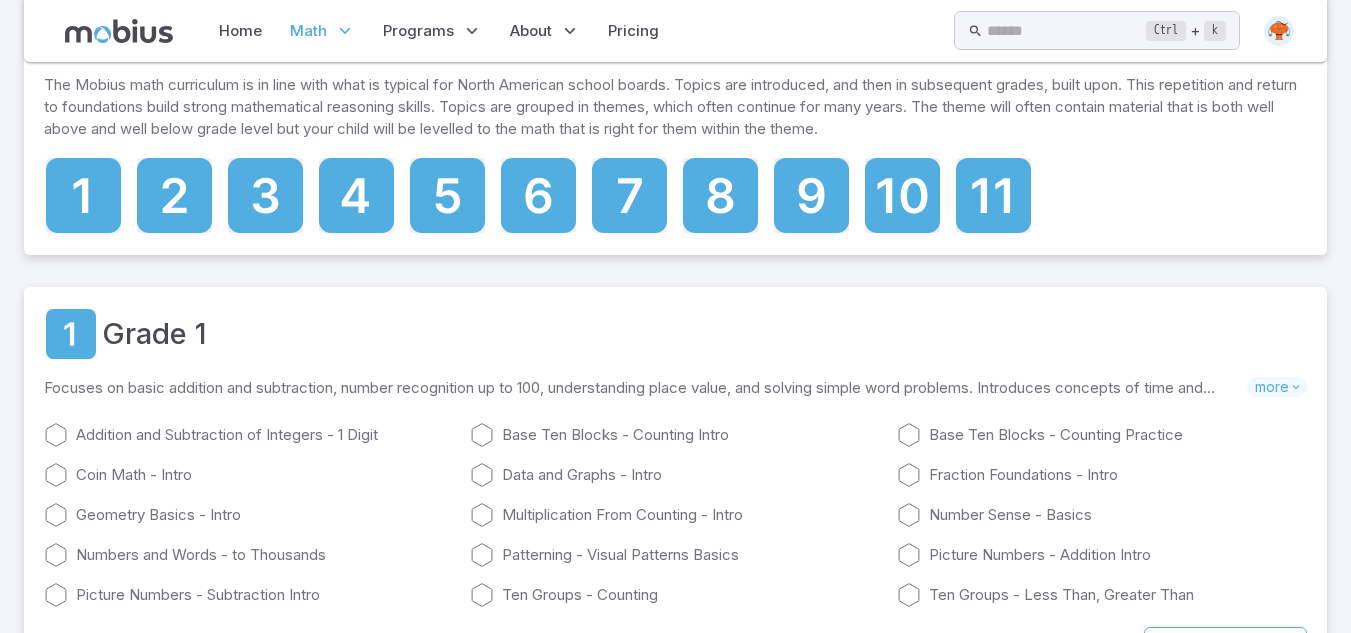click on "Math" at bounding box center [308, 31] 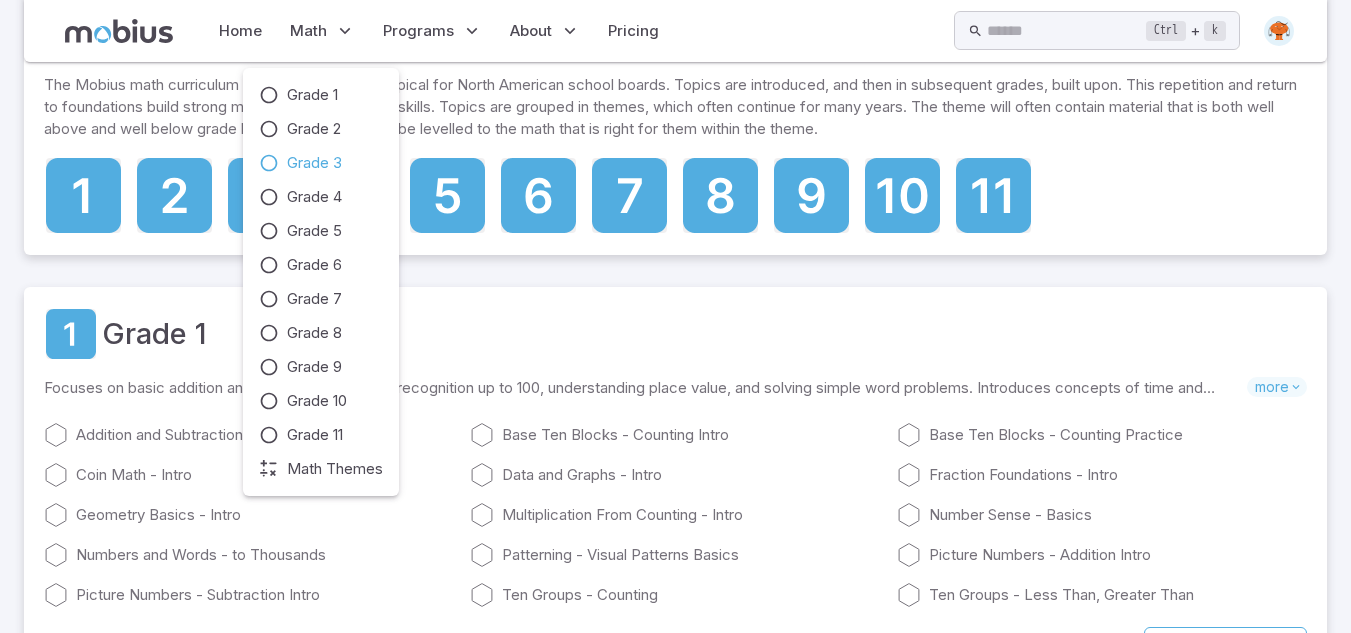 click at bounding box center (269, 163) 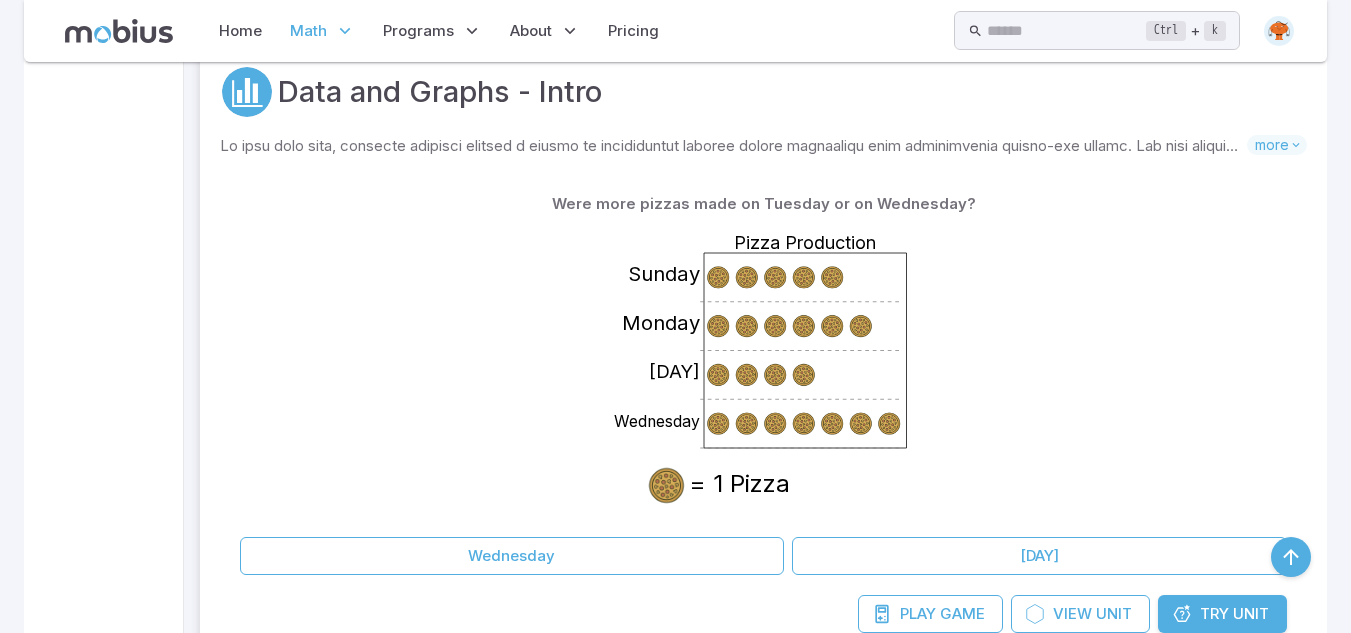 scroll, scrollTop: 720, scrollLeft: 0, axis: vertical 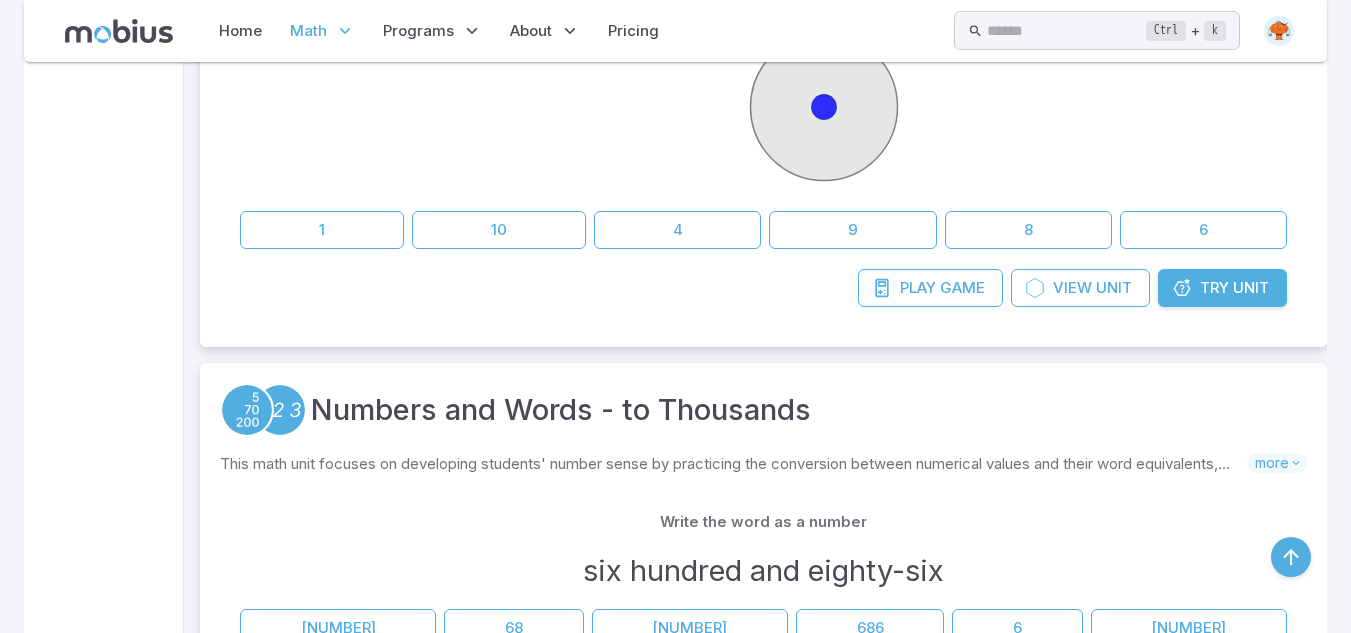 click on "Unit" at bounding box center (1251, 288) 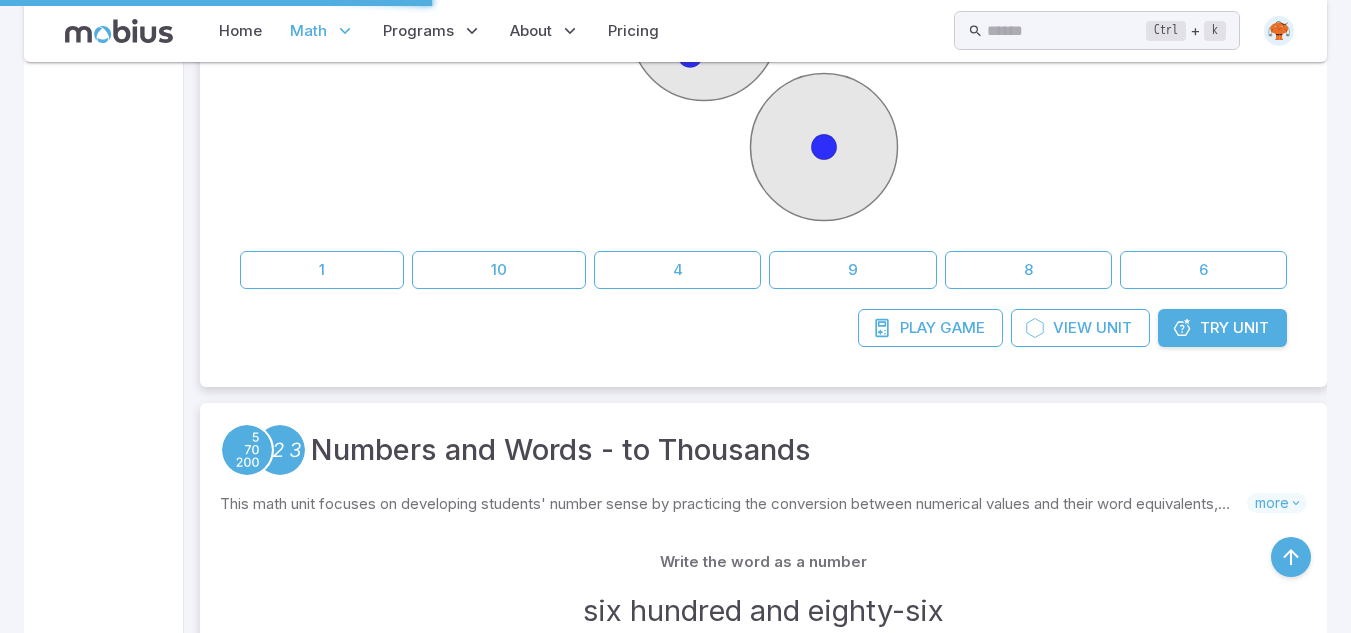 click on "Unit" at bounding box center [1251, 328] 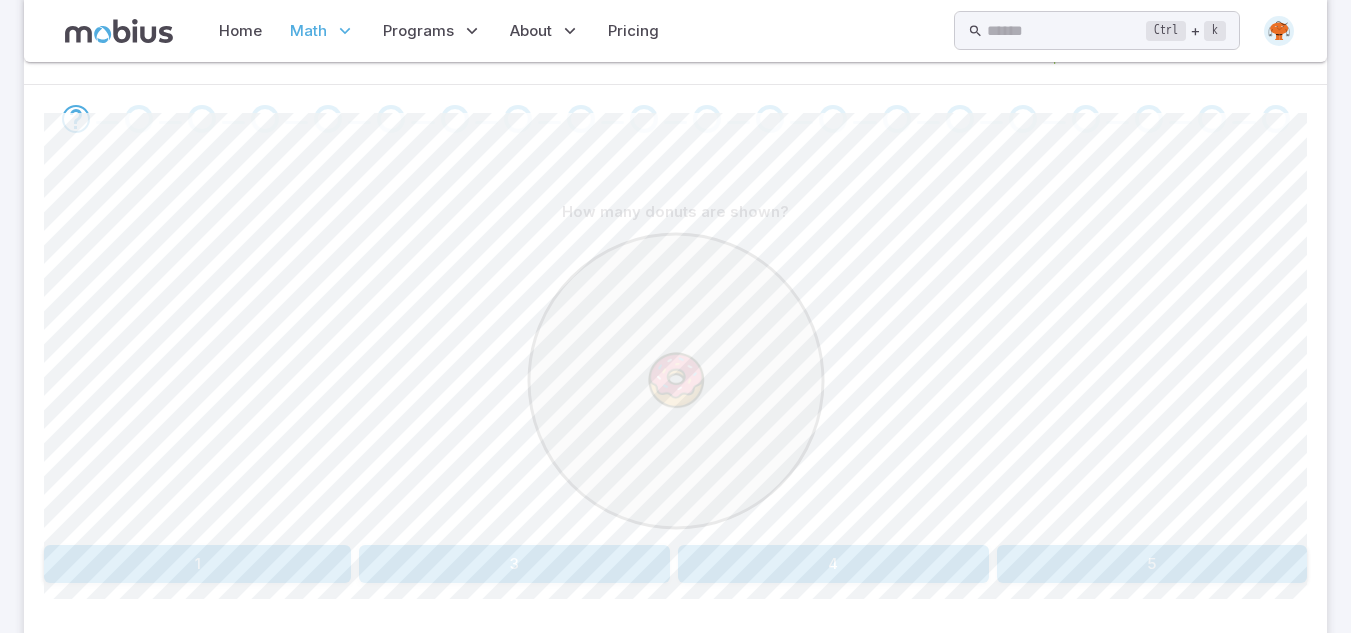 scroll, scrollTop: 434, scrollLeft: 0, axis: vertical 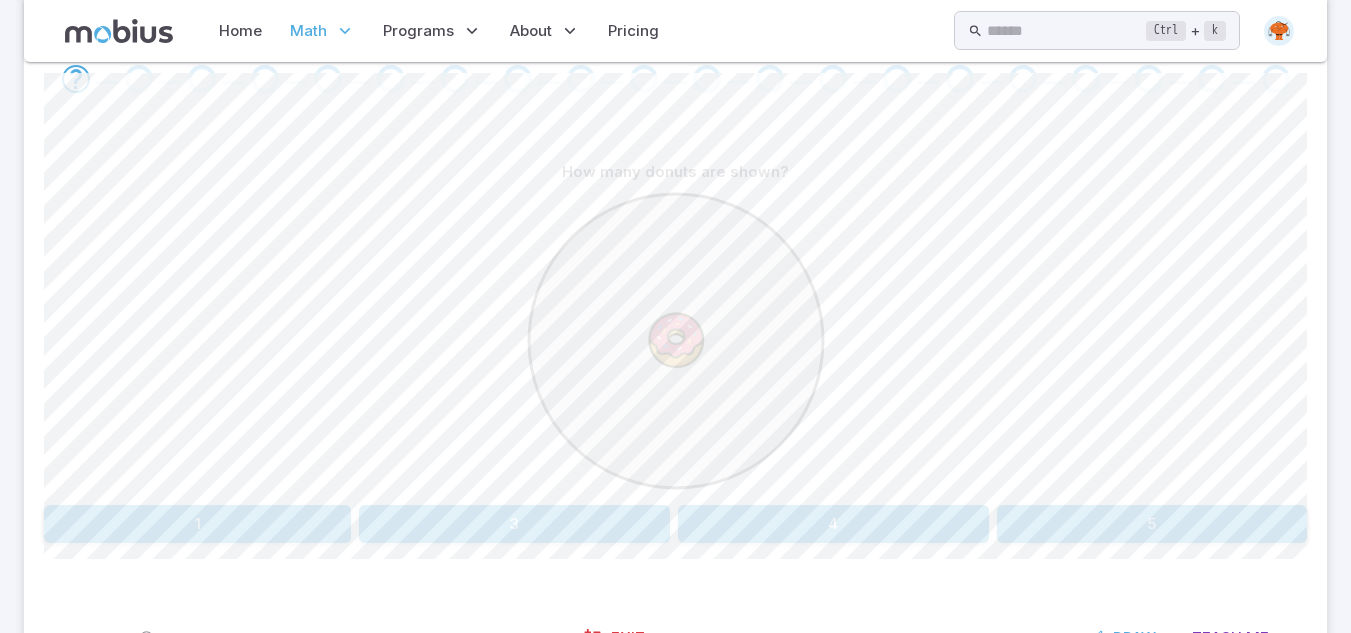click on "1" at bounding box center (197, 524) 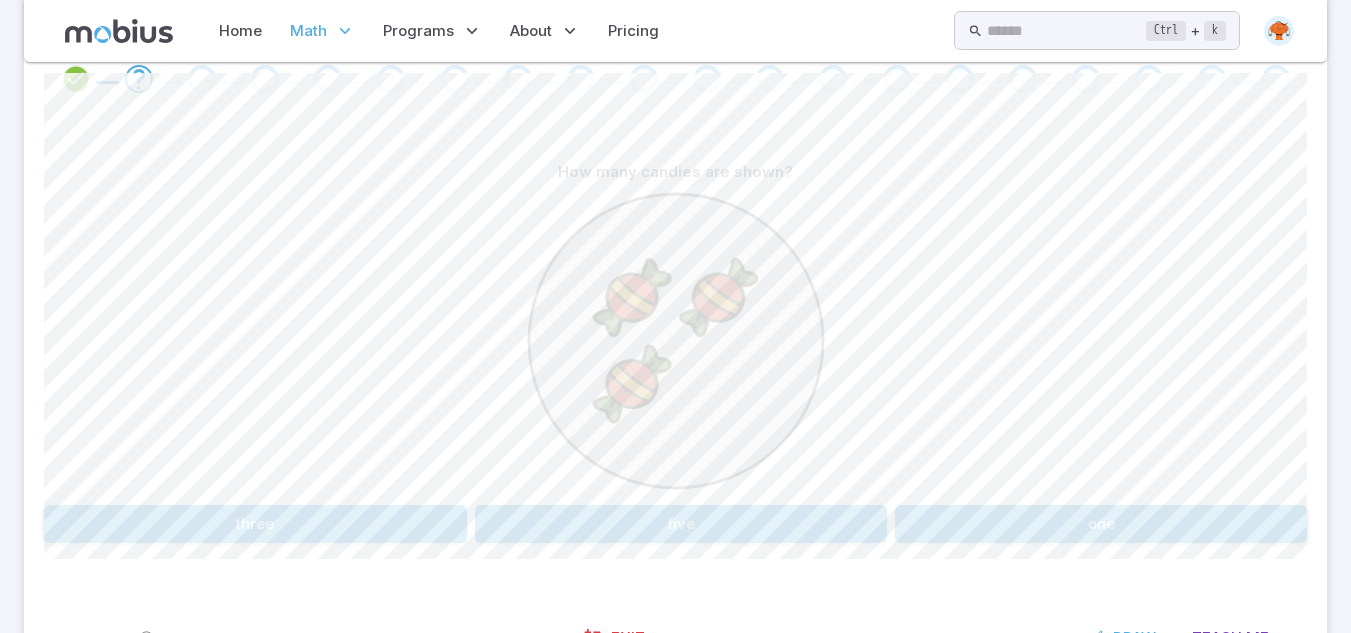 click on "three" at bounding box center (255, 524) 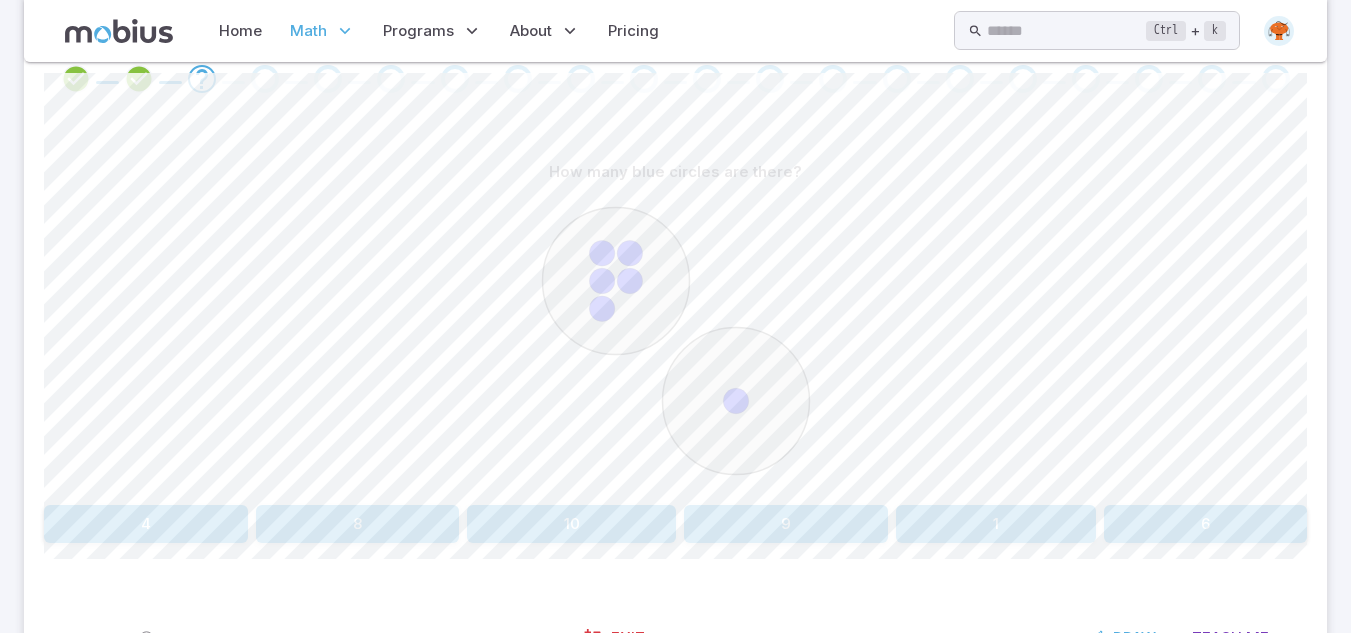 click on "6" at bounding box center (1205, 524) 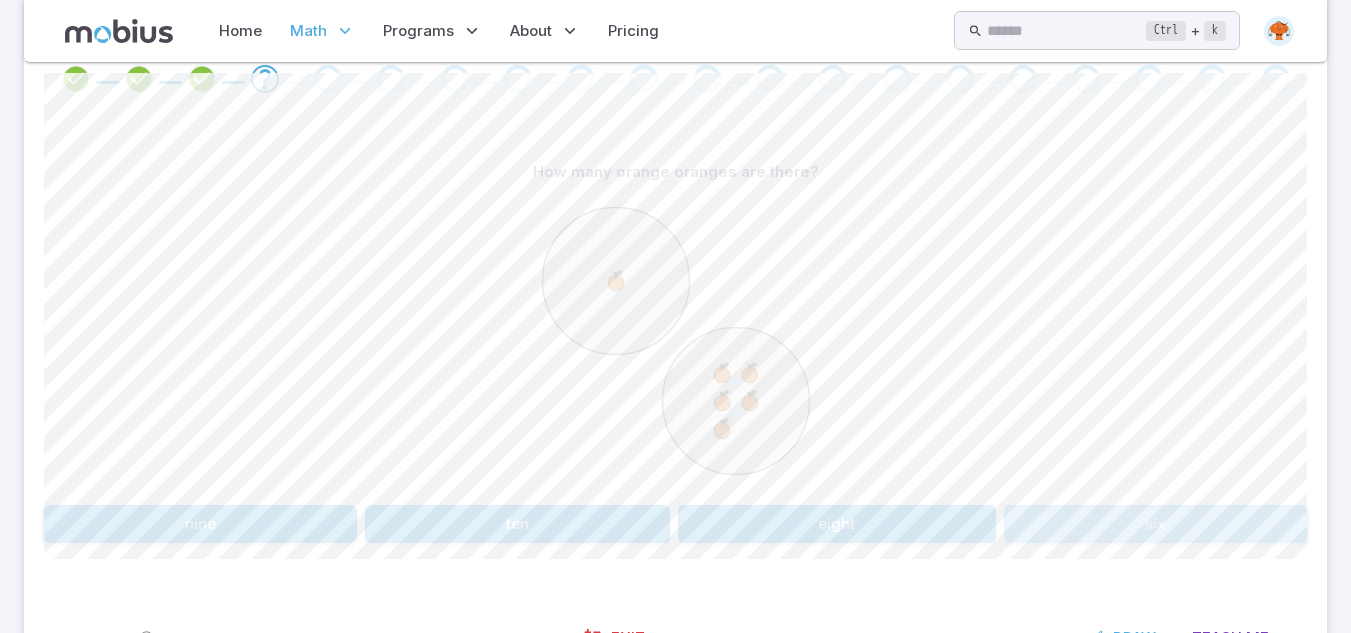 click on "six" at bounding box center (1155, 524) 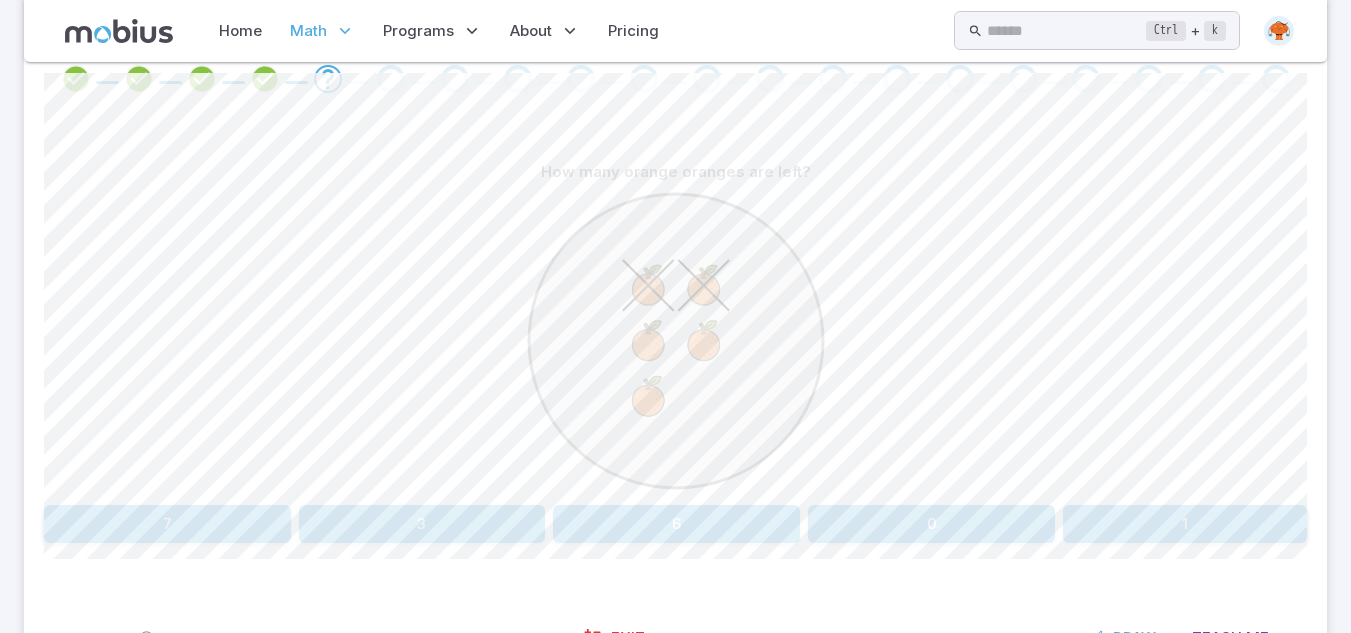click on "3" at bounding box center [422, 524] 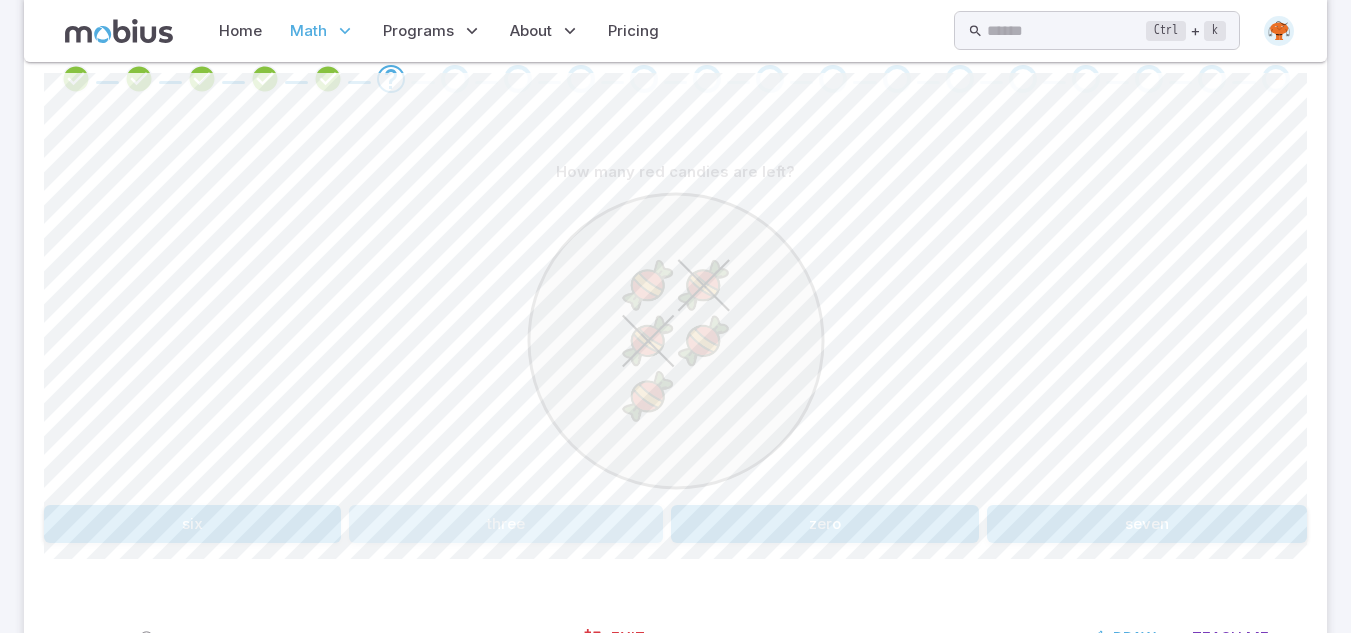 click on "three" at bounding box center (506, 524) 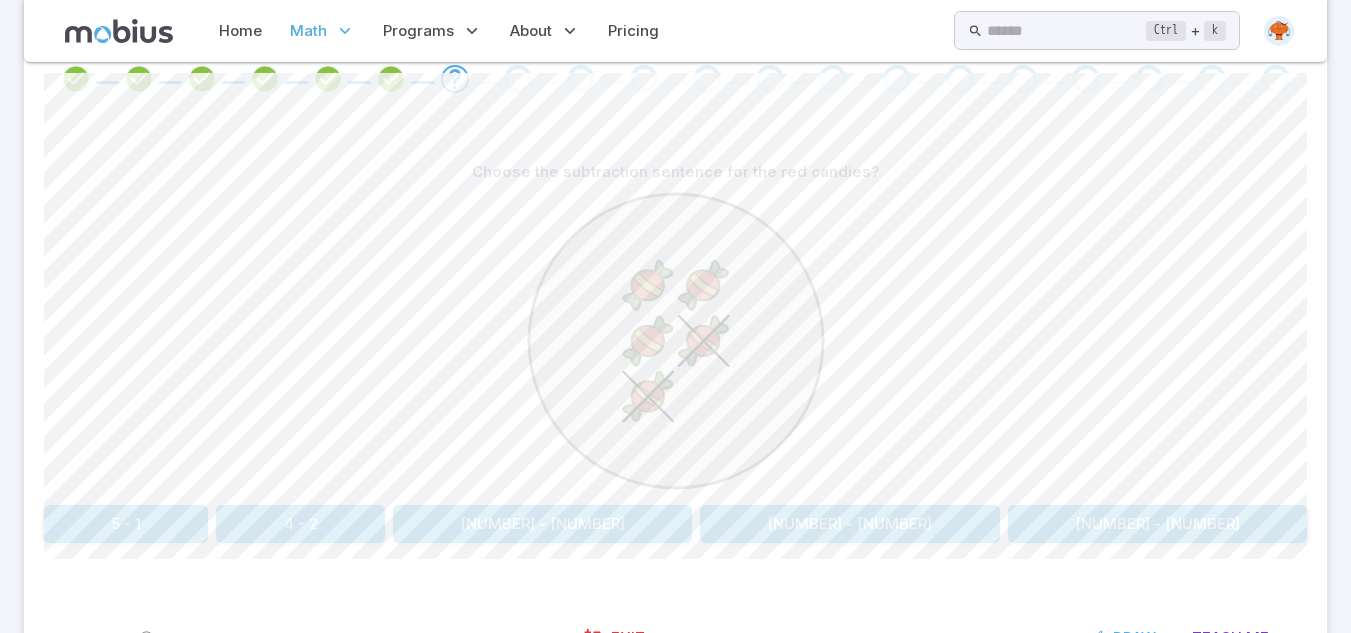 click on "5 - 2" at bounding box center (1157, 524) 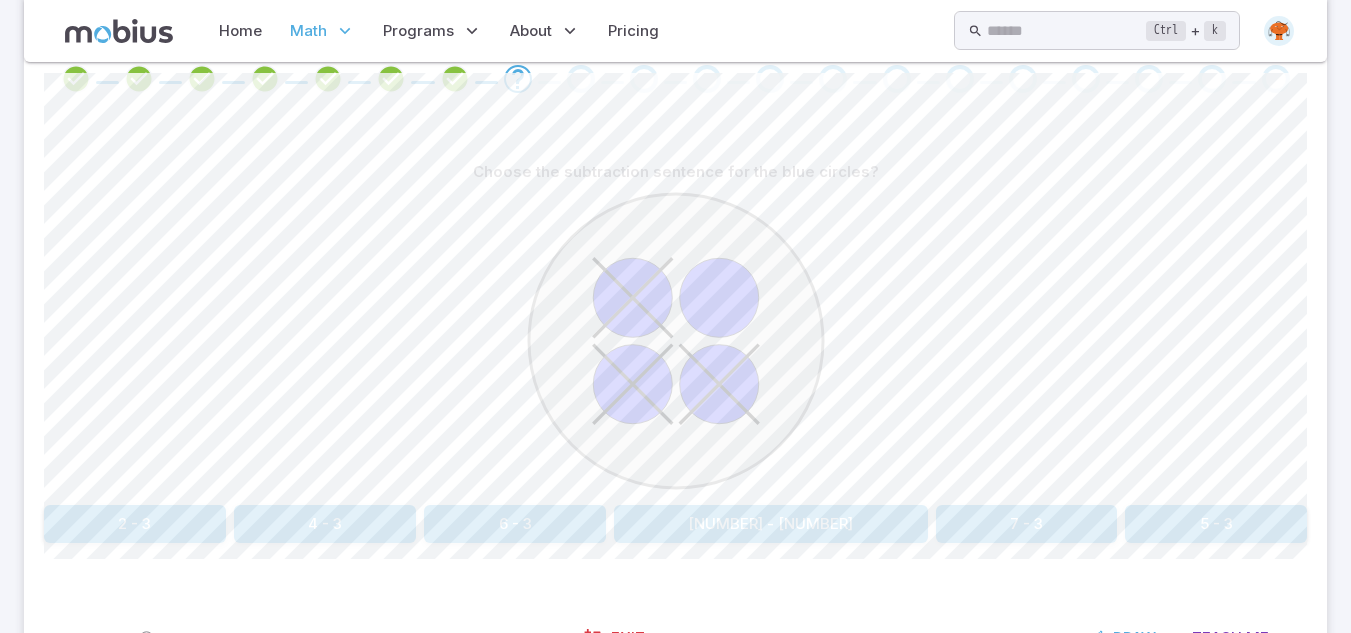 click on "4 - 3" at bounding box center [325, 524] 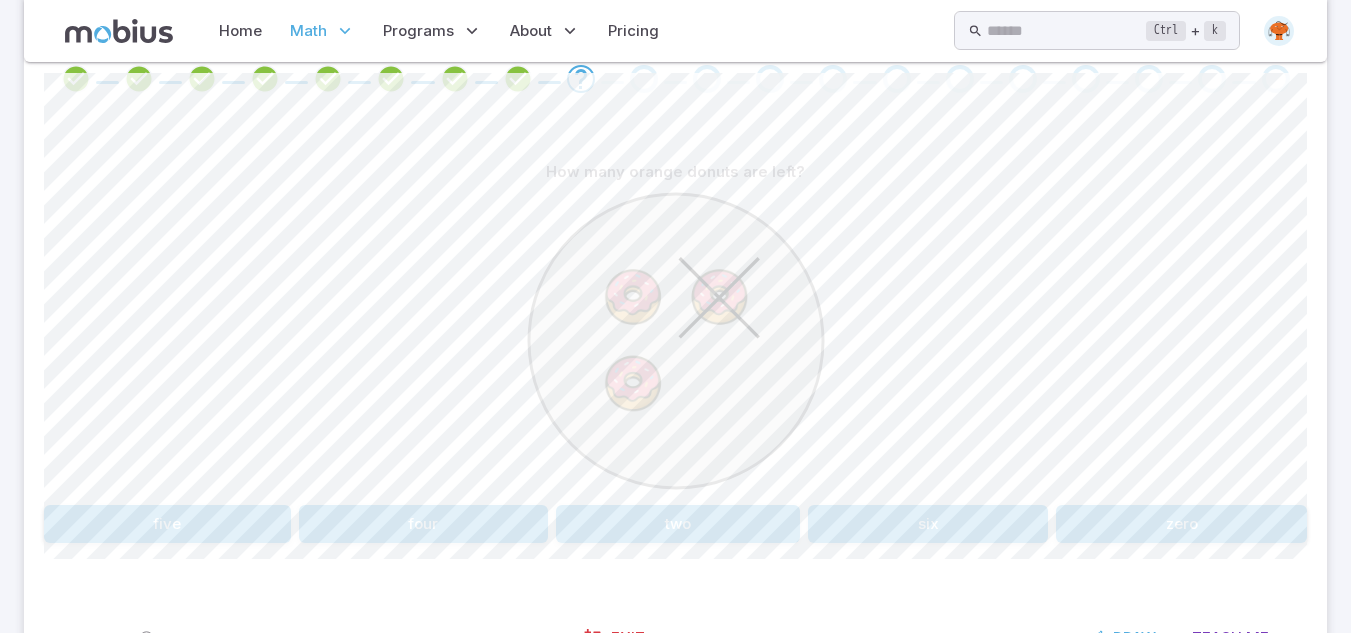 click on "two" at bounding box center [678, 524] 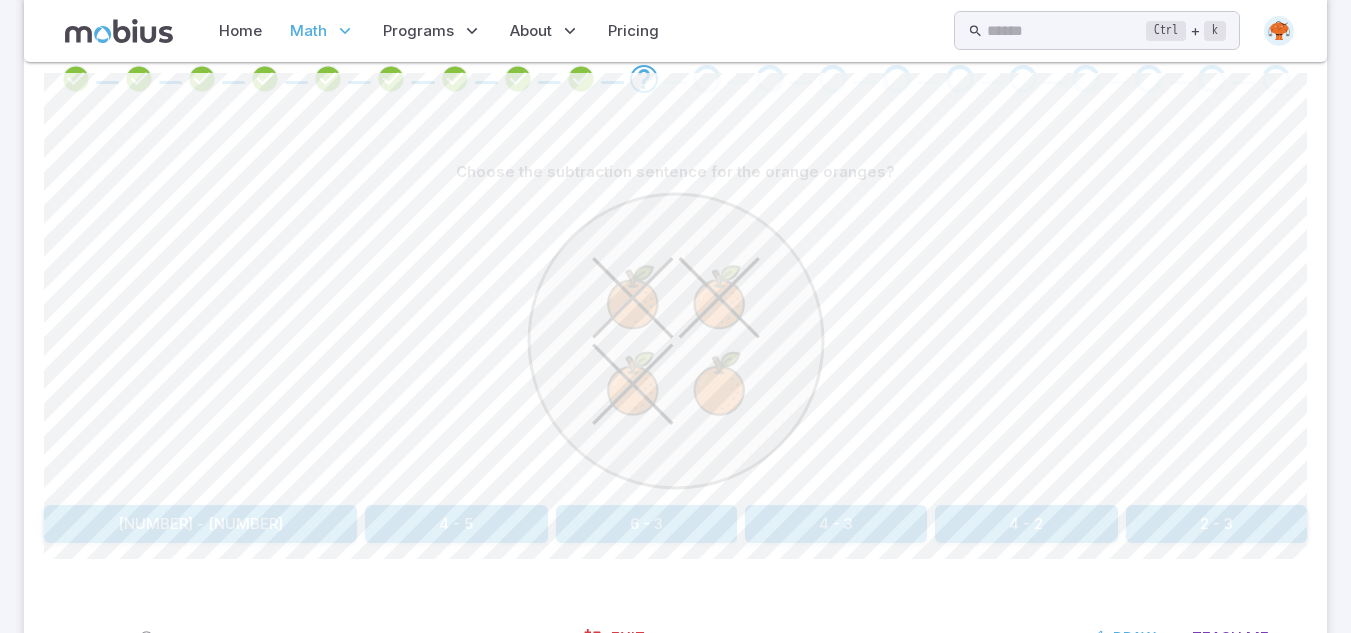 click on "4 - 3" at bounding box center (836, 524) 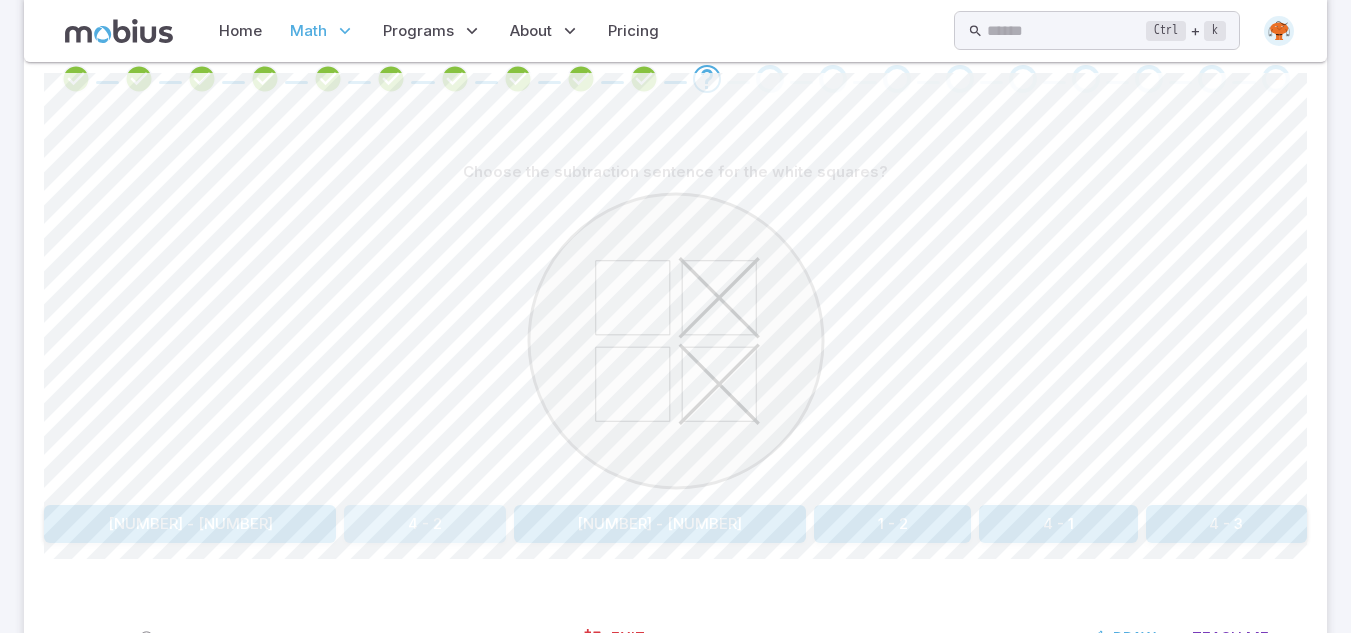 click on "4 - 2" at bounding box center [424, 524] 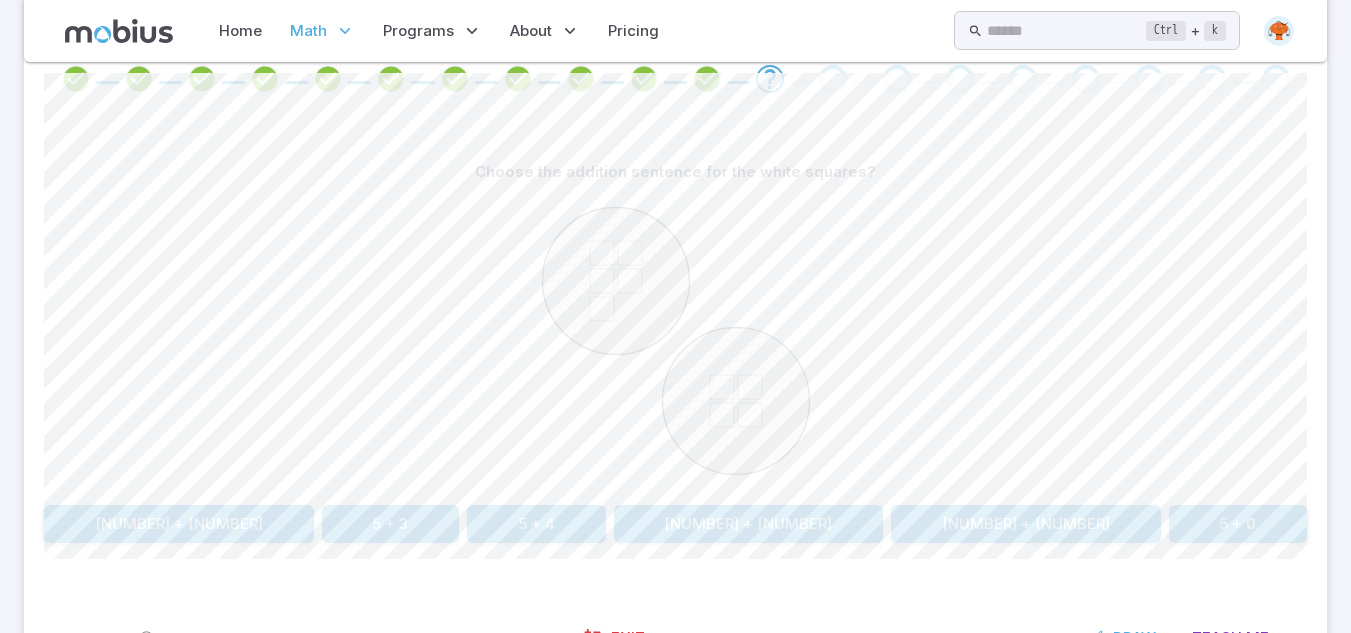 click on "5 + 4" at bounding box center (536, 524) 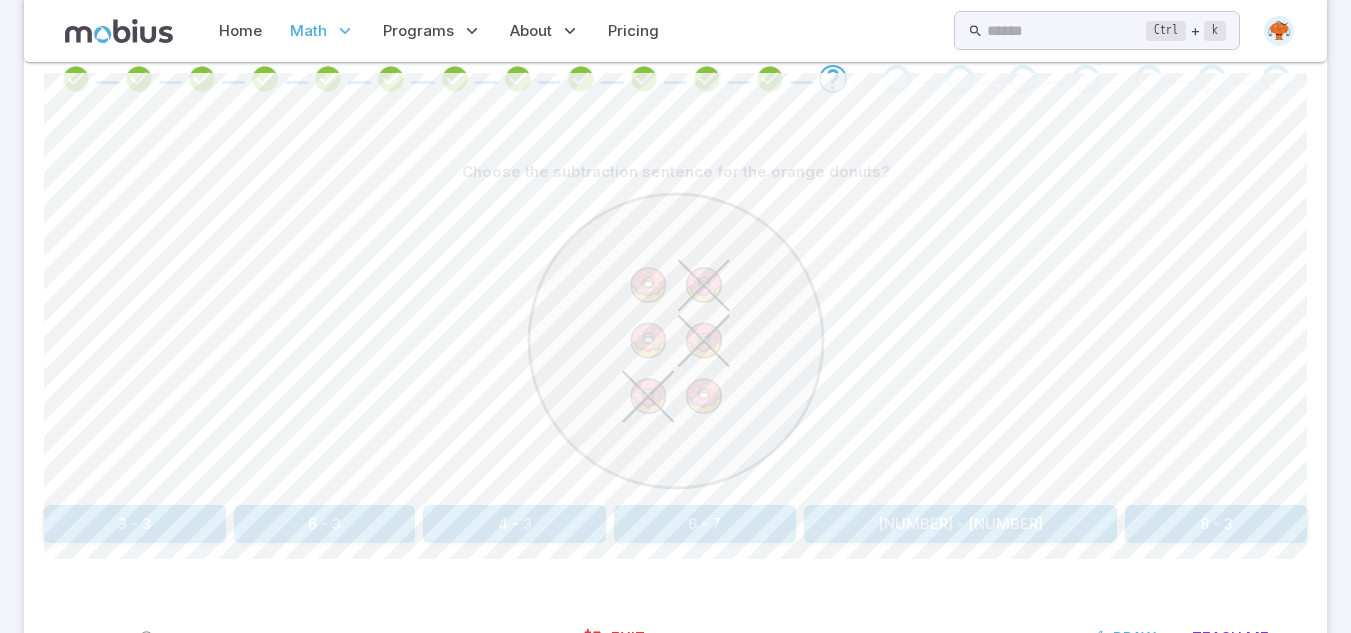 click on "6 - 3" at bounding box center [325, 524] 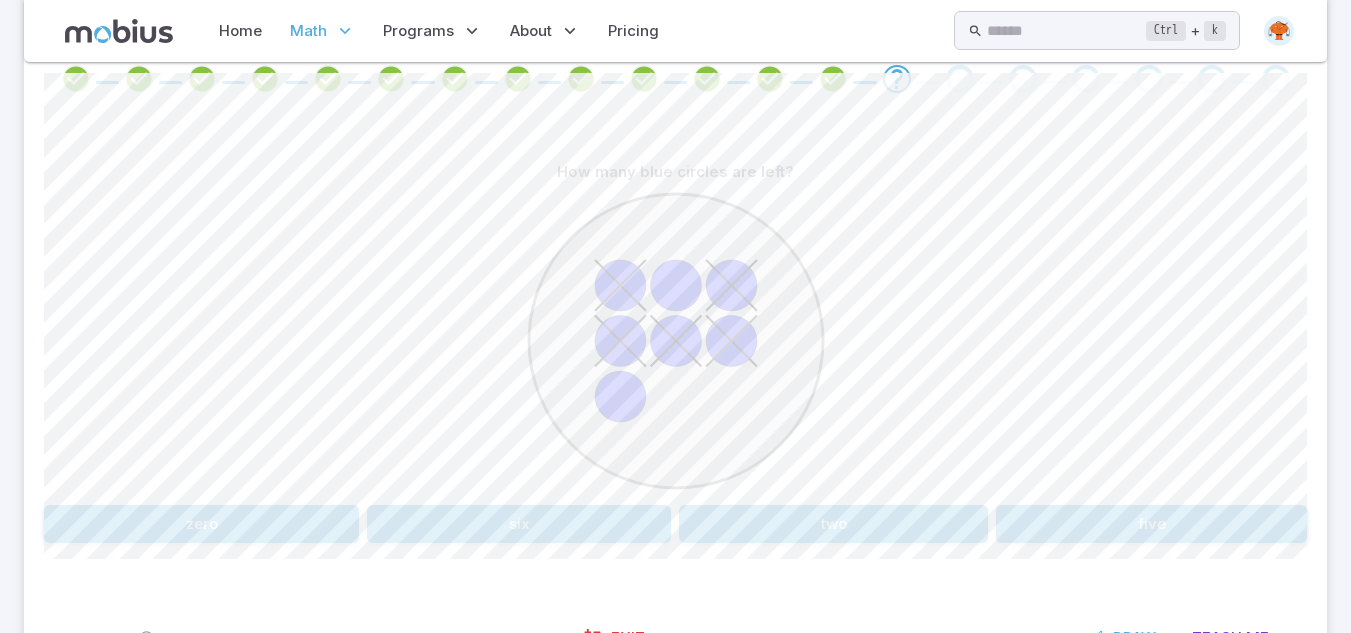 drag, startPoint x: 1254, startPoint y: 113, endPoint x: 1242, endPoint y: 135, distance: 25.059929 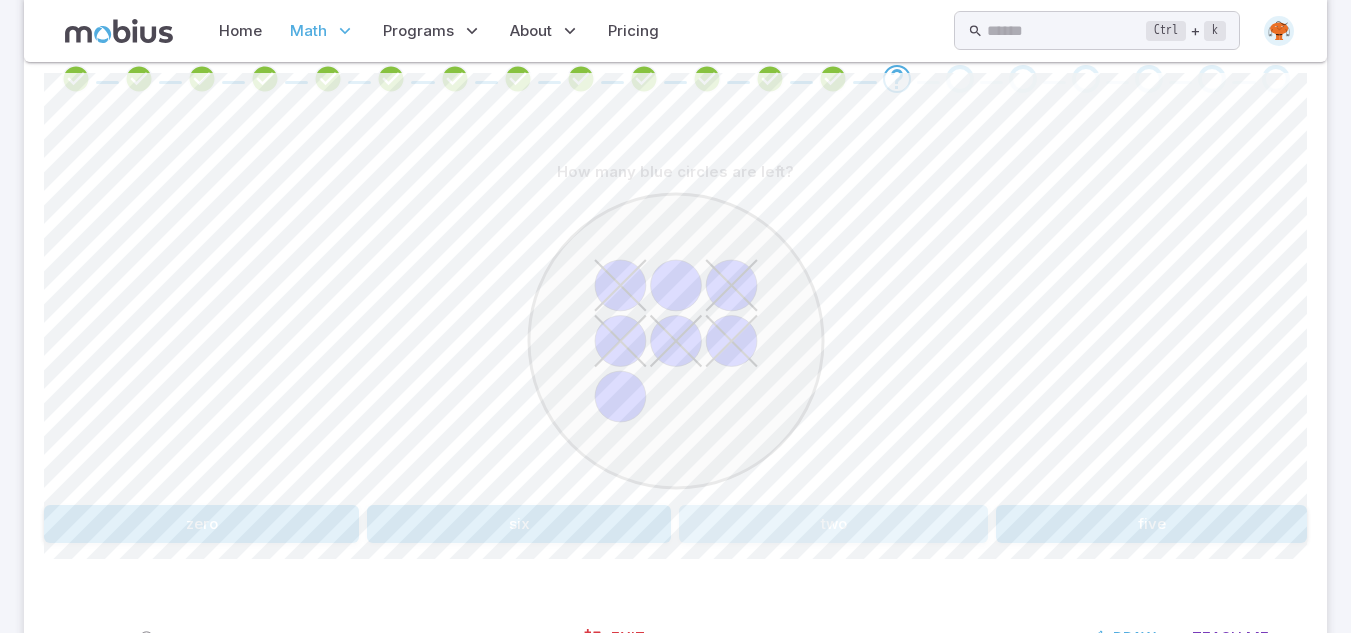 click on "two" at bounding box center [833, 524] 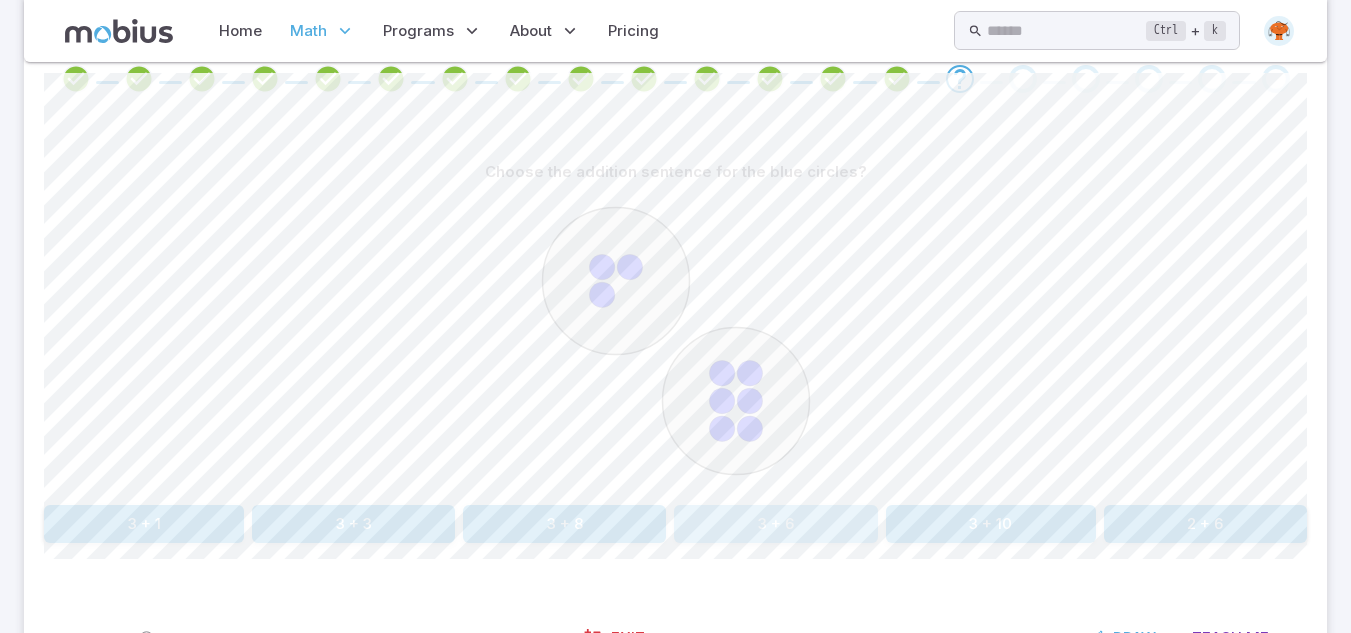 click on "3 + 6" at bounding box center [775, 524] 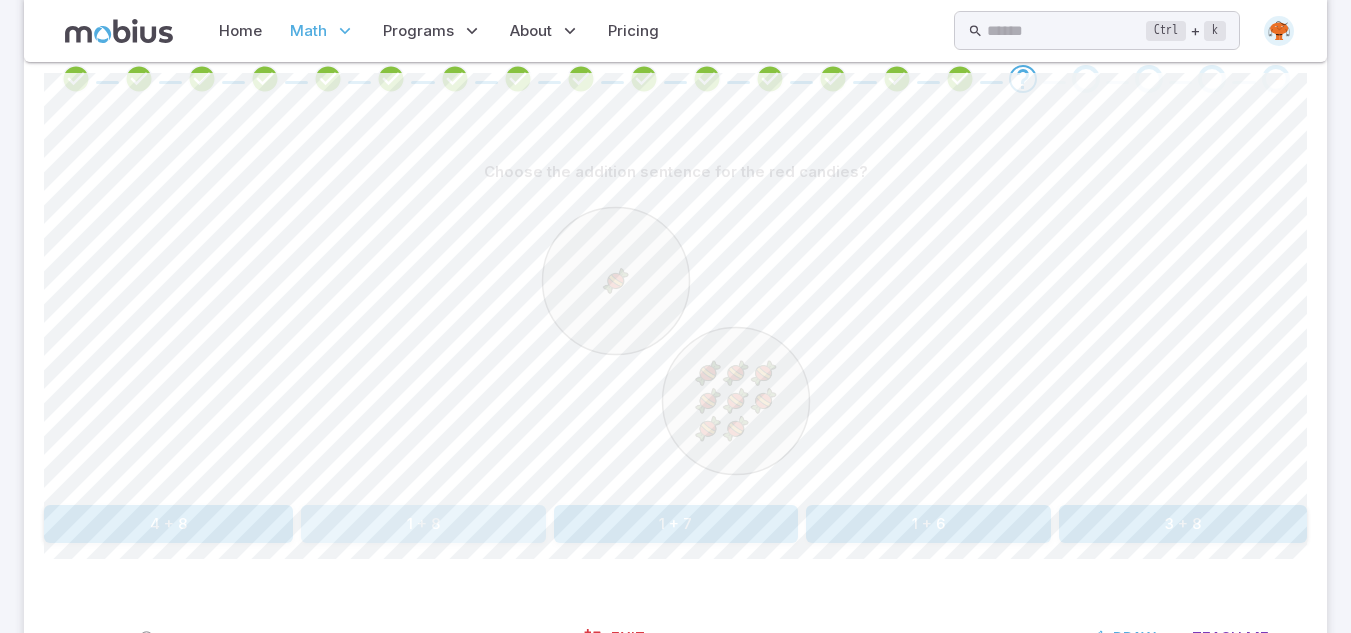 click on "1 + 8" at bounding box center [423, 524] 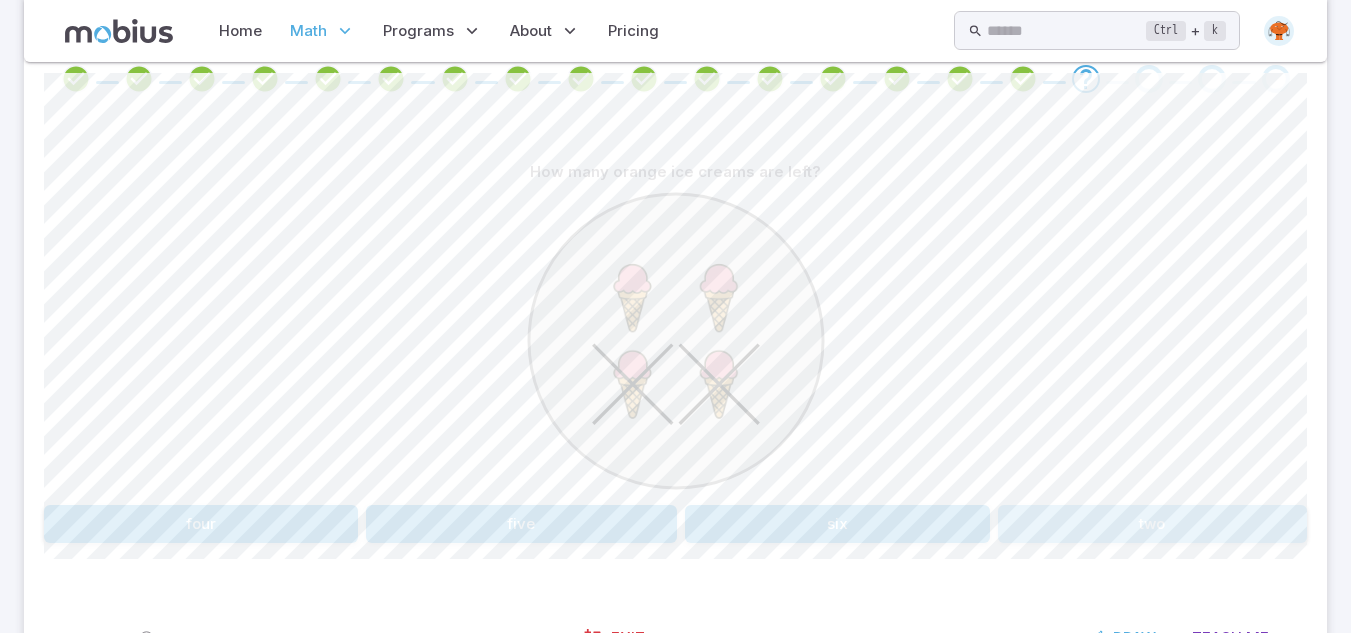 click on "two" at bounding box center (1153, 524) 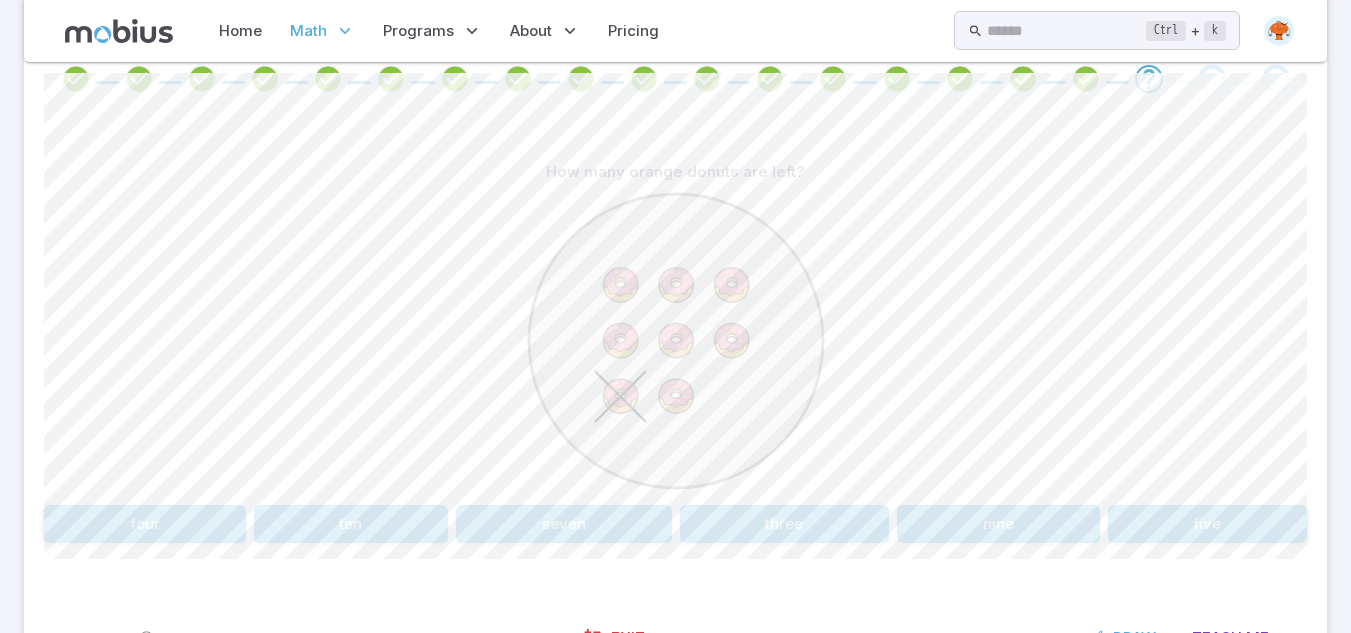 click on "seven" at bounding box center (564, 524) 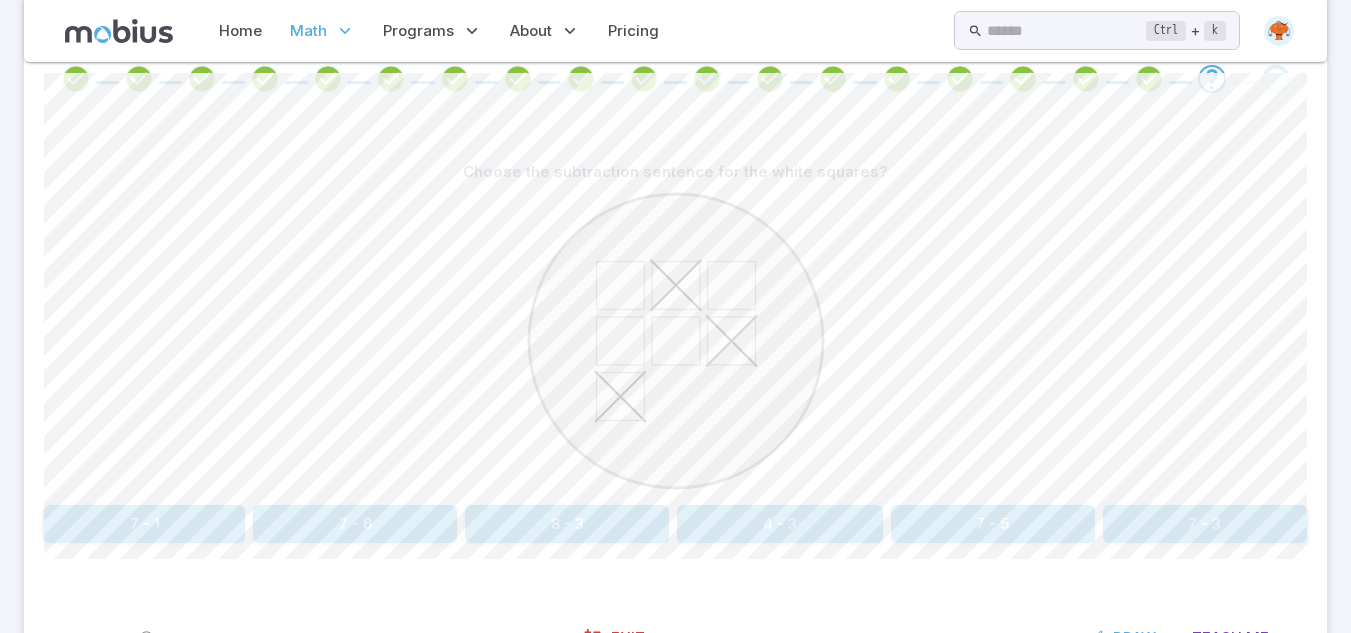 click on "7 - 3" at bounding box center (1205, 524) 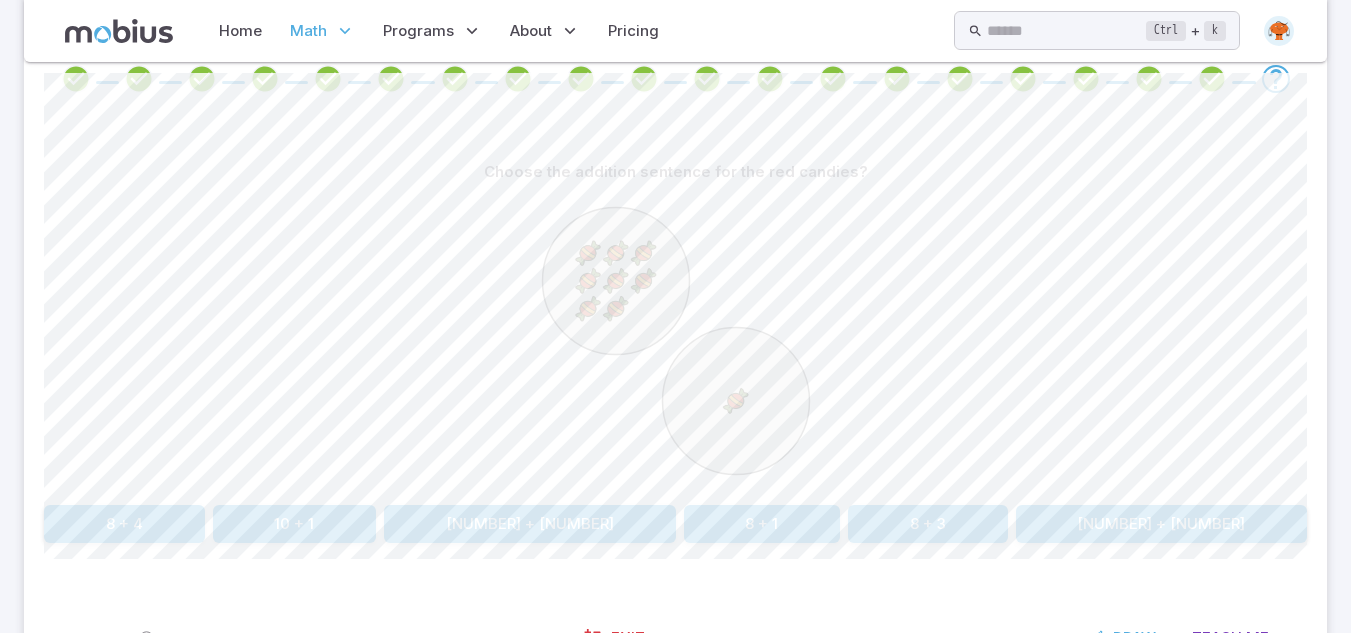 click on "8 + 1" at bounding box center [762, 524] 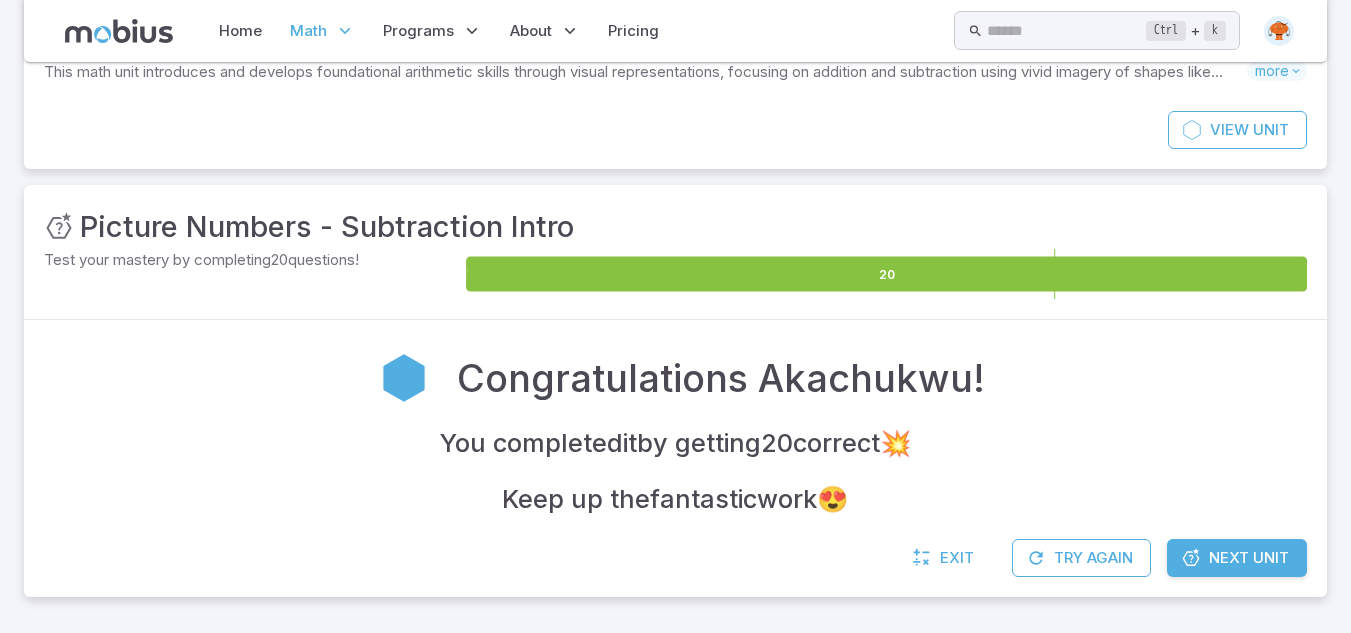 scroll, scrollTop: 159, scrollLeft: 0, axis: vertical 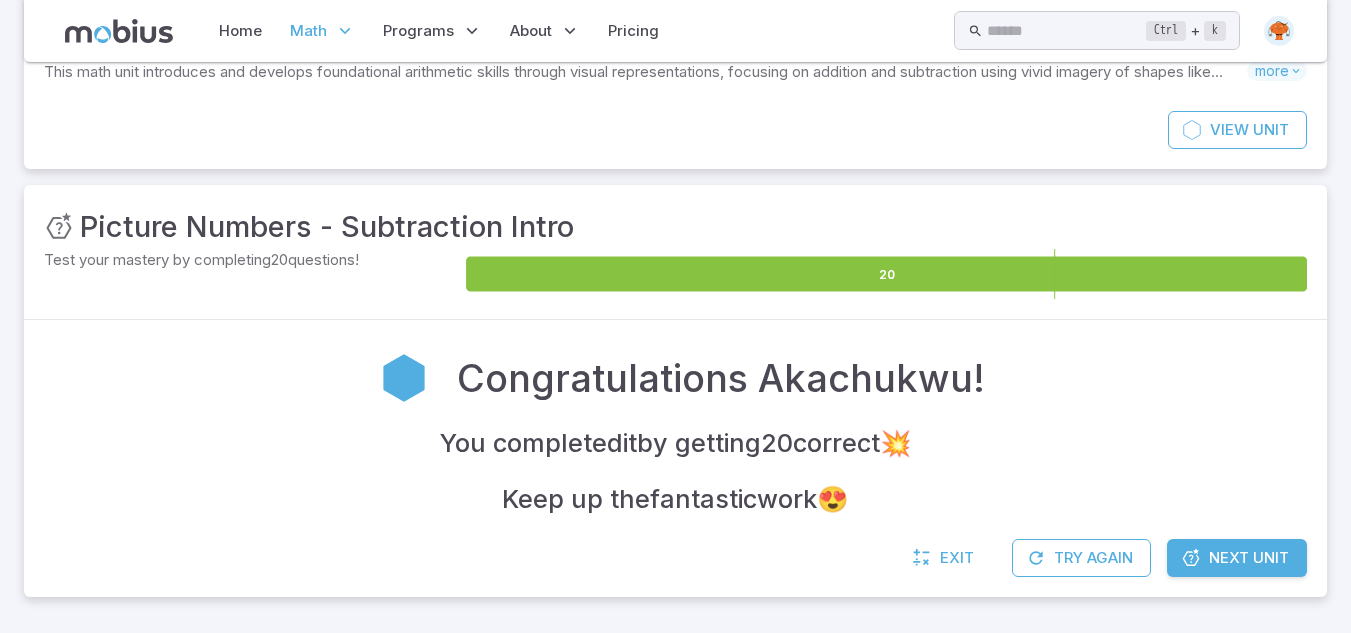 click at bounding box center (1191, 558) 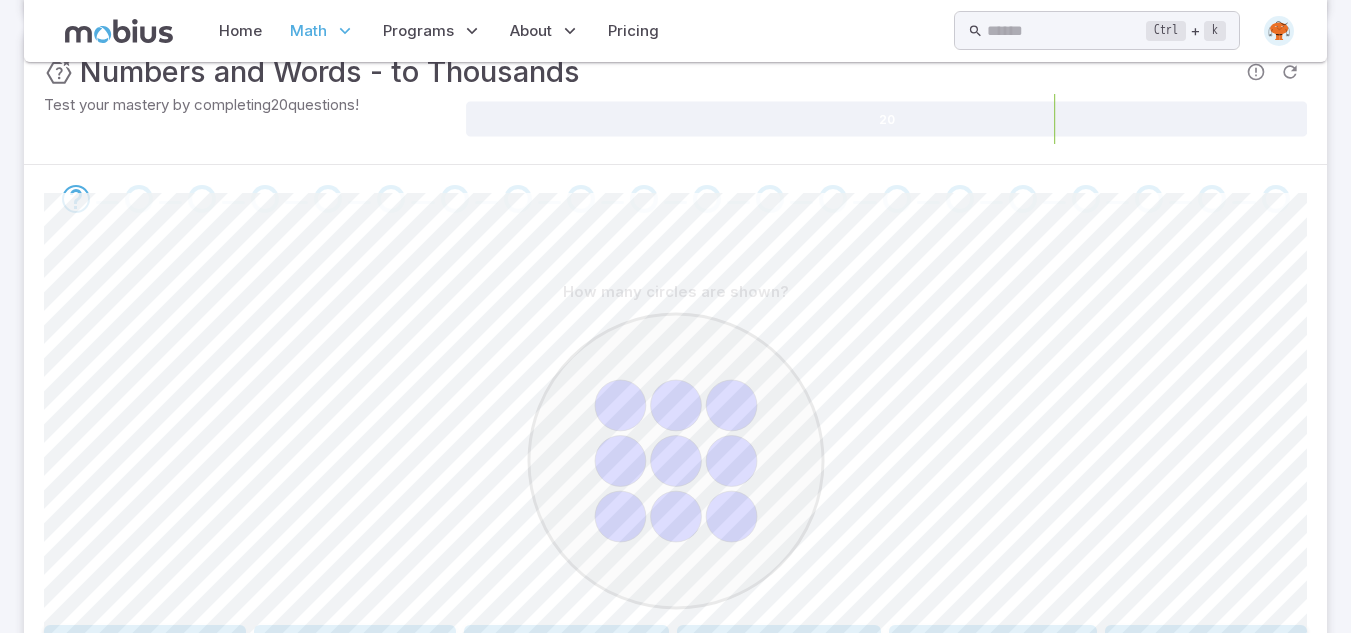 scroll, scrollTop: 274, scrollLeft: 0, axis: vertical 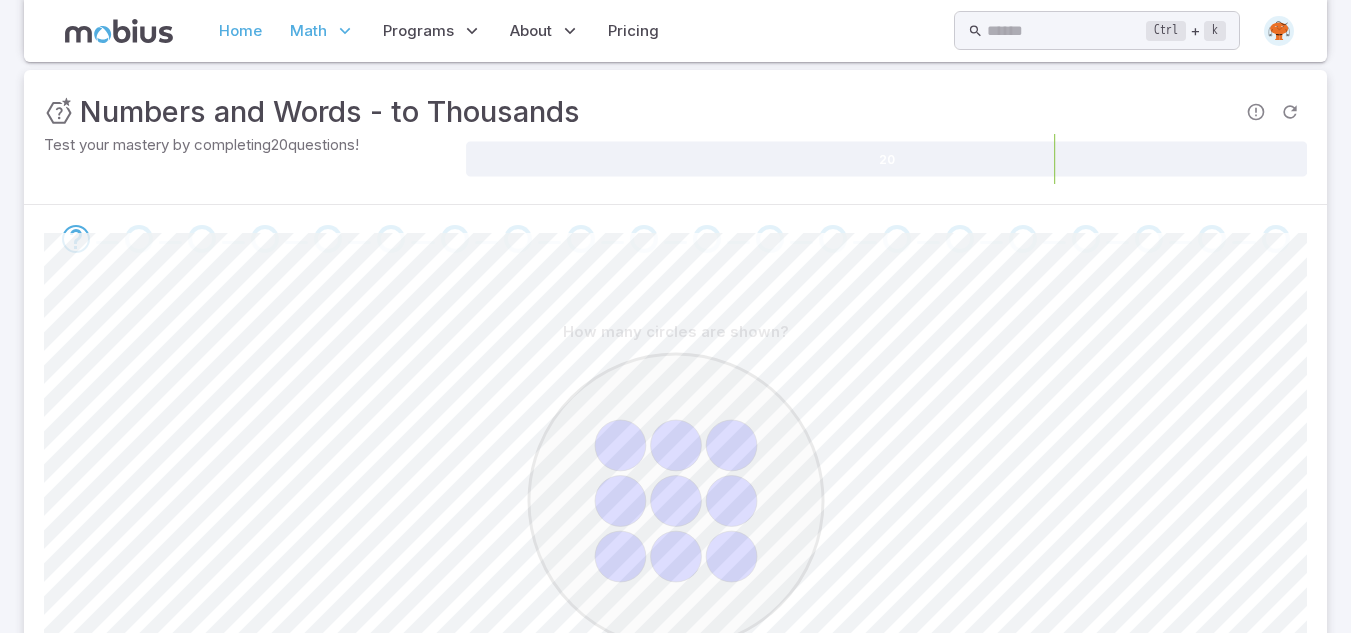 click on "Home" at bounding box center [240, 31] 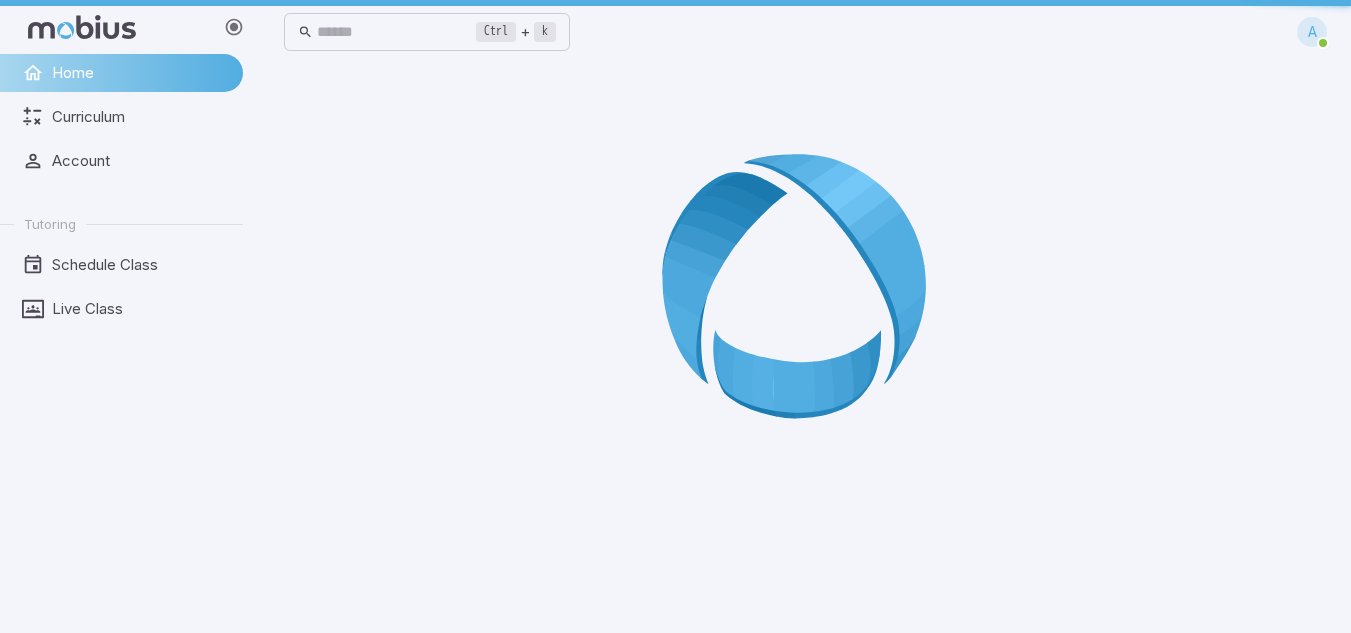 scroll, scrollTop: 0, scrollLeft: 0, axis: both 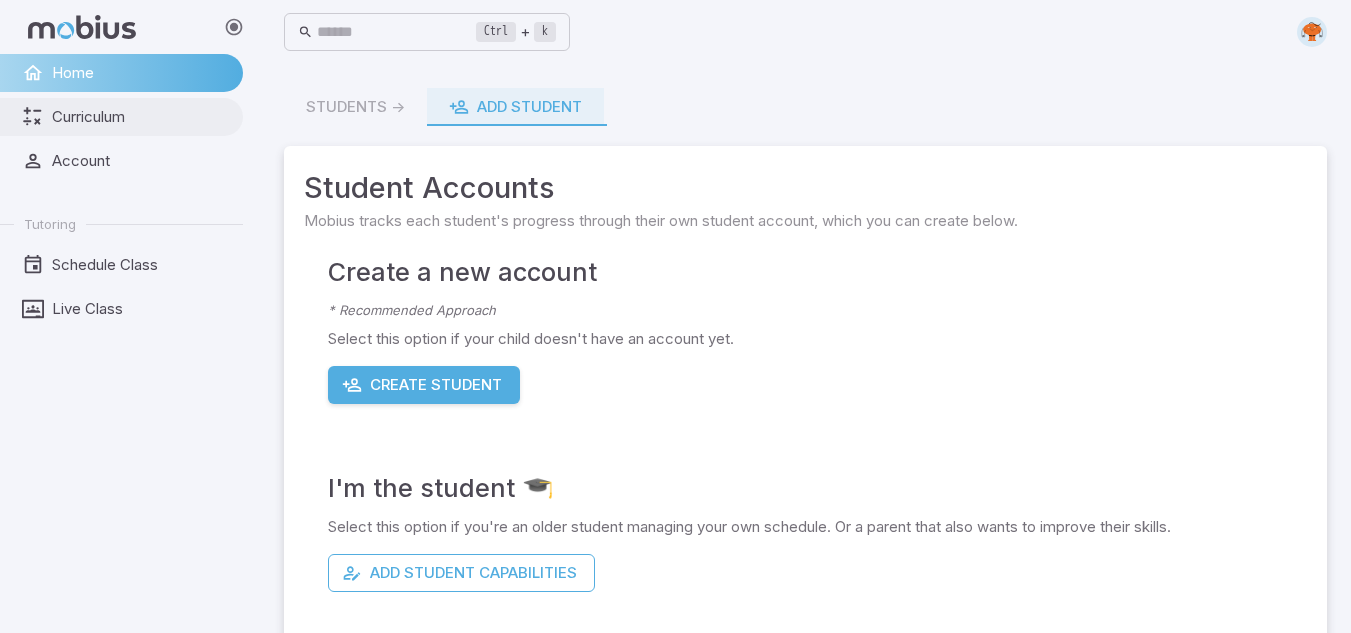 click on "Curriculum" at bounding box center (140, 117) 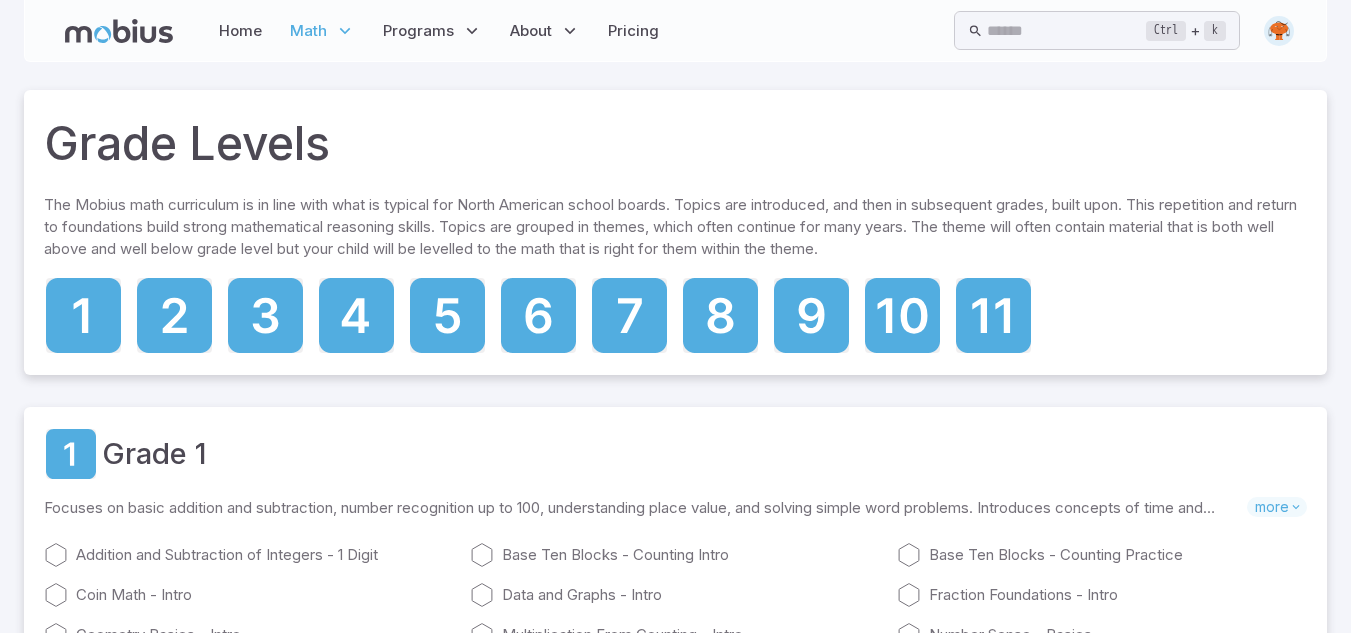 click on "Math" at bounding box center (308, 31) 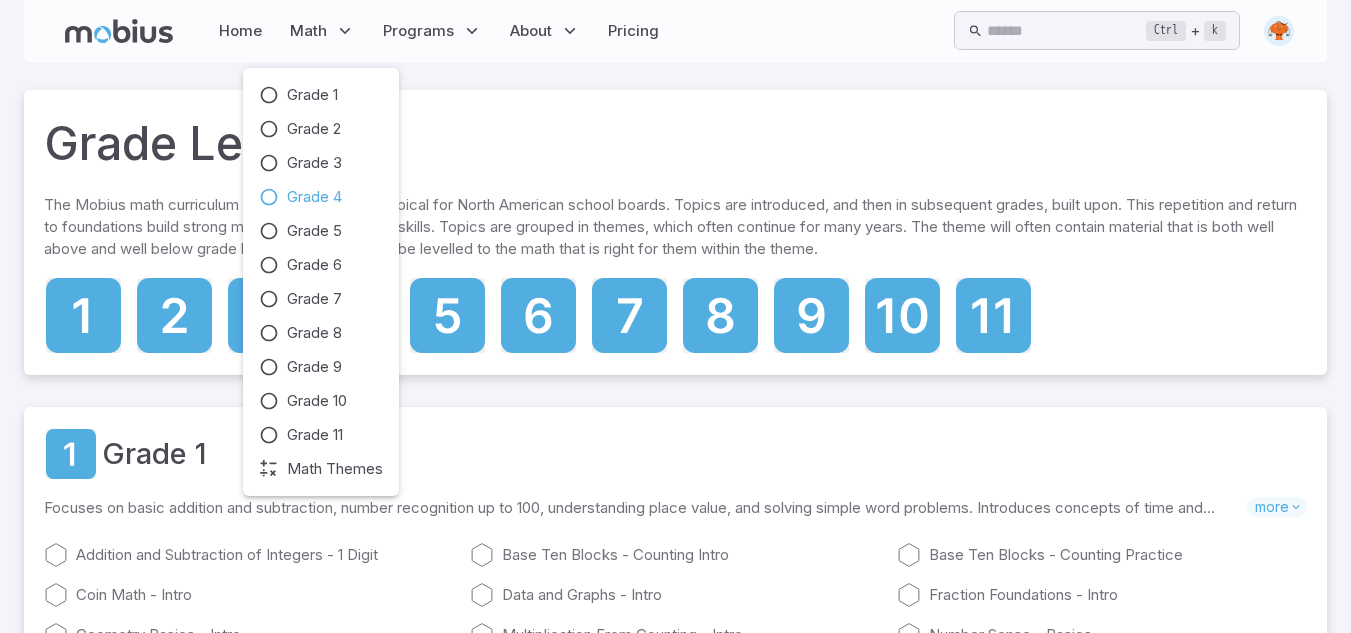 click at bounding box center [269, 197] 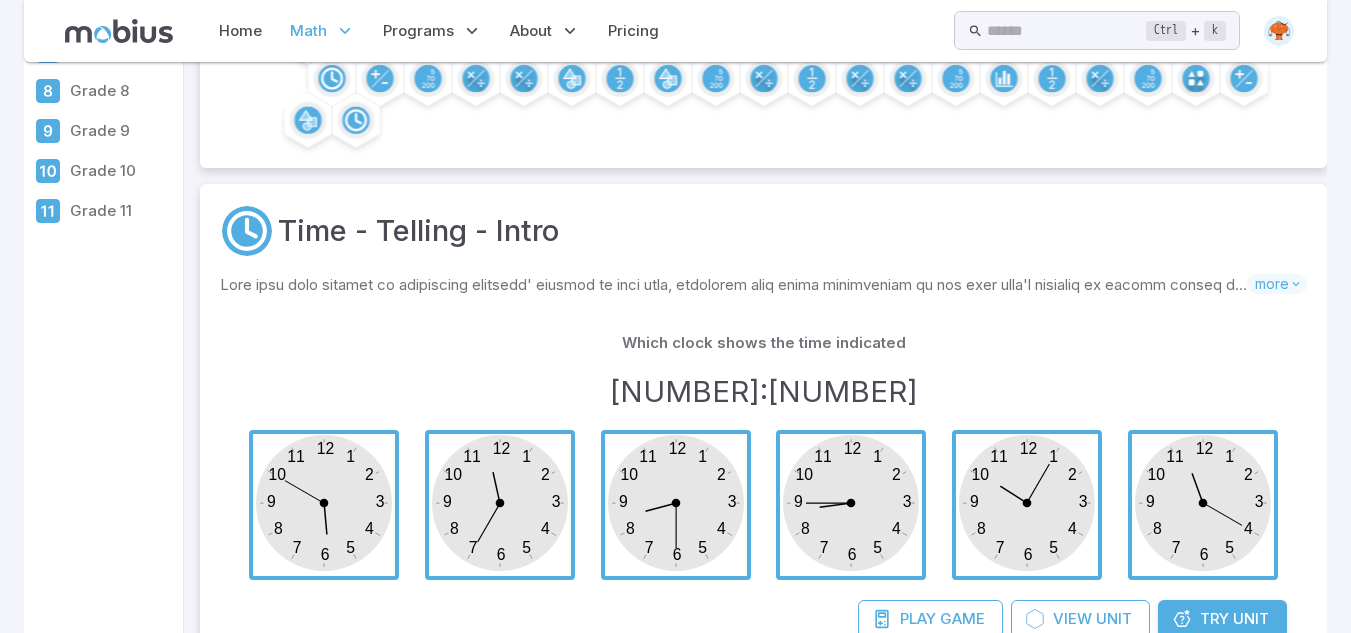 scroll, scrollTop: 360, scrollLeft: 0, axis: vertical 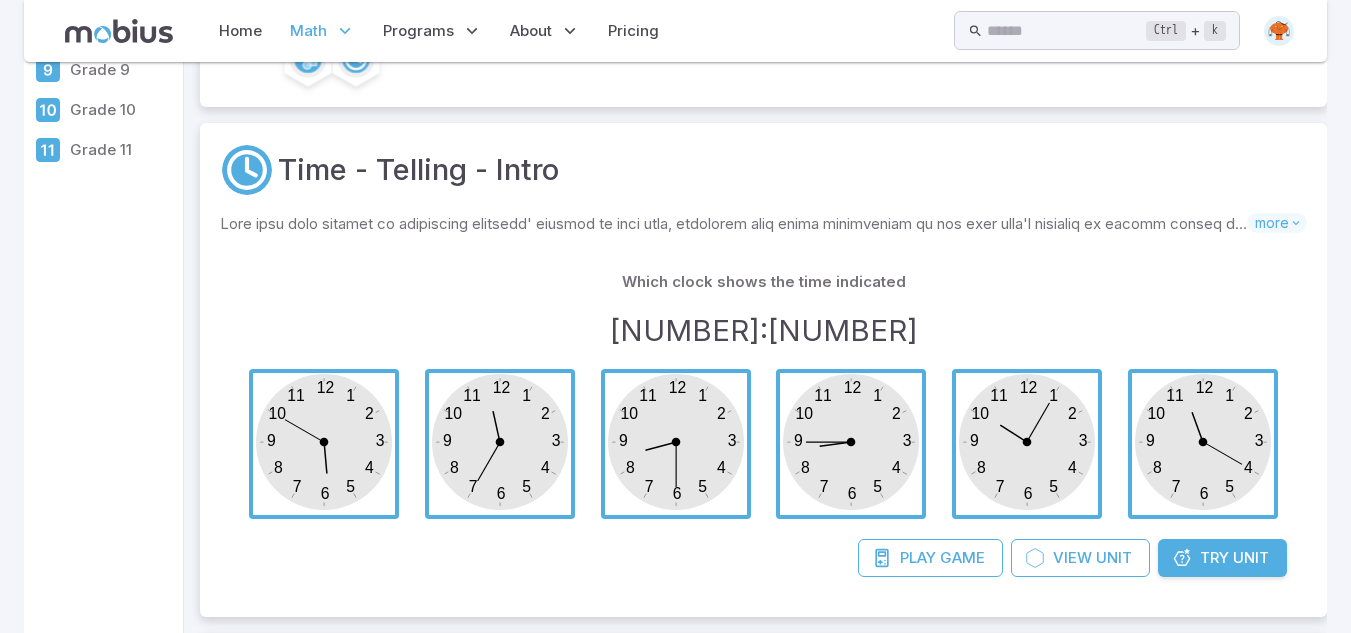 click on "Try" at bounding box center (1214, 558) 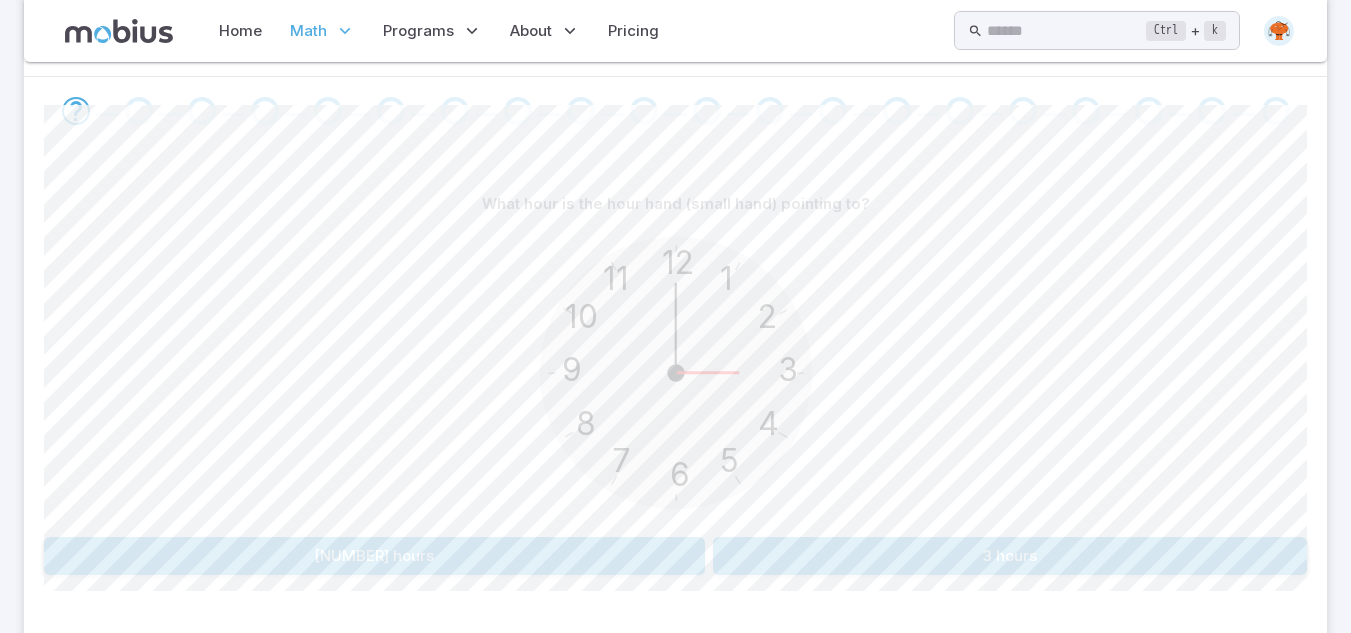 scroll, scrollTop: 400, scrollLeft: 0, axis: vertical 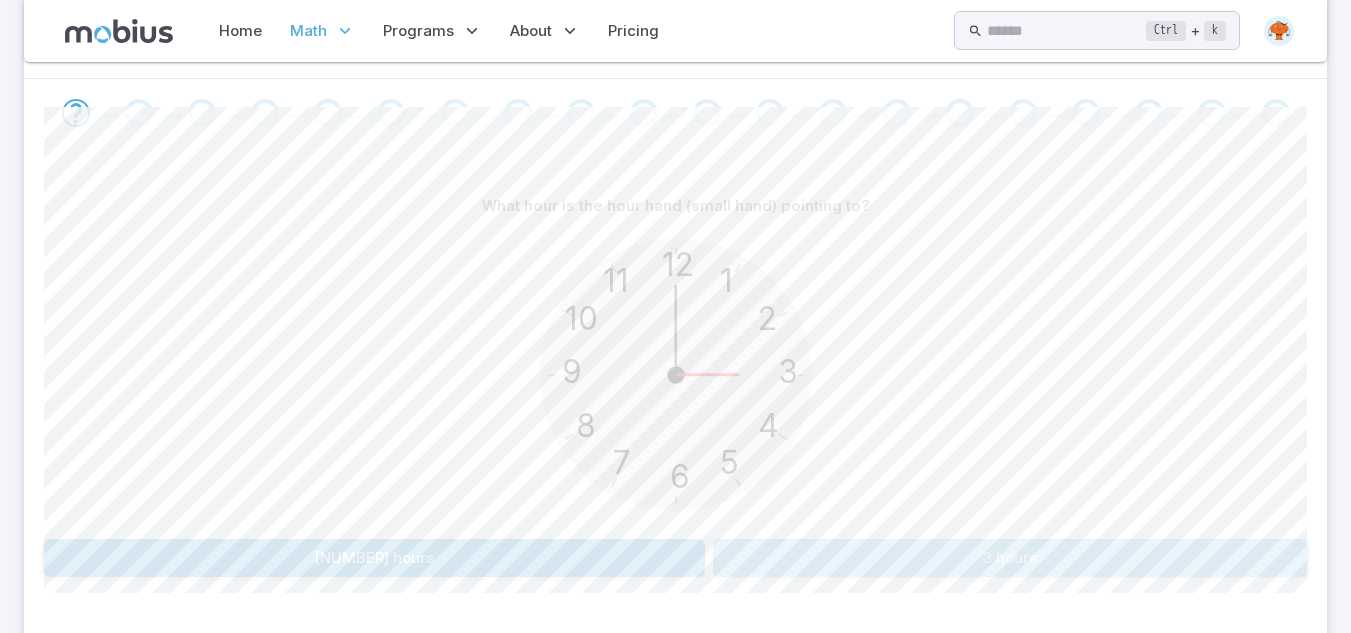 click on "3 hours" at bounding box center [1010, 558] 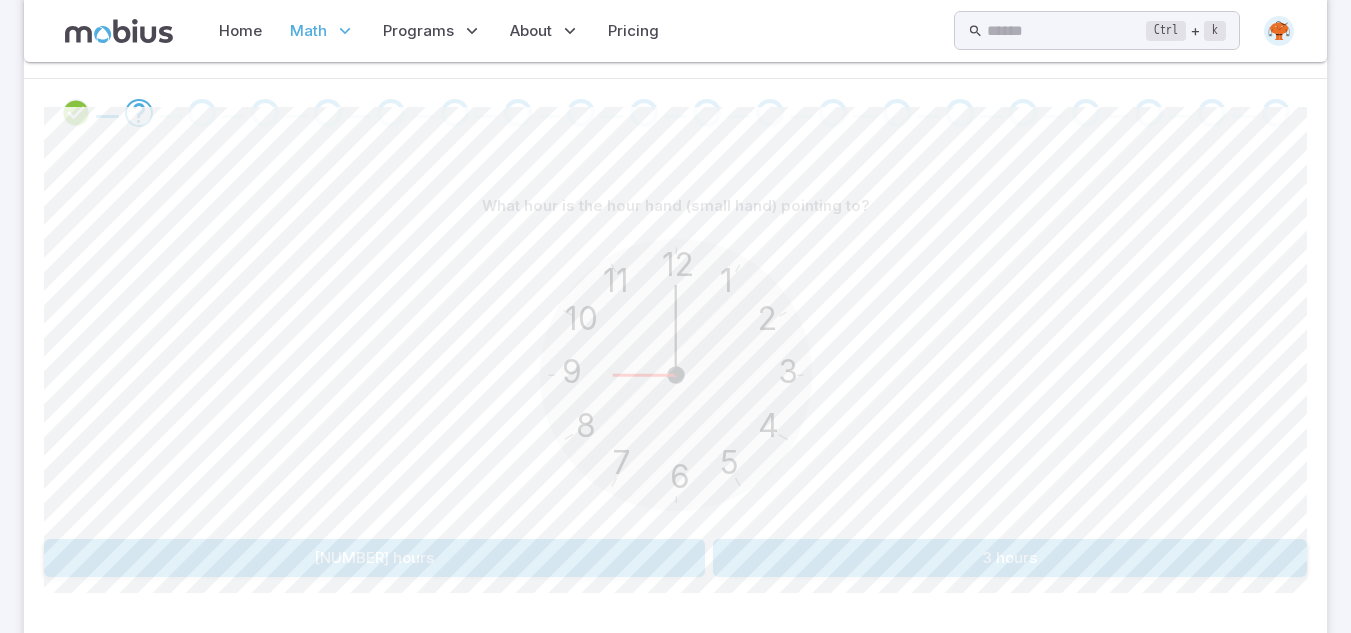 click on "[NUMBER] hours" at bounding box center [374, 558] 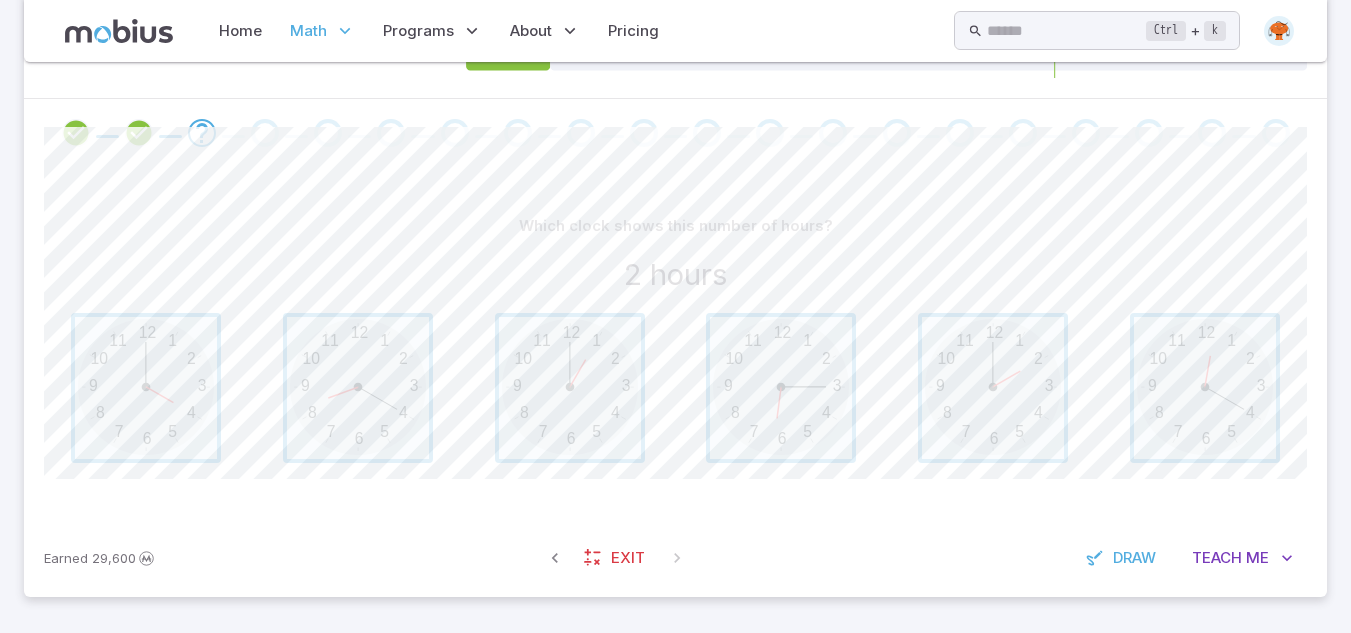 scroll, scrollTop: 380, scrollLeft: 0, axis: vertical 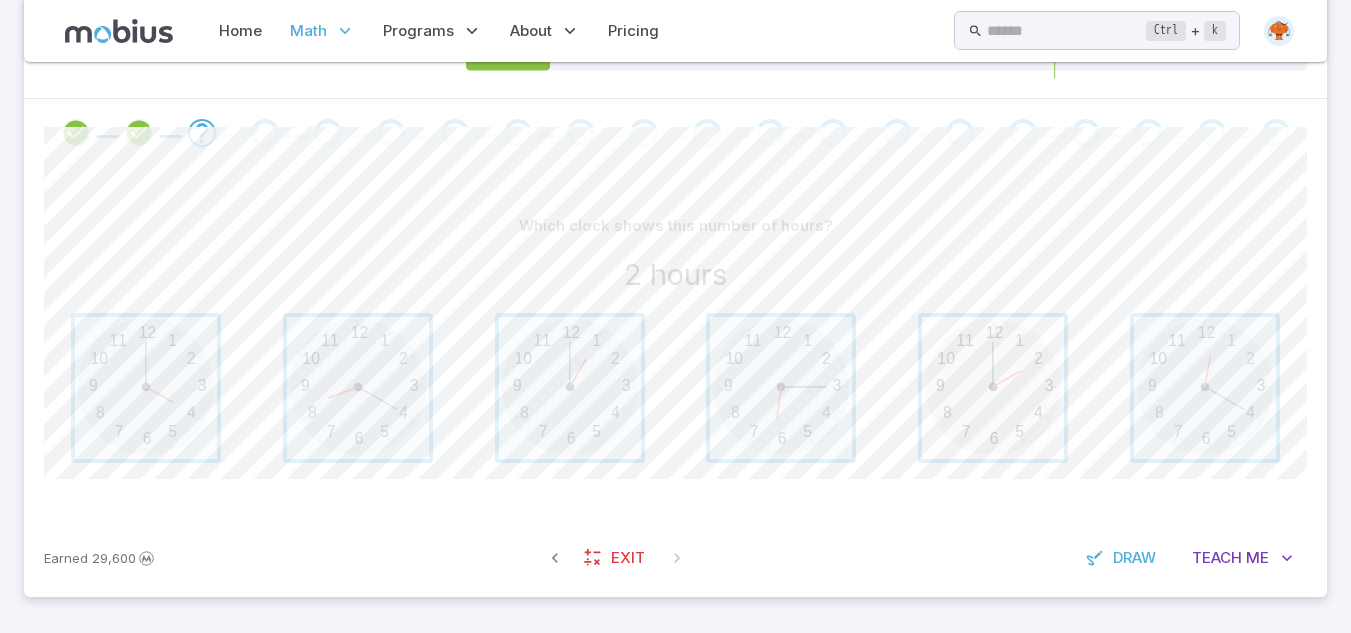 click at bounding box center [993, 388] 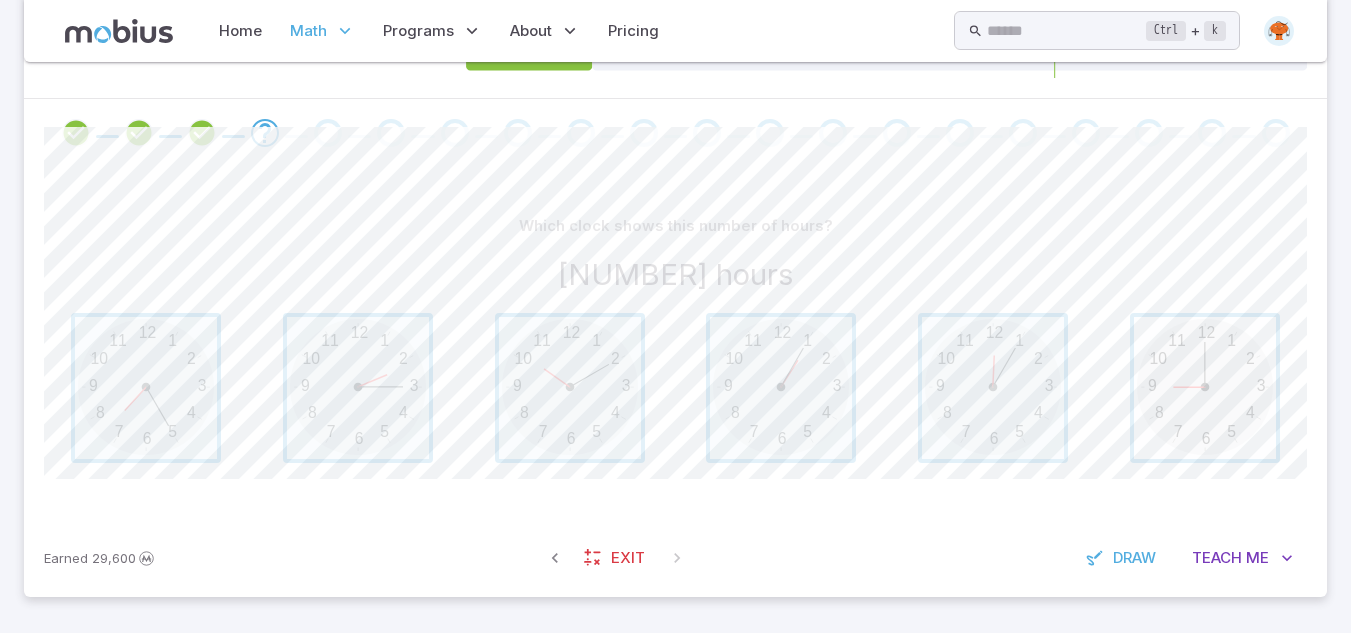 click at bounding box center [1205, 388] 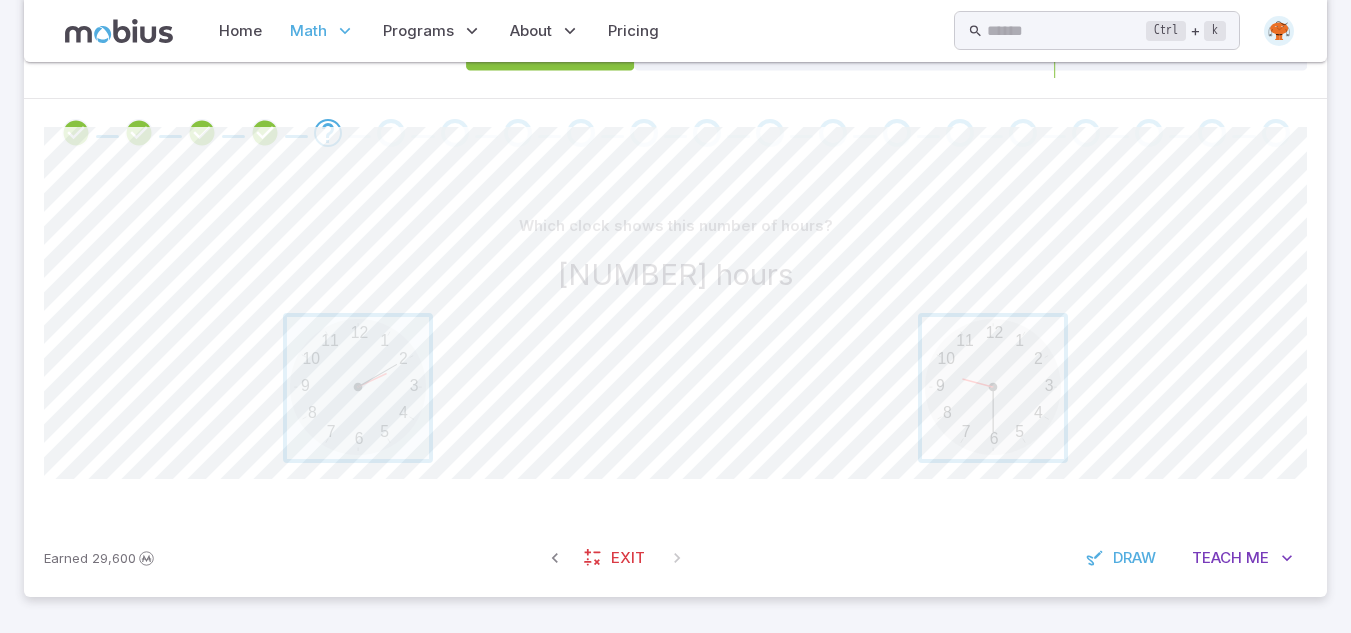 click at bounding box center [993, 388] 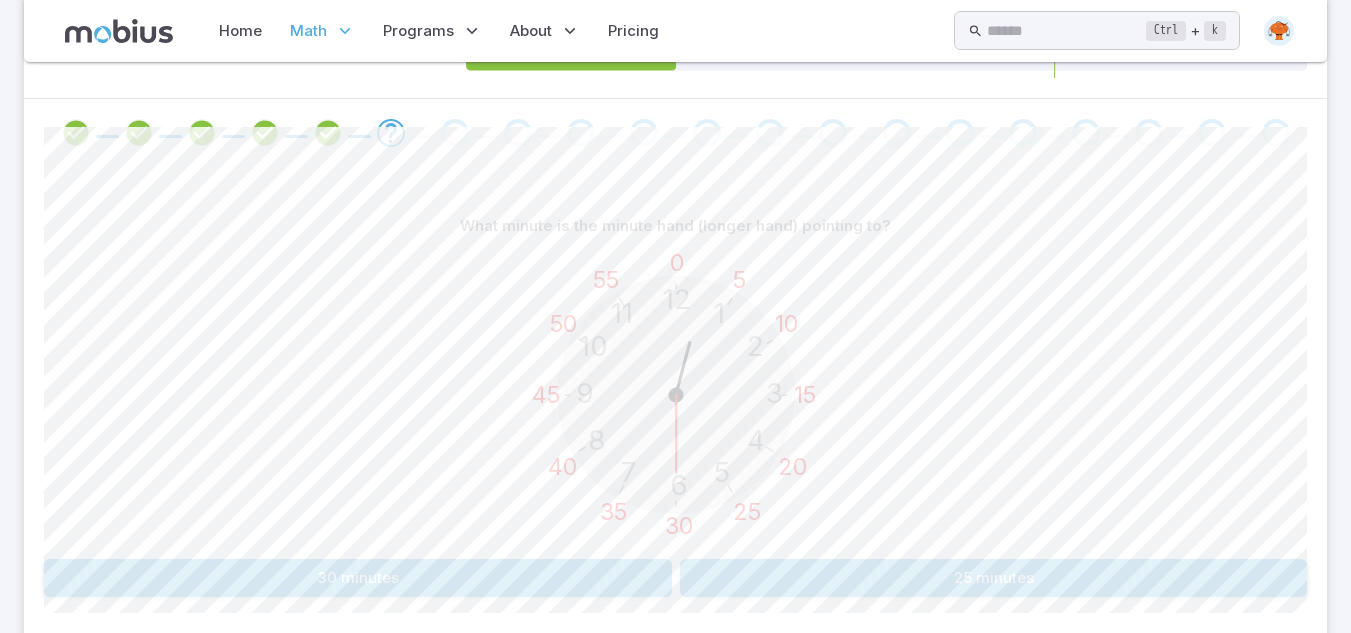 click on "30 minutes" at bounding box center (358, 578) 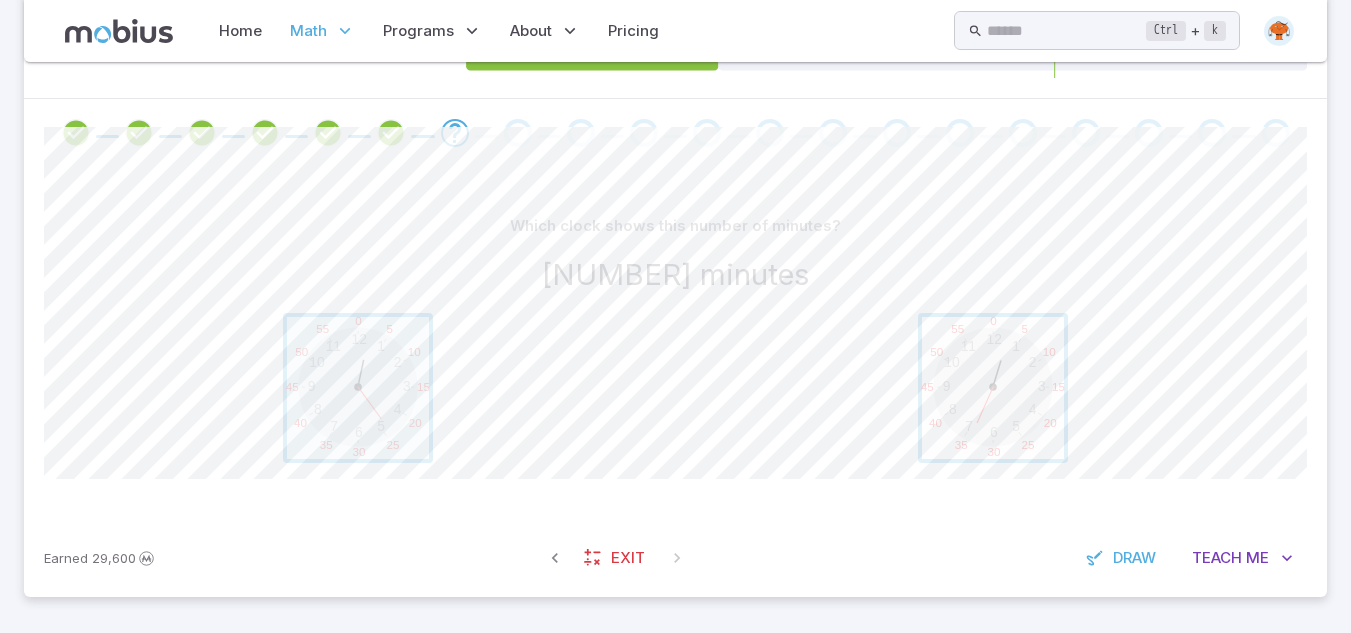 click at bounding box center (993, 388) 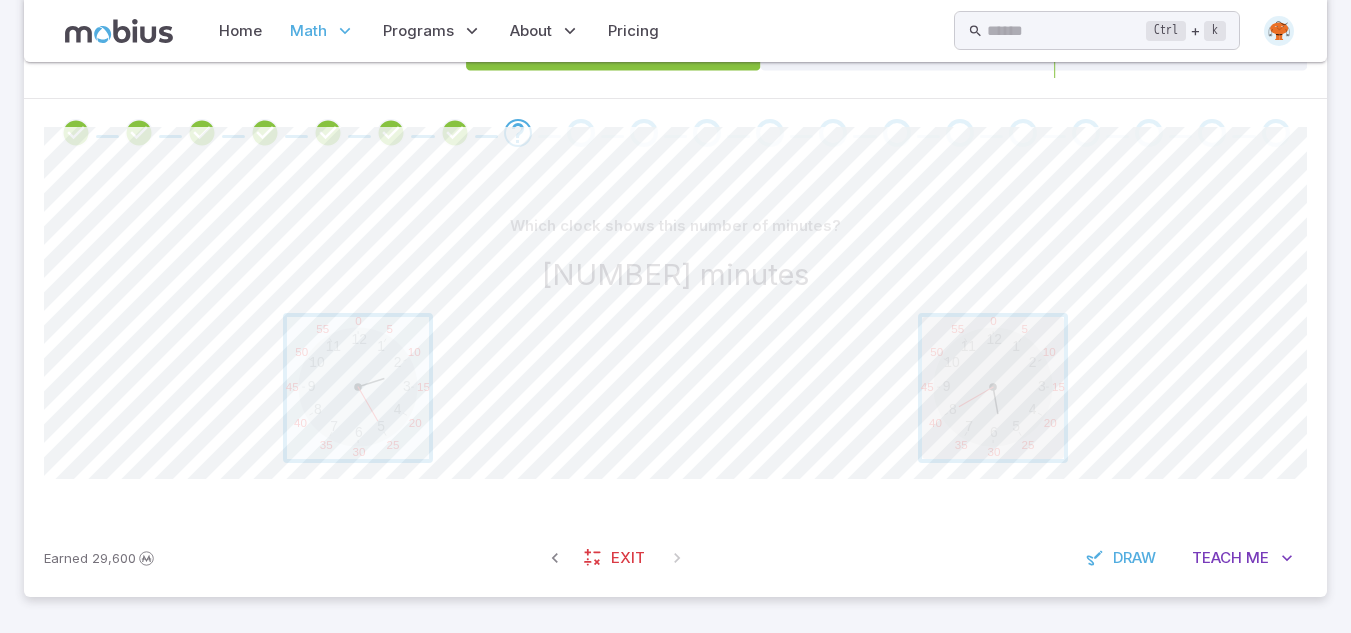 click at bounding box center (993, 388) 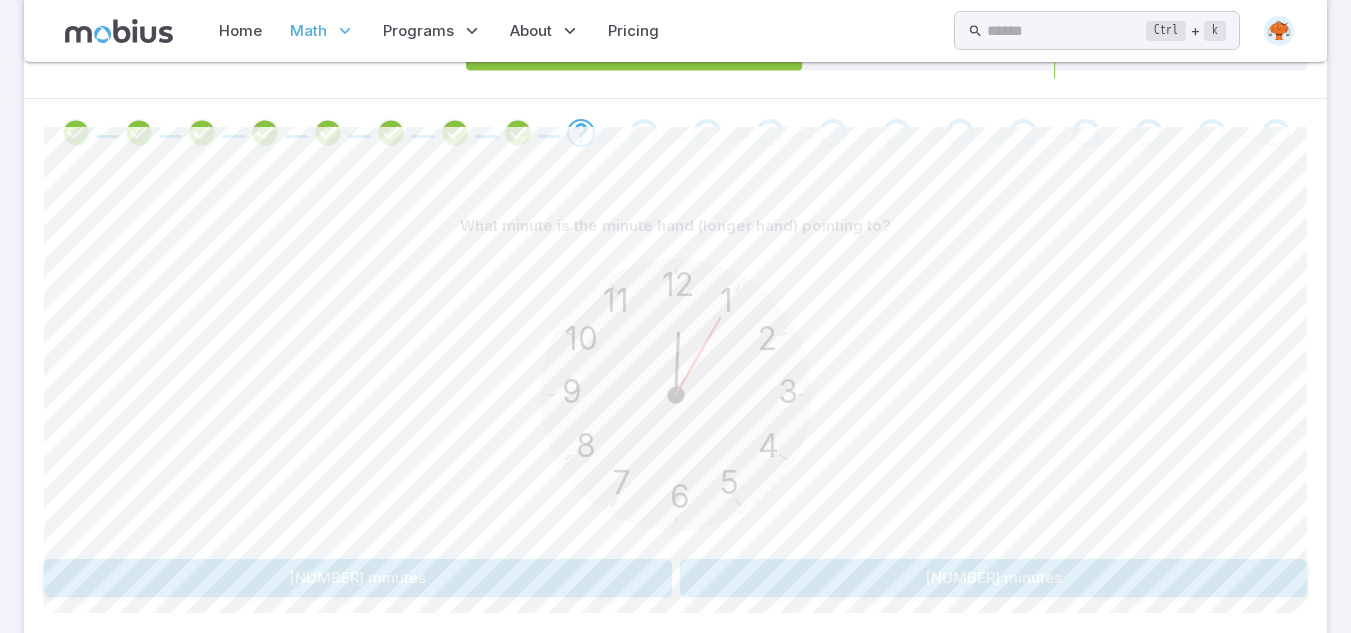 click on "5 minutes" at bounding box center [994, 578] 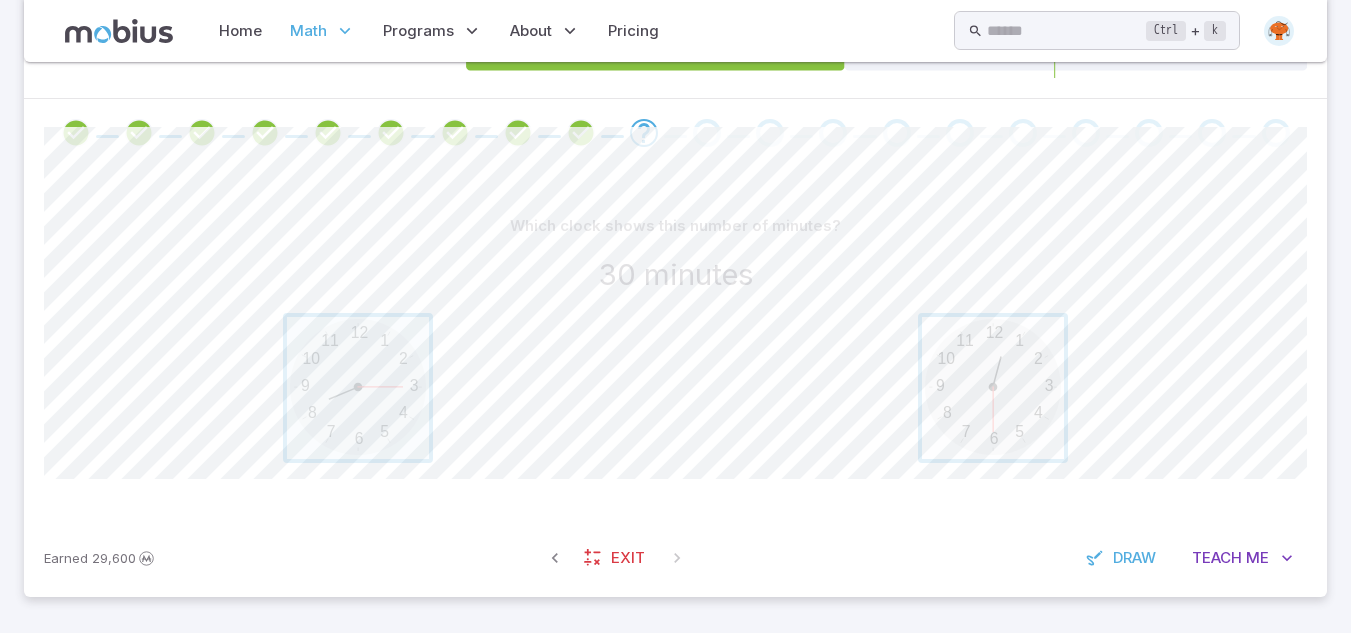 click at bounding box center (993, 388) 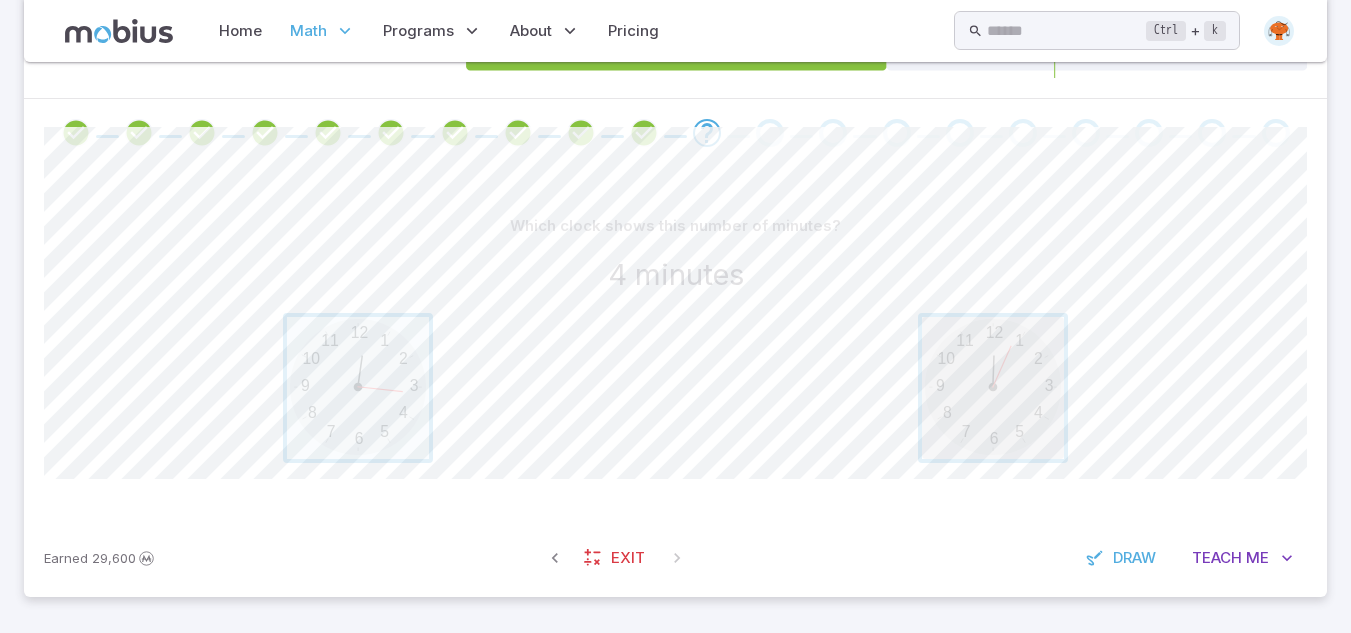 click at bounding box center [993, 388] 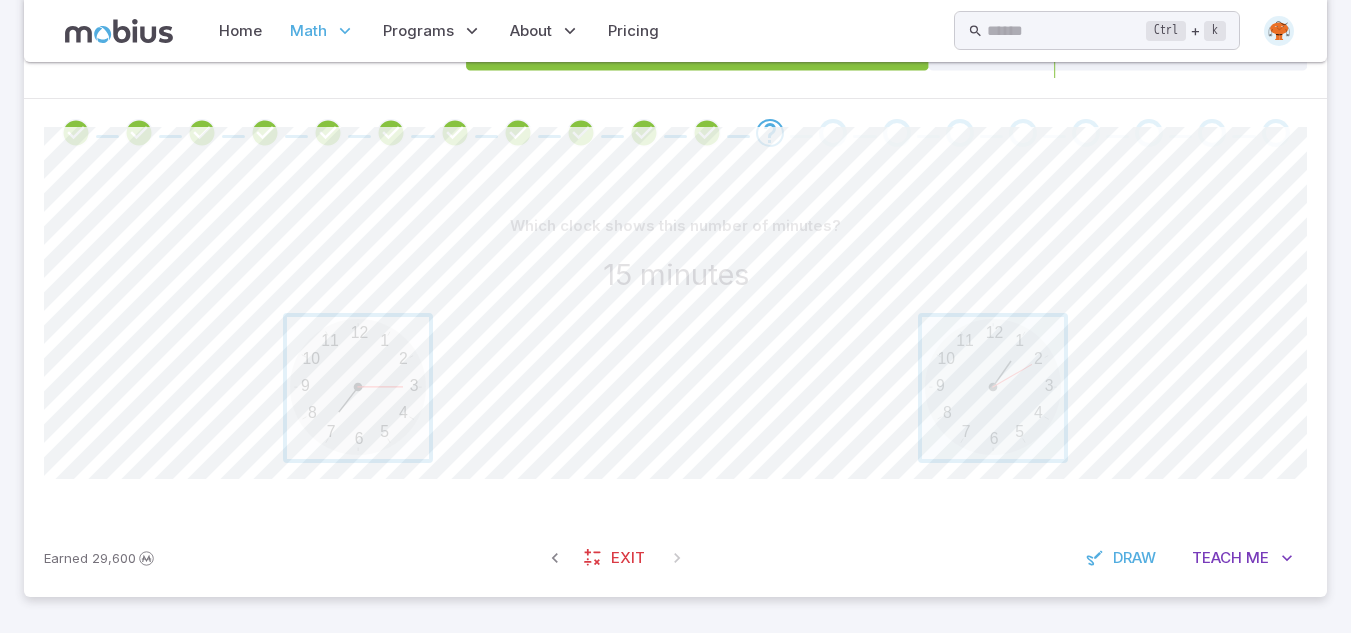 drag, startPoint x: 368, startPoint y: 353, endPoint x: 398, endPoint y: 430, distance: 82.637764 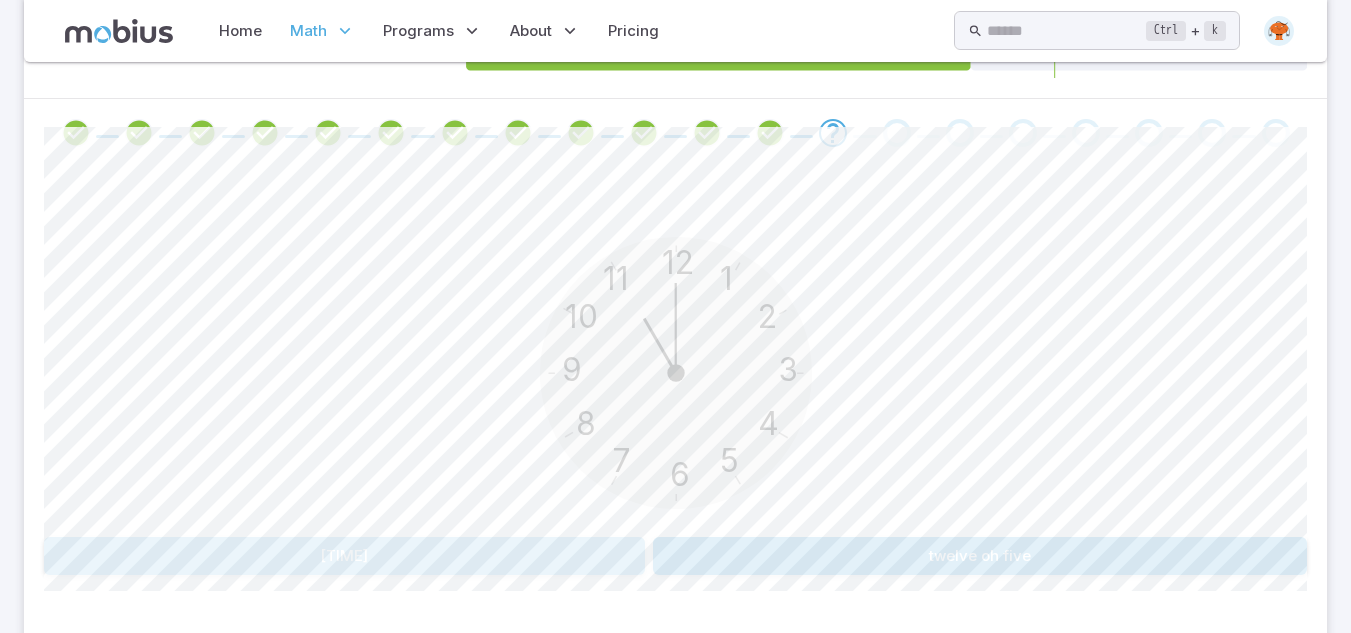 click on "eleven o'clock" at bounding box center (344, 556) 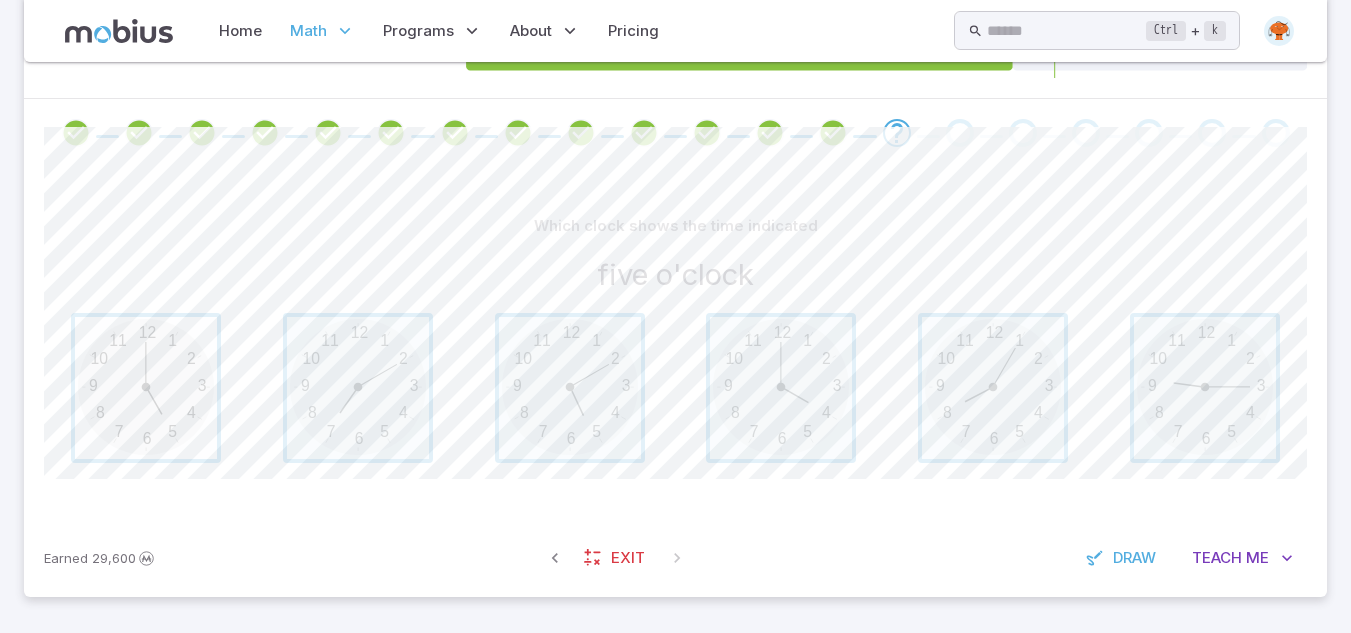 click at bounding box center [146, 388] 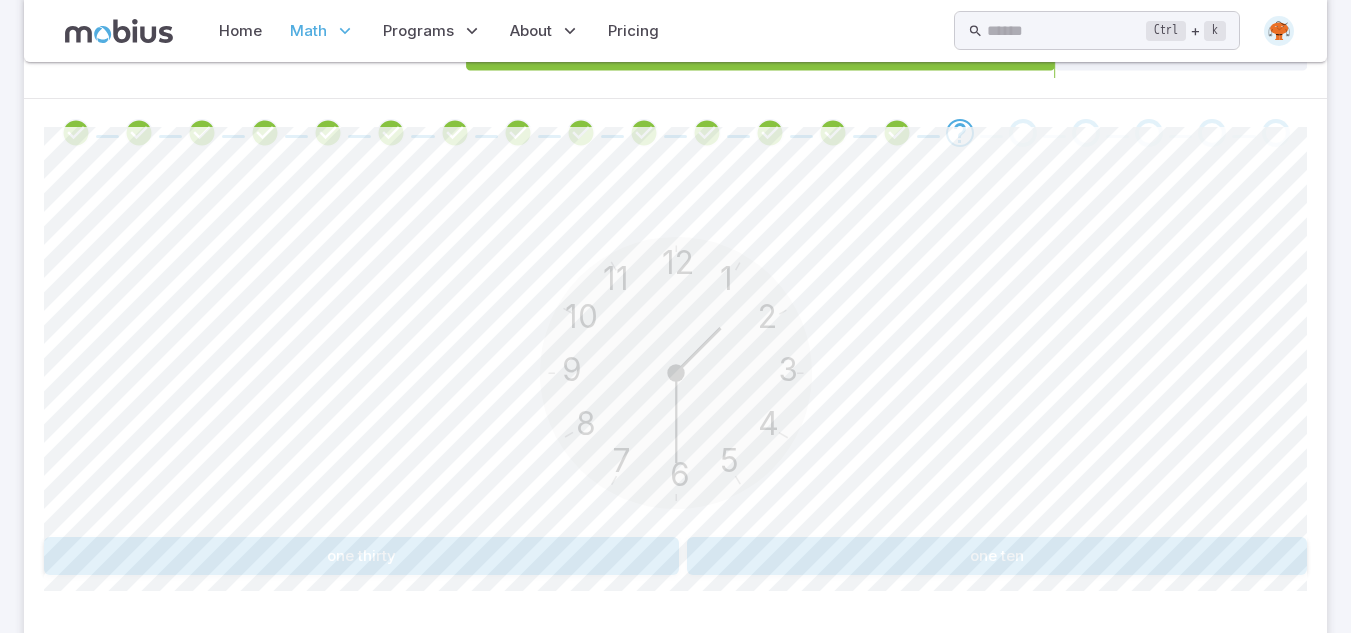 drag, startPoint x: 512, startPoint y: 553, endPoint x: 331, endPoint y: 511, distance: 185.80904 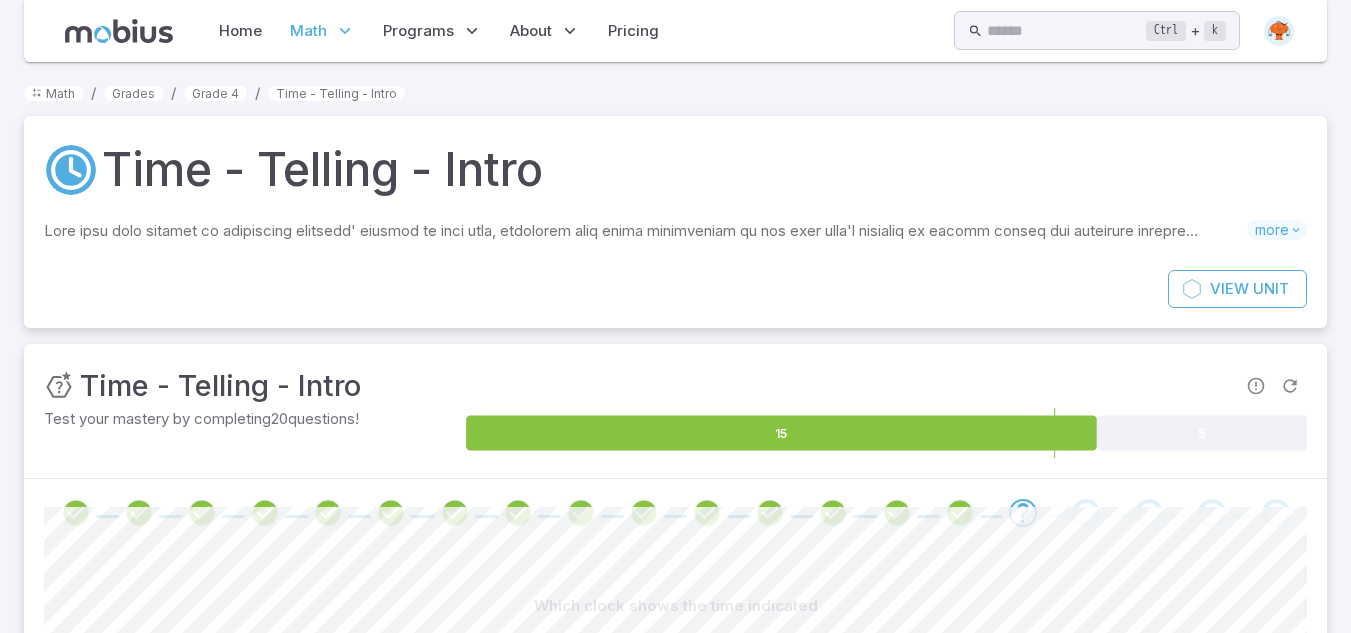scroll, scrollTop: 380, scrollLeft: 0, axis: vertical 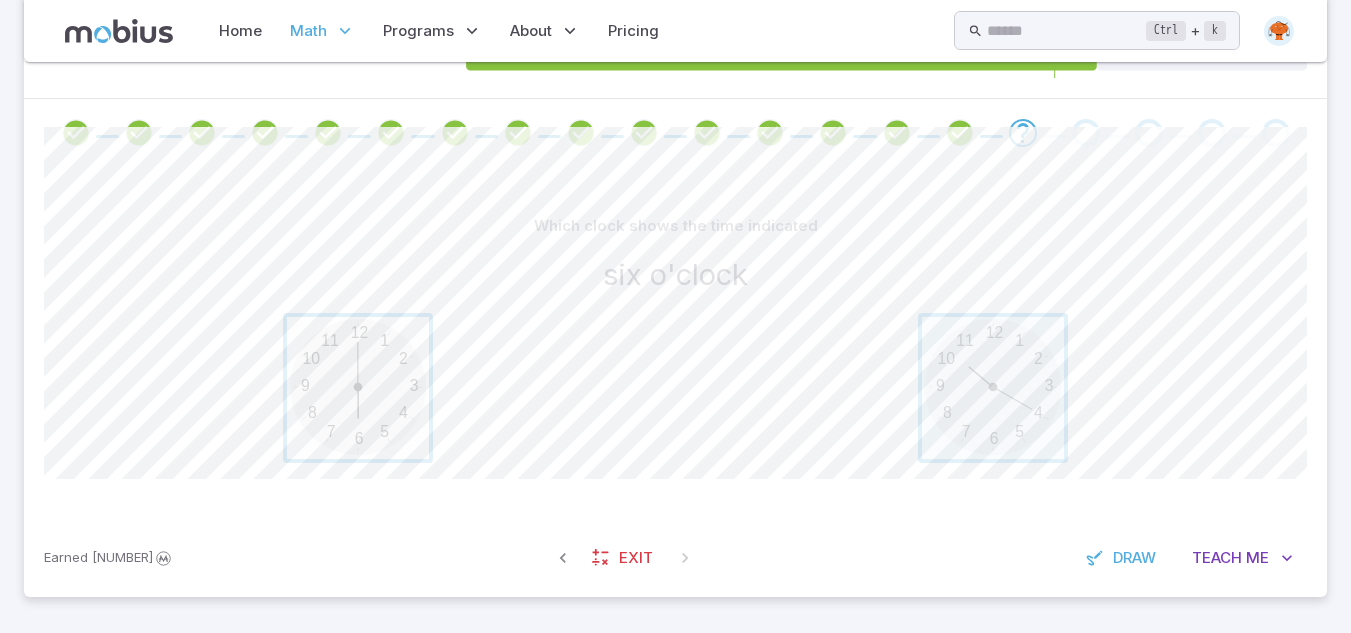 click at bounding box center [358, 388] 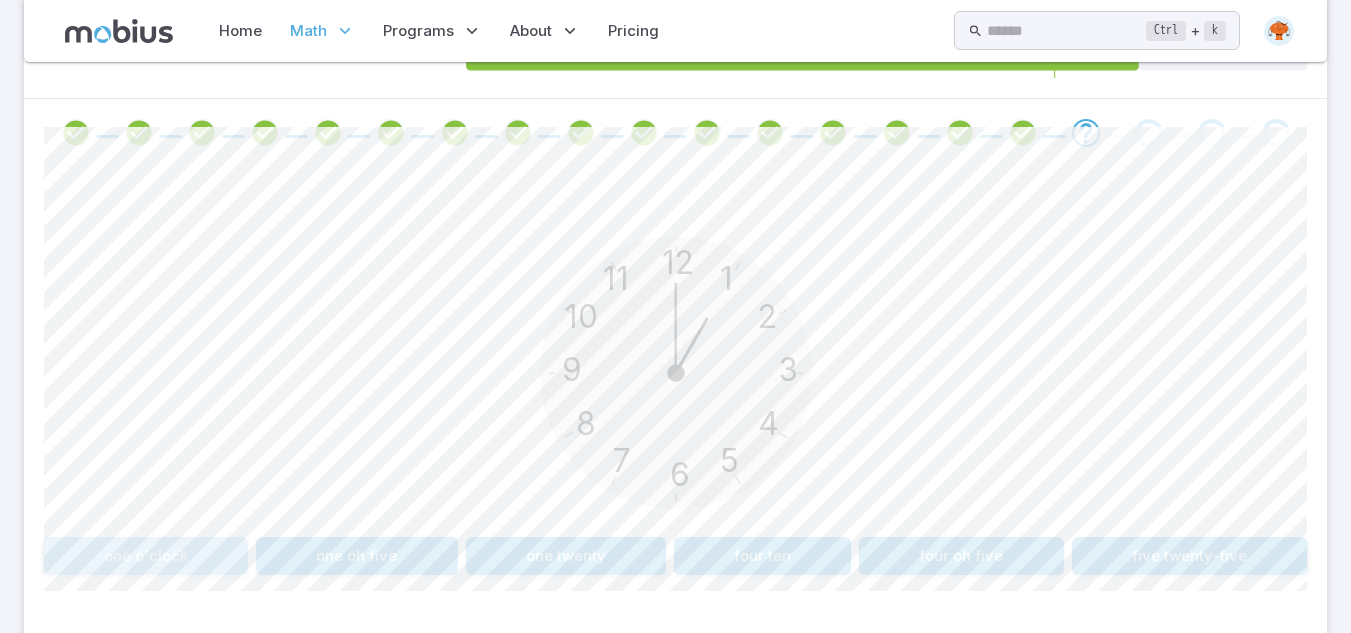 click on "one o'clock" at bounding box center [146, 556] 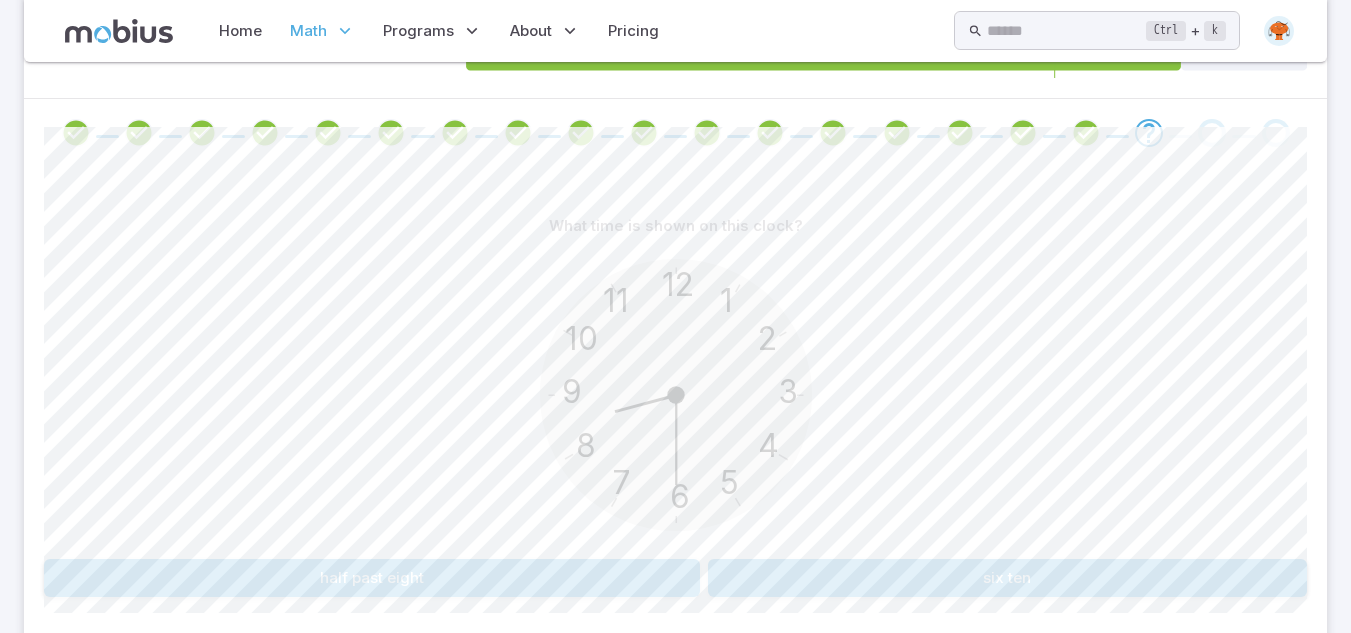 click on "half past eight" at bounding box center [372, 578] 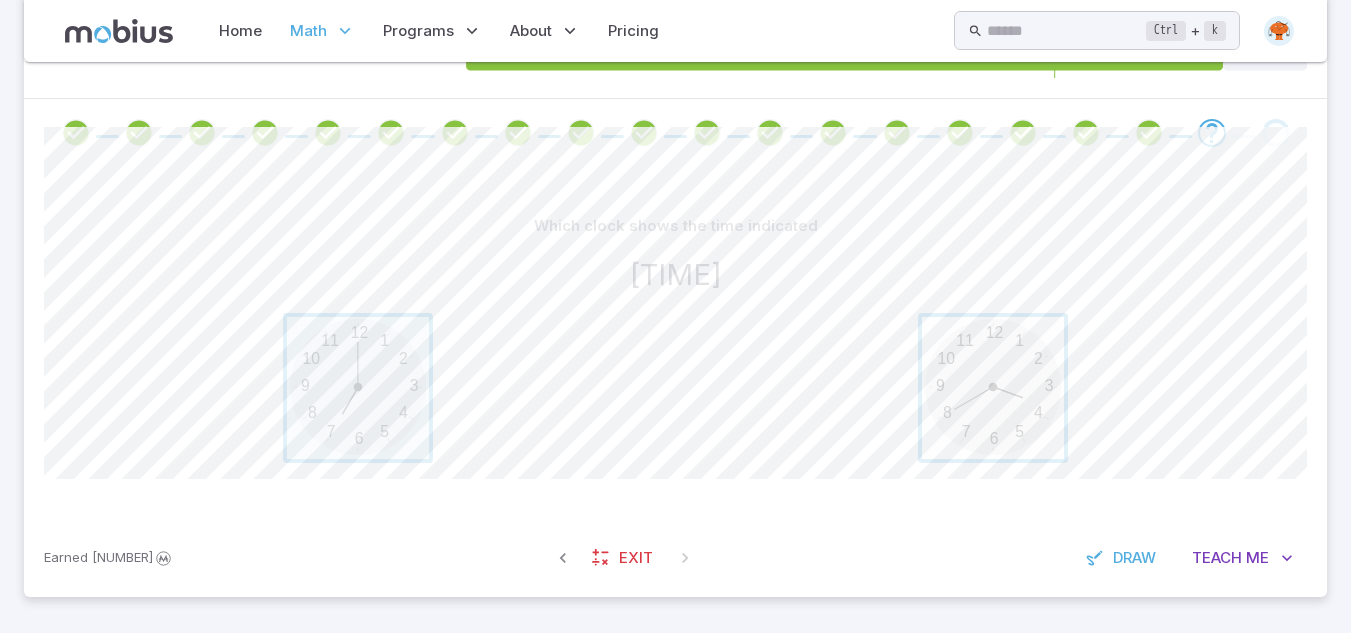 click at bounding box center (993, 388) 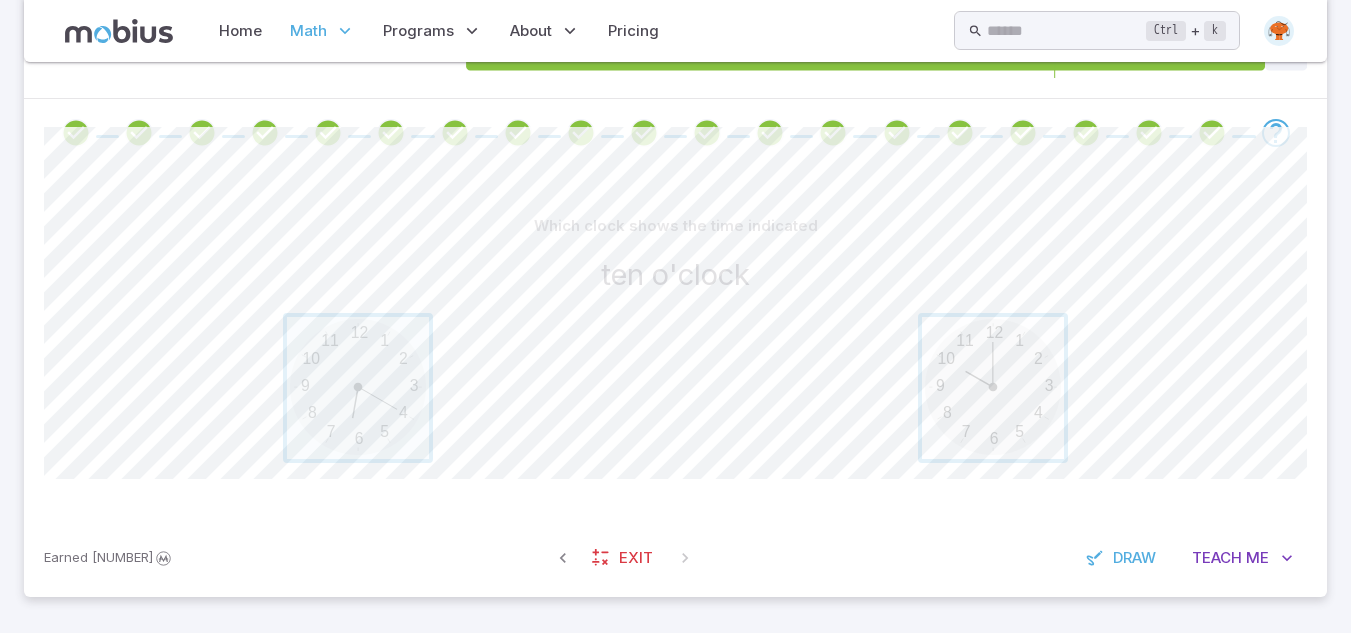 click at bounding box center (993, 388) 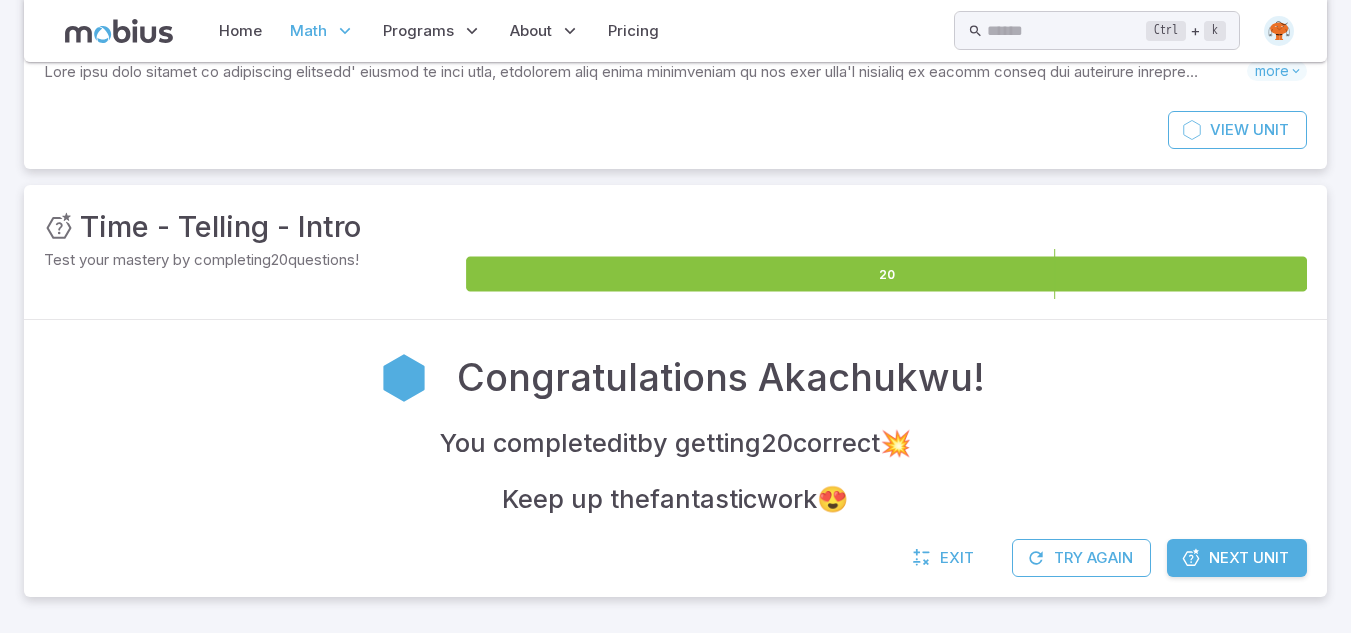 scroll, scrollTop: 159, scrollLeft: 0, axis: vertical 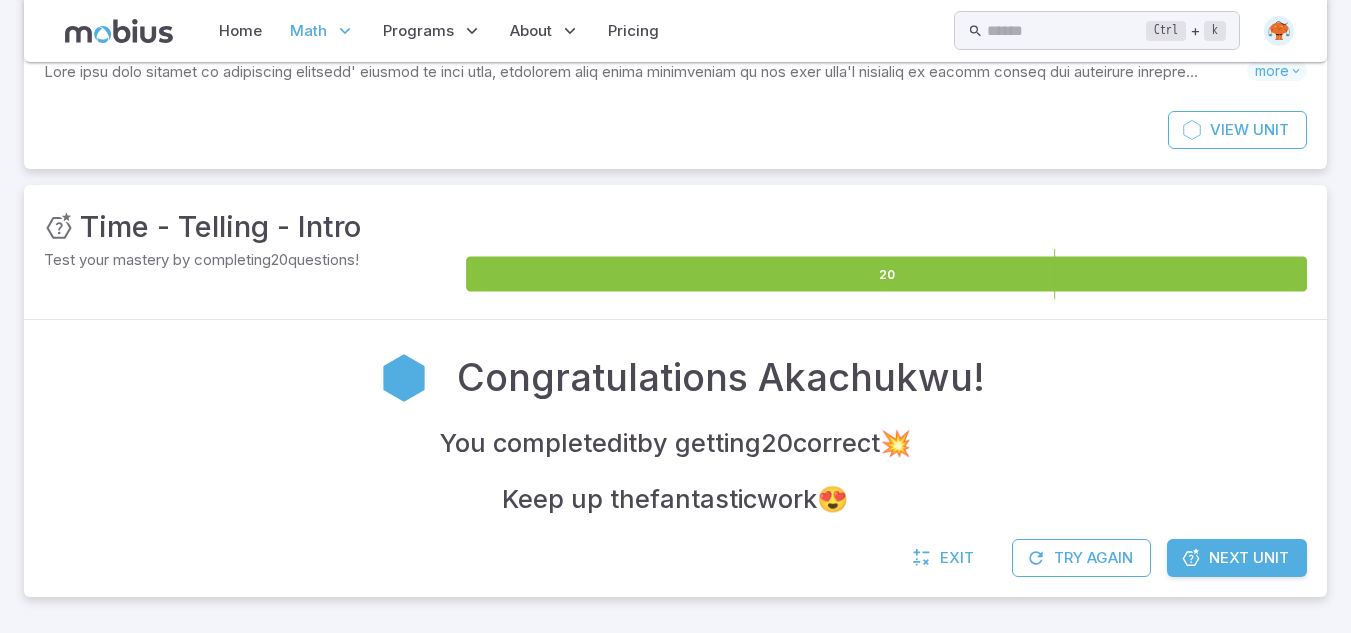 click on "Next Unit" at bounding box center [1237, 558] 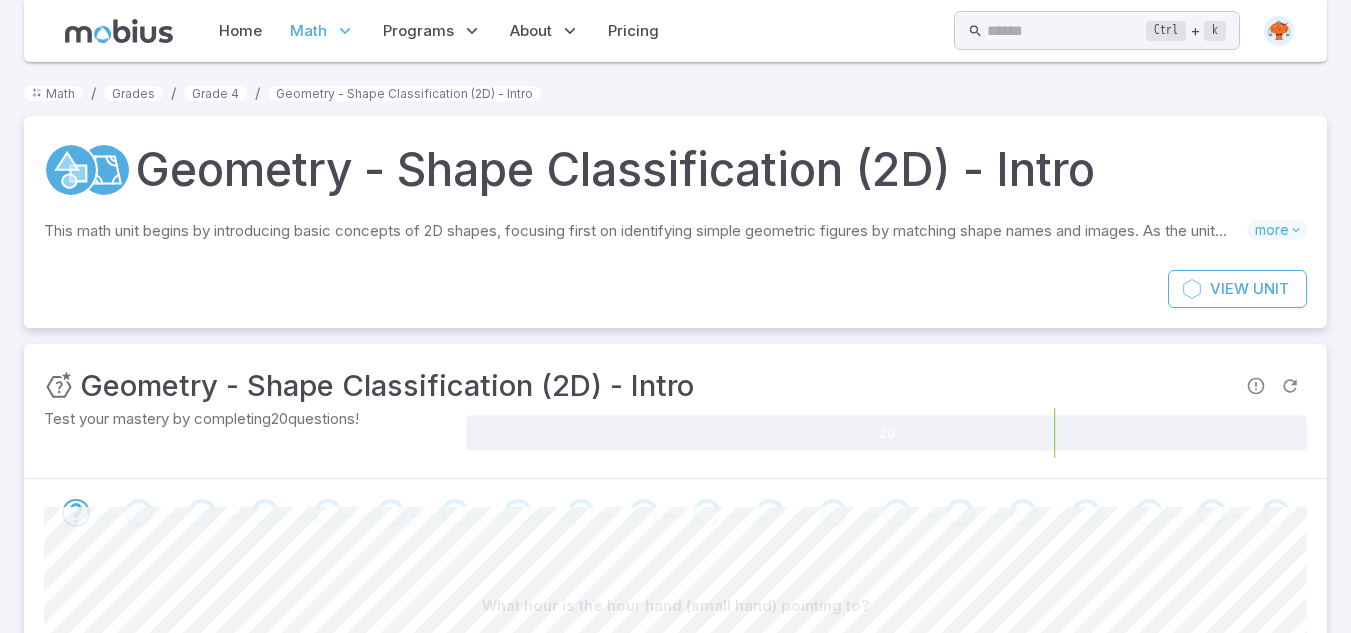scroll, scrollTop: 40, scrollLeft: 0, axis: vertical 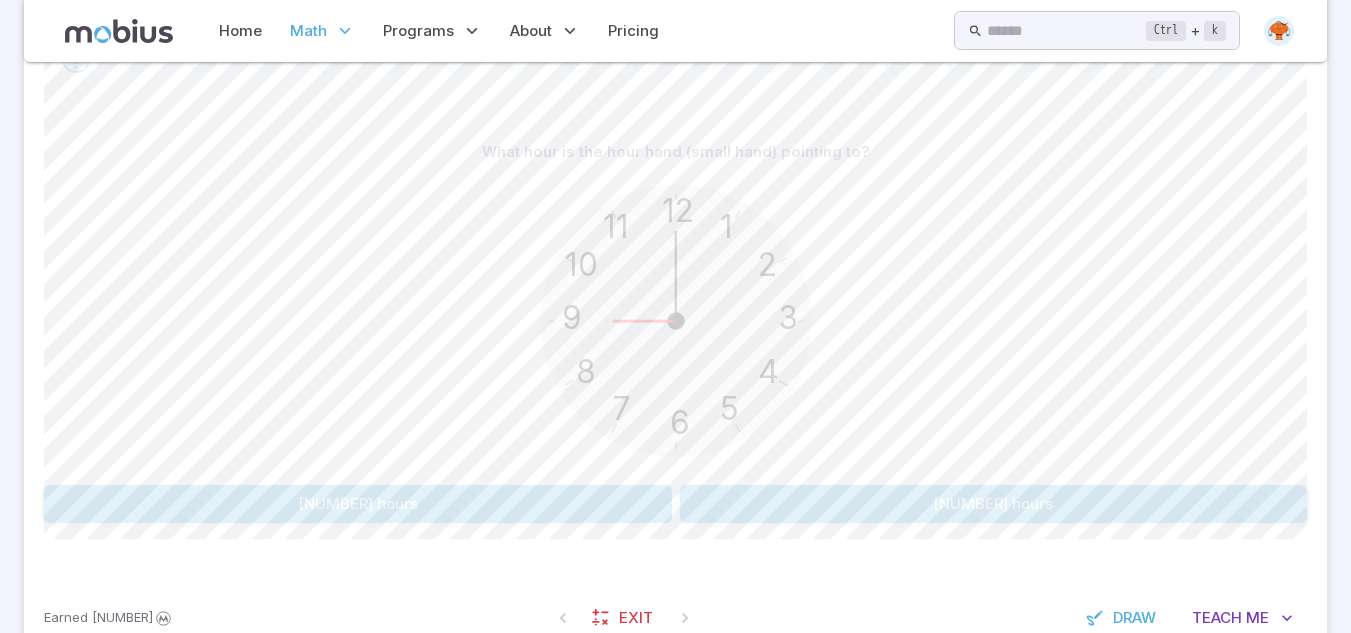 click on "[NUMBER] hours" at bounding box center (994, 504) 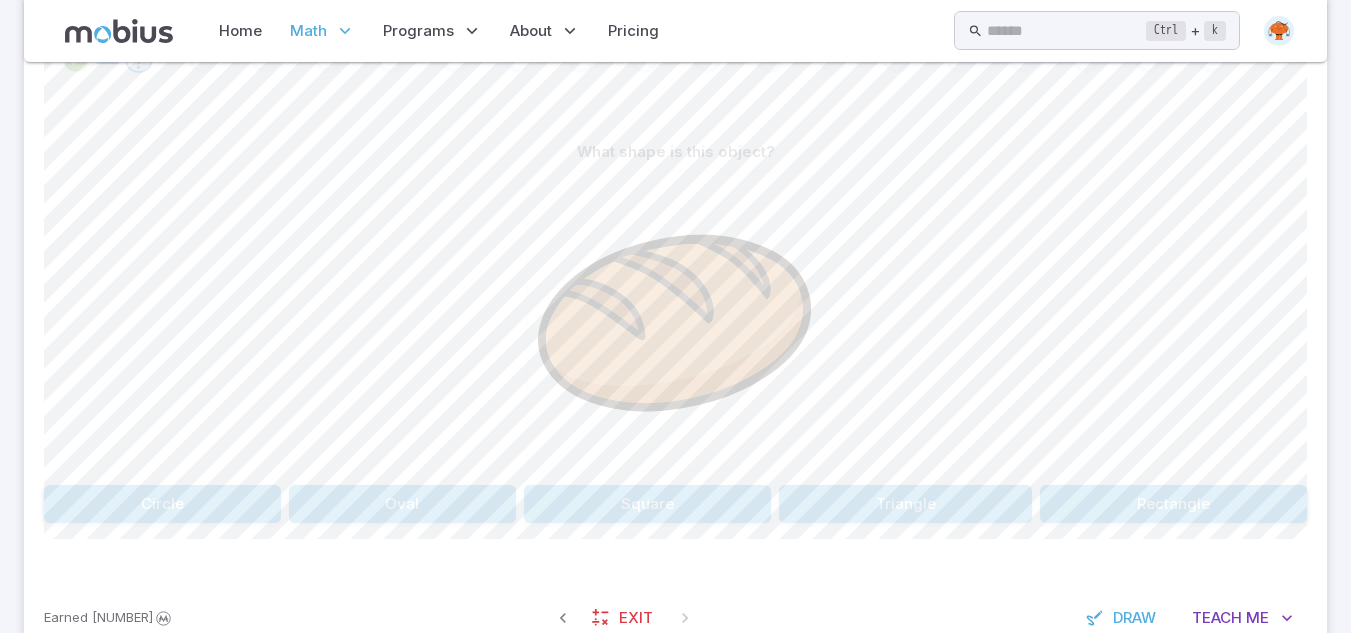 scroll, scrollTop: 494, scrollLeft: 0, axis: vertical 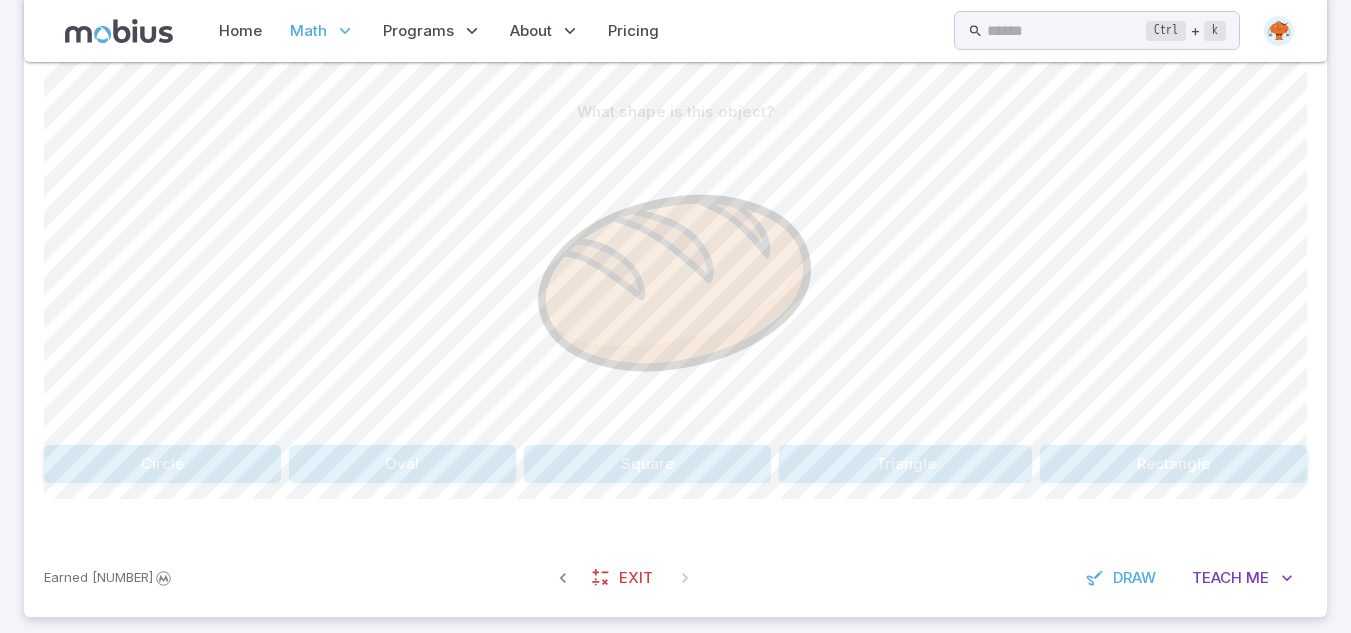 click on "Oval" at bounding box center (403, 464) 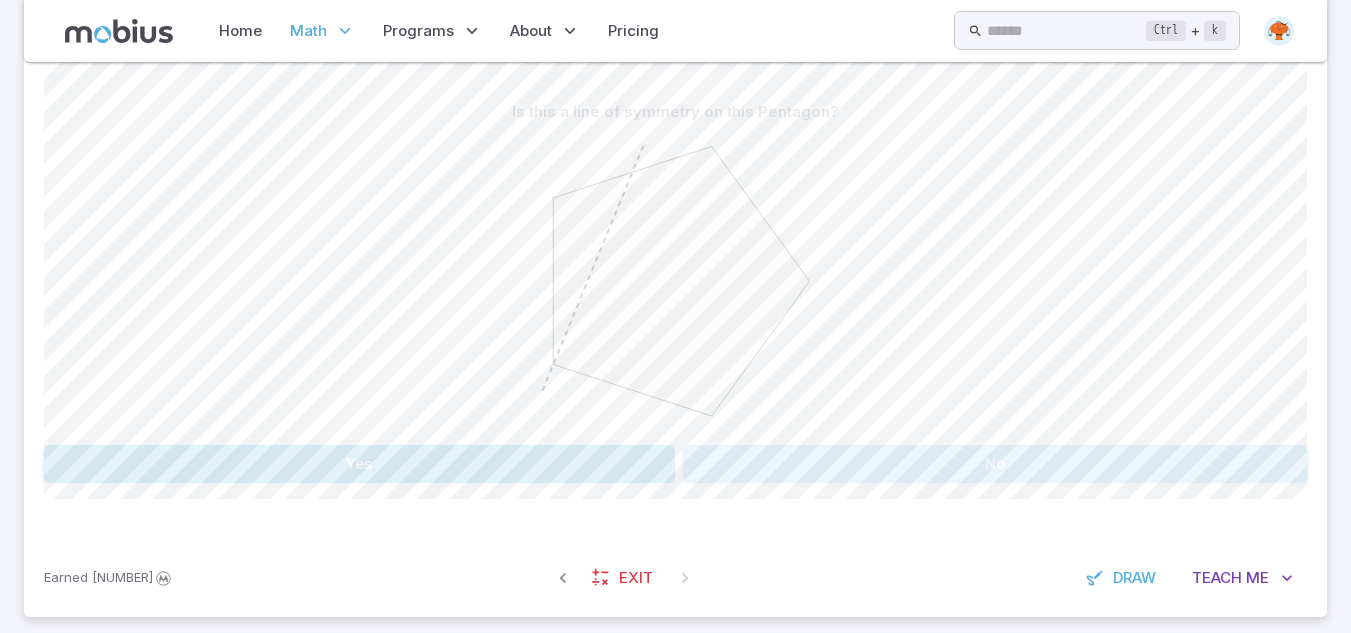 click on "No" at bounding box center (995, 464) 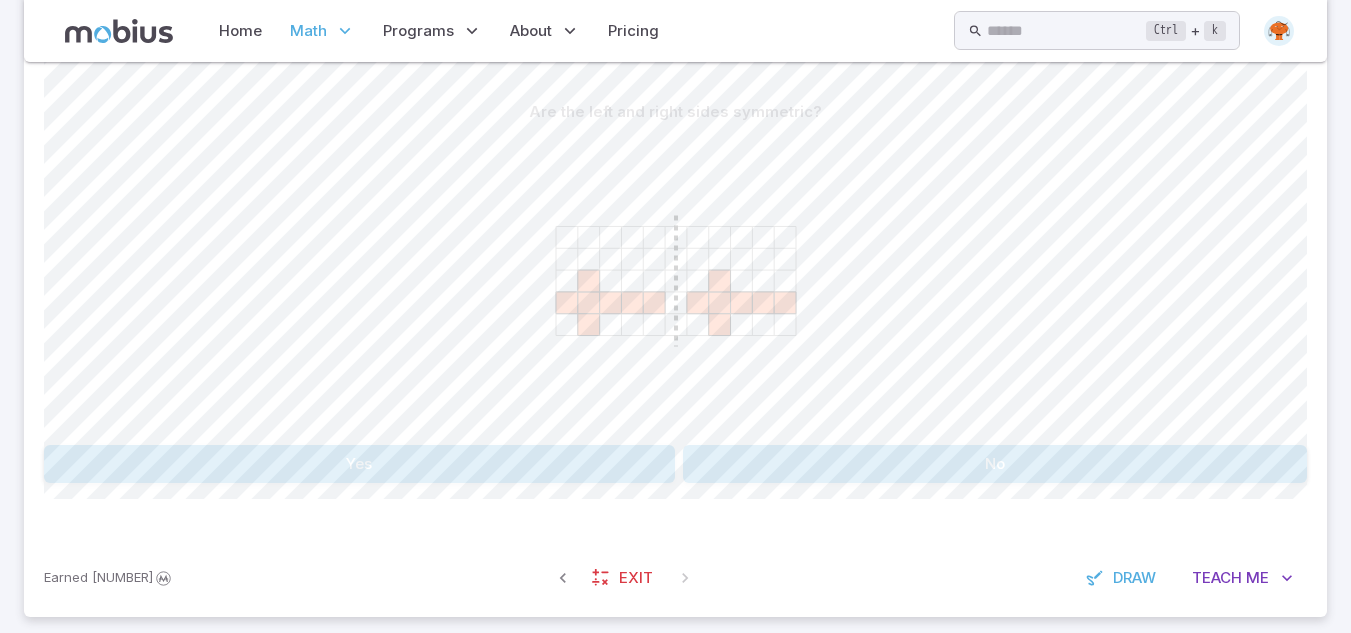 scroll, scrollTop: 514, scrollLeft: 0, axis: vertical 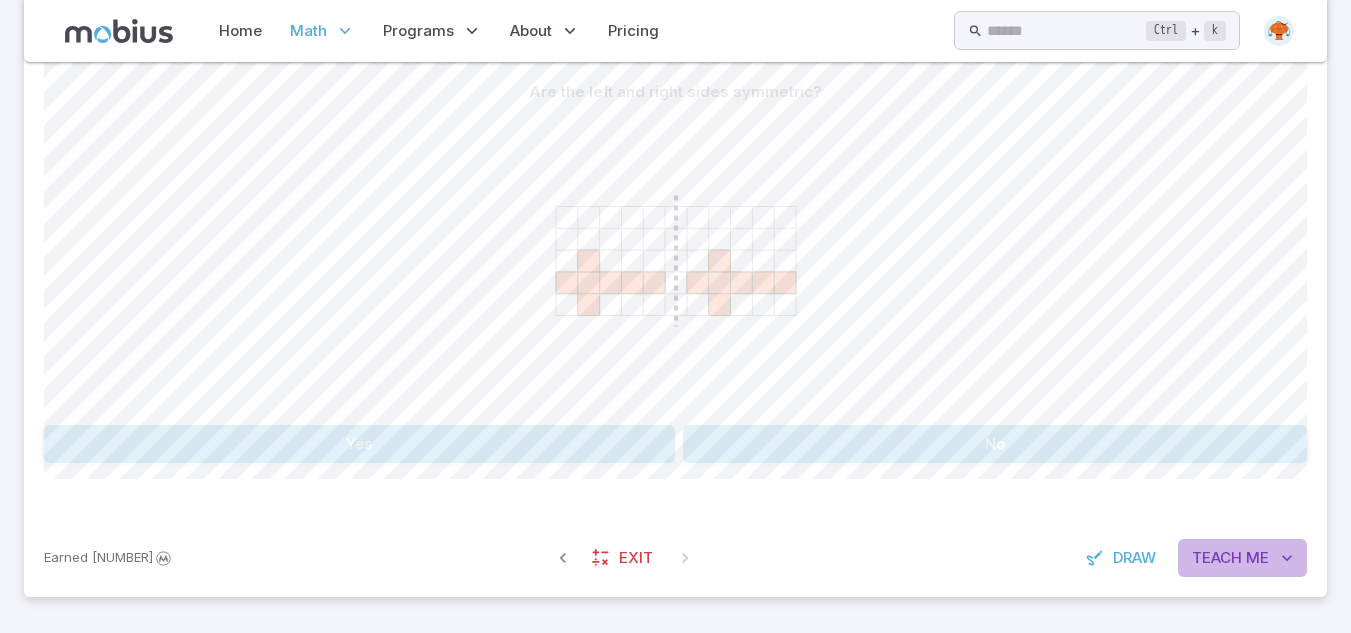click on "Teach" at bounding box center (1217, 558) 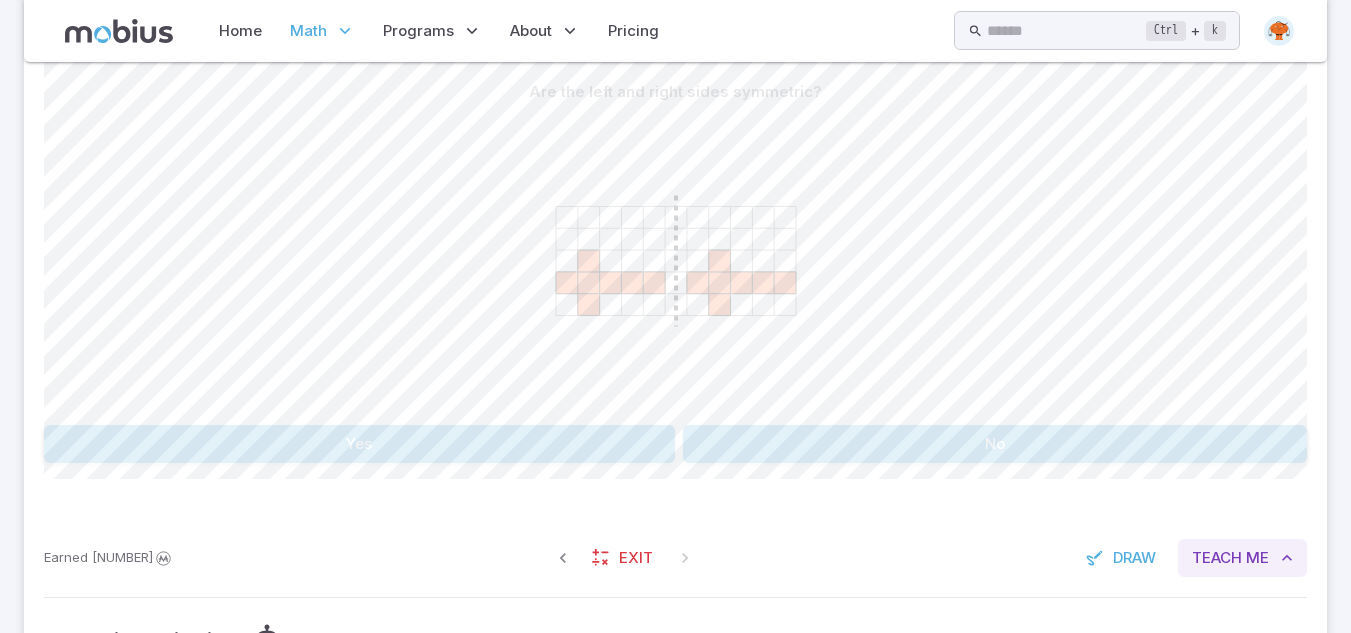 type 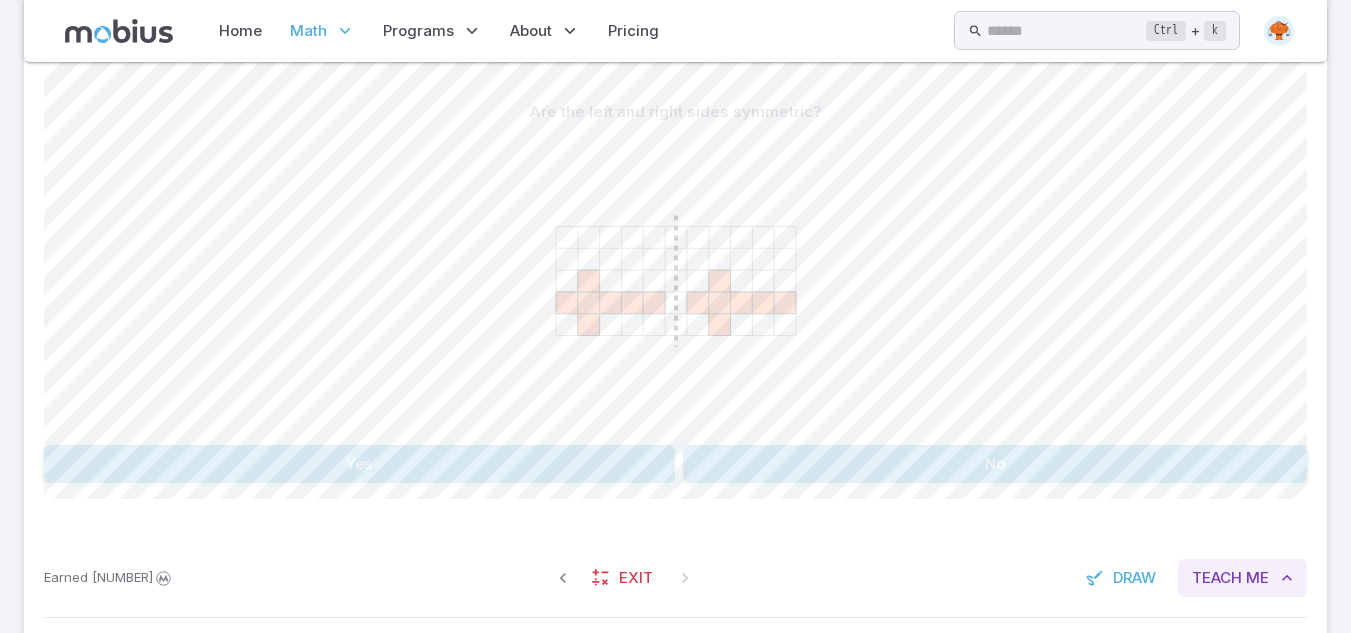 scroll, scrollTop: 495, scrollLeft: 0, axis: vertical 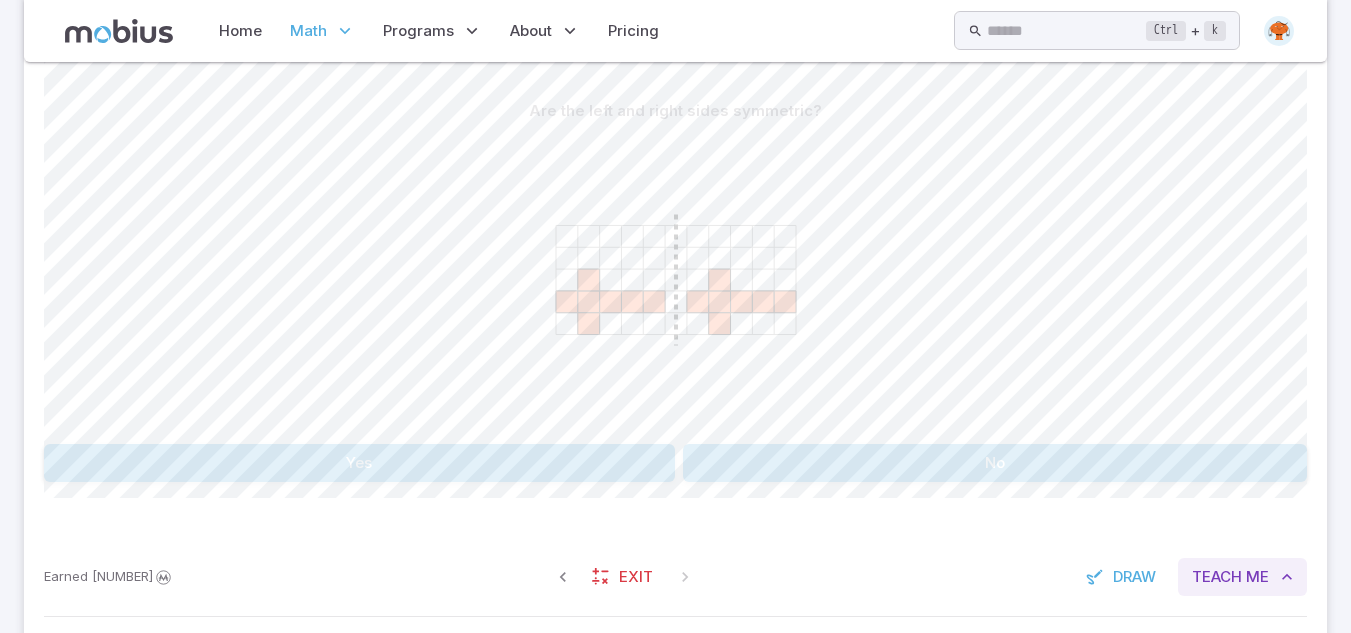 click on "Teach Me" at bounding box center [1242, 577] 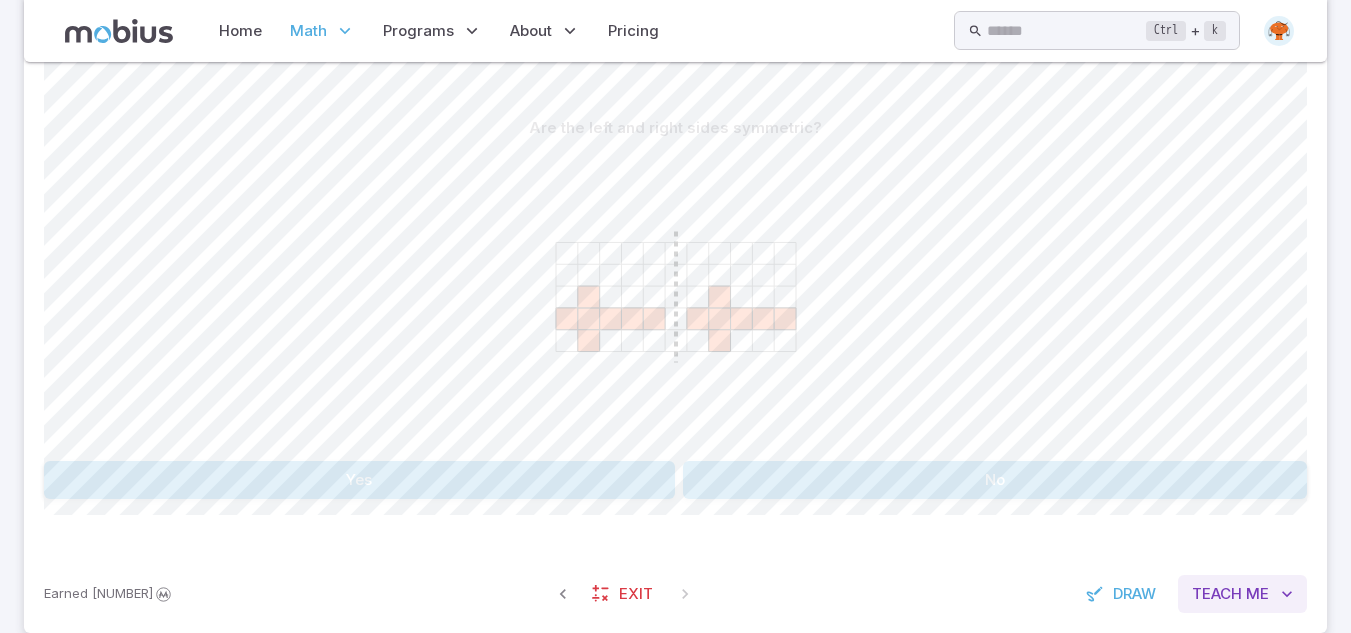 scroll, scrollTop: 474, scrollLeft: 0, axis: vertical 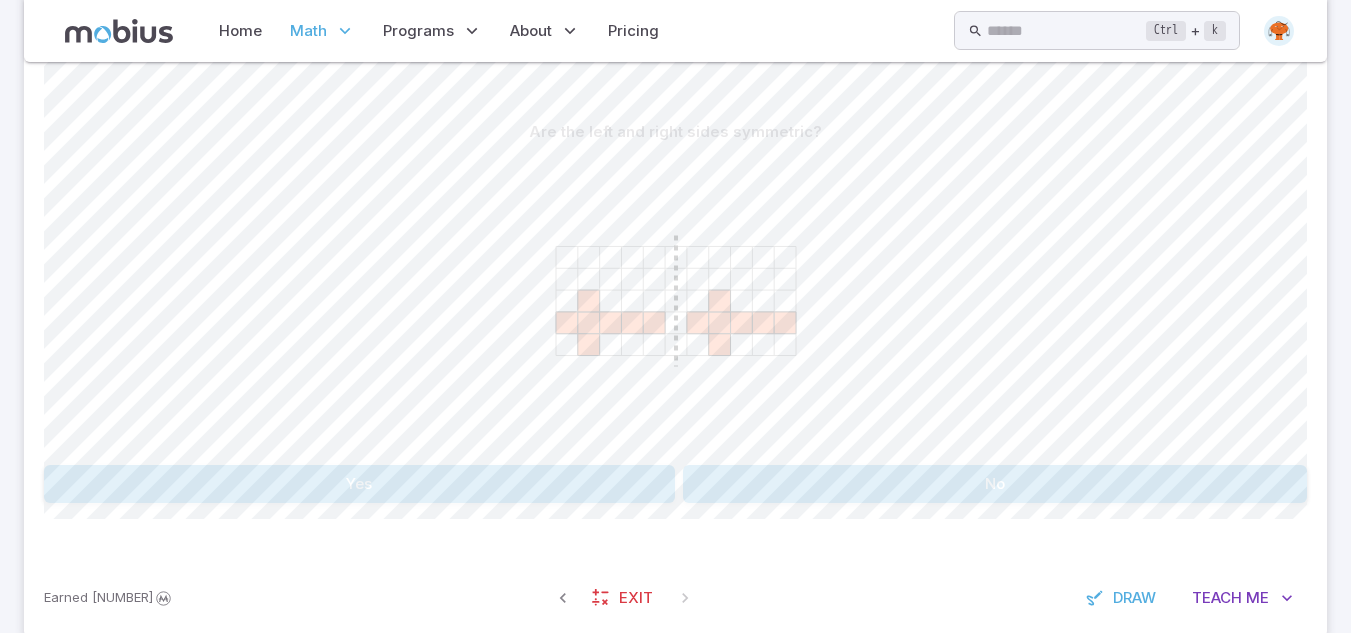 click on "No" at bounding box center [995, 484] 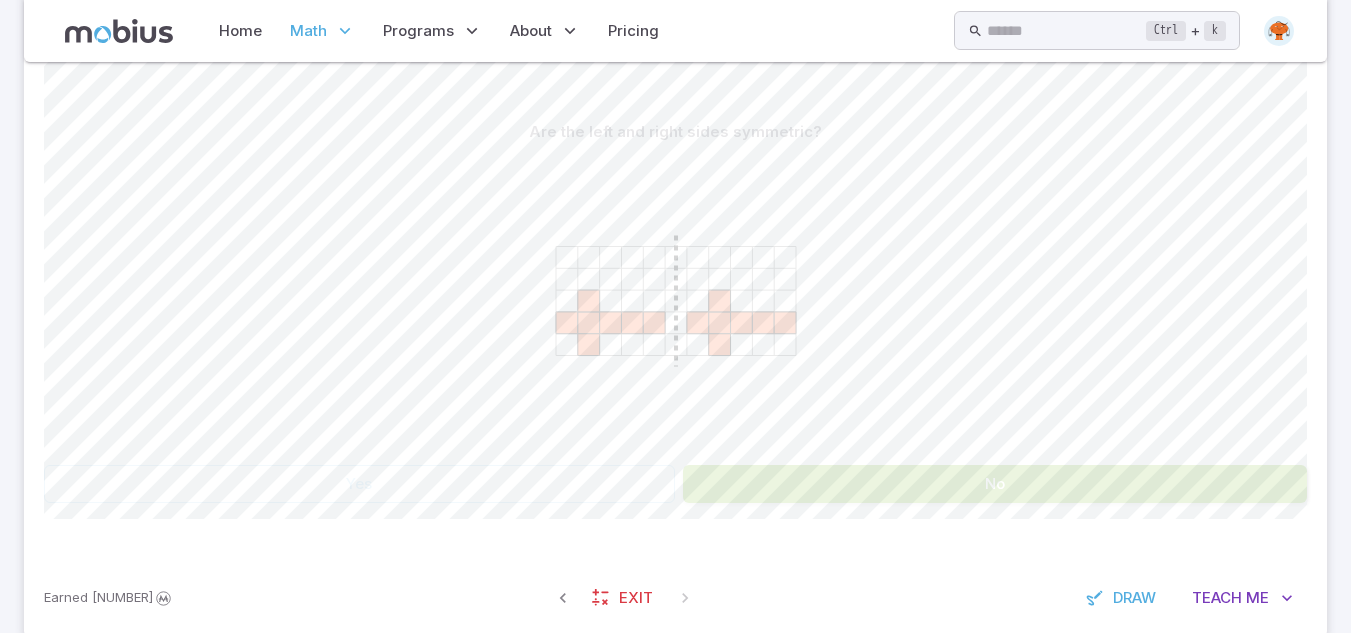 click at bounding box center (675, 304) 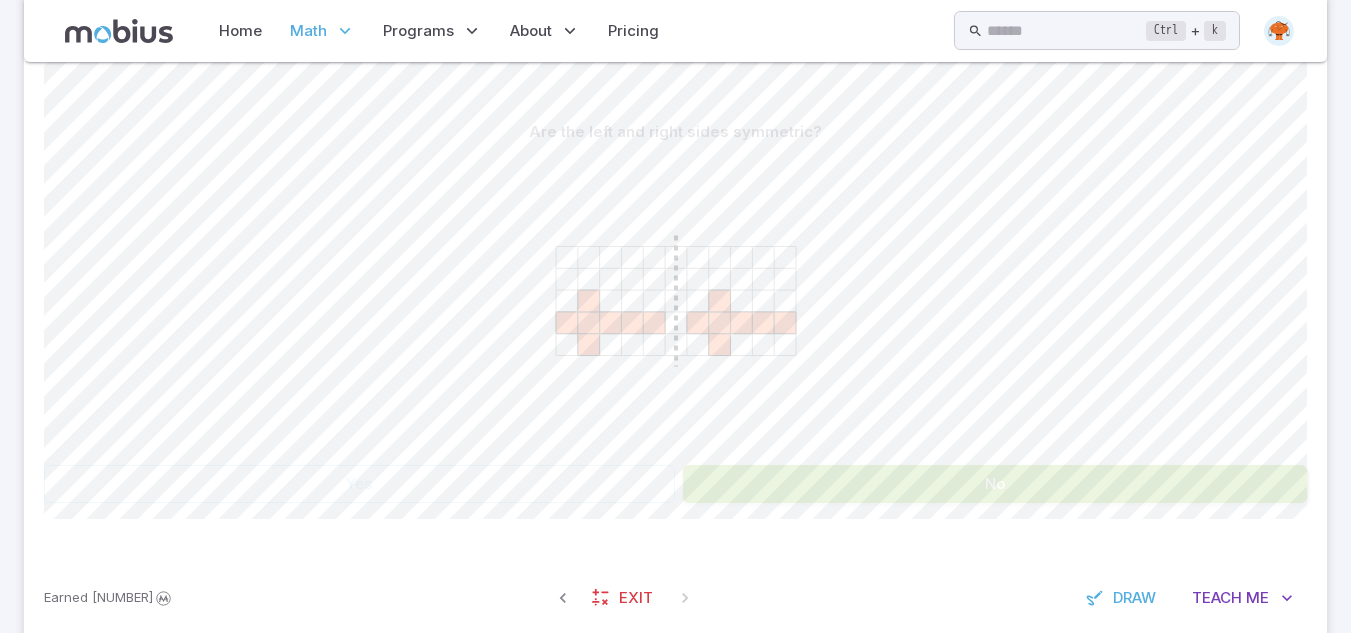 click 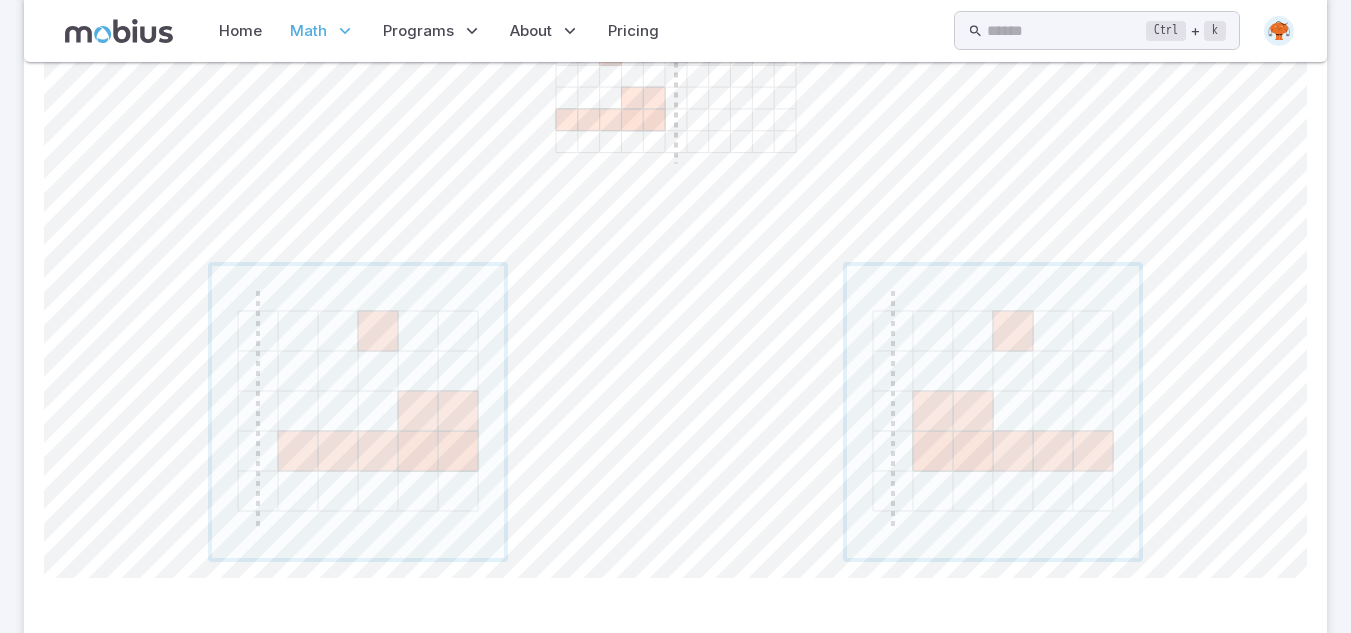 scroll, scrollTop: 674, scrollLeft: 0, axis: vertical 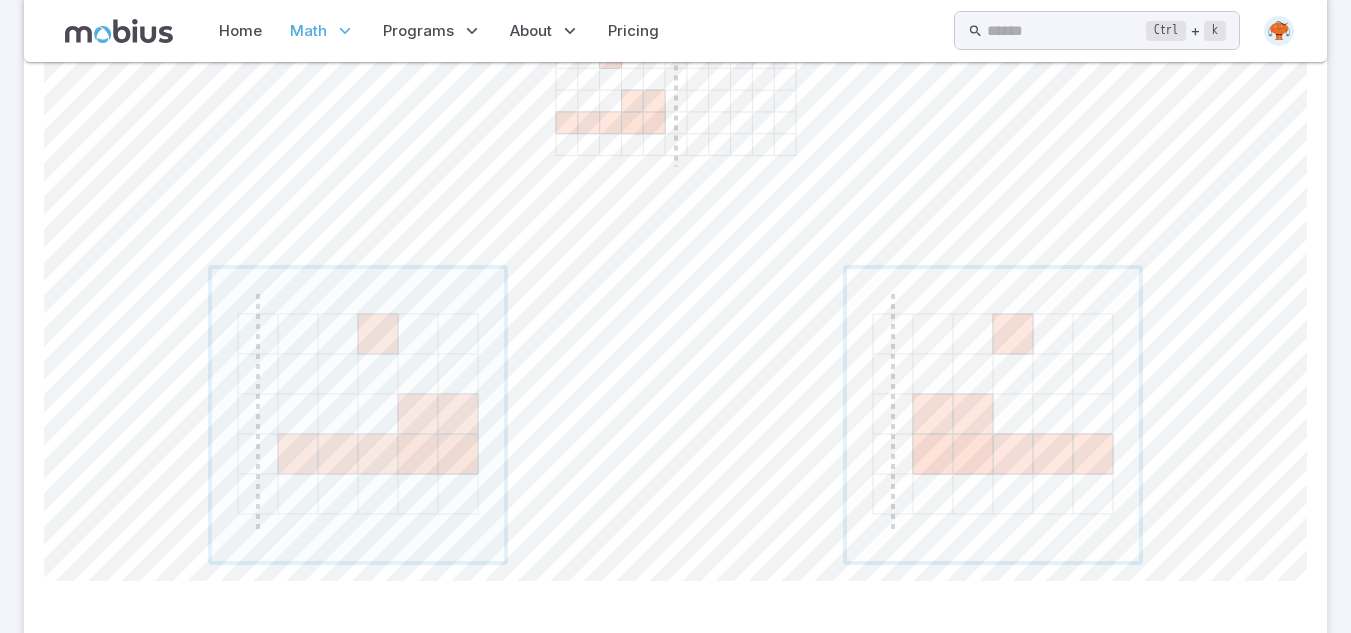 click at bounding box center (993, 415) 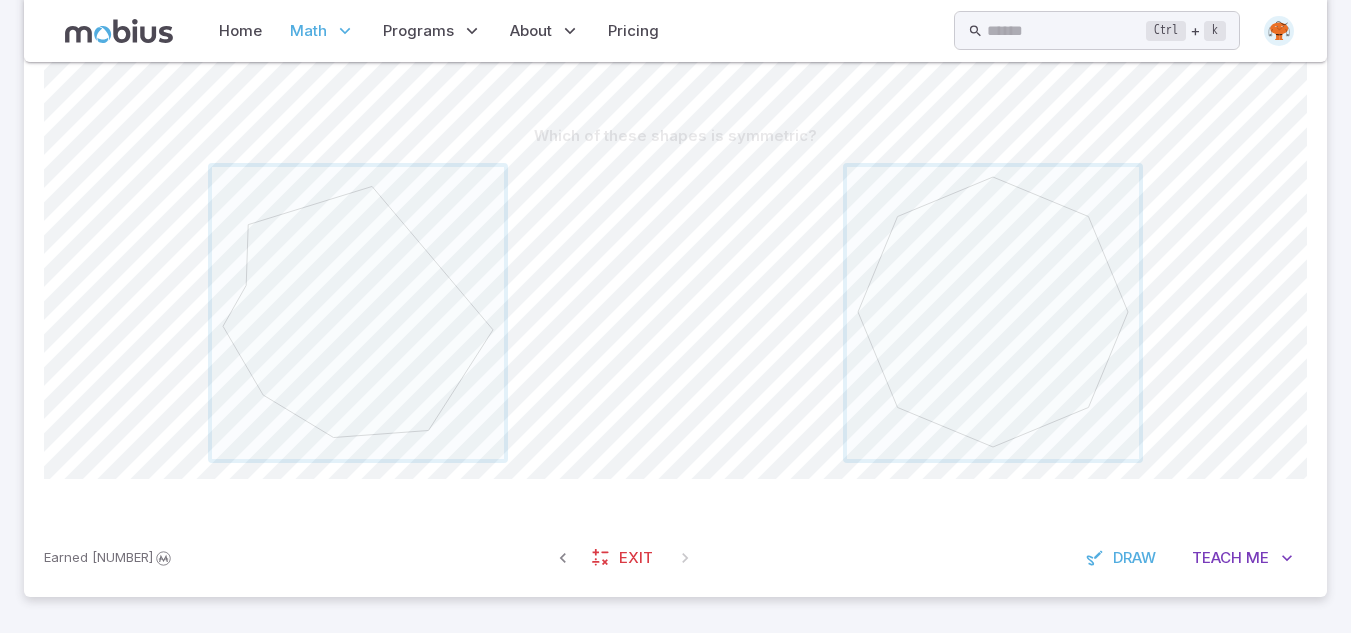 scroll, scrollTop: 470, scrollLeft: 0, axis: vertical 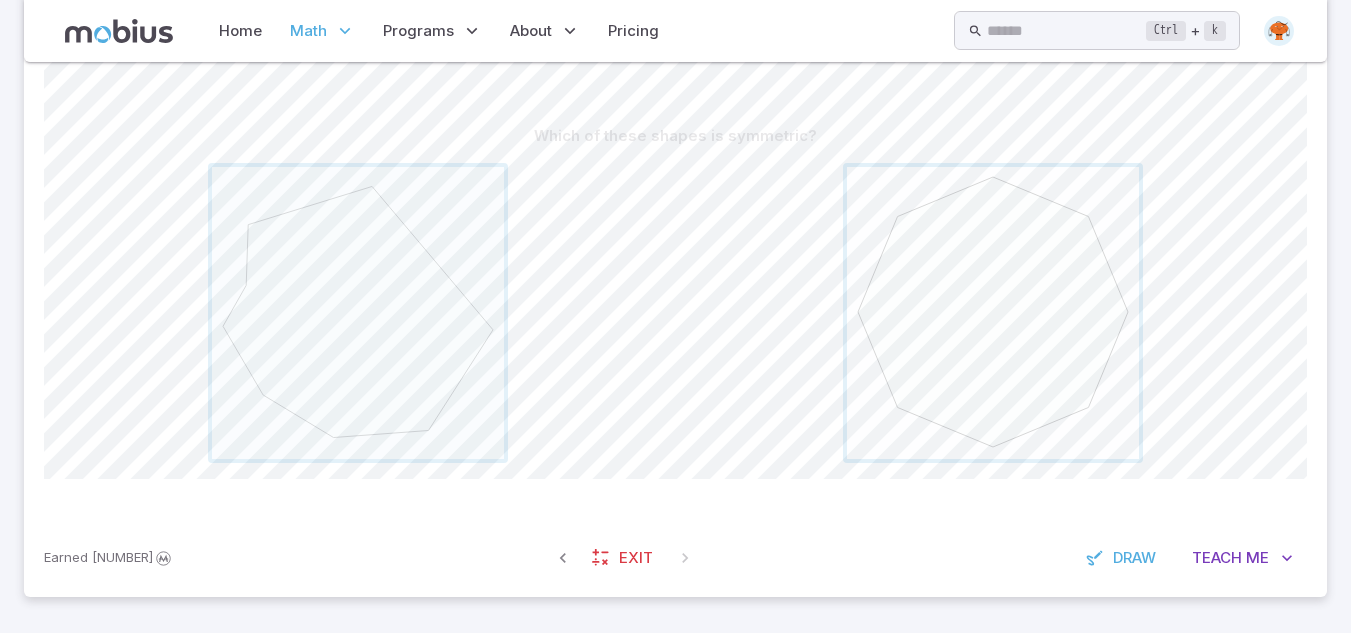 click at bounding box center [993, 313] 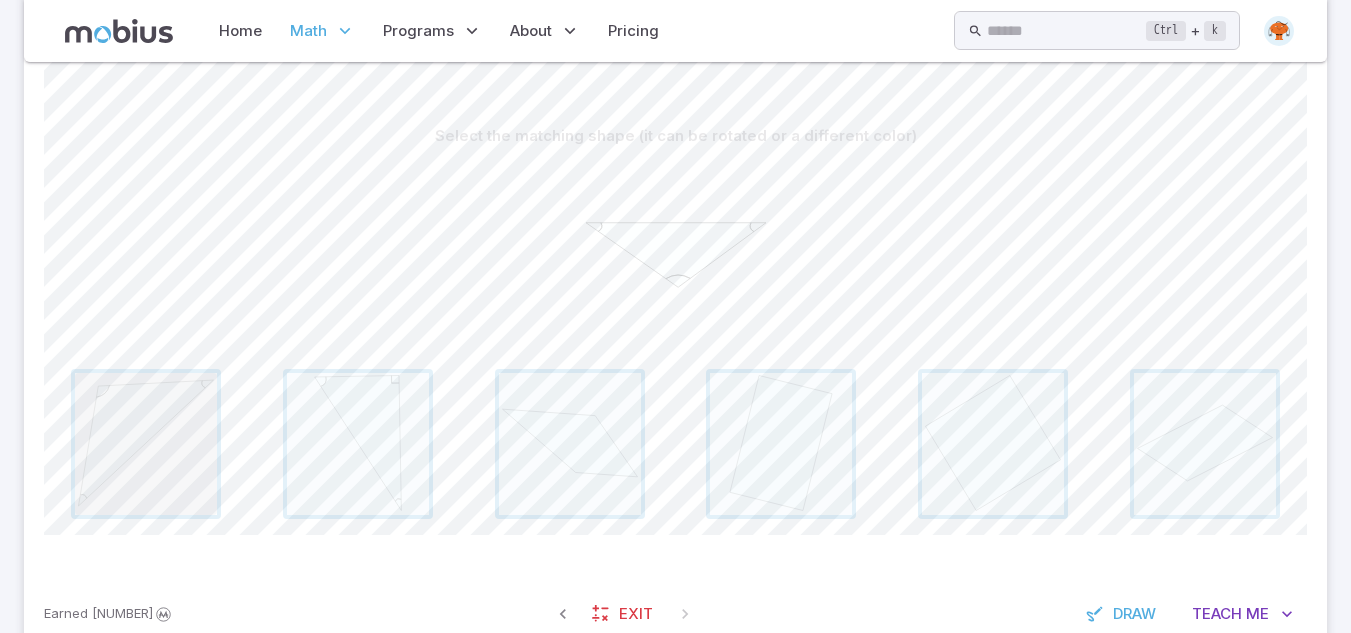 click at bounding box center [146, 444] 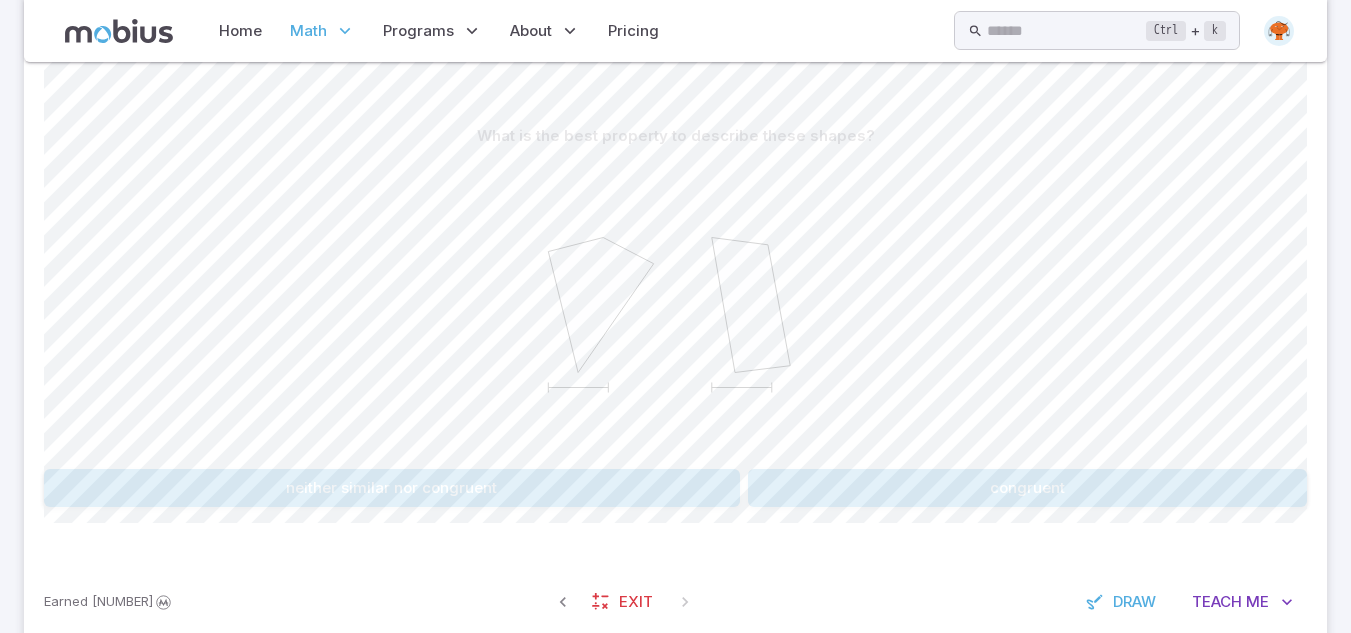 click on "neither similar nor congruent" at bounding box center [392, 488] 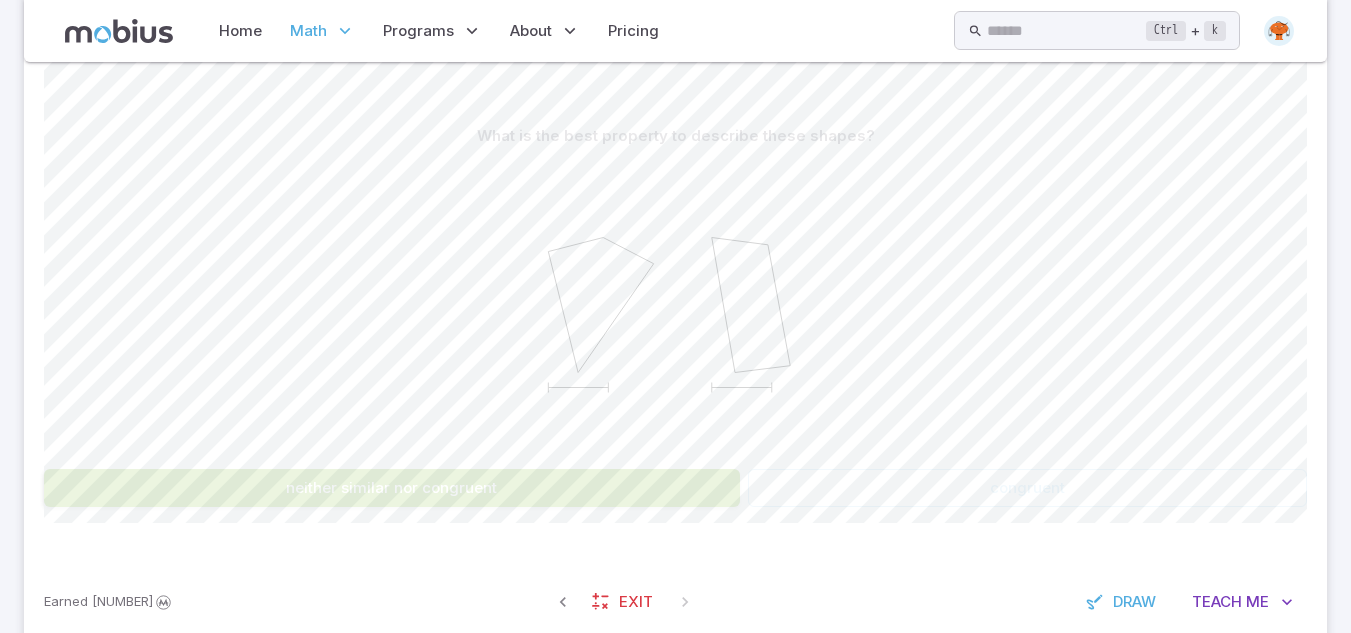 scroll, scrollTop: 268, scrollLeft: 0, axis: vertical 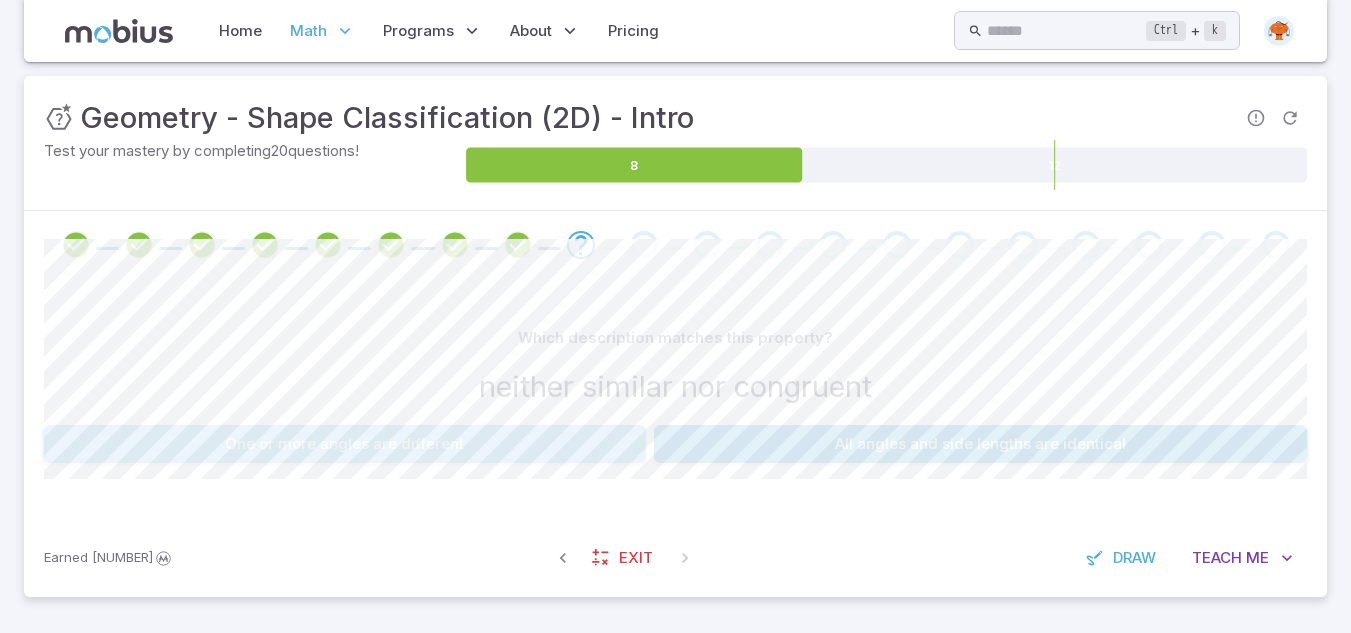 click on "One or more angles are different" at bounding box center (345, 444) 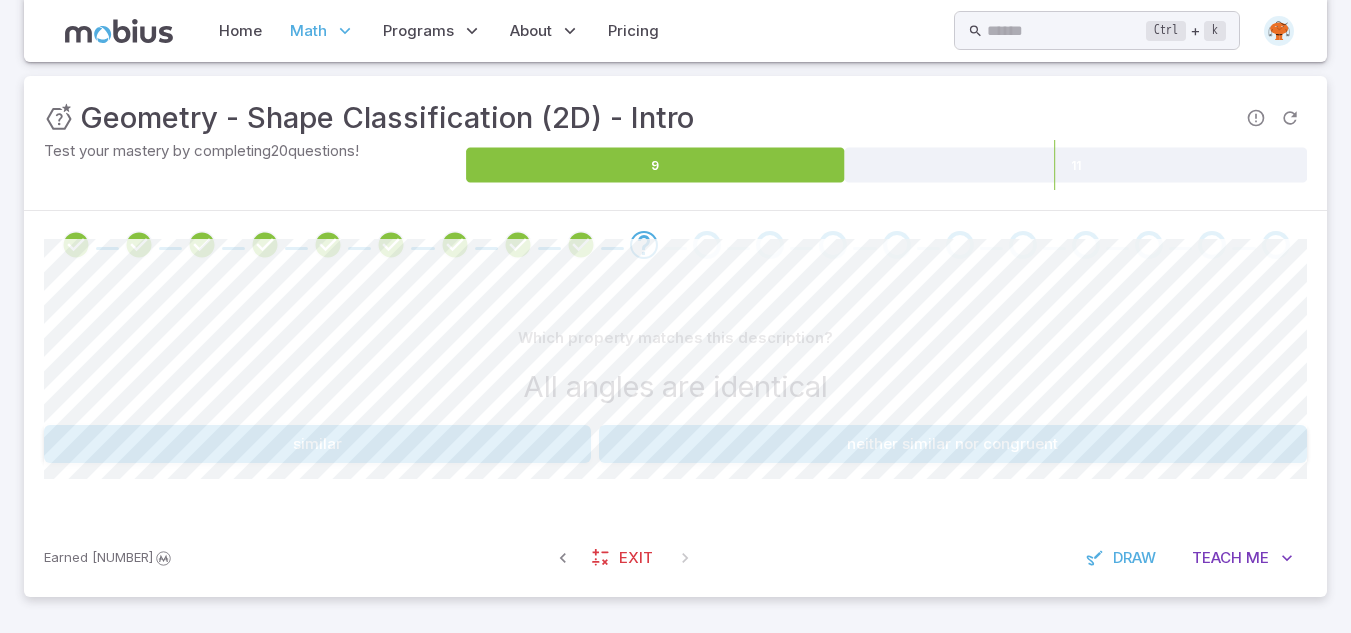 click on "similar" at bounding box center [317, 444] 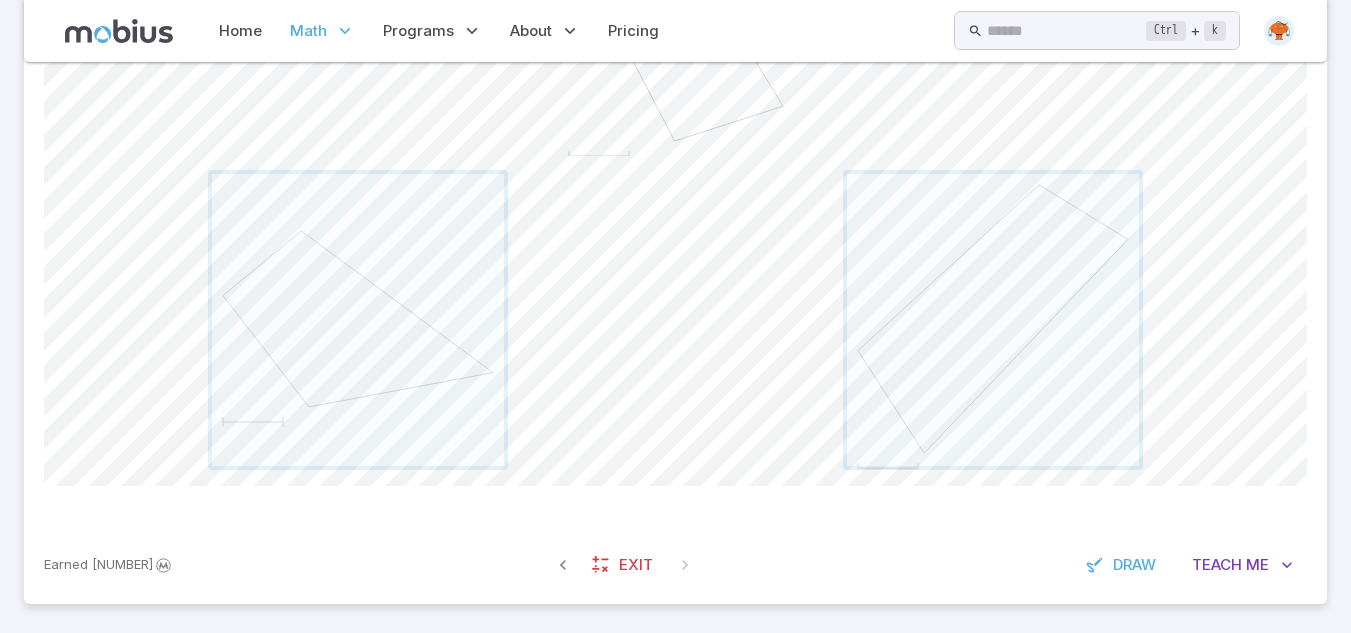 scroll, scrollTop: 776, scrollLeft: 0, axis: vertical 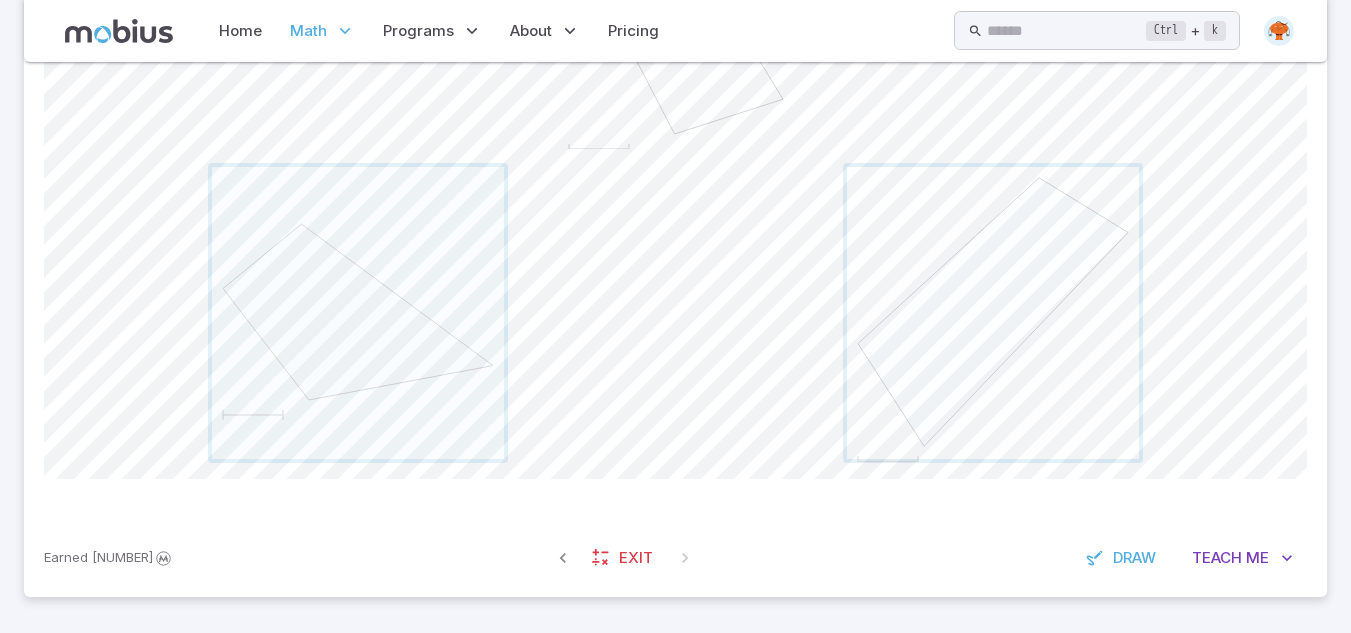 click at bounding box center (993, 313) 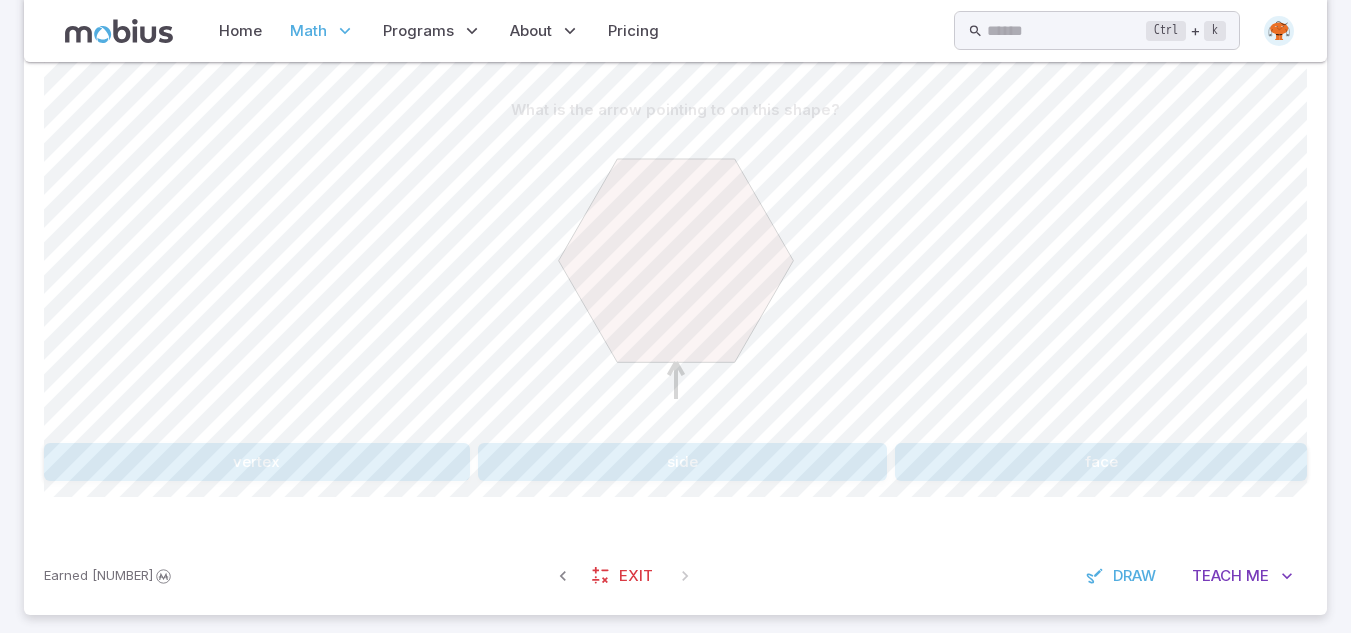 scroll, scrollTop: 514, scrollLeft: 0, axis: vertical 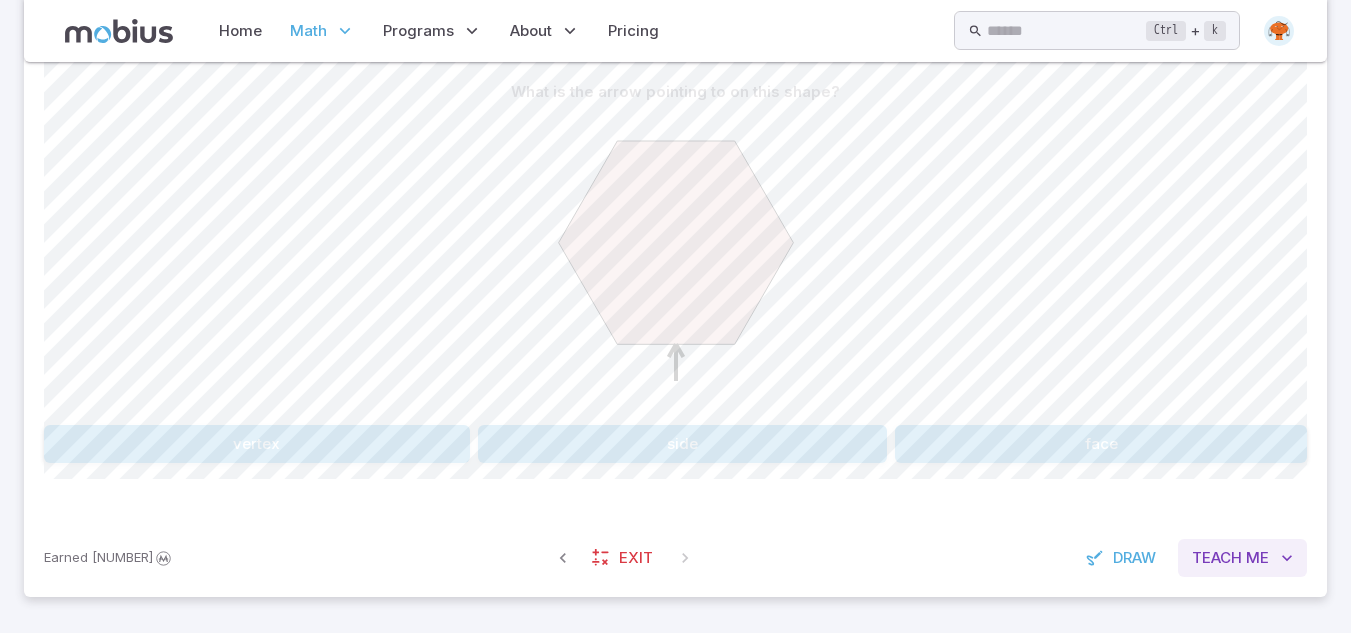 click on "Teach Me" at bounding box center (1242, 558) 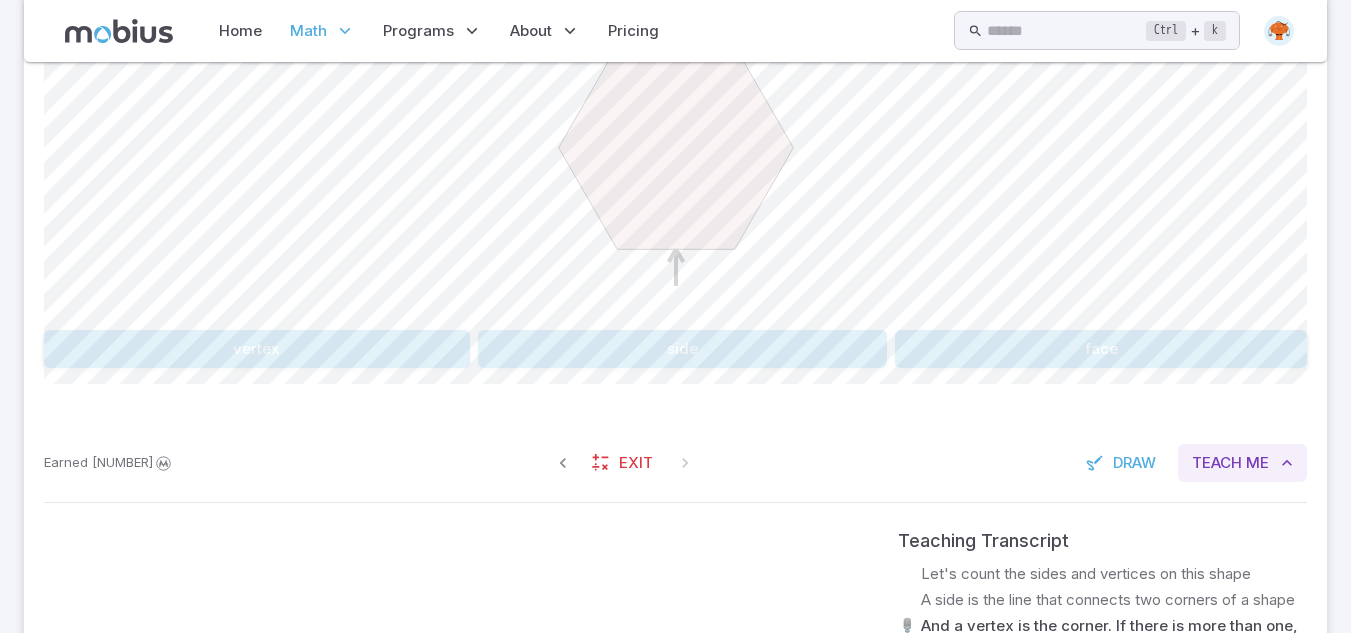 scroll, scrollTop: 535, scrollLeft: 0, axis: vertical 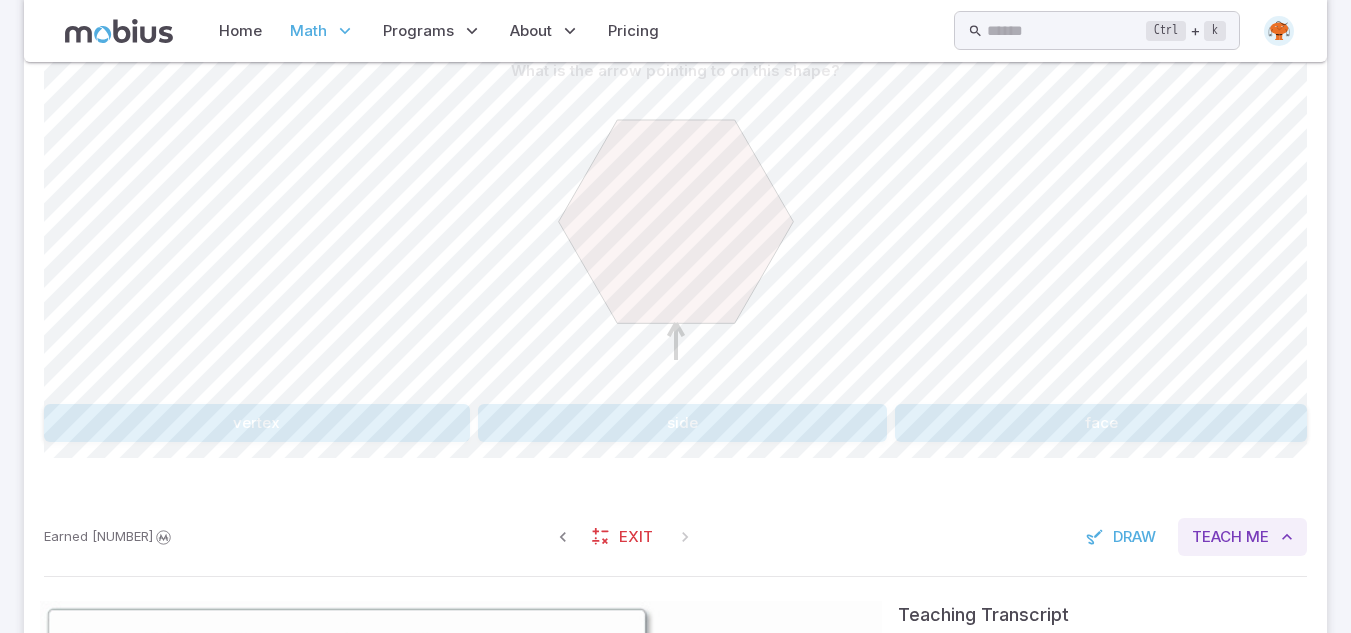 click on "Teach" at bounding box center [1217, 537] 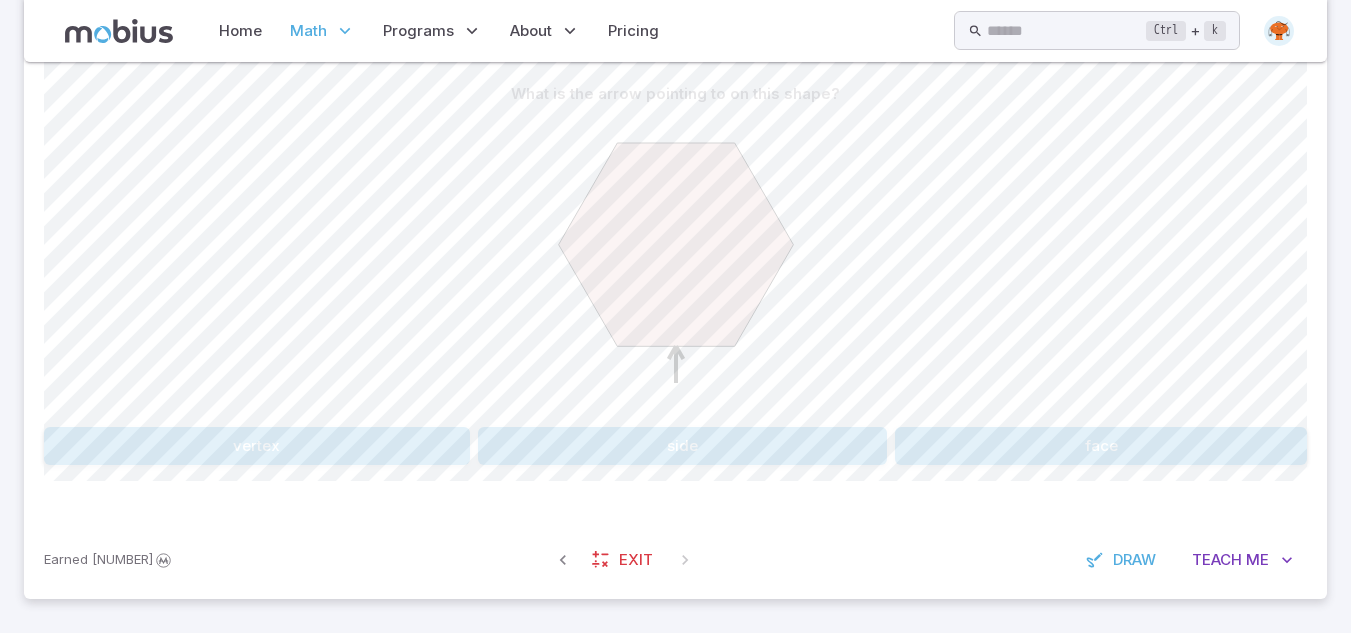scroll, scrollTop: 514, scrollLeft: 0, axis: vertical 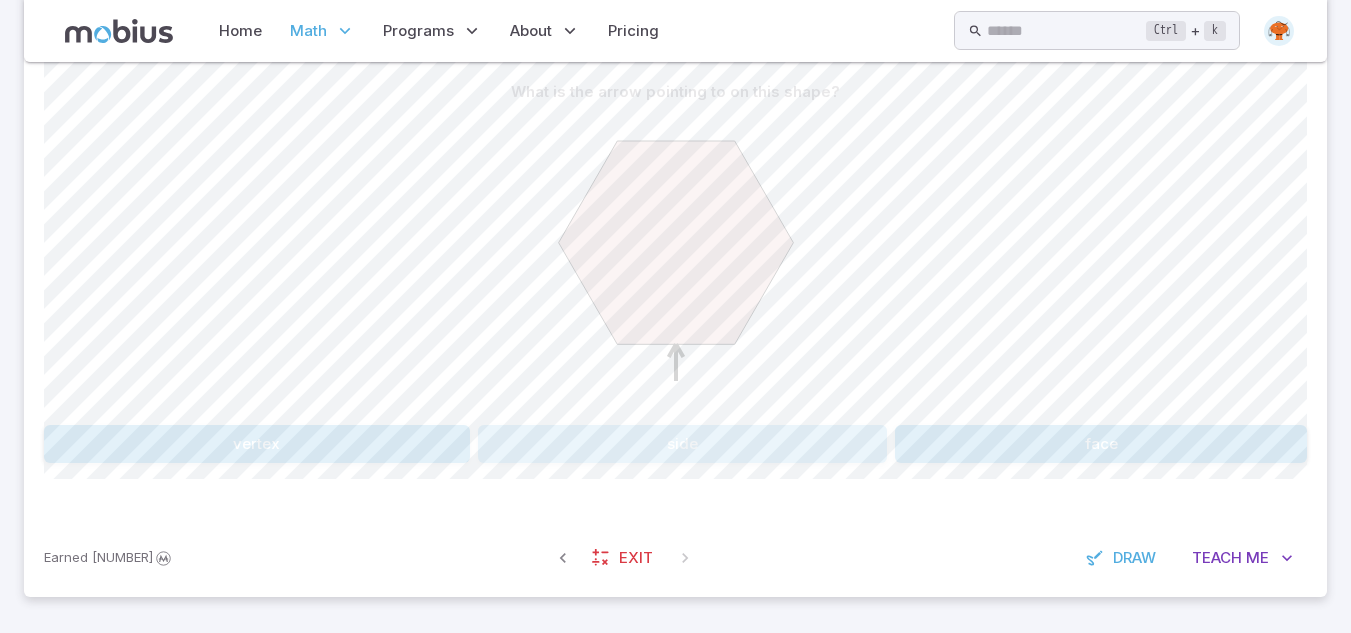 click on "side" at bounding box center (683, 444) 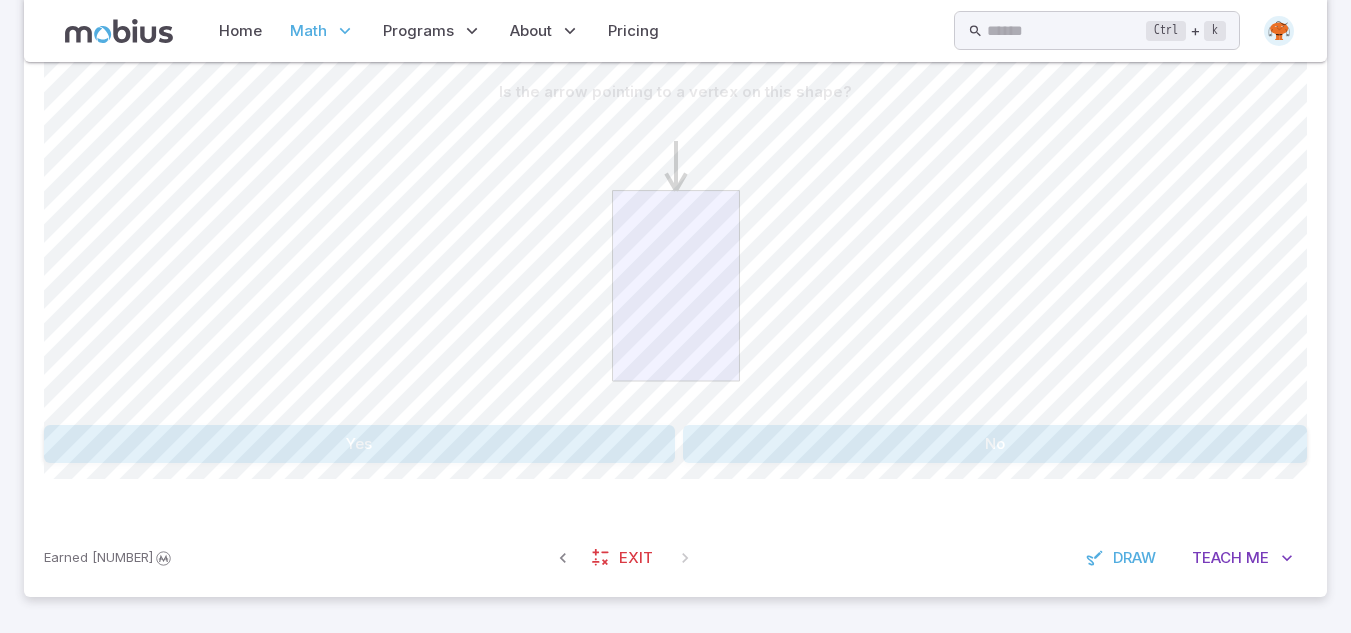 click on "No" at bounding box center [995, 444] 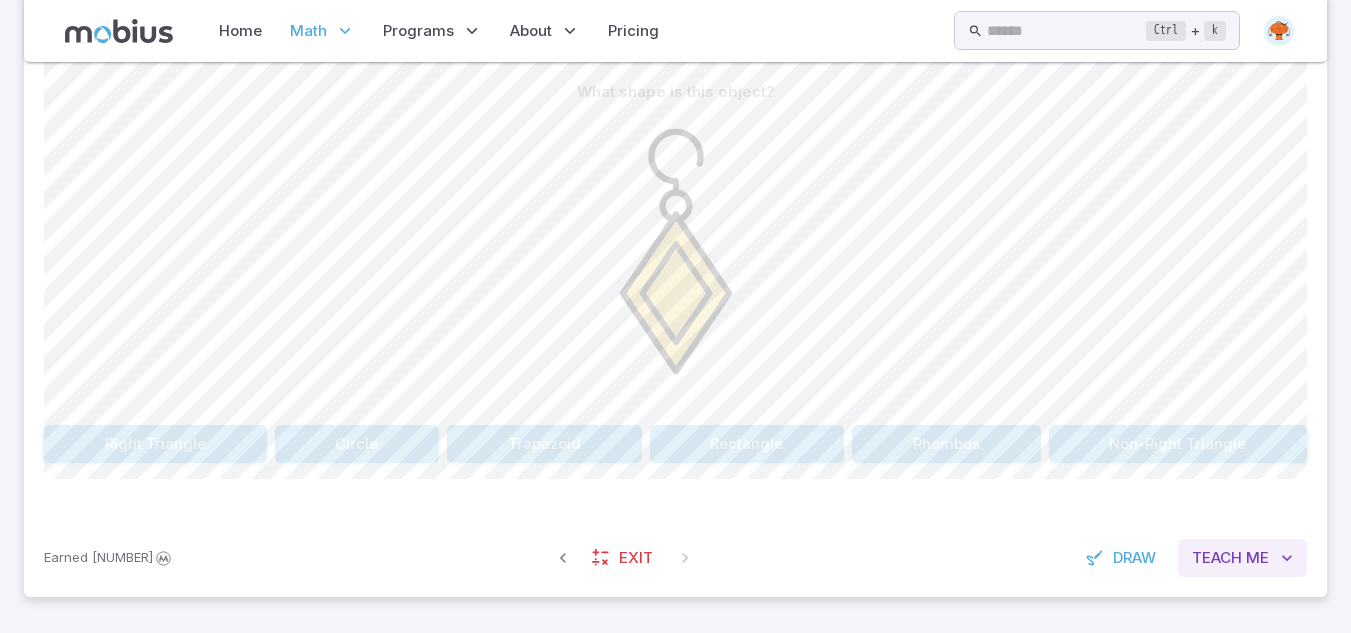 click on "Teach Me" at bounding box center [1242, 558] 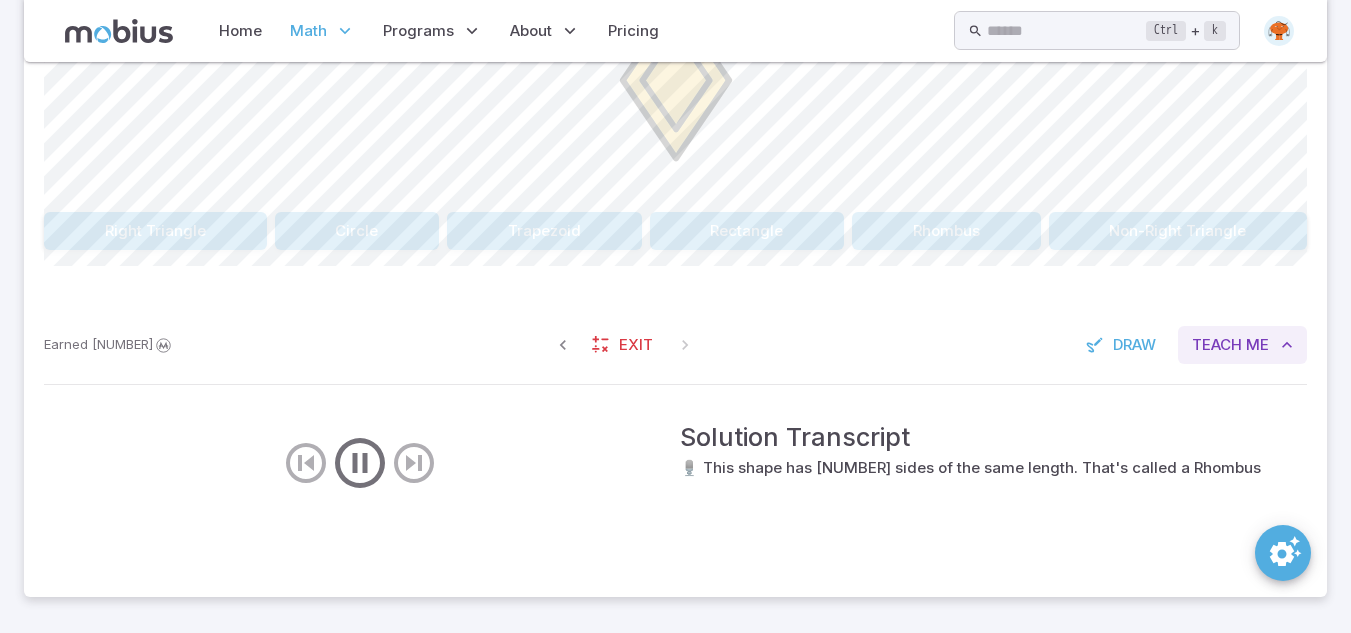 scroll, scrollTop: 687, scrollLeft: 0, axis: vertical 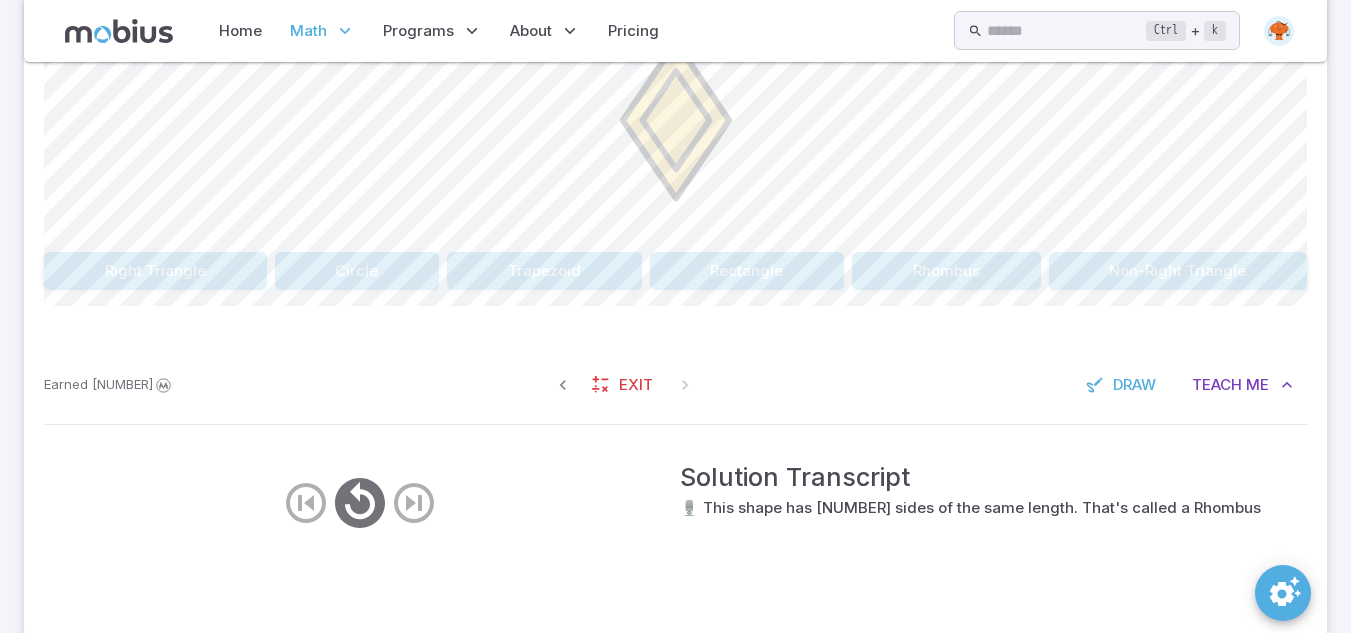 click on "Rhombus" at bounding box center [946, 271] 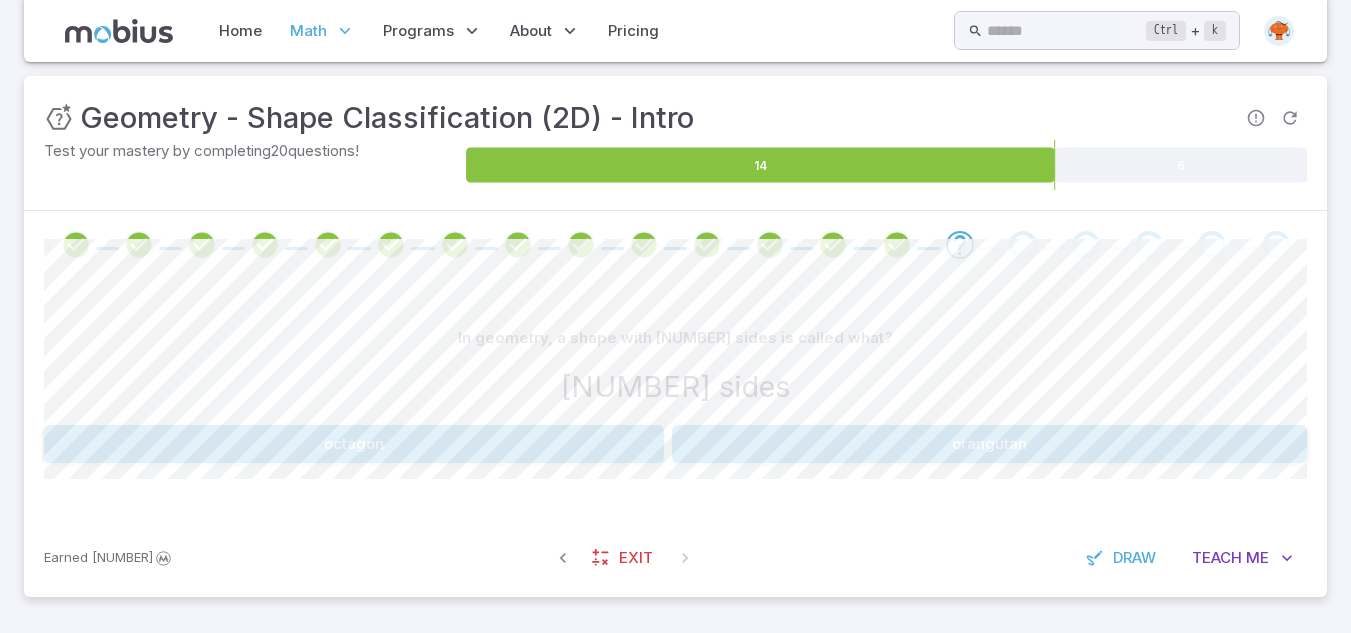 scroll, scrollTop: 268, scrollLeft: 0, axis: vertical 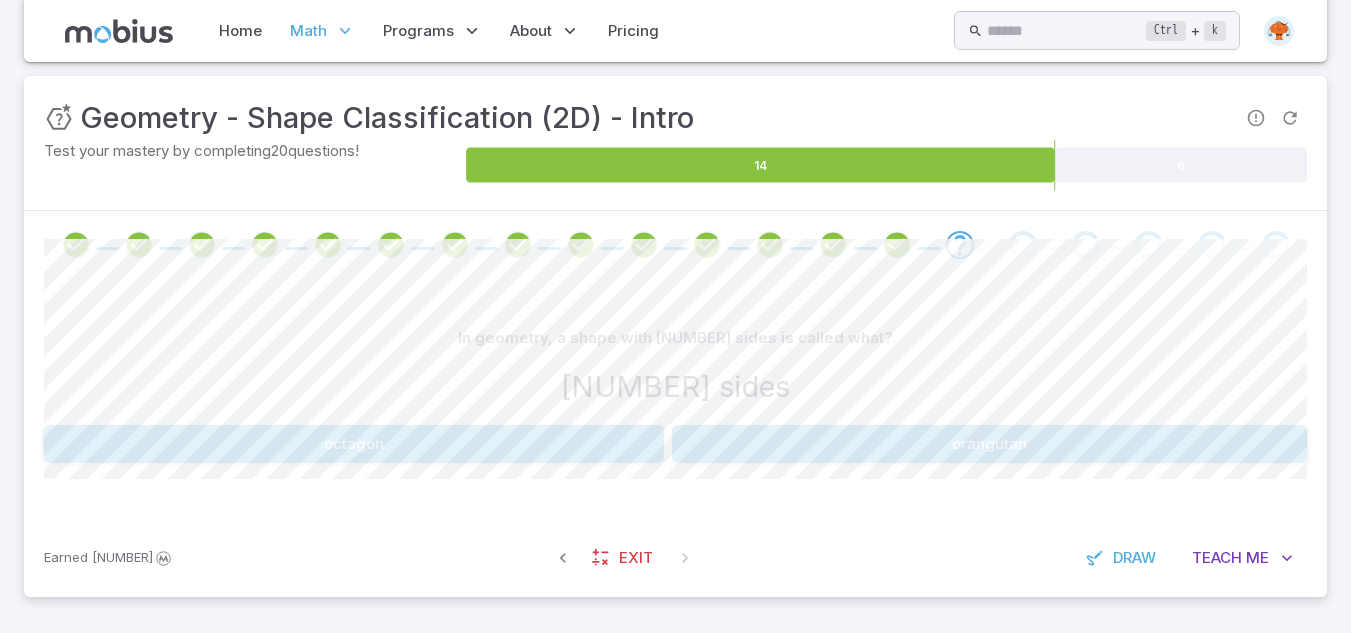 click on "octagon" at bounding box center [354, 444] 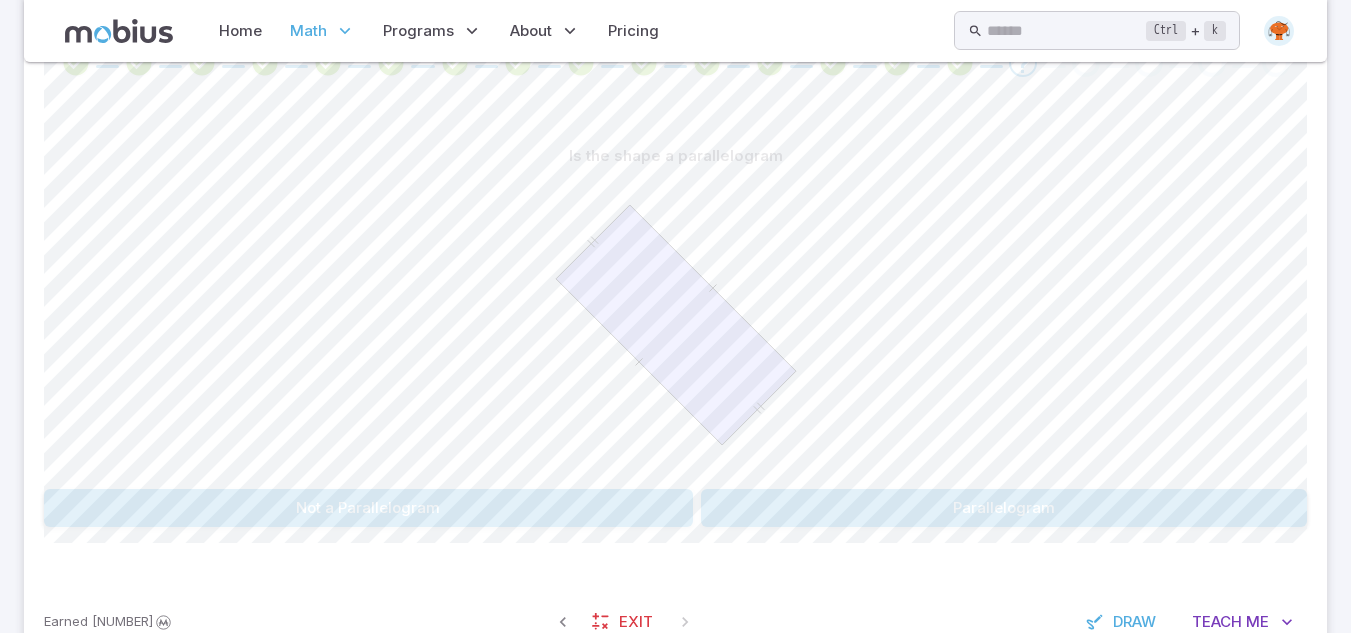 scroll, scrollTop: 514, scrollLeft: 0, axis: vertical 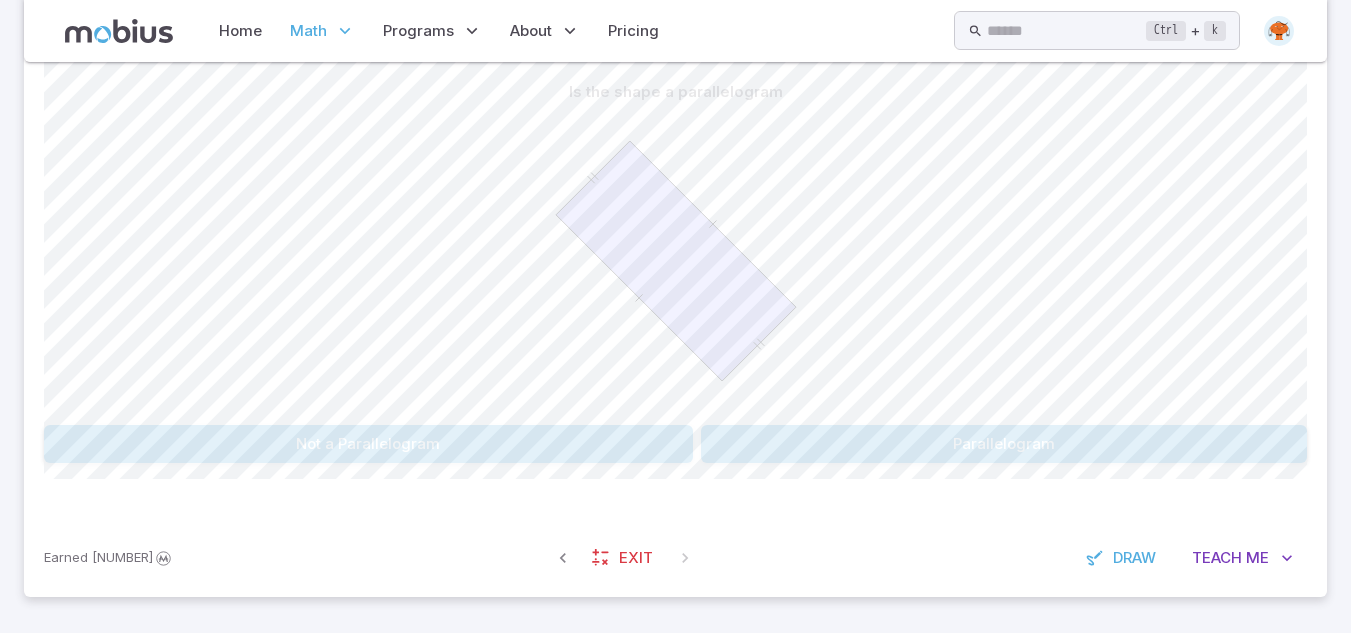 click on "Not a Parallelogram" at bounding box center [368, 444] 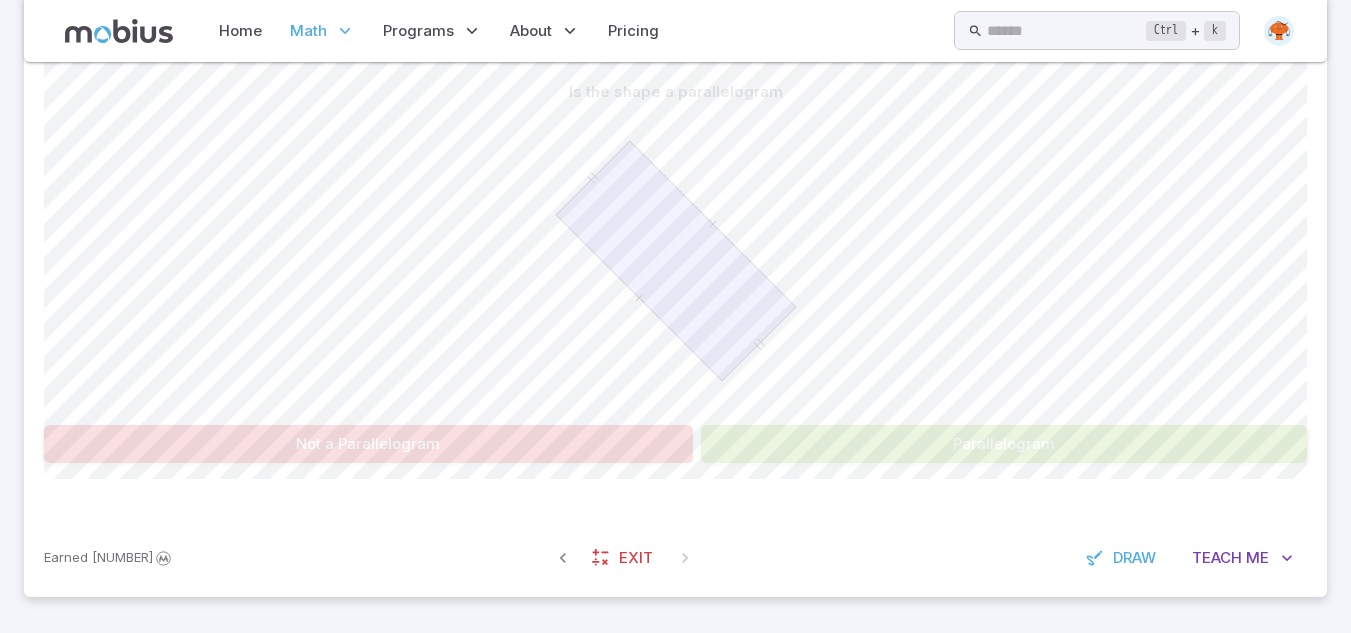 click on "Parallelogram" at bounding box center [1004, 444] 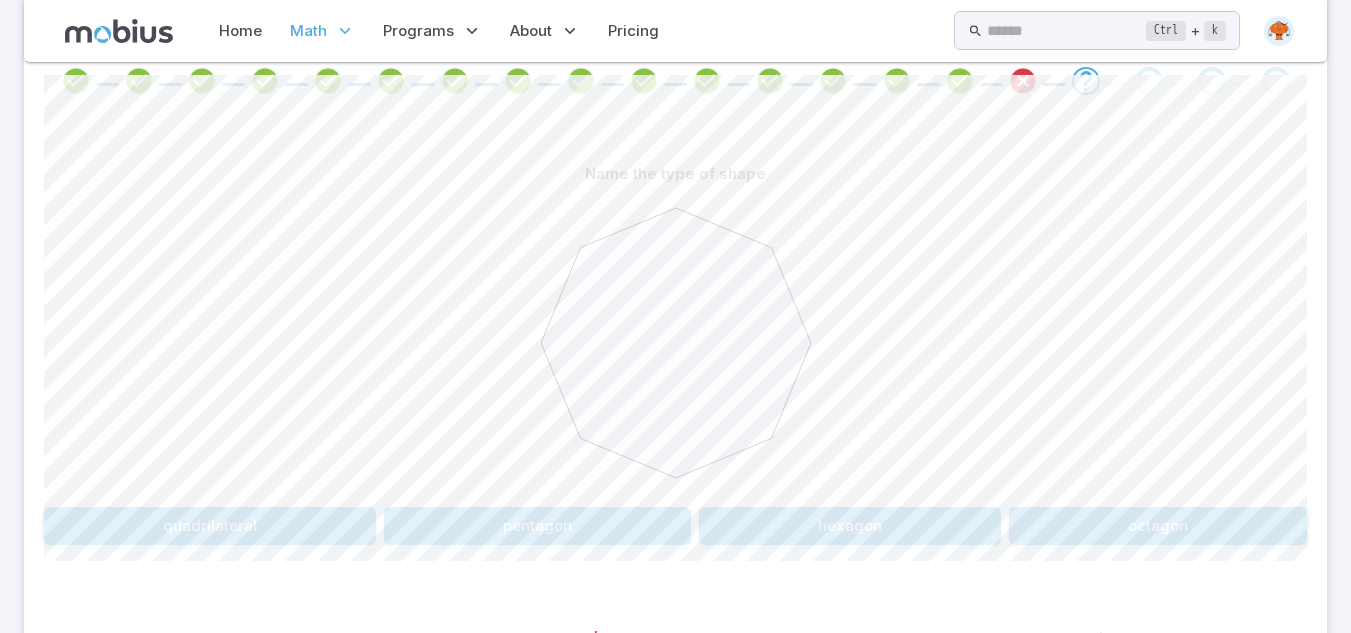 scroll, scrollTop: 434, scrollLeft: 0, axis: vertical 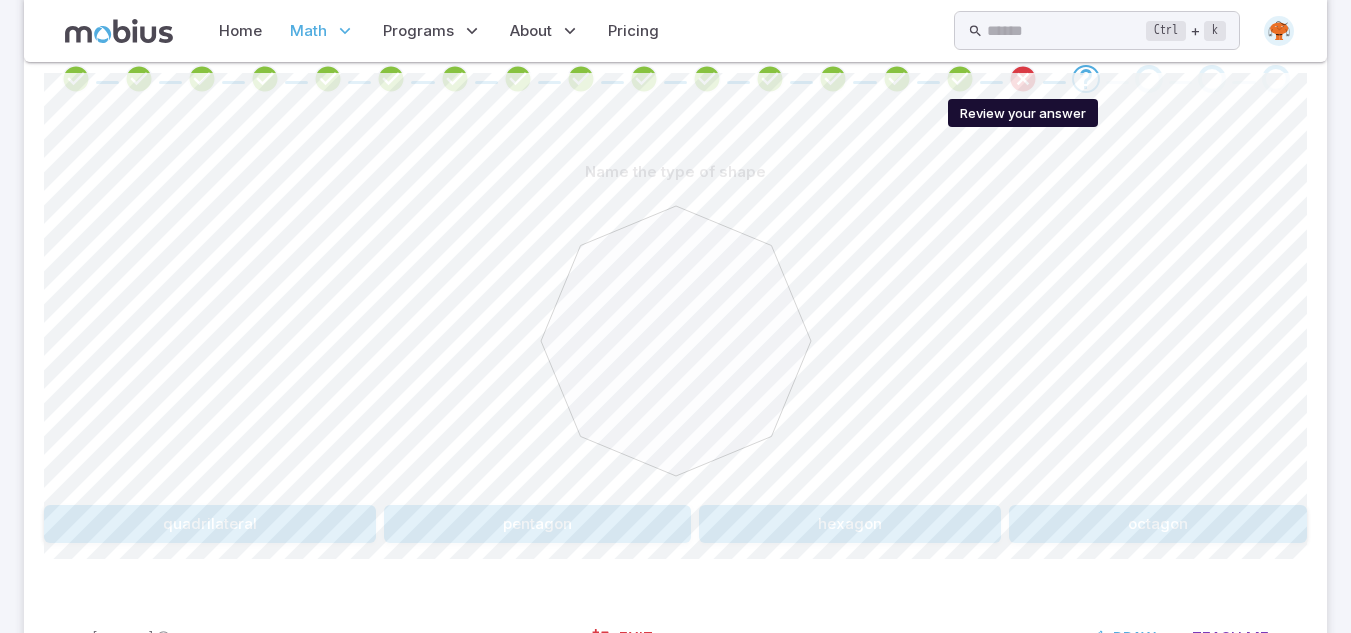 click at bounding box center [1023, 79] 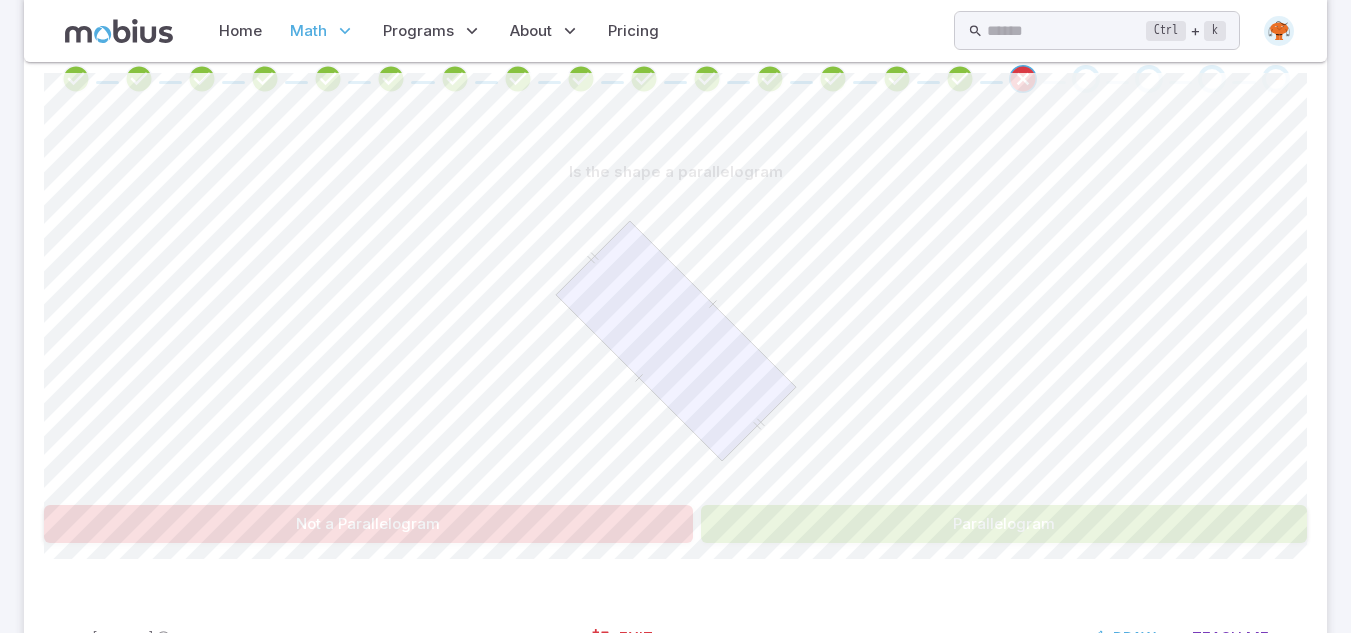 drag, startPoint x: 1165, startPoint y: 454, endPoint x: 1191, endPoint y: 273, distance: 182.85786 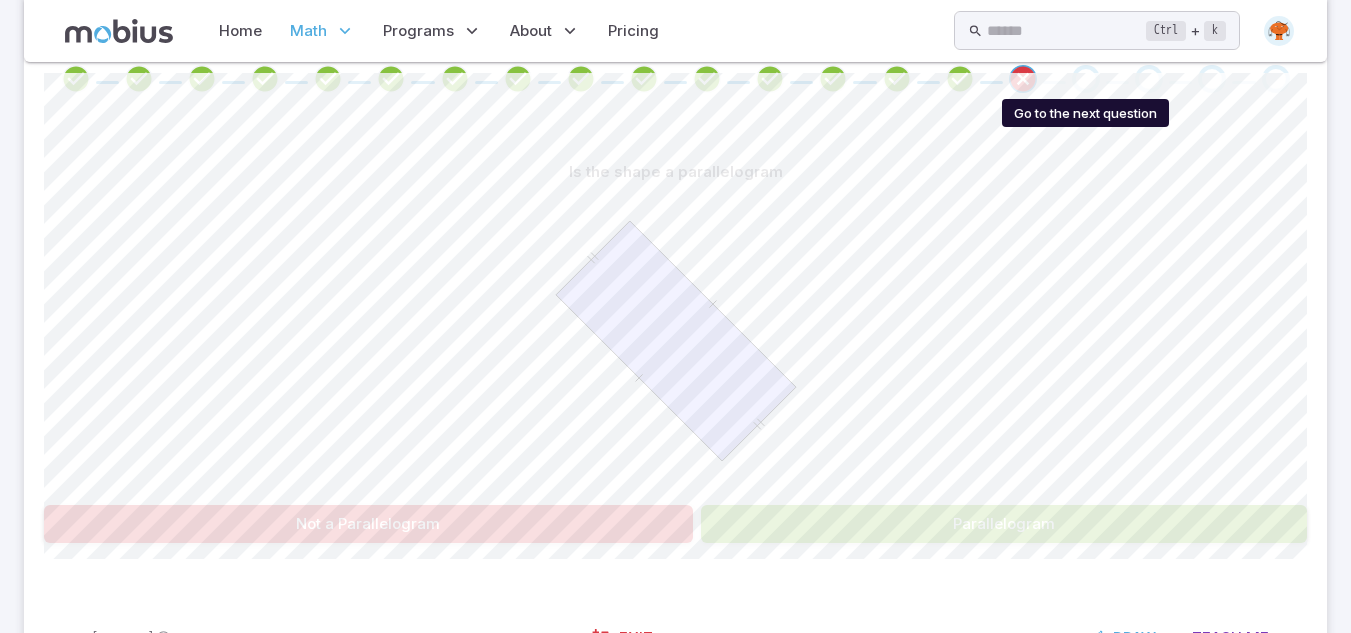click at bounding box center (1086, 79) 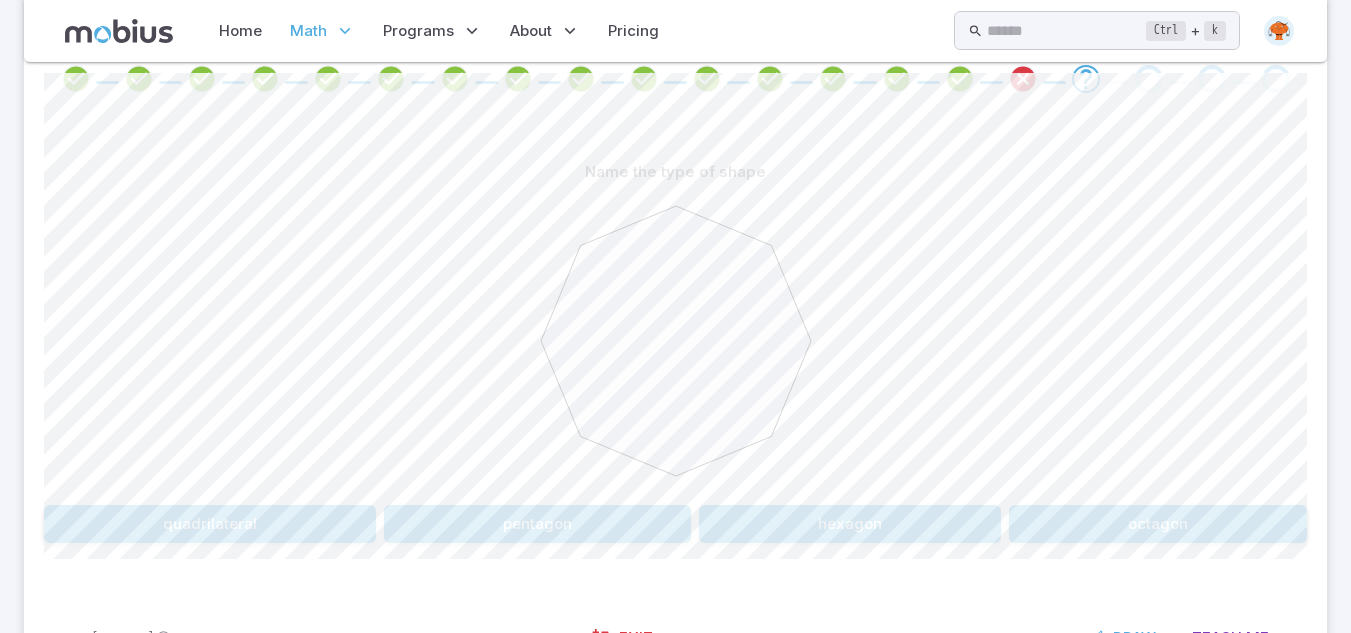 click on "octagon" at bounding box center [1158, 524] 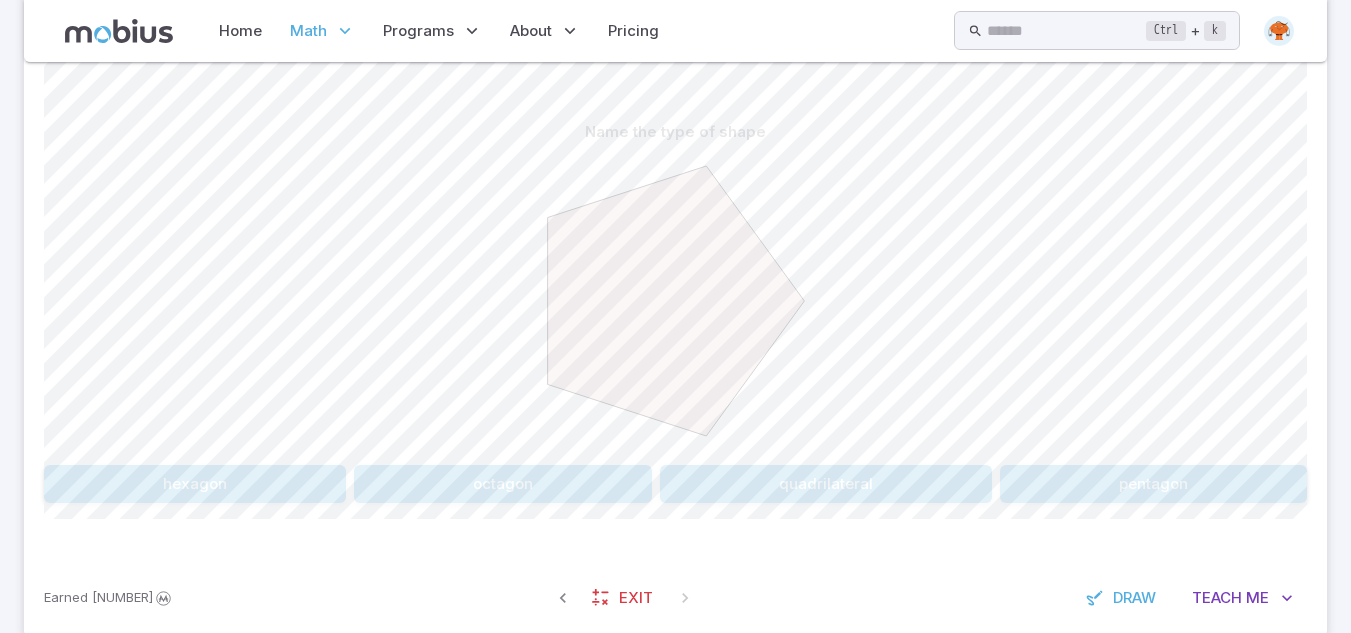 scroll, scrollTop: 514, scrollLeft: 0, axis: vertical 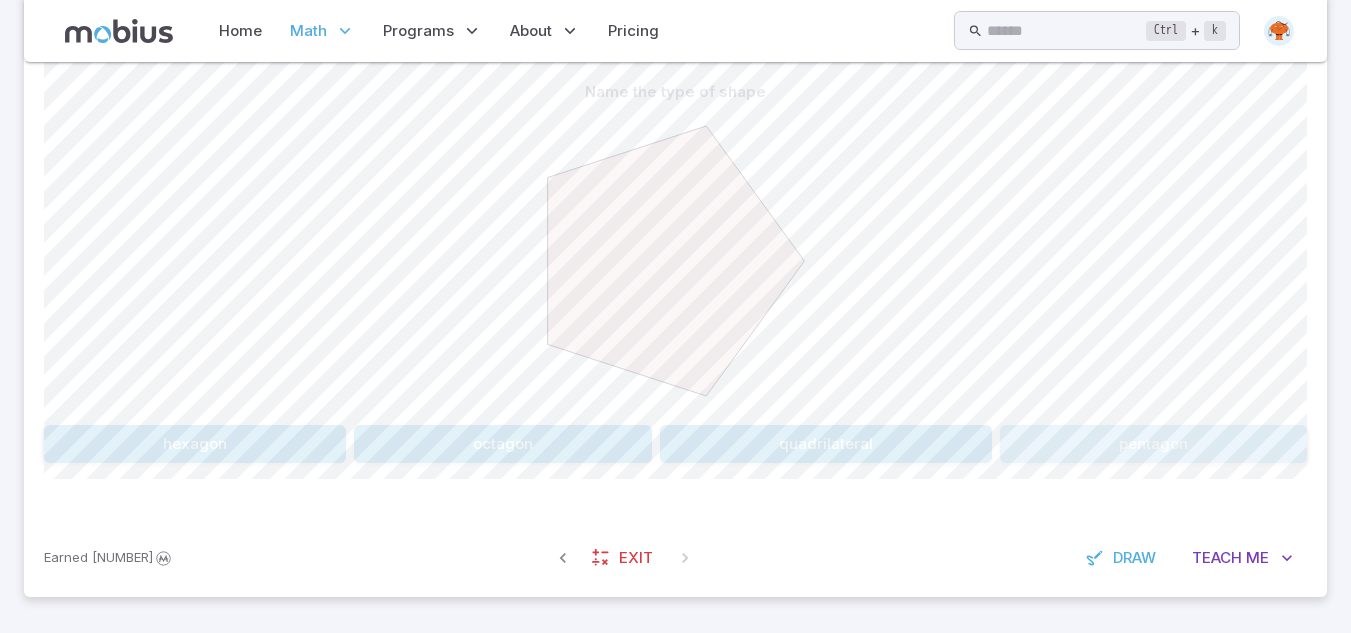 click on "pentagon" at bounding box center (1153, 444) 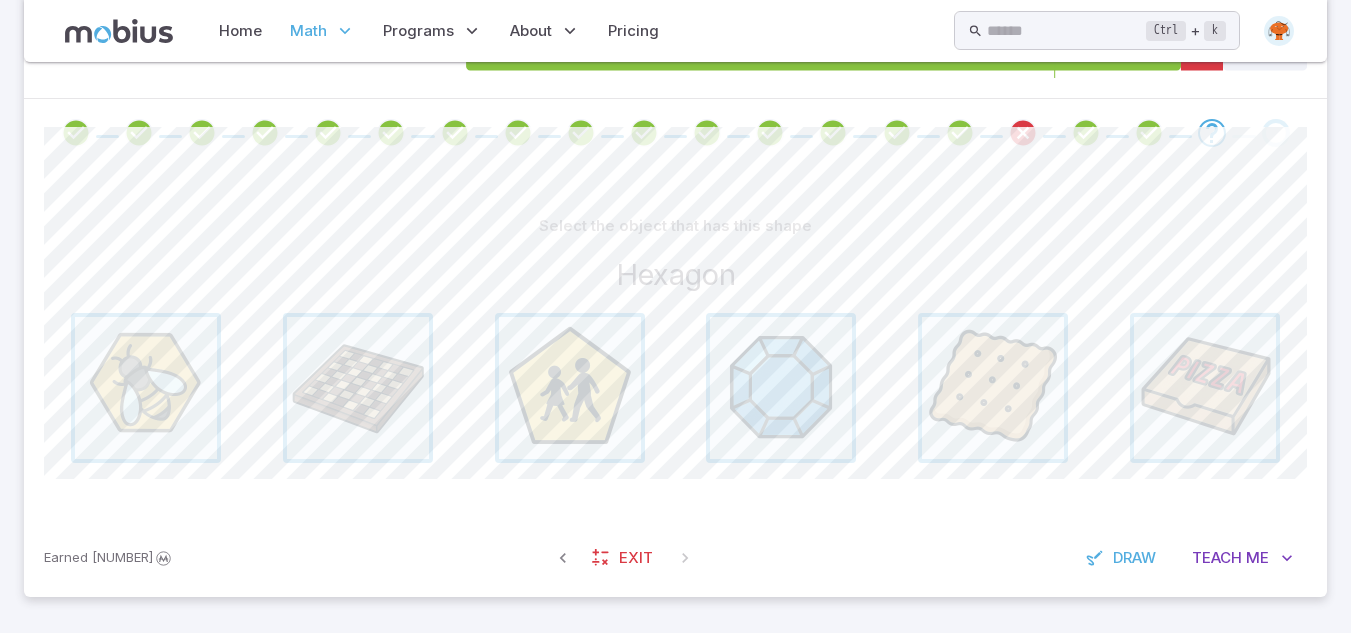 scroll, scrollTop: 380, scrollLeft: 0, axis: vertical 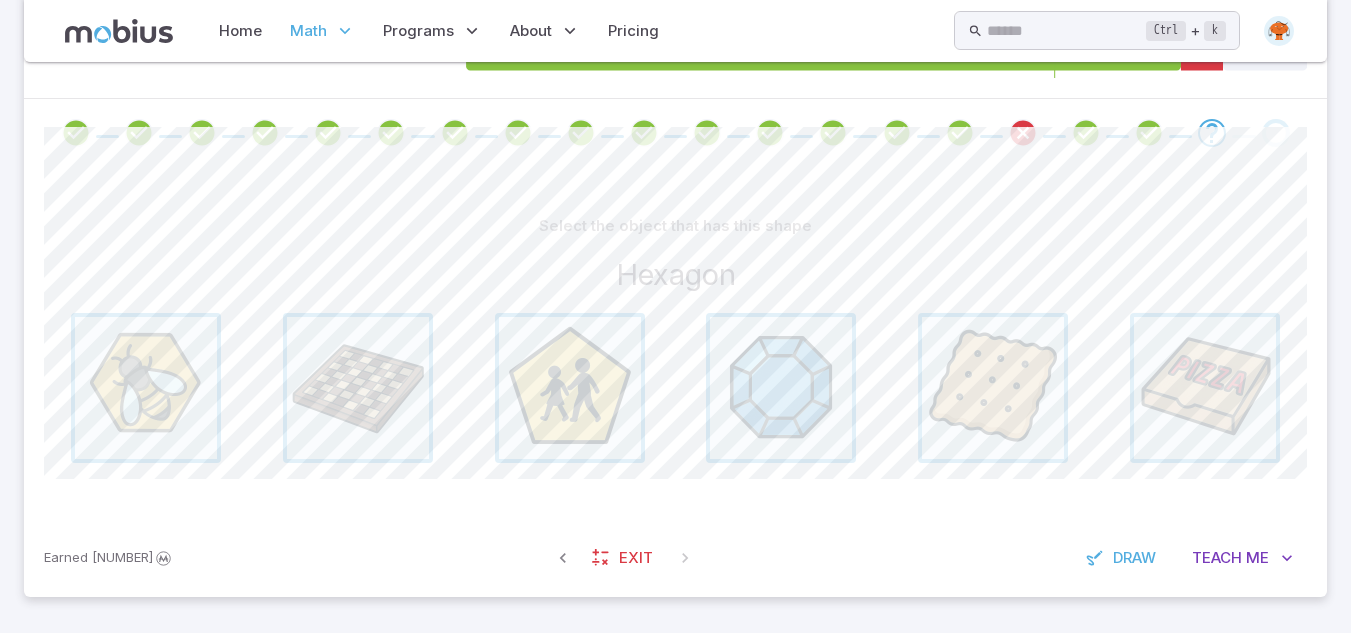 click at bounding box center [675, 388] 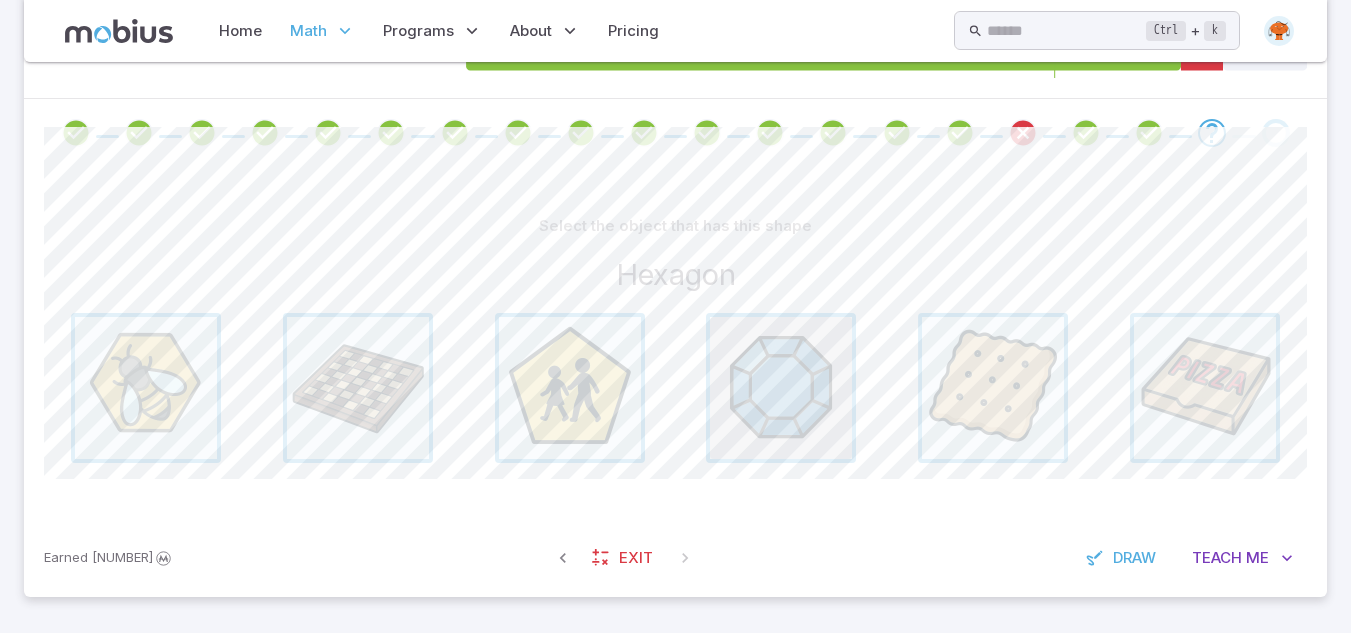 click at bounding box center [781, 388] 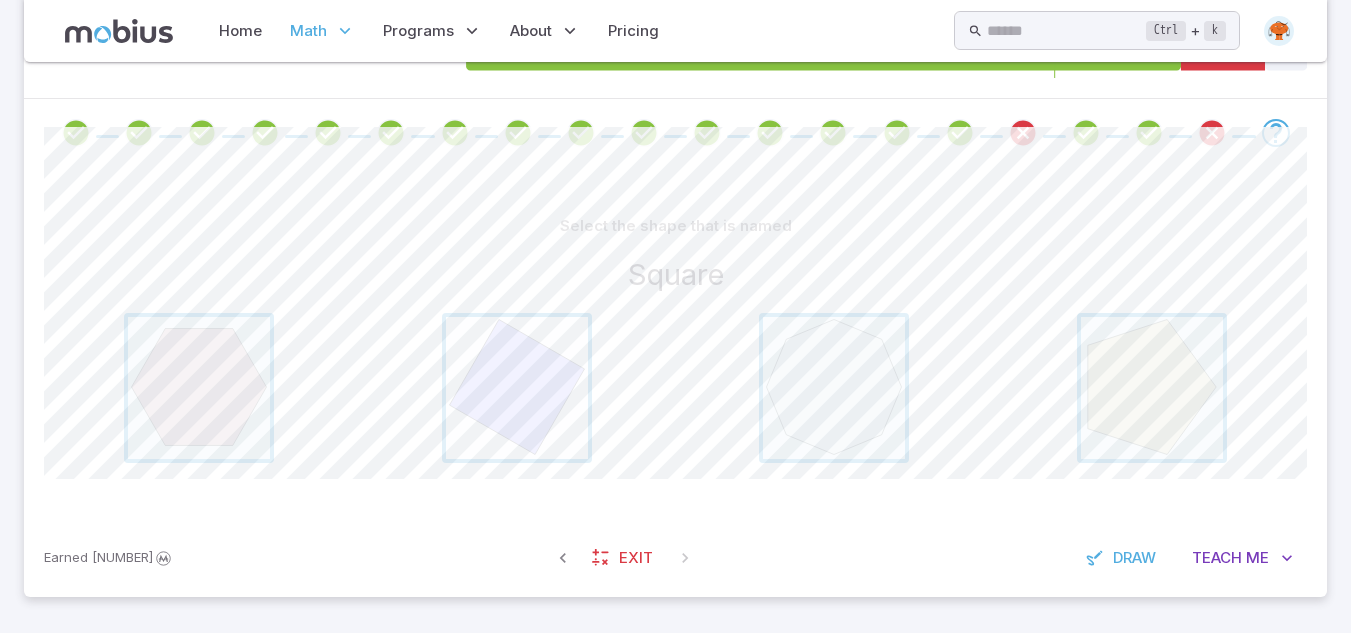 click at bounding box center (517, 388) 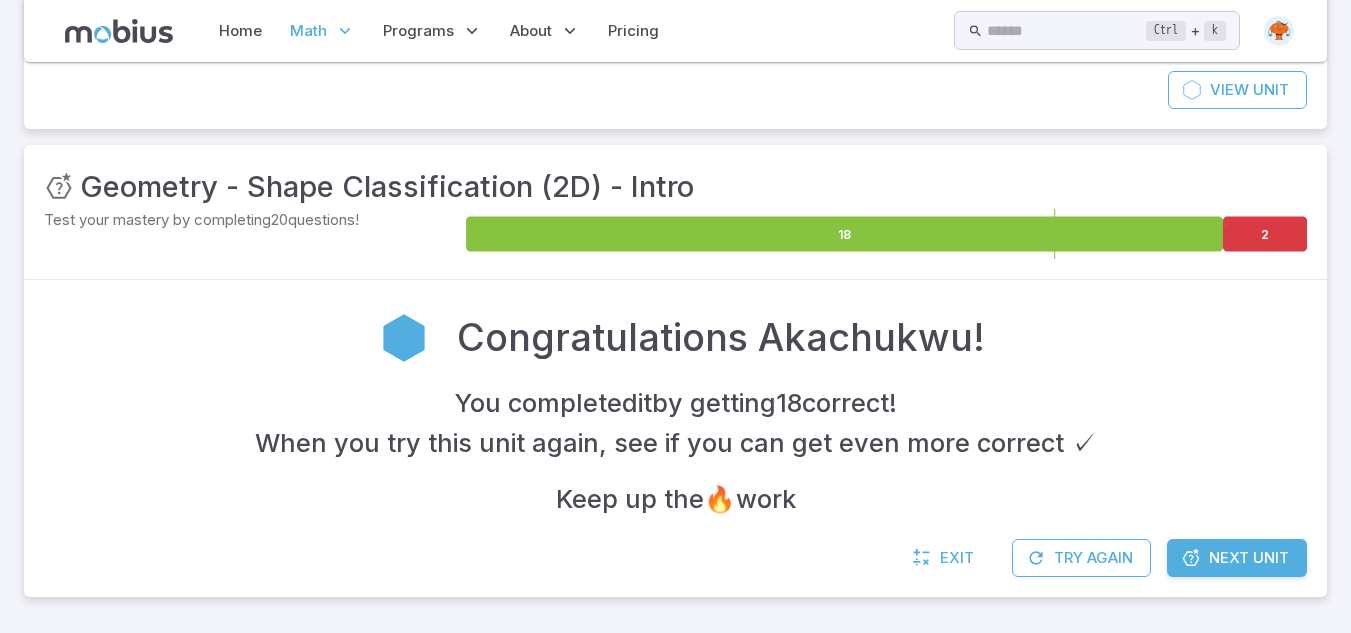 scroll, scrollTop: 199, scrollLeft: 0, axis: vertical 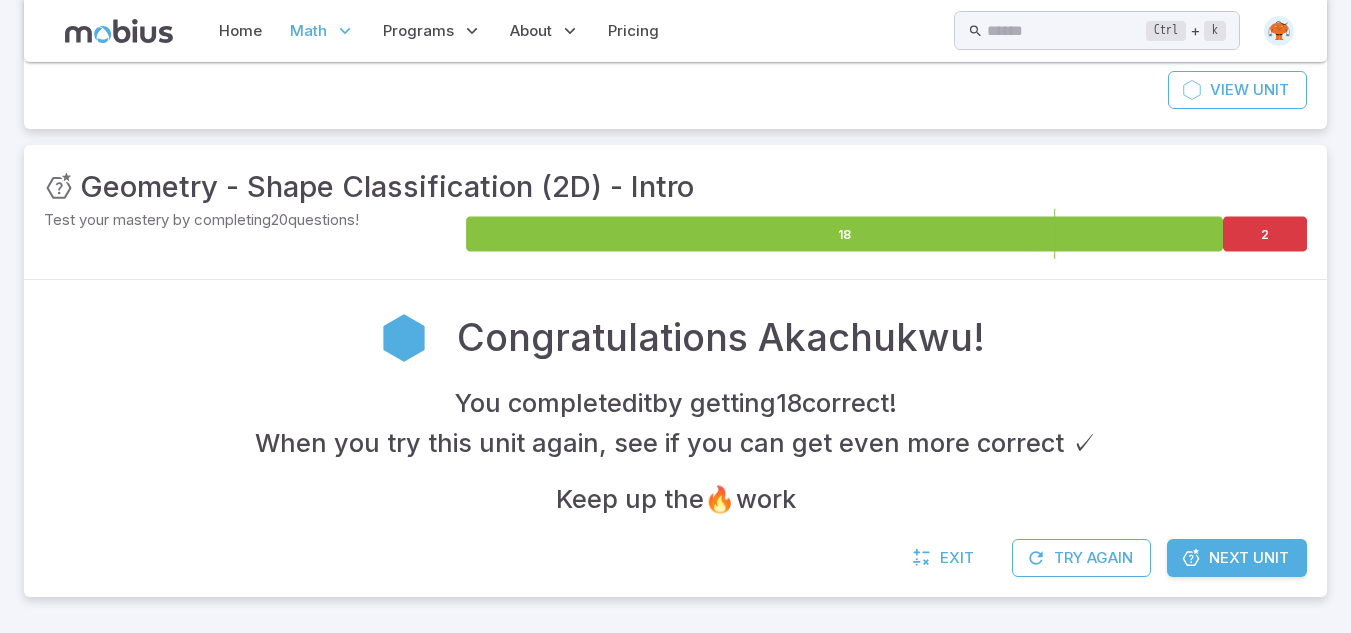 click on "Next Unit" at bounding box center [1249, 558] 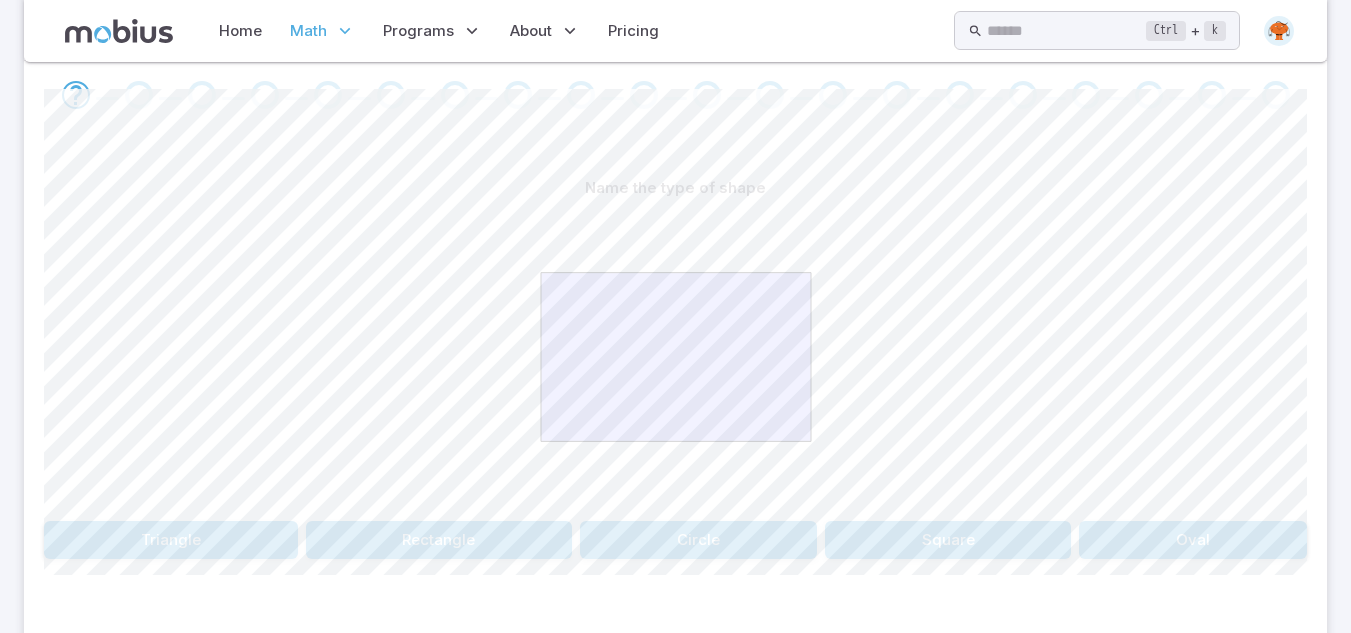 scroll, scrollTop: 514, scrollLeft: 0, axis: vertical 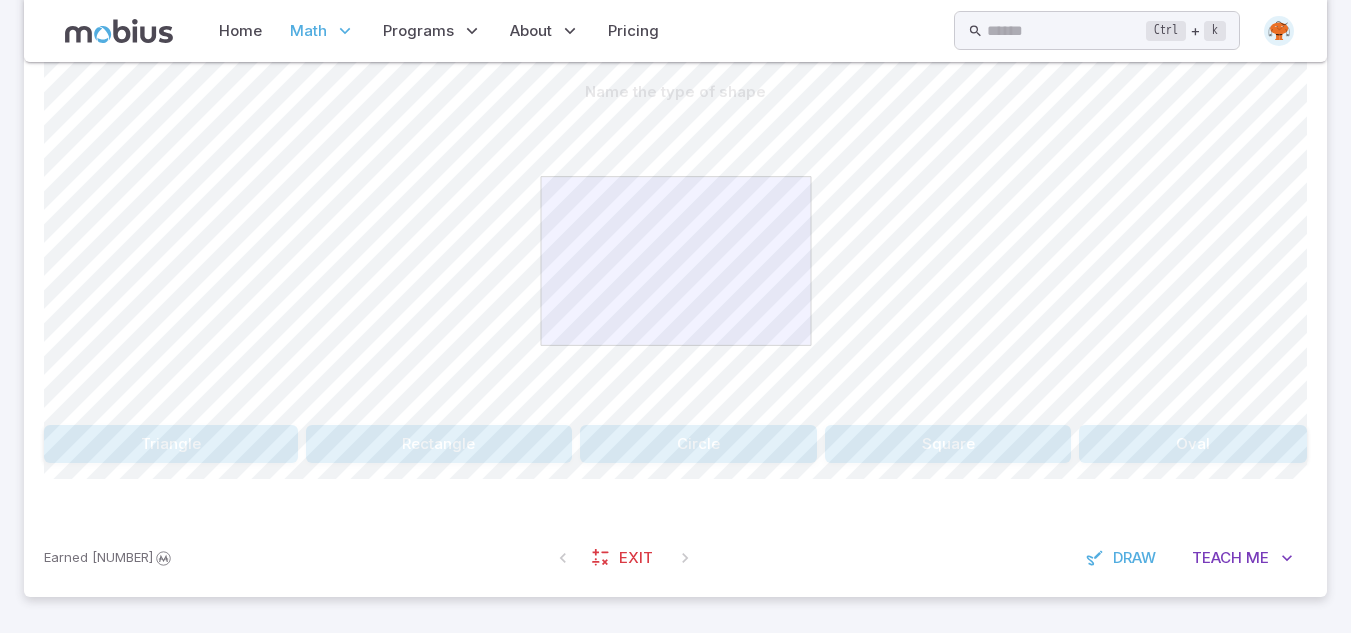 drag, startPoint x: 726, startPoint y: 421, endPoint x: 464, endPoint y: 445, distance: 263.09695 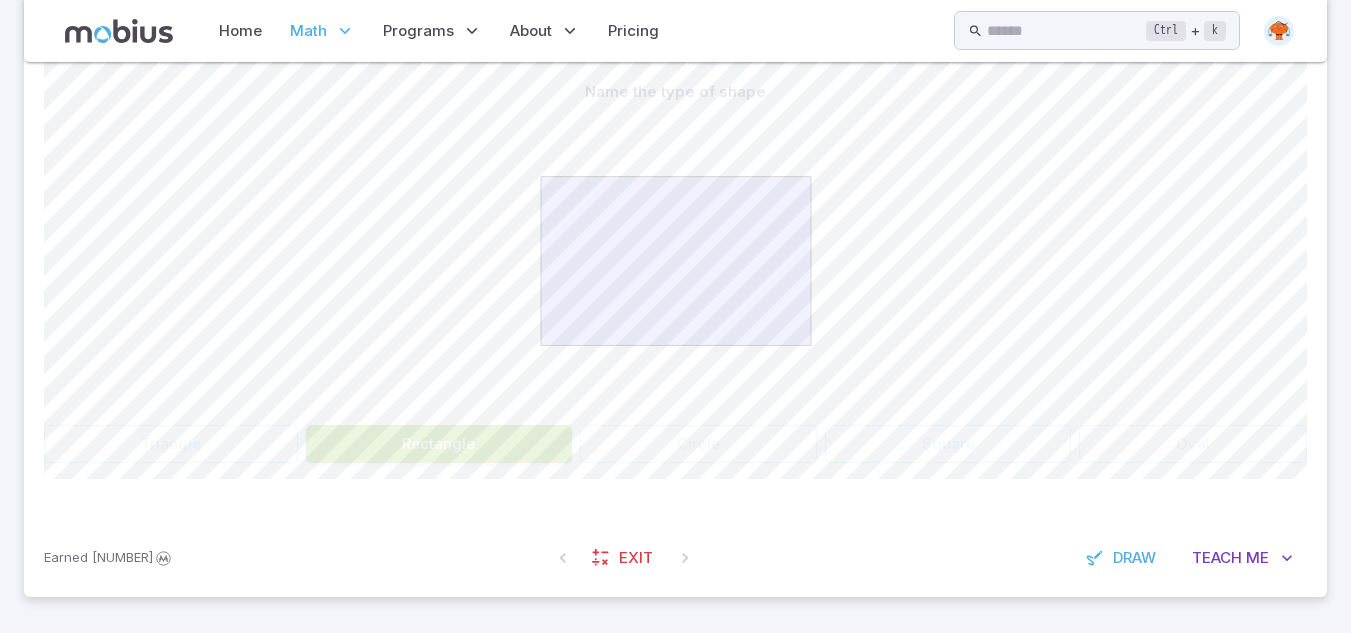 scroll, scrollTop: 268, scrollLeft: 0, axis: vertical 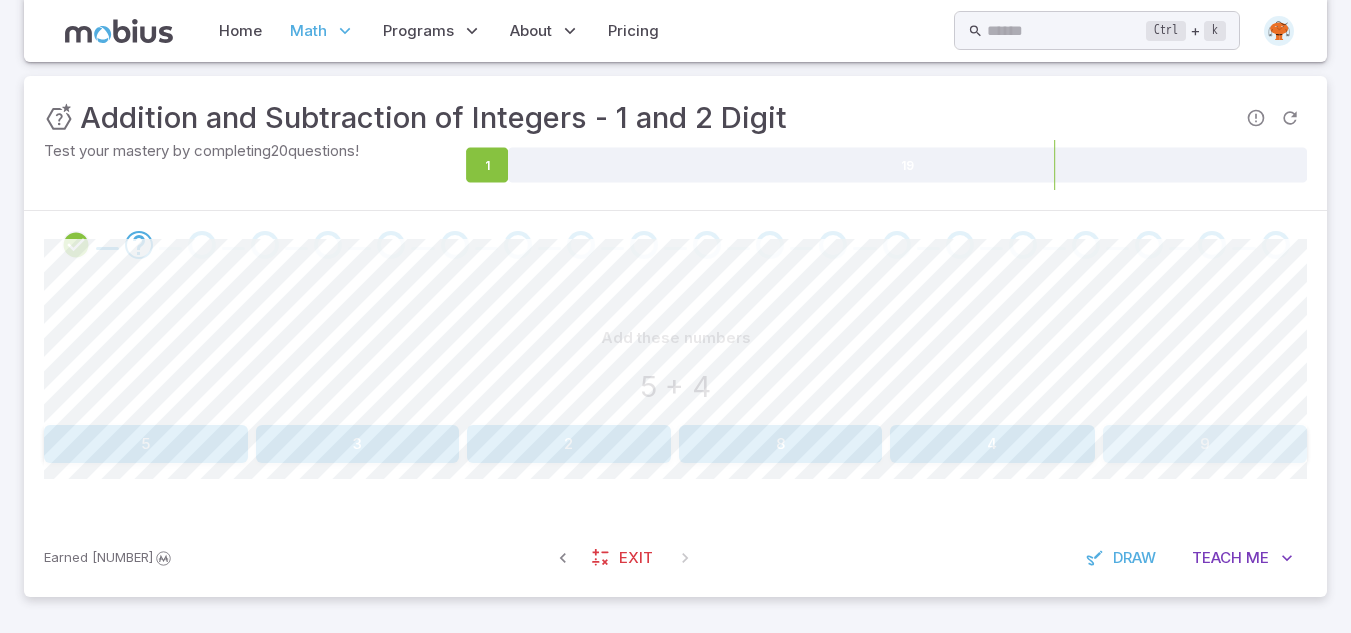 click on "9" at bounding box center [1205, 444] 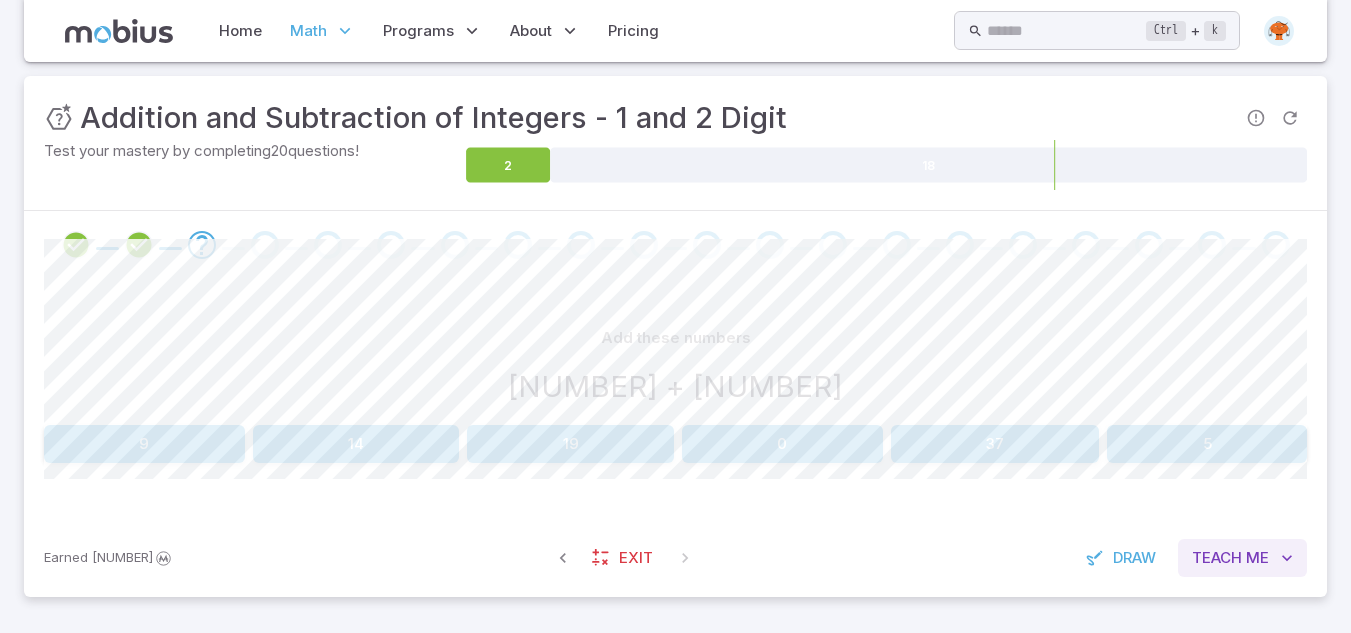 click on "Me" at bounding box center (1257, 558) 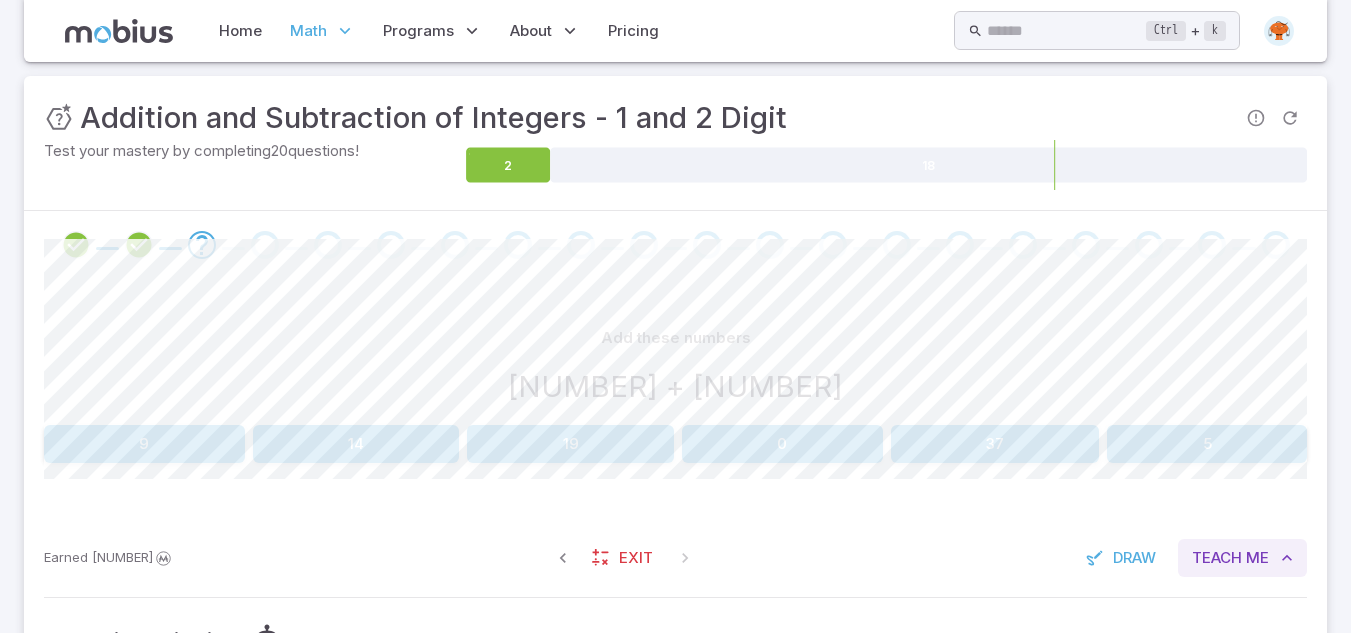 type 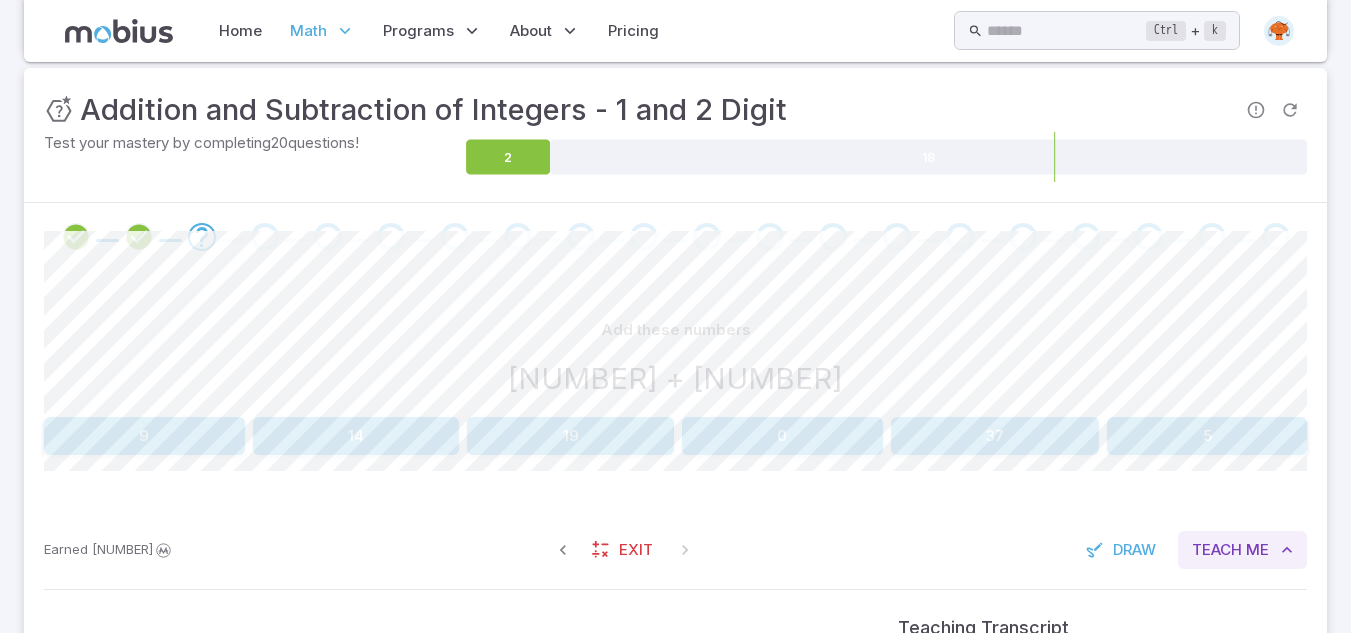 scroll, scrollTop: 279, scrollLeft: 0, axis: vertical 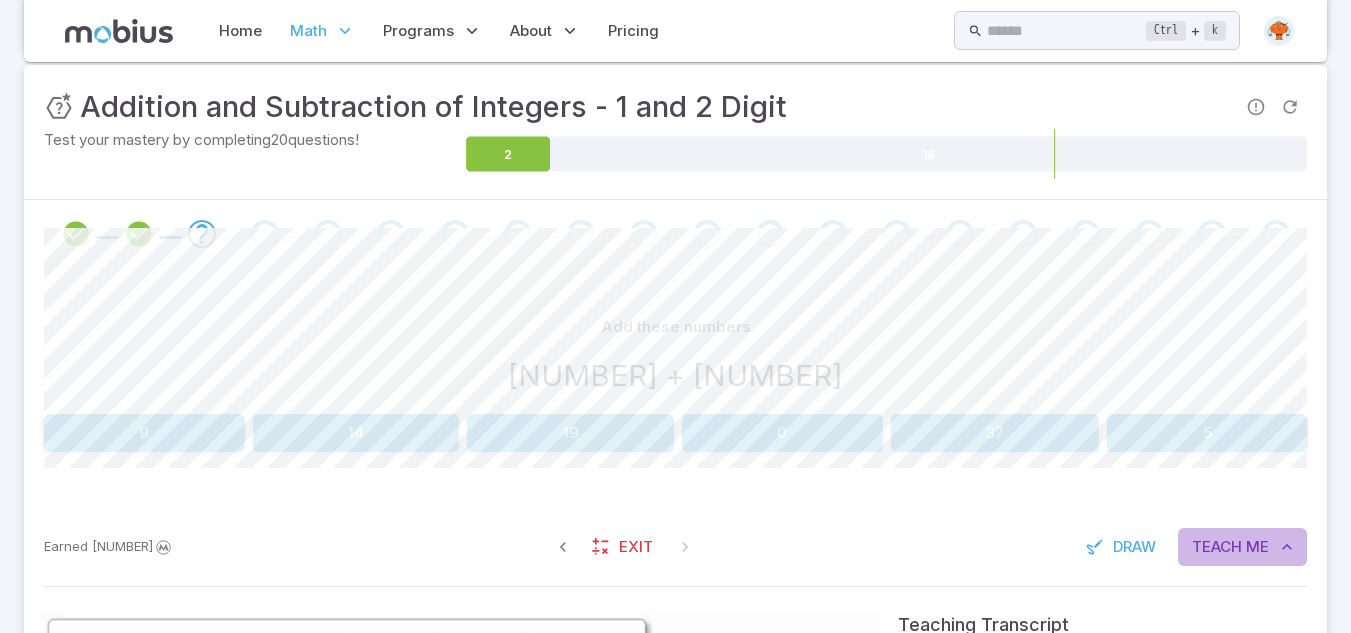 click on "Teach" at bounding box center [1217, 547] 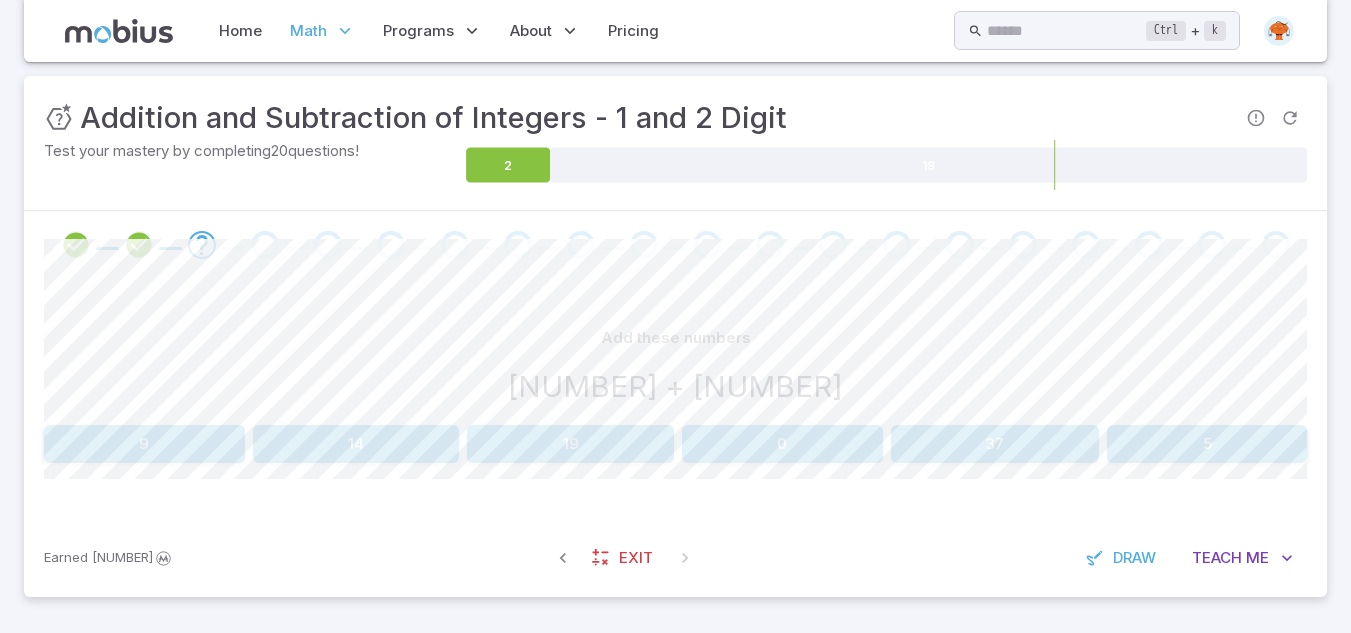 scroll, scrollTop: 268, scrollLeft: 0, axis: vertical 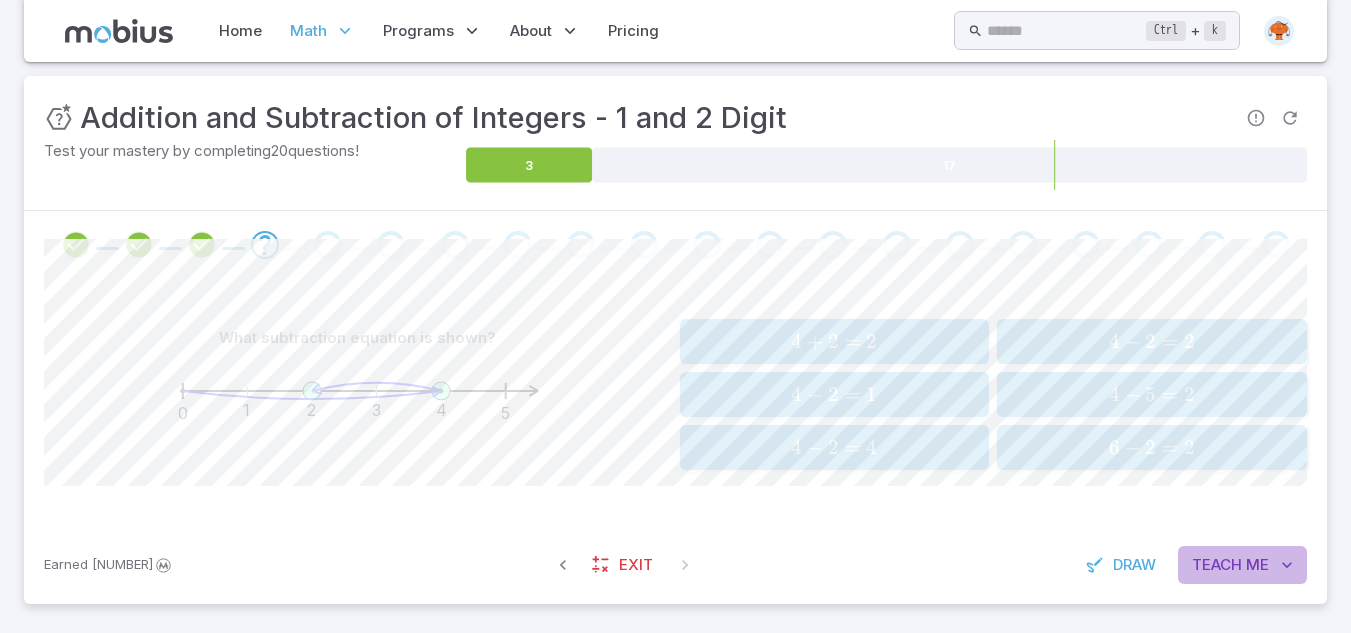 click on "Teach Me" at bounding box center [1242, 565] 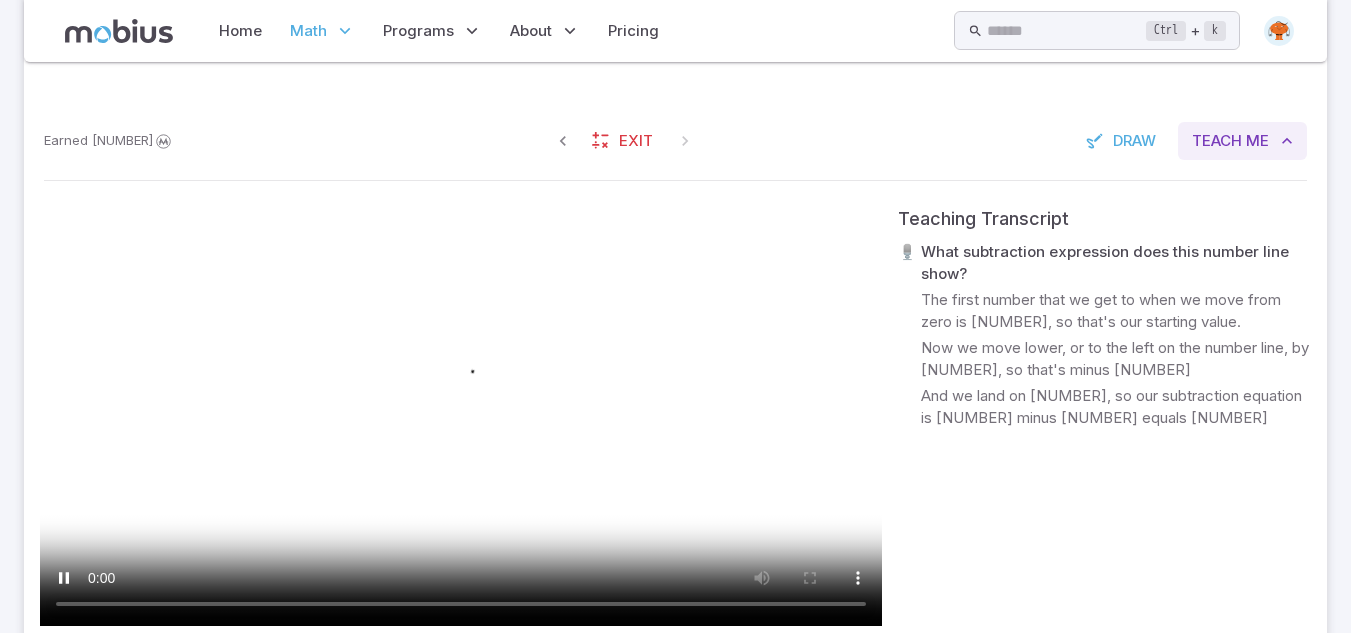 scroll, scrollTop: 708, scrollLeft: 0, axis: vertical 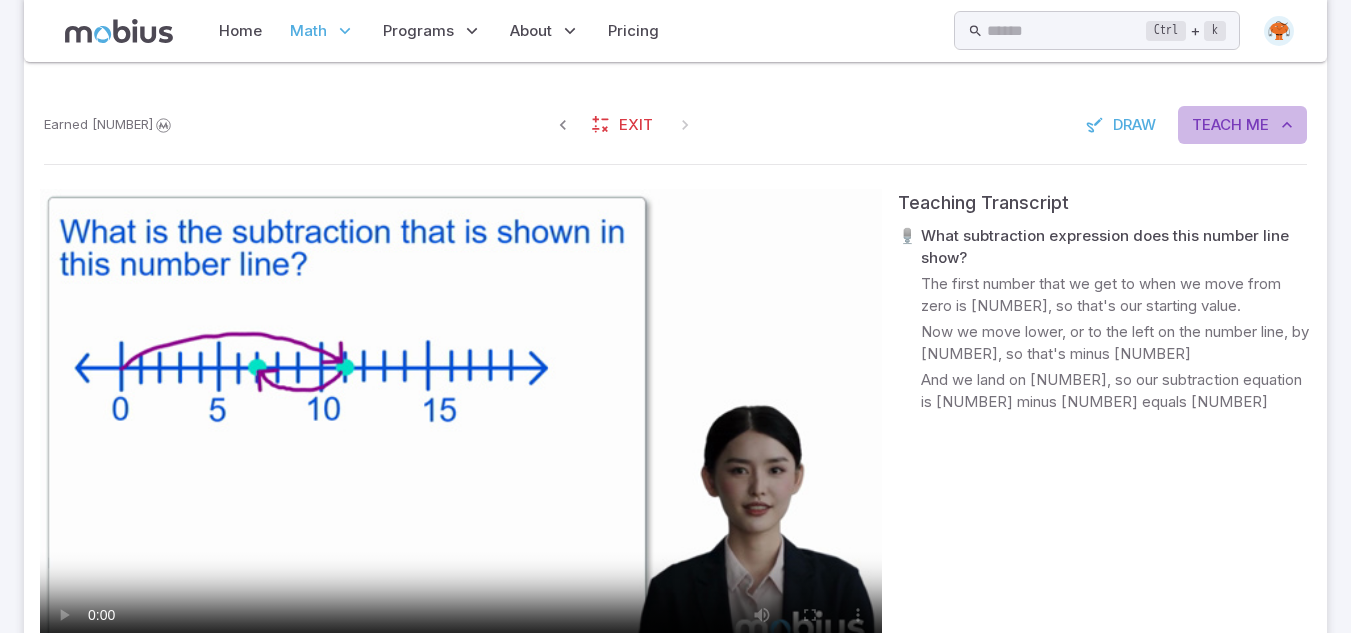 click on "Me" at bounding box center (1257, 125) 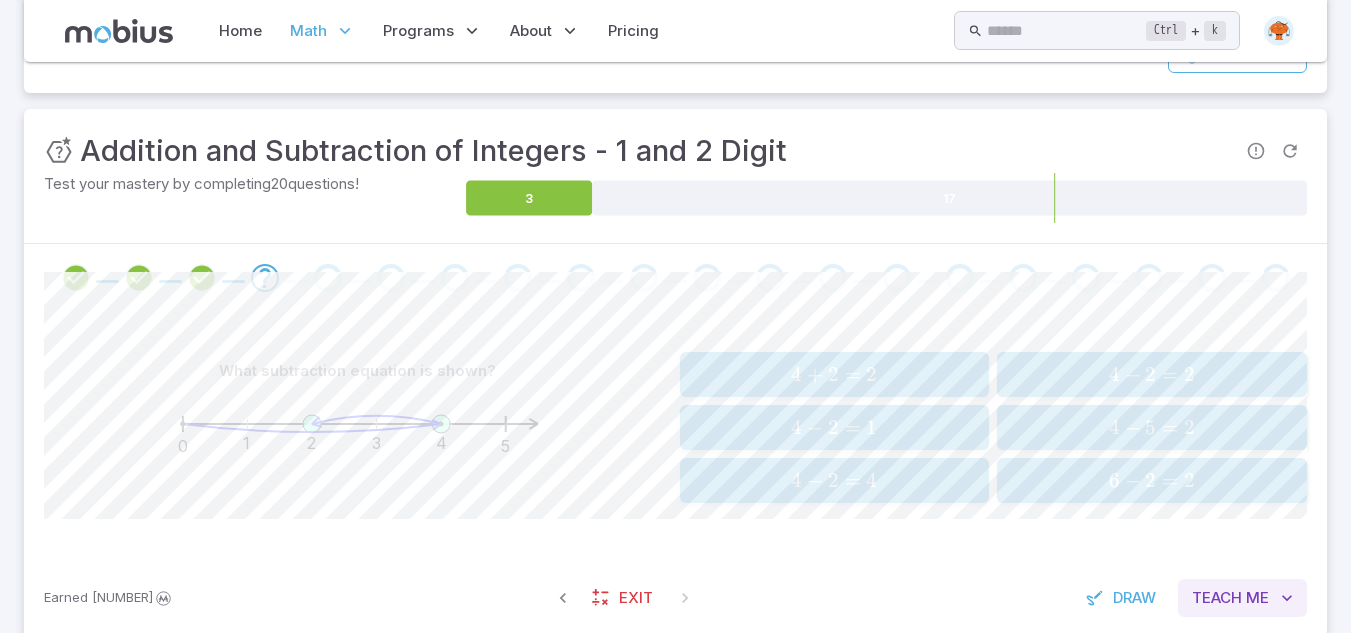 scroll, scrollTop: 275, scrollLeft: 0, axis: vertical 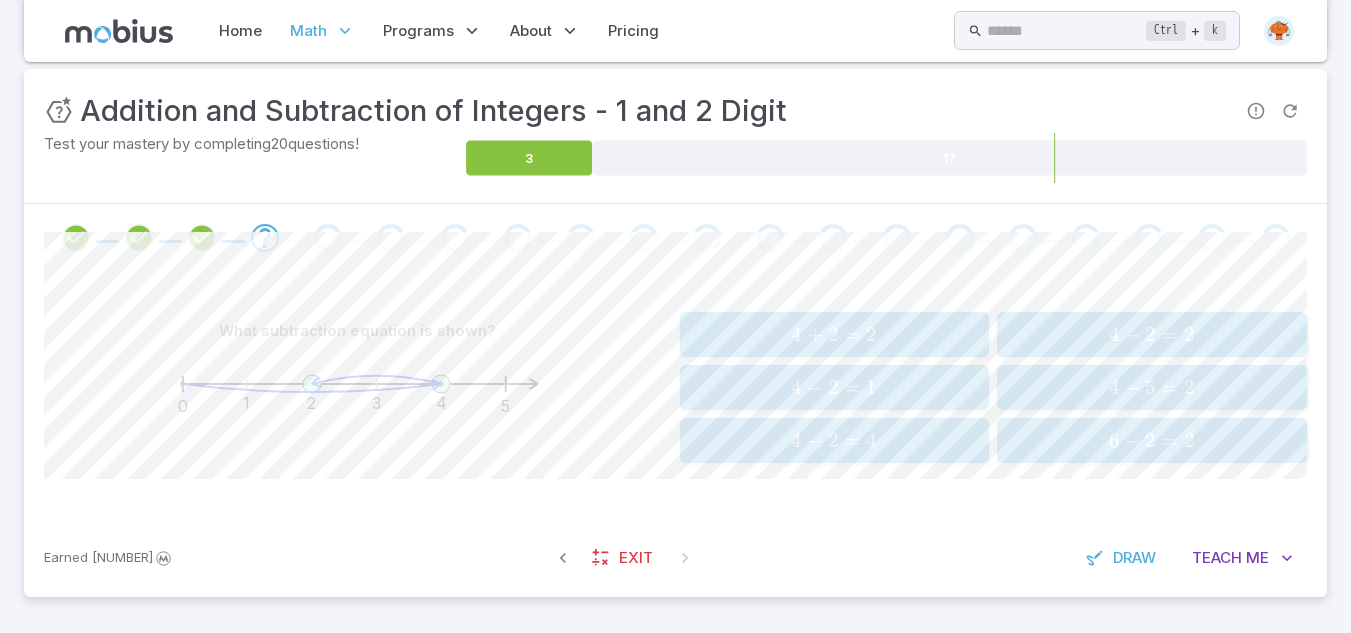 click on "[NUMBER] + [NUMBER] = [NUMBER] [NUMBER] + [NUMBER] = [NUMBER] [NUMBER] + [NUMBER] = [NUMBER] [NUMBER] - [NUMBER] = [NUMBER] [NUMBER] - [NUMBER] = [NUMBER] [NUMBER] - [NUMBER] = [NUMBER] [NUMBER] - [NUMBER] = [NUMBER] [NUMBER] - [NUMBER] = [NUMBER] [NUMBER] - [NUMBER] = [NUMBER] [NUMBER] - [NUMBER] = [NUMBER] [NUMBER] - [NUMBER] = [NUMBER] [NUMBER] - [NUMBER] = [NUMBER] [NUMBER] - [NUMBER] = [NUMBER] [NUMBER] - [NUMBER] = [NUMBER] [NUMBER] - [NUMBER] = [NUMBER] [NUMBER] - [NUMBER] = [NUMBER] [NUMBER] - [NUMBER] = [NUMBER]" at bounding box center (994, 387) 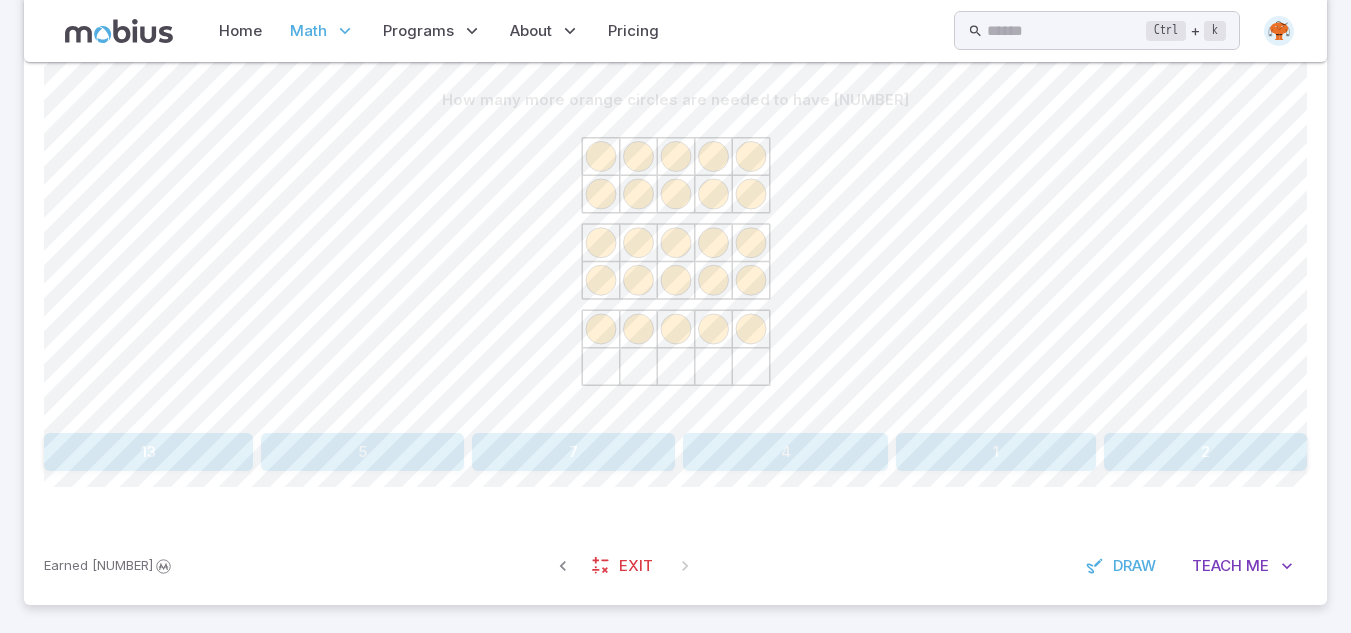 scroll, scrollTop: 514, scrollLeft: 0, axis: vertical 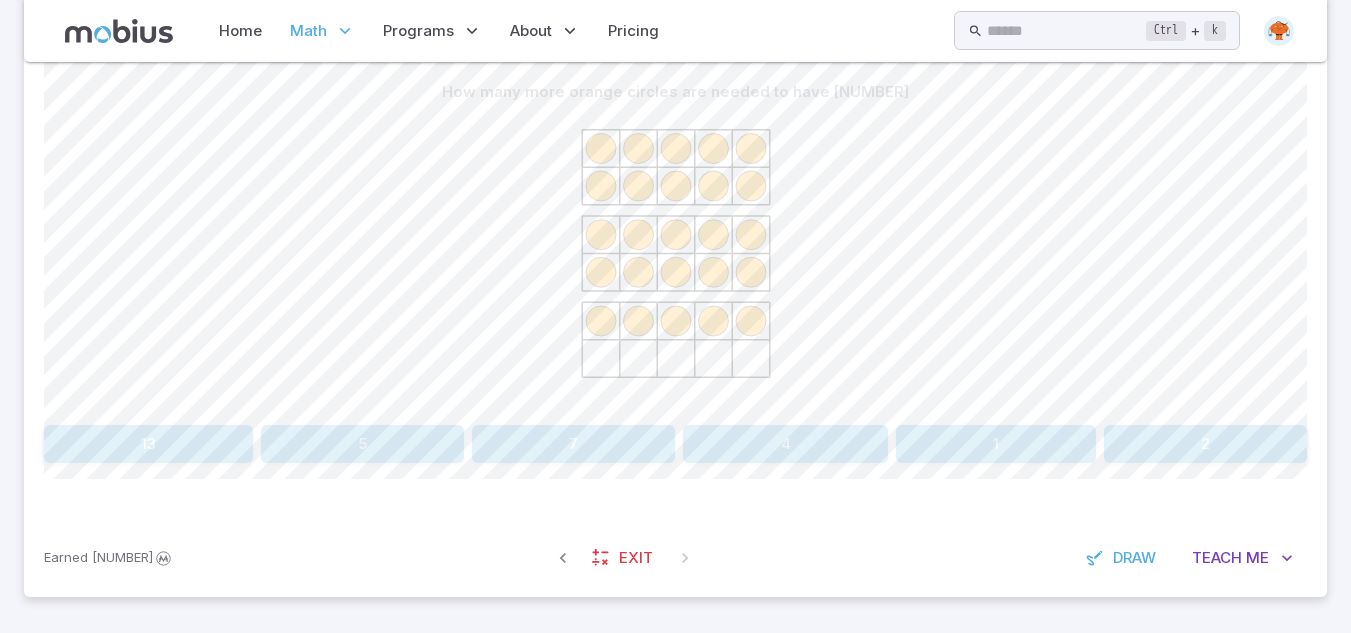 click on "5" at bounding box center (362, 444) 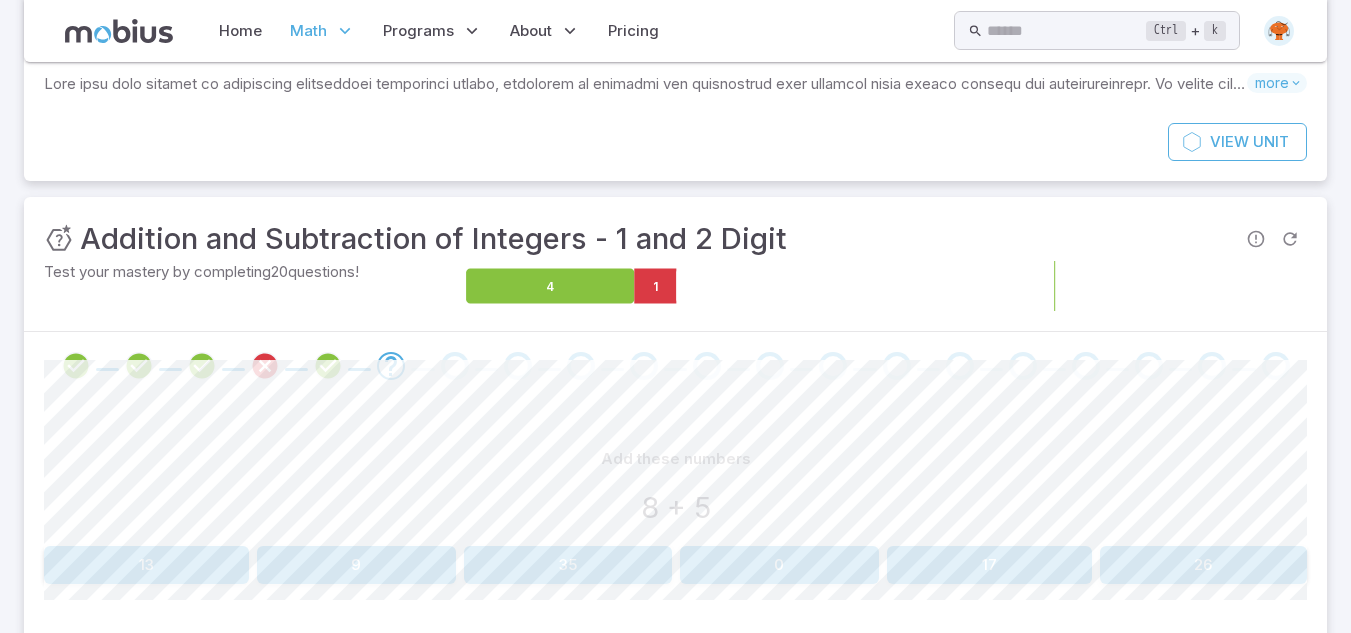 scroll, scrollTop: 268, scrollLeft: 0, axis: vertical 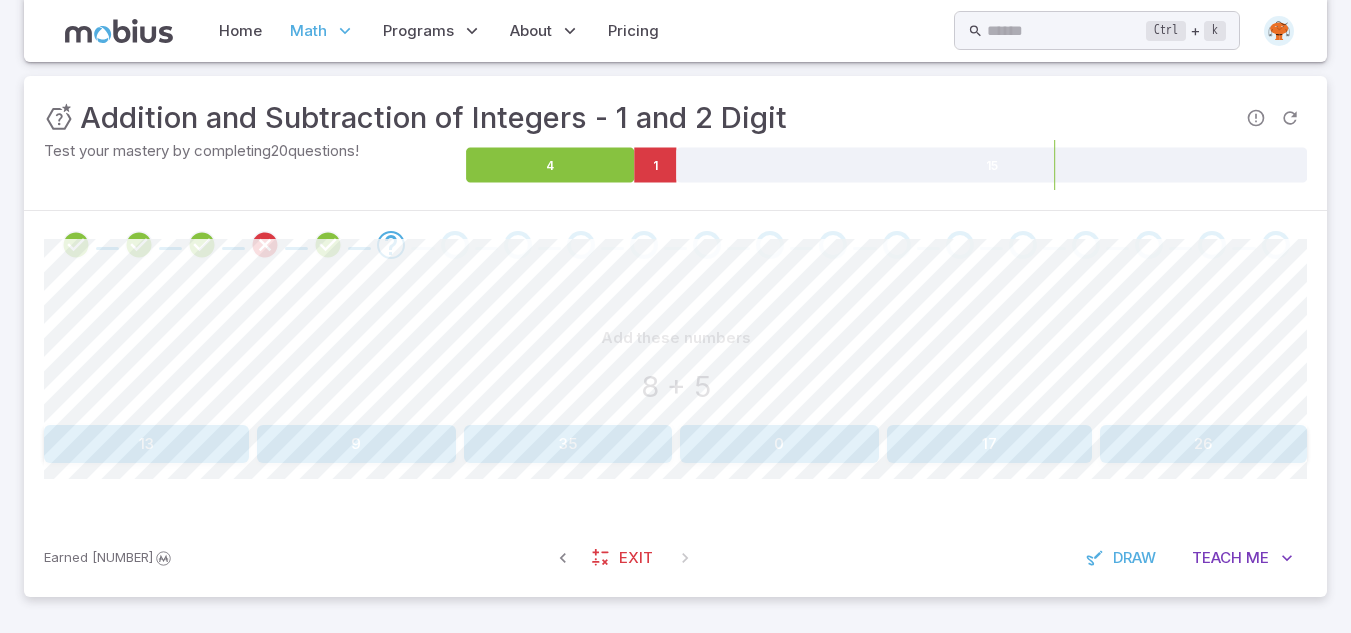 click on "13" at bounding box center [146, 444] 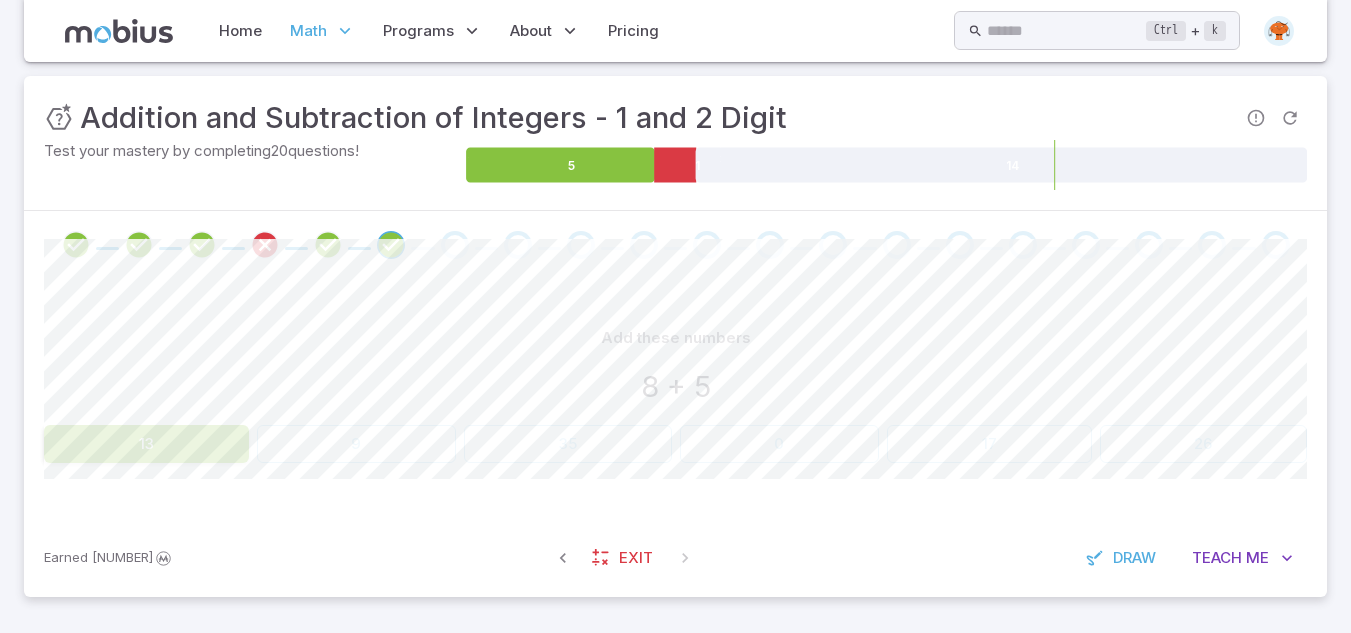 click on "[NUMBER] [NUMBER] [NUMBER] [NUMBER] [NUMBER] [NUMBER]" at bounding box center (675, 444) 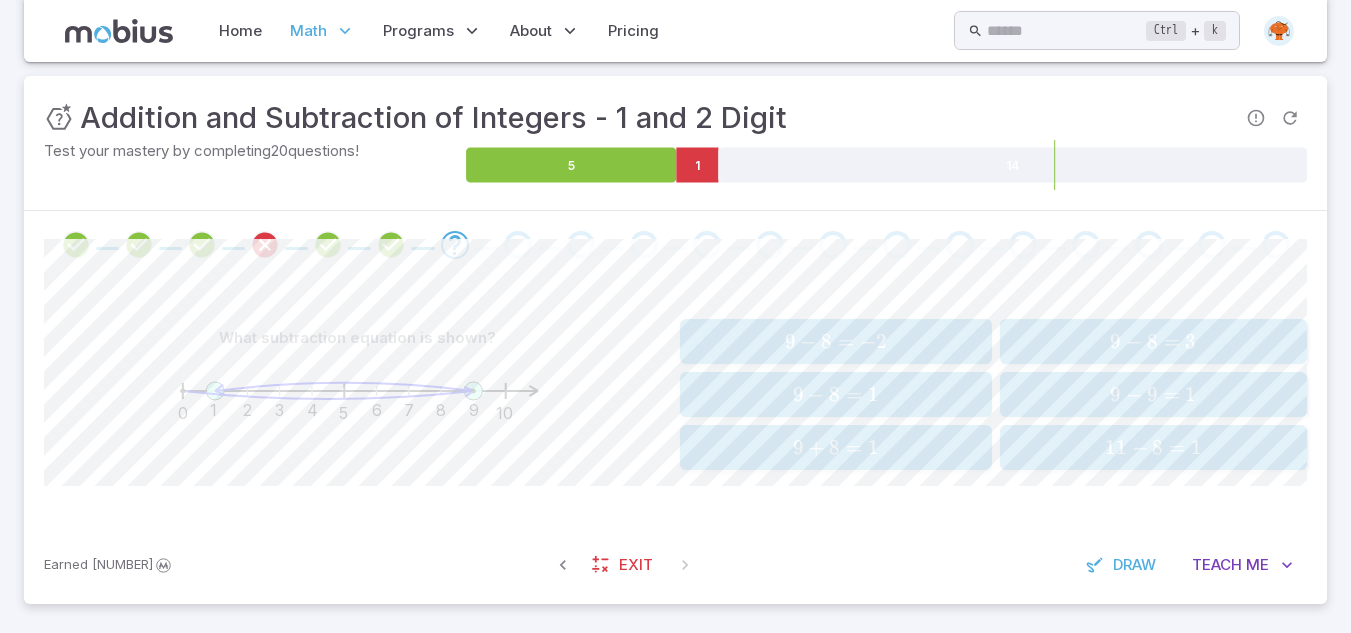 click on "8" at bounding box center (834, 394) 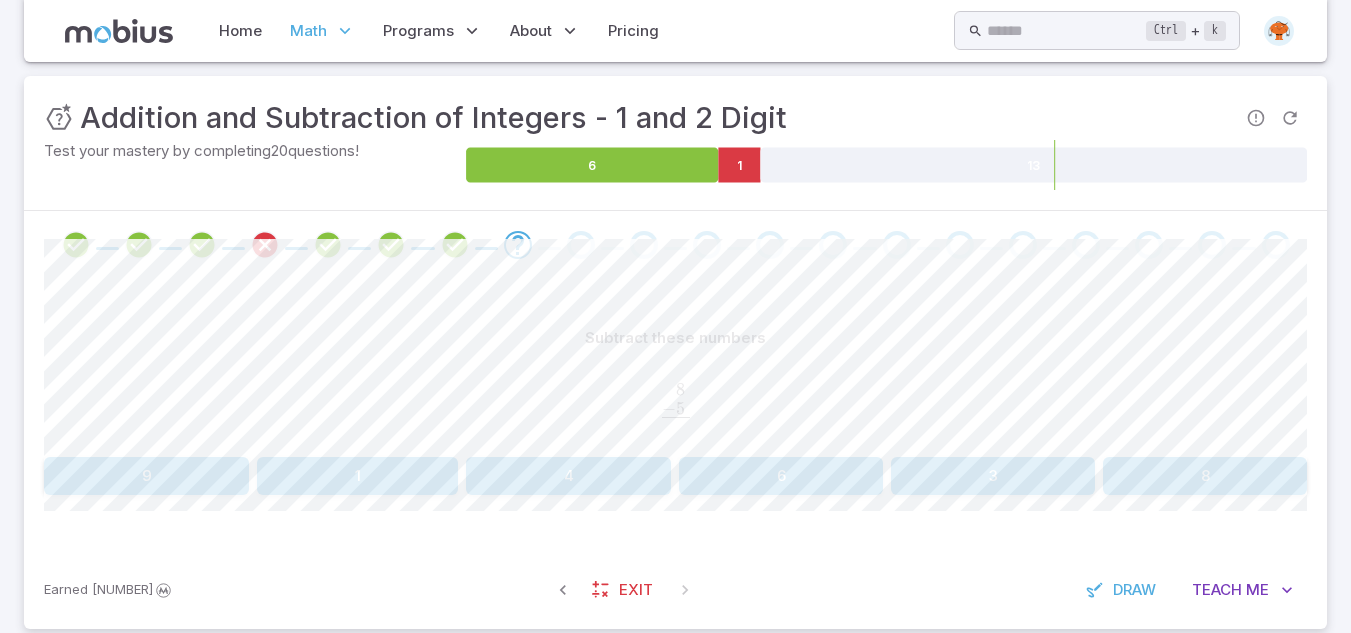 click on "3" at bounding box center (993, 476) 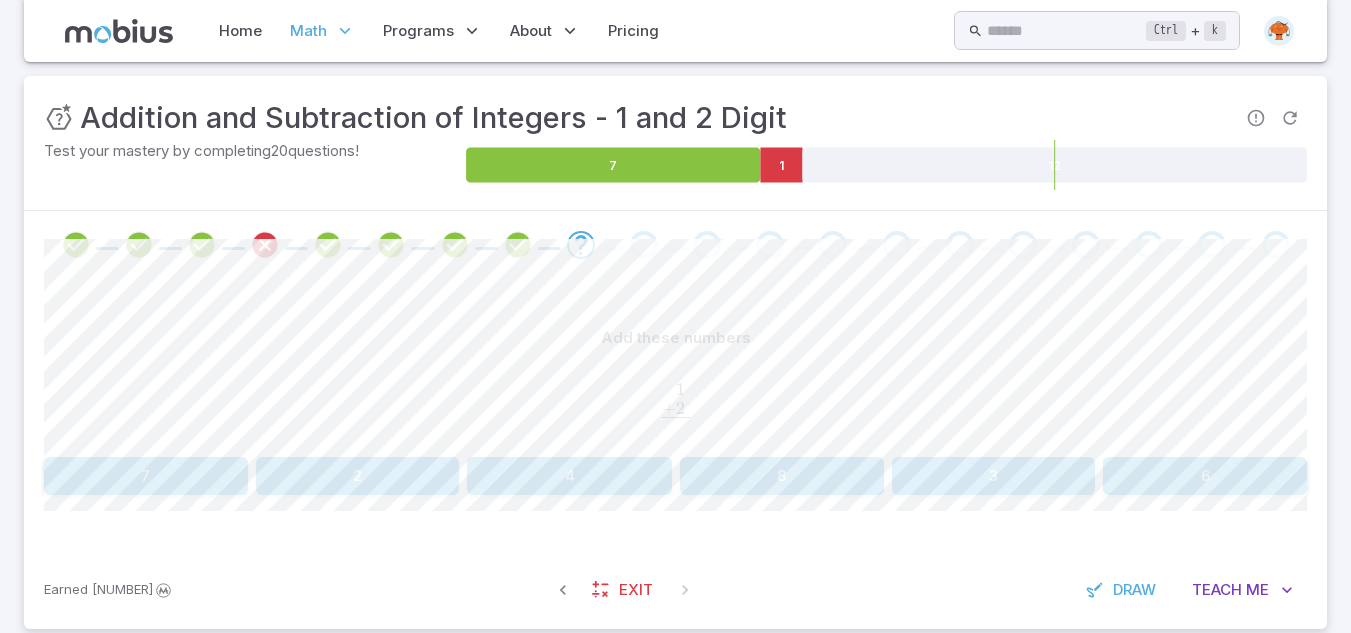 click on "3" at bounding box center [994, 476] 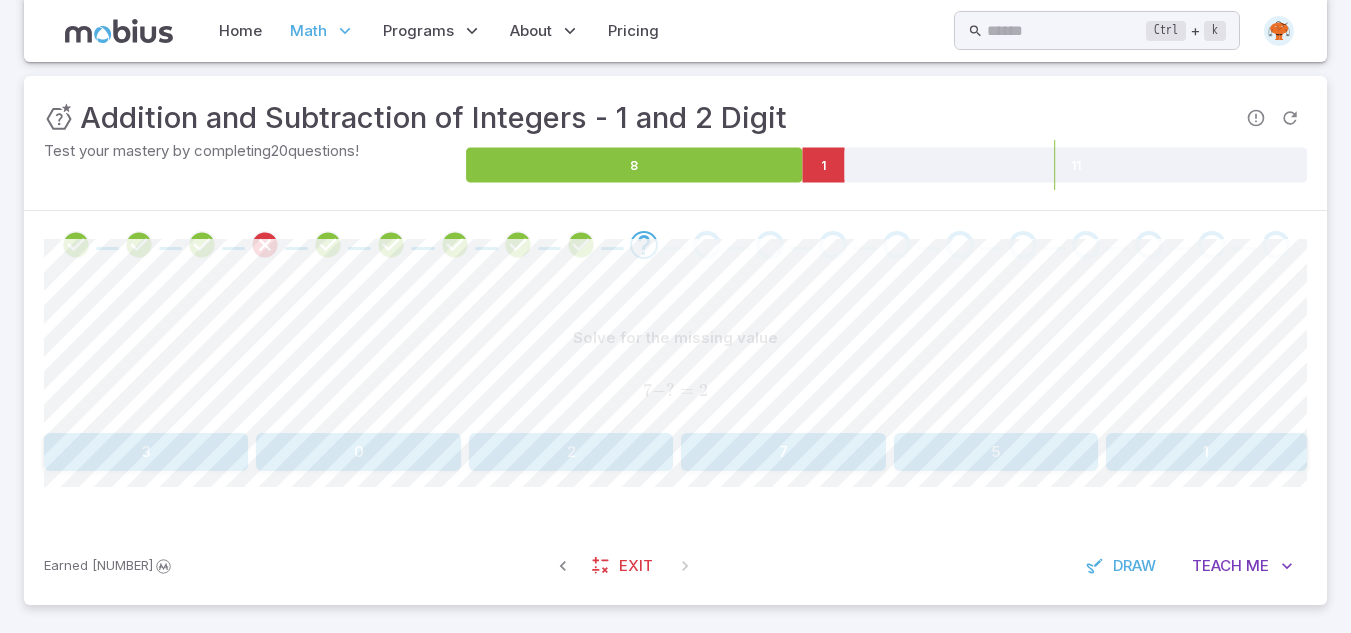 click on "5" at bounding box center [996, 452] 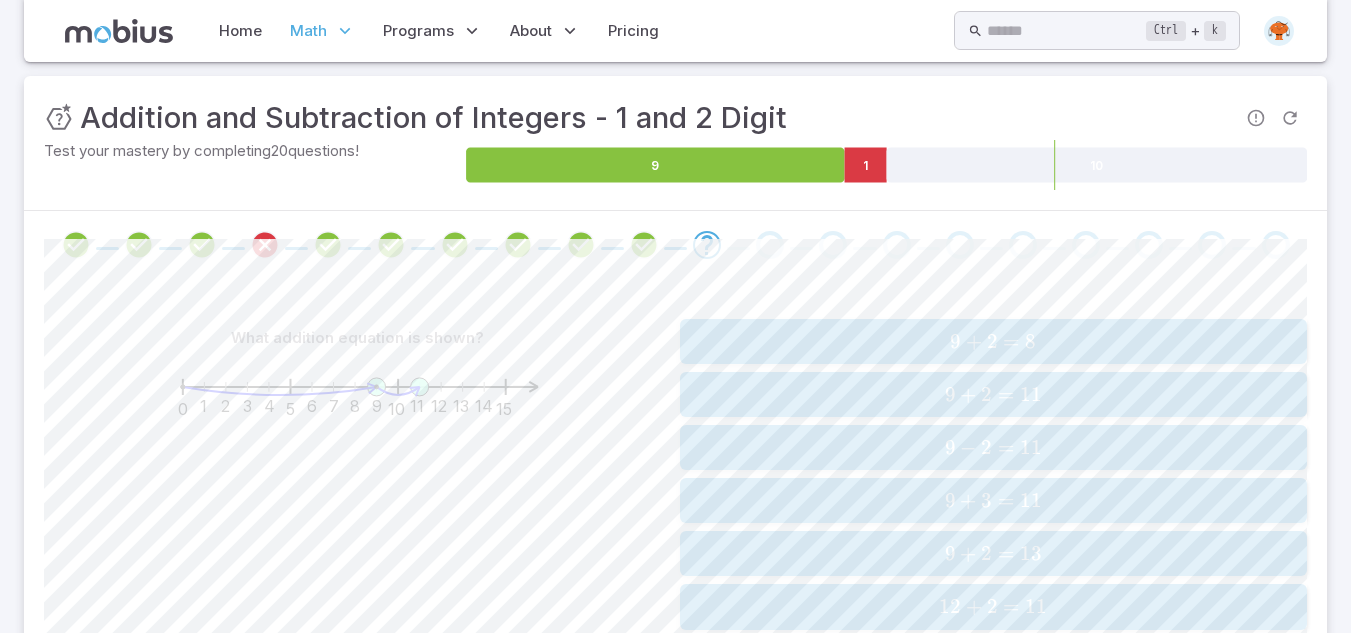 click on "2" at bounding box center (986, 394) 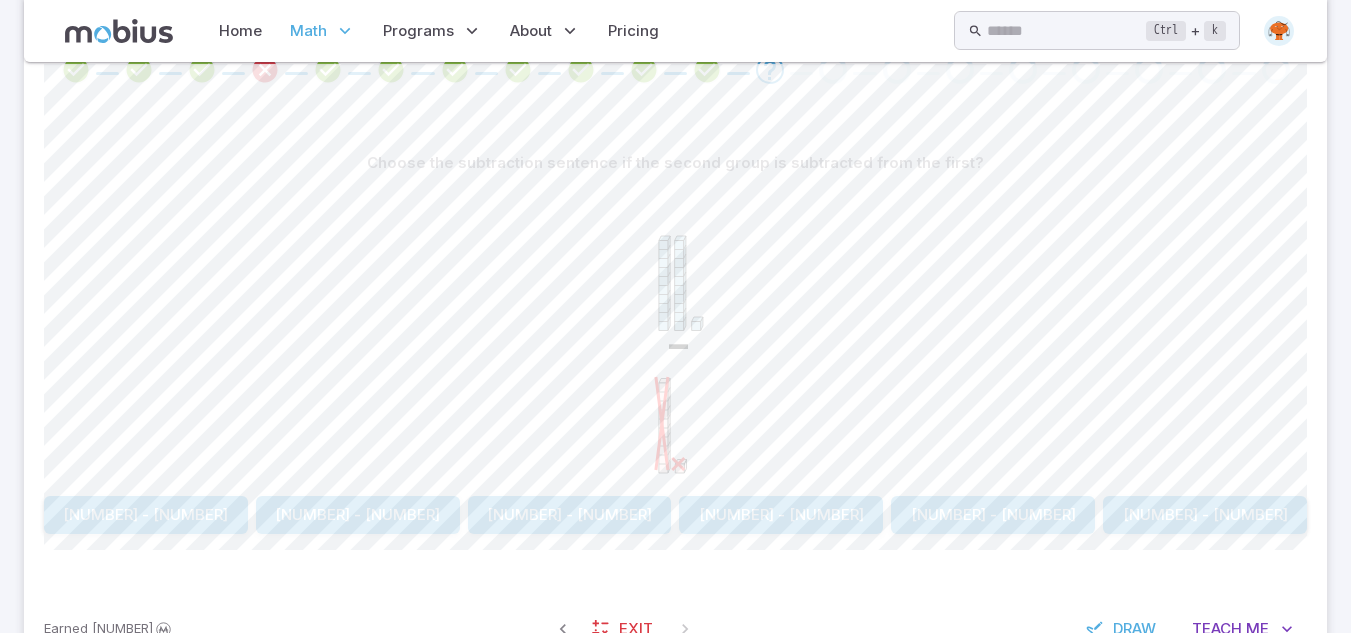 scroll, scrollTop: 514, scrollLeft: 0, axis: vertical 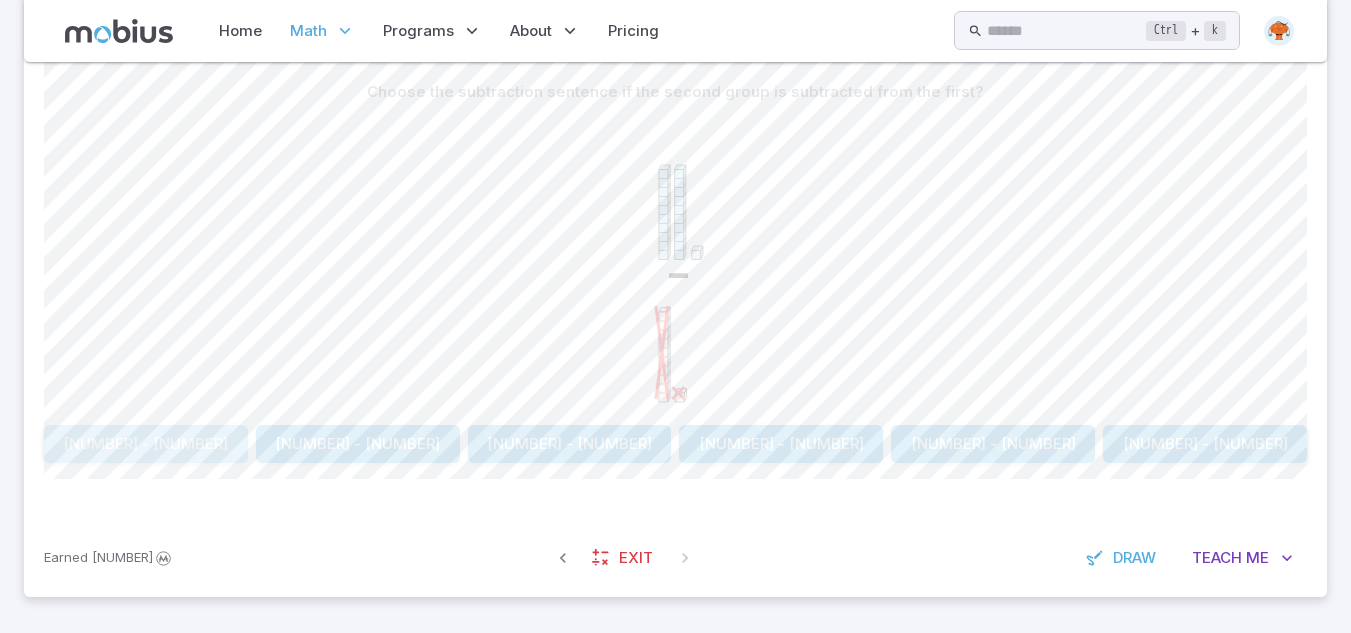click on "[NUMBER] - [NUMBER]" at bounding box center [146, 444] 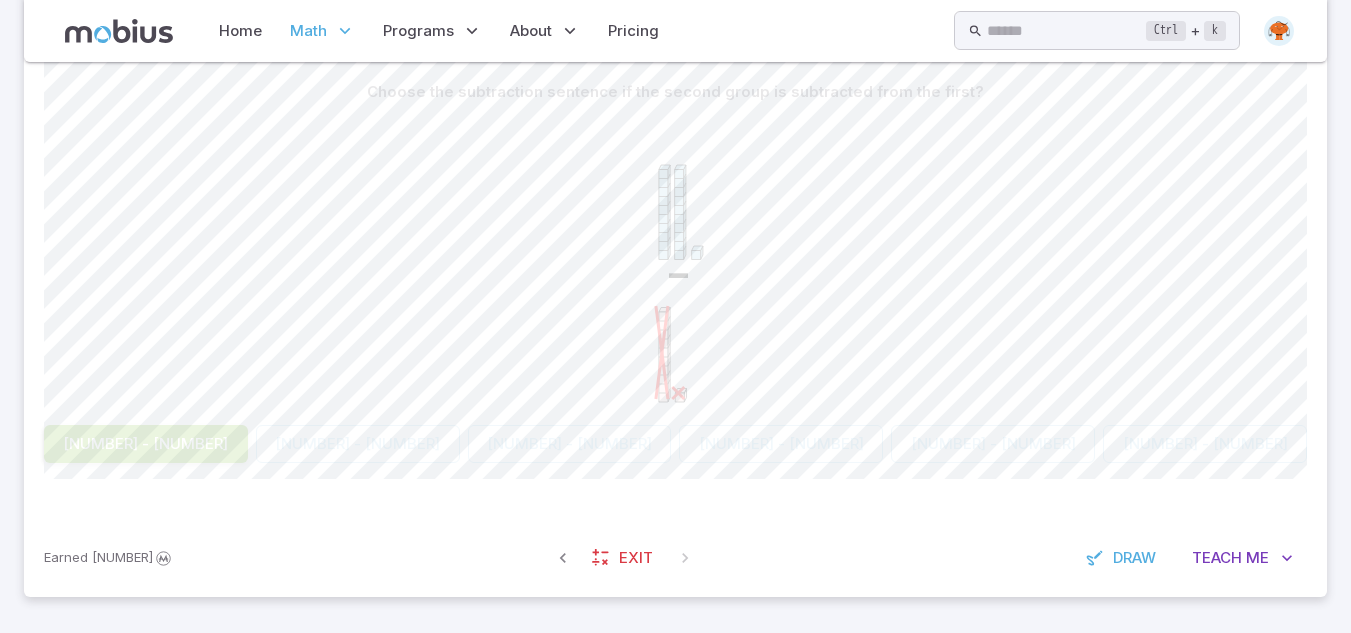 click on "-" 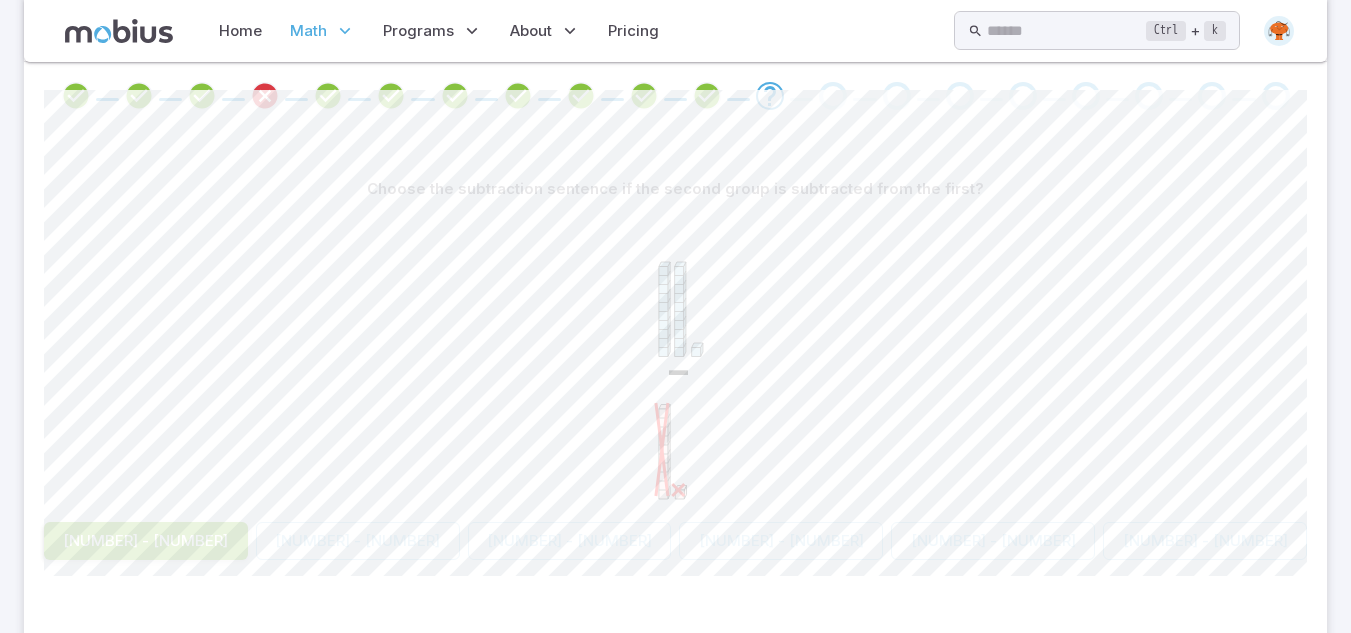 scroll, scrollTop: 514, scrollLeft: 0, axis: vertical 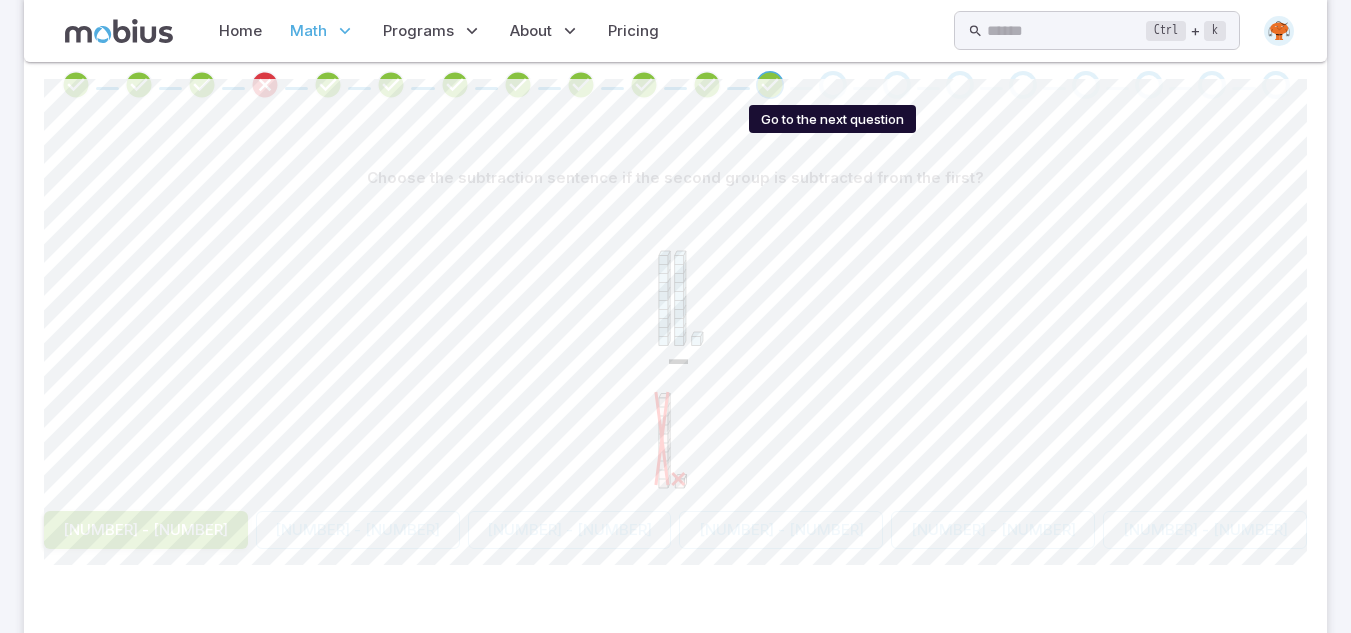 click at bounding box center (833, 85) 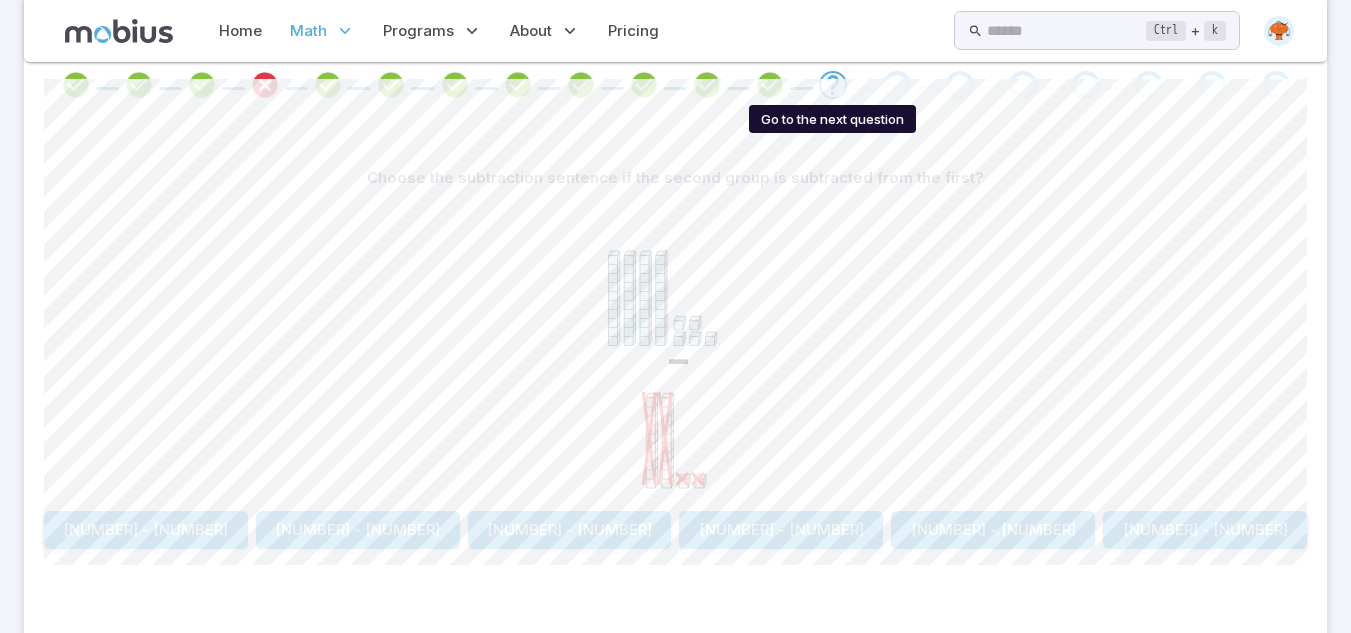 click at bounding box center (770, 85) 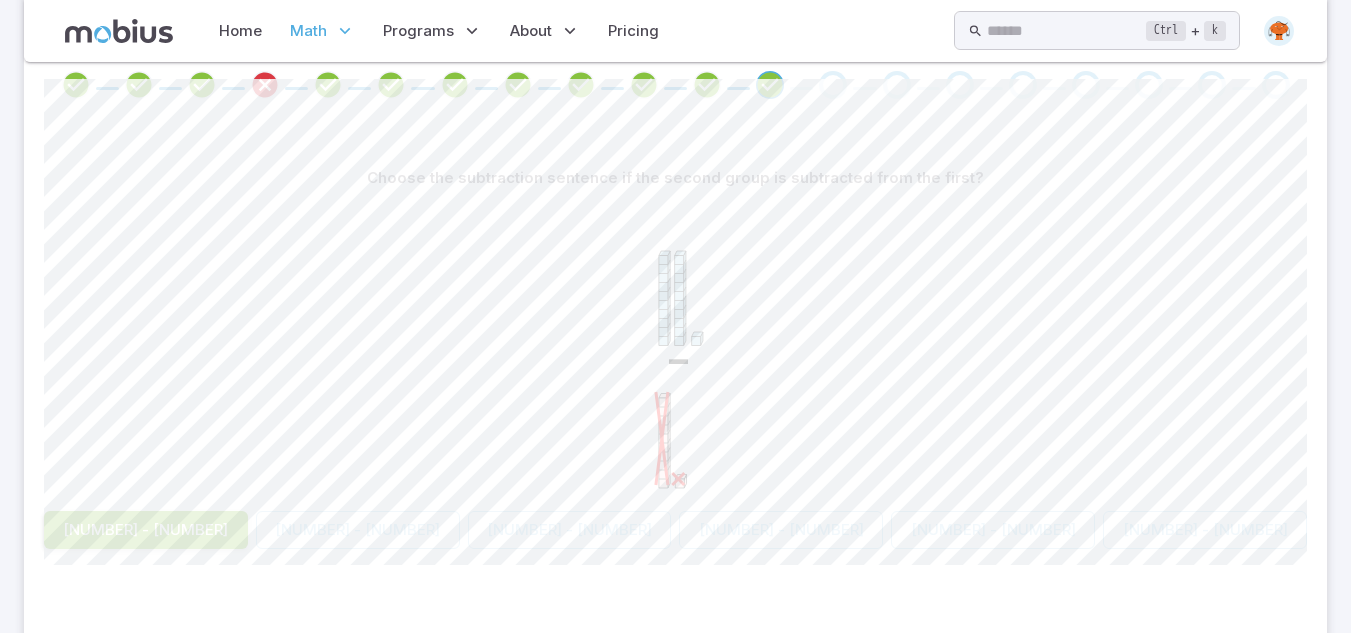 click at bounding box center (833, 85) 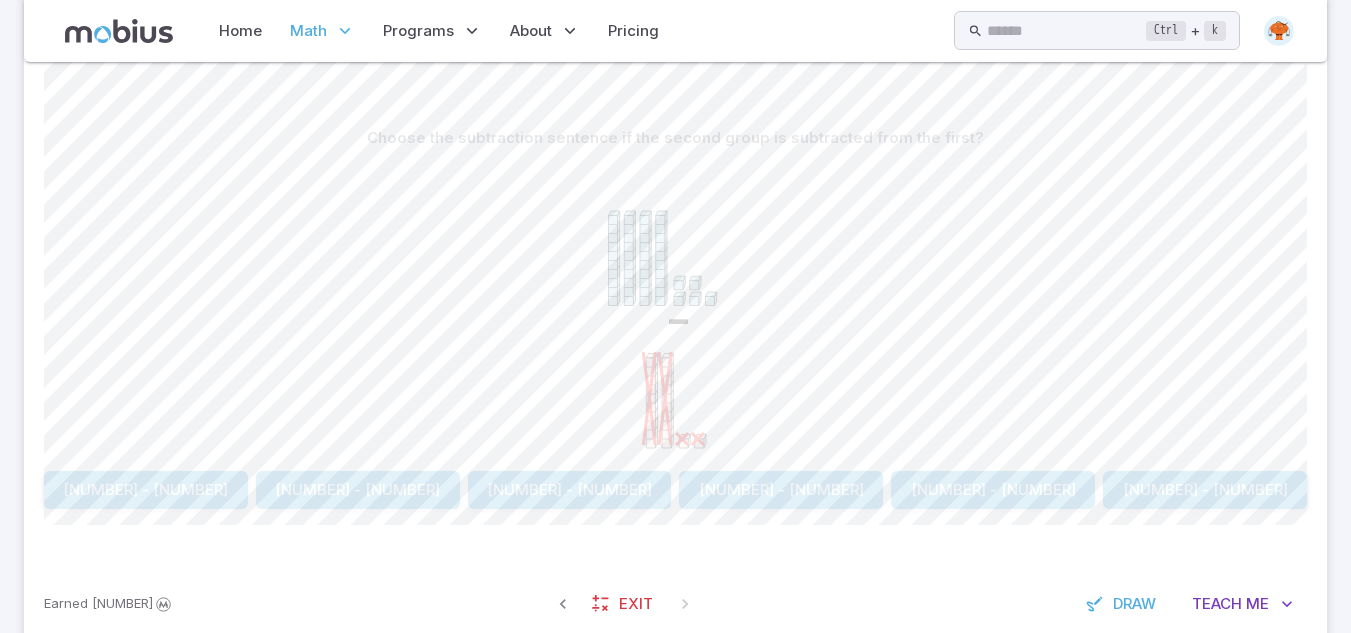 scroll, scrollTop: 514, scrollLeft: 0, axis: vertical 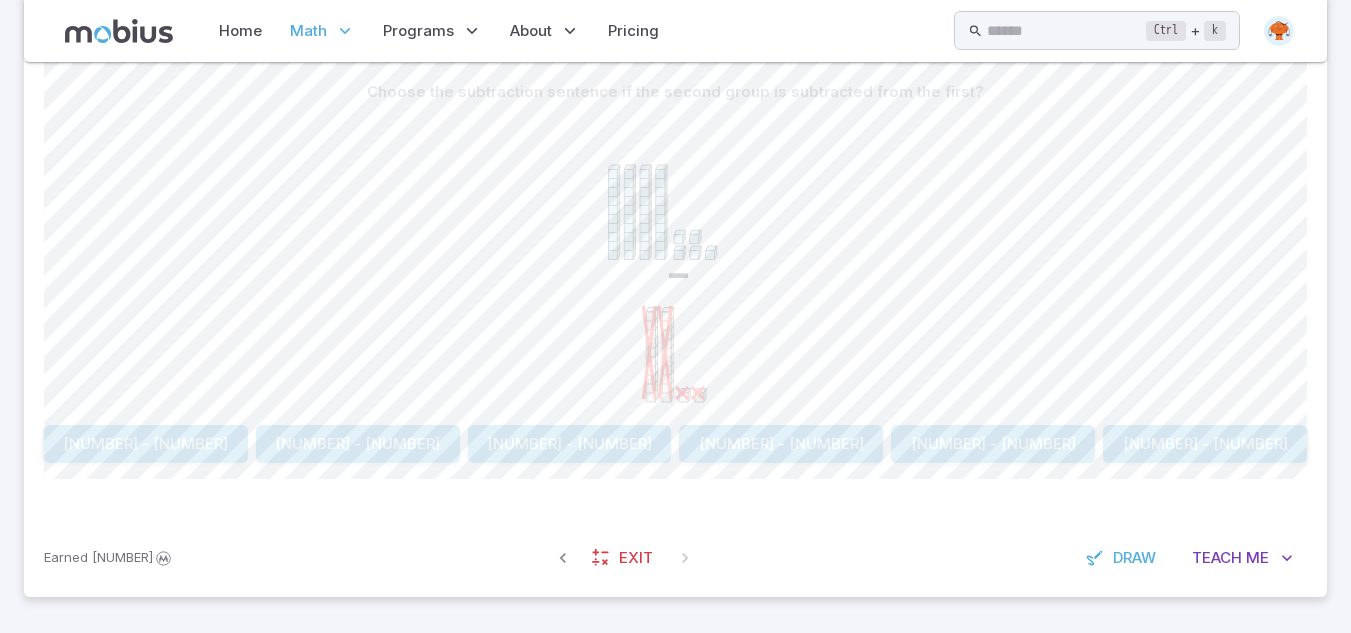 drag, startPoint x: 1258, startPoint y: 548, endPoint x: 849, endPoint y: 207, distance: 532.5054 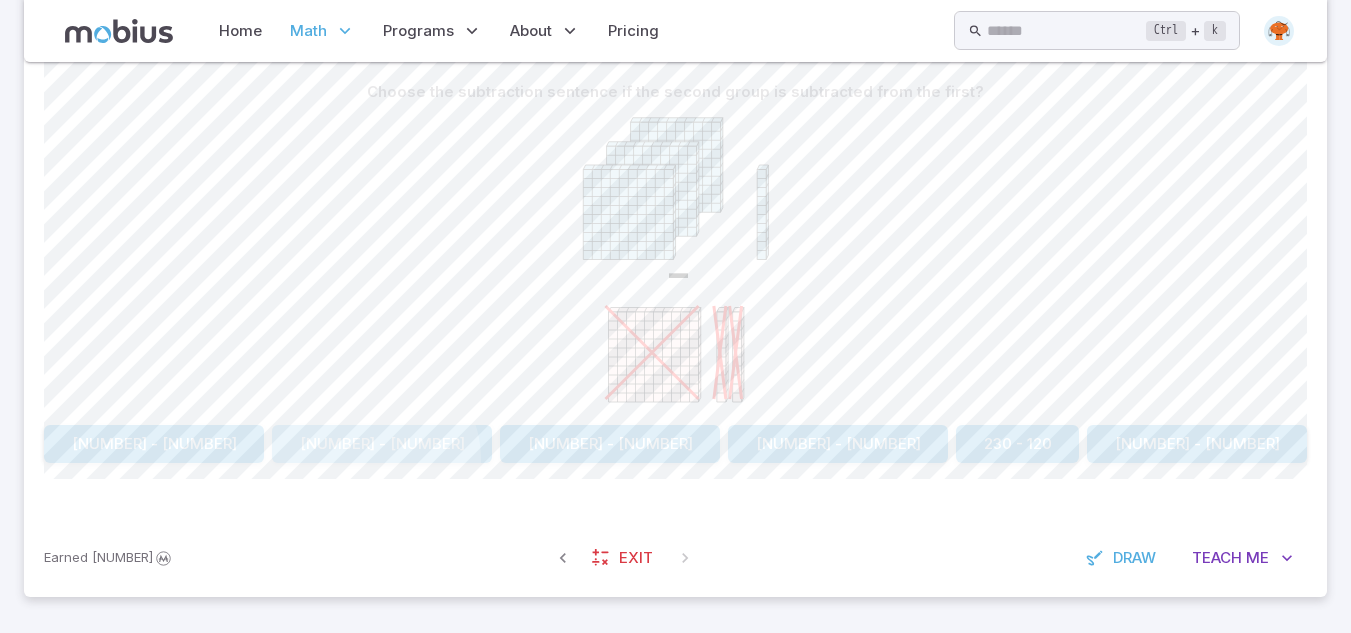 click on "[NUMBER] - [NUMBER]" at bounding box center (382, 444) 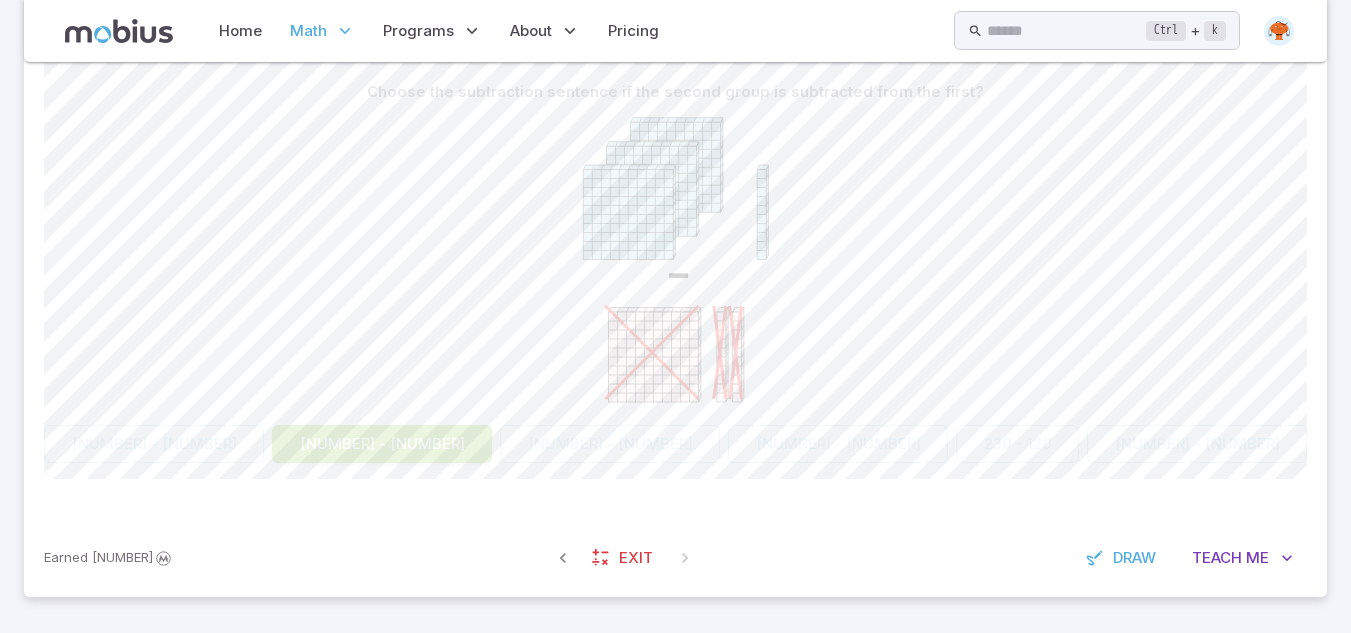 click on "-" at bounding box center [675, 264] 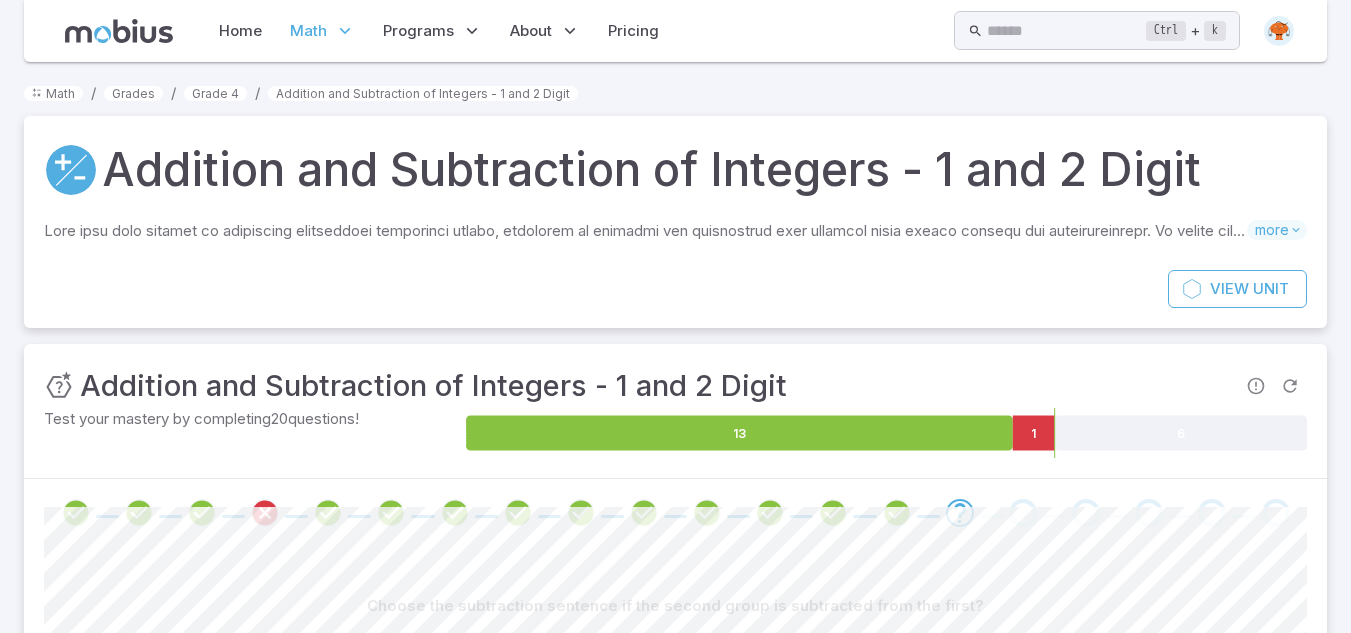 scroll, scrollTop: 514, scrollLeft: 0, axis: vertical 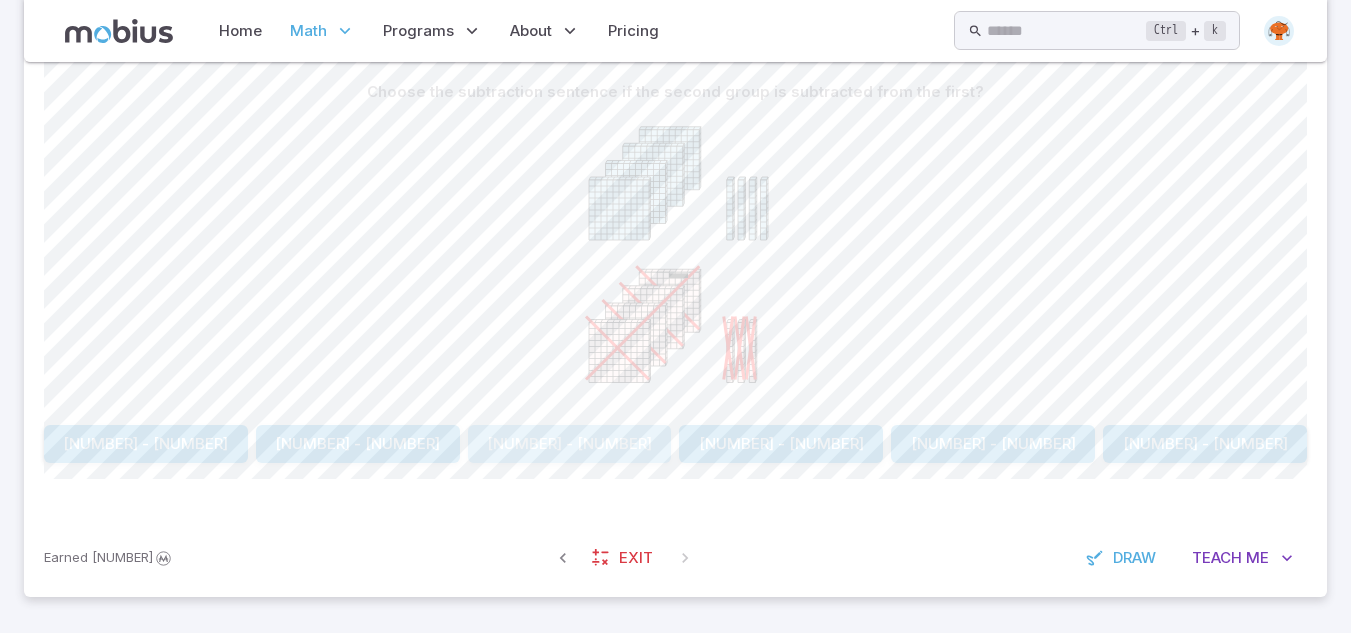 click on "[NUMBER] - [NUMBER]" at bounding box center [570, 444] 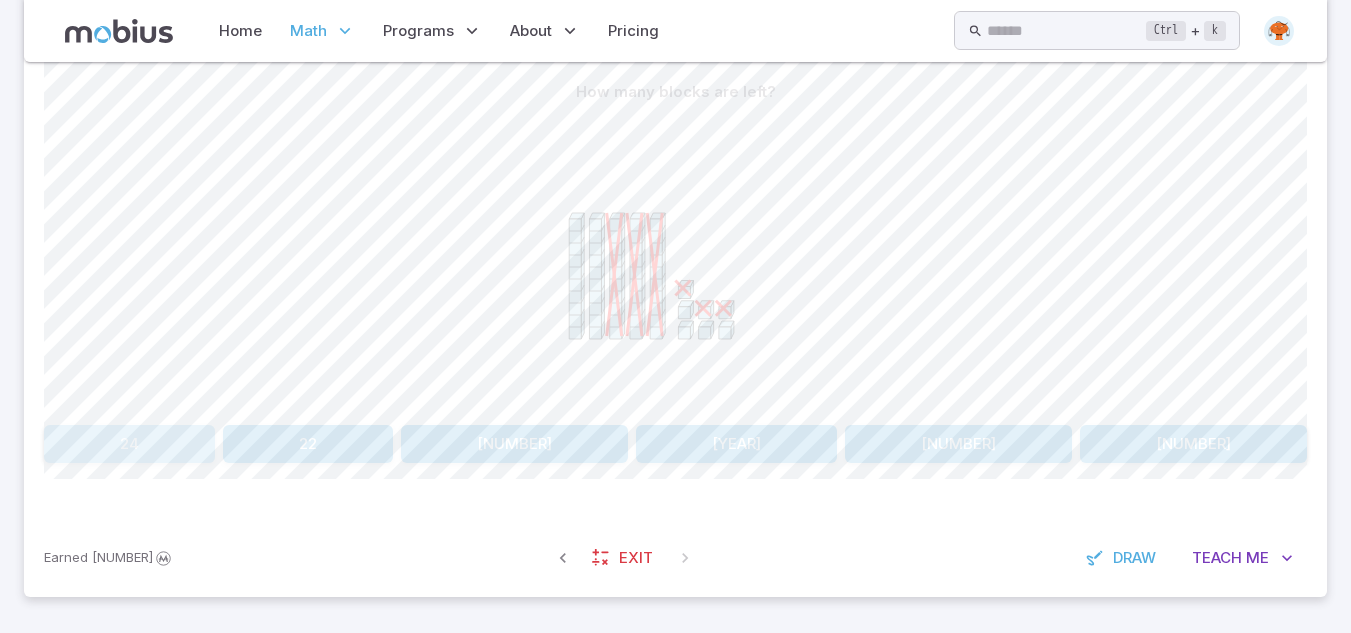 click on "24" at bounding box center [129, 444] 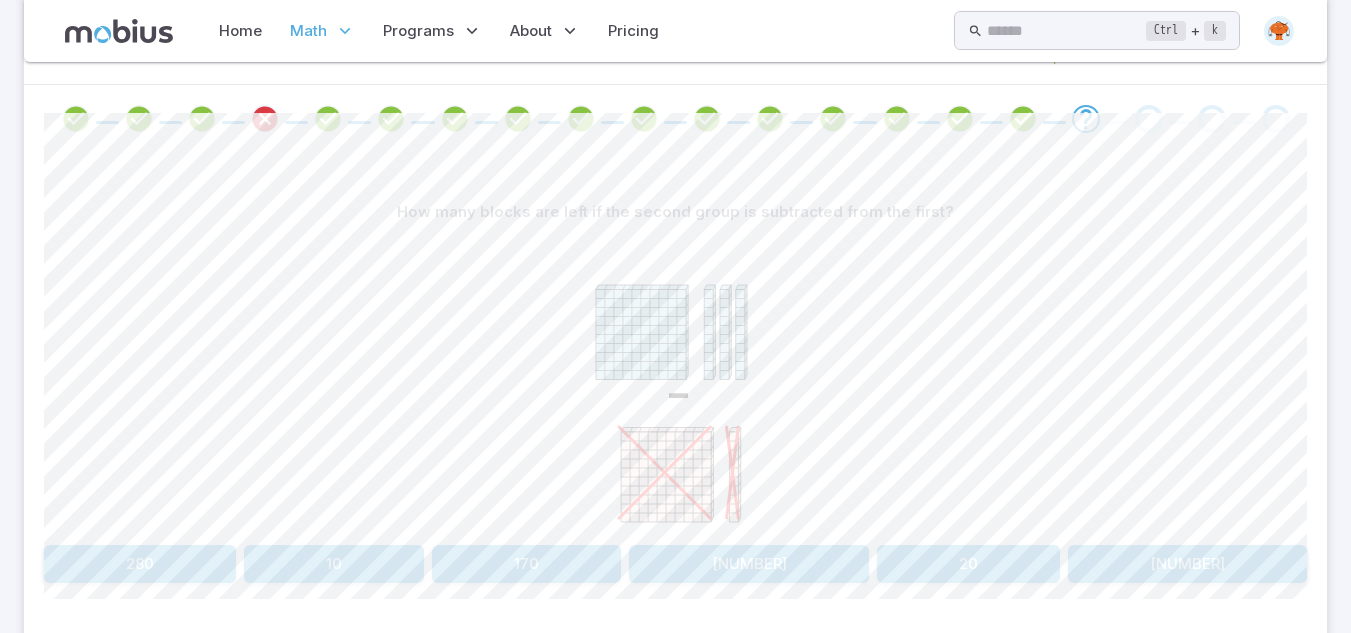 scroll, scrollTop: 434, scrollLeft: 0, axis: vertical 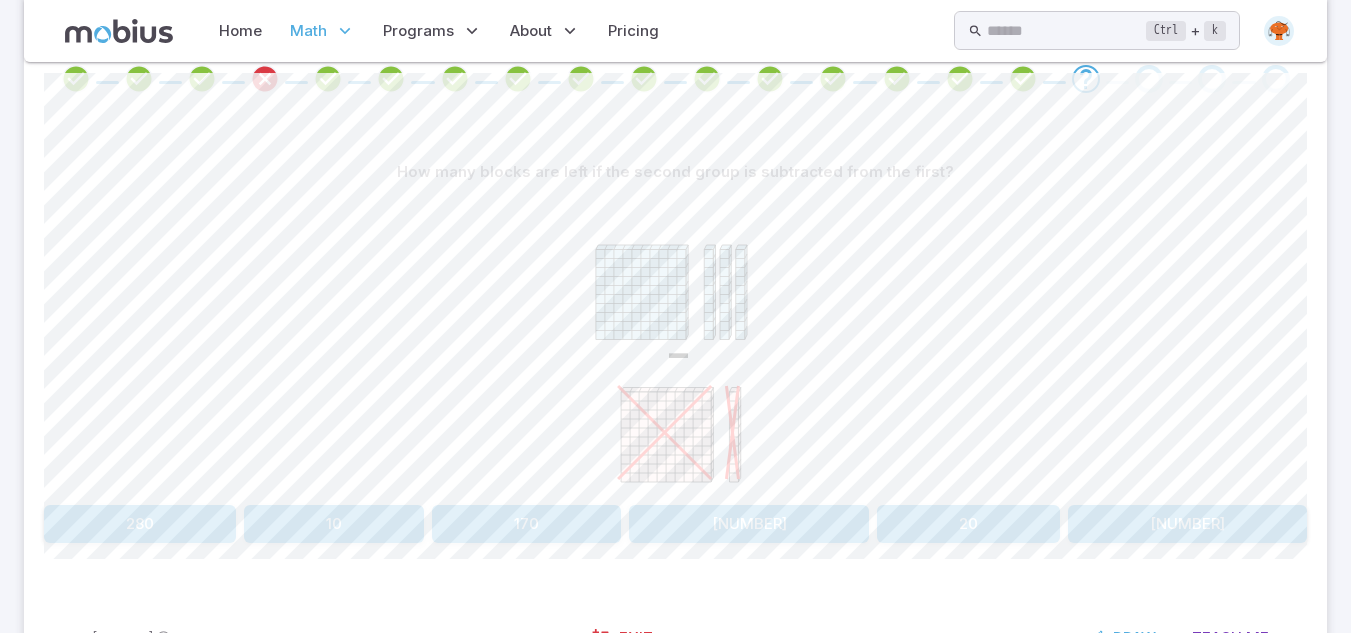 click on "20" at bounding box center [968, 524] 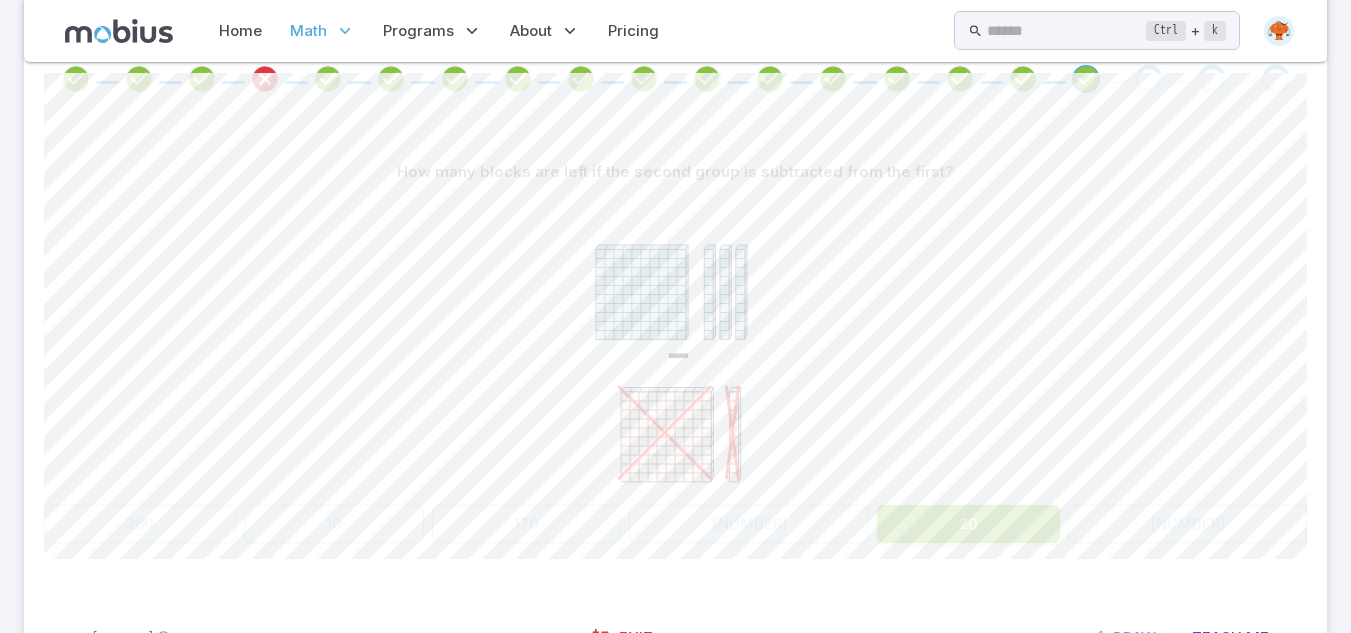scroll, scrollTop: 300, scrollLeft: 0, axis: vertical 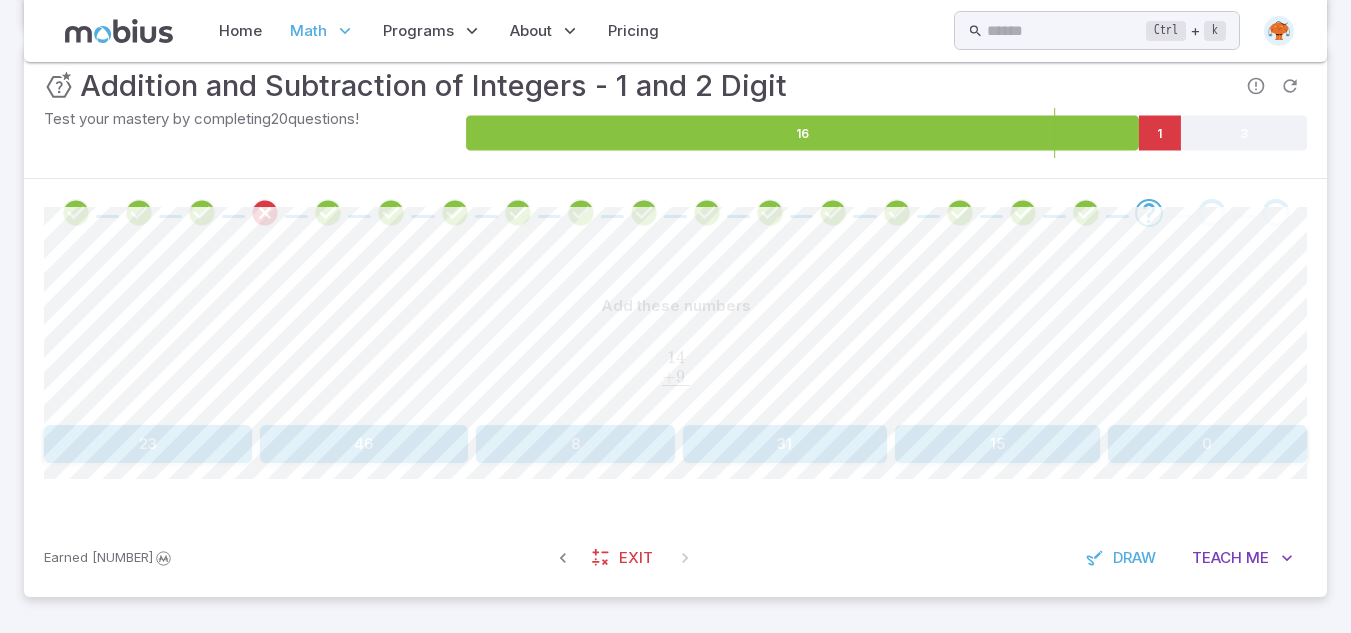 click on "23" at bounding box center [148, 444] 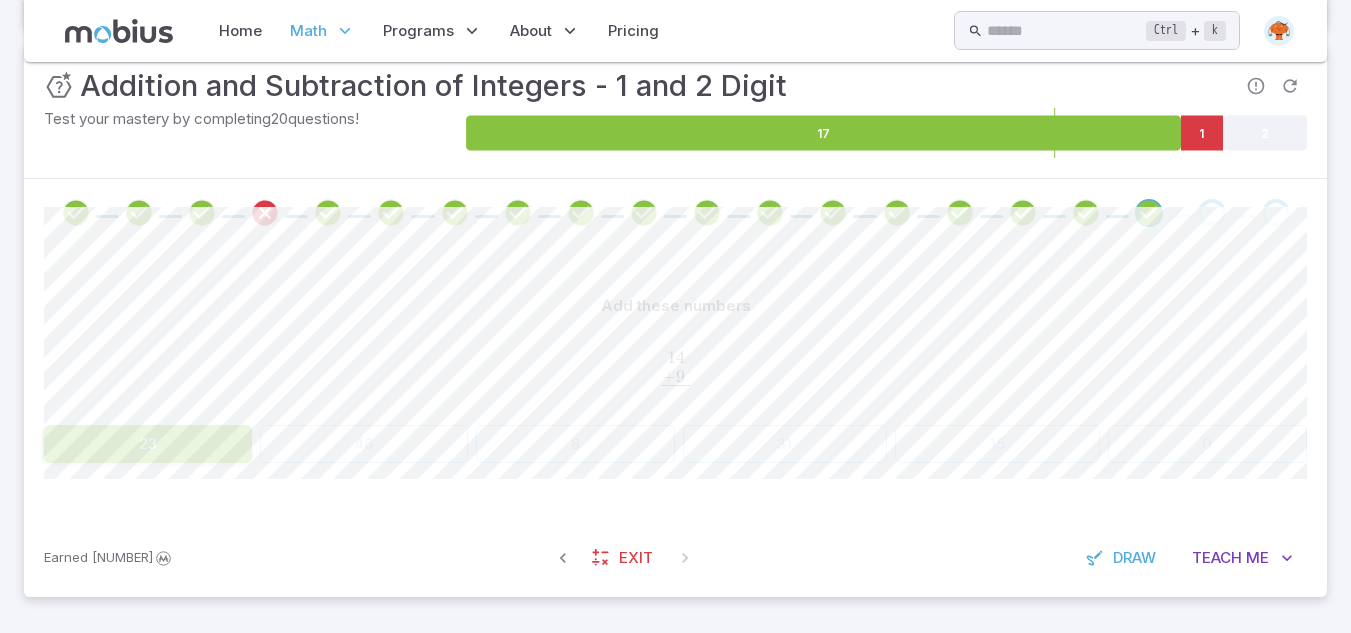 scroll, scrollTop: 268, scrollLeft: 0, axis: vertical 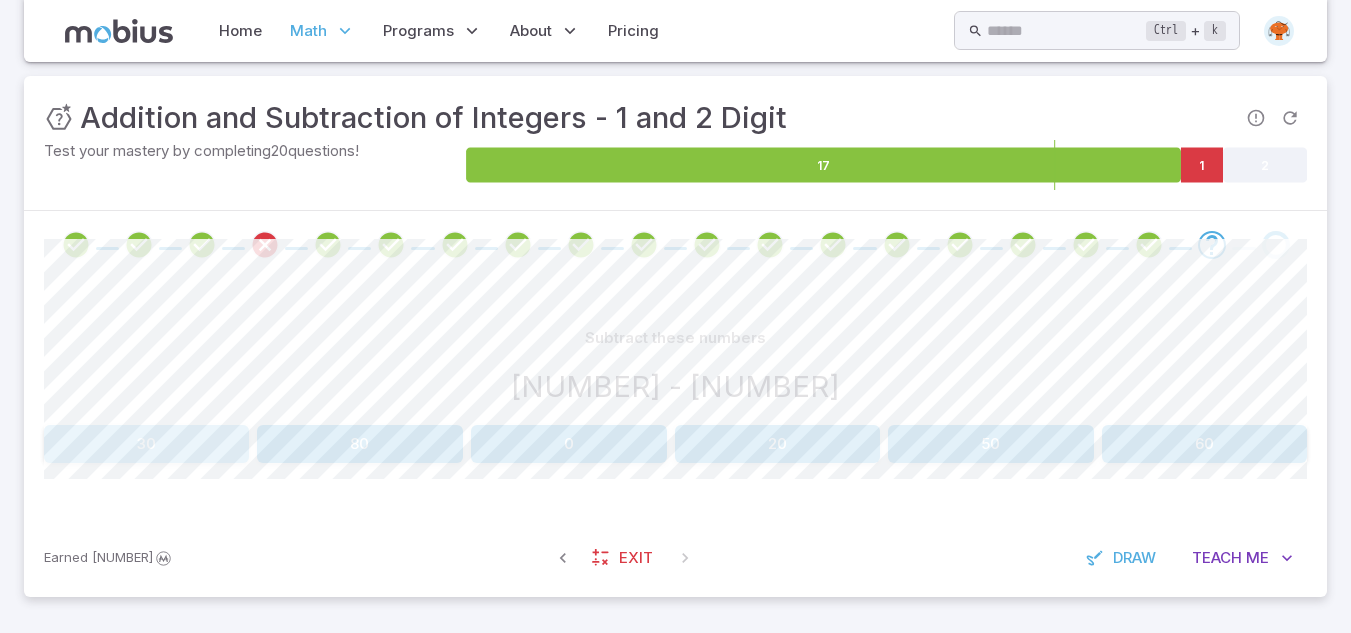 click on "30" at bounding box center (146, 444) 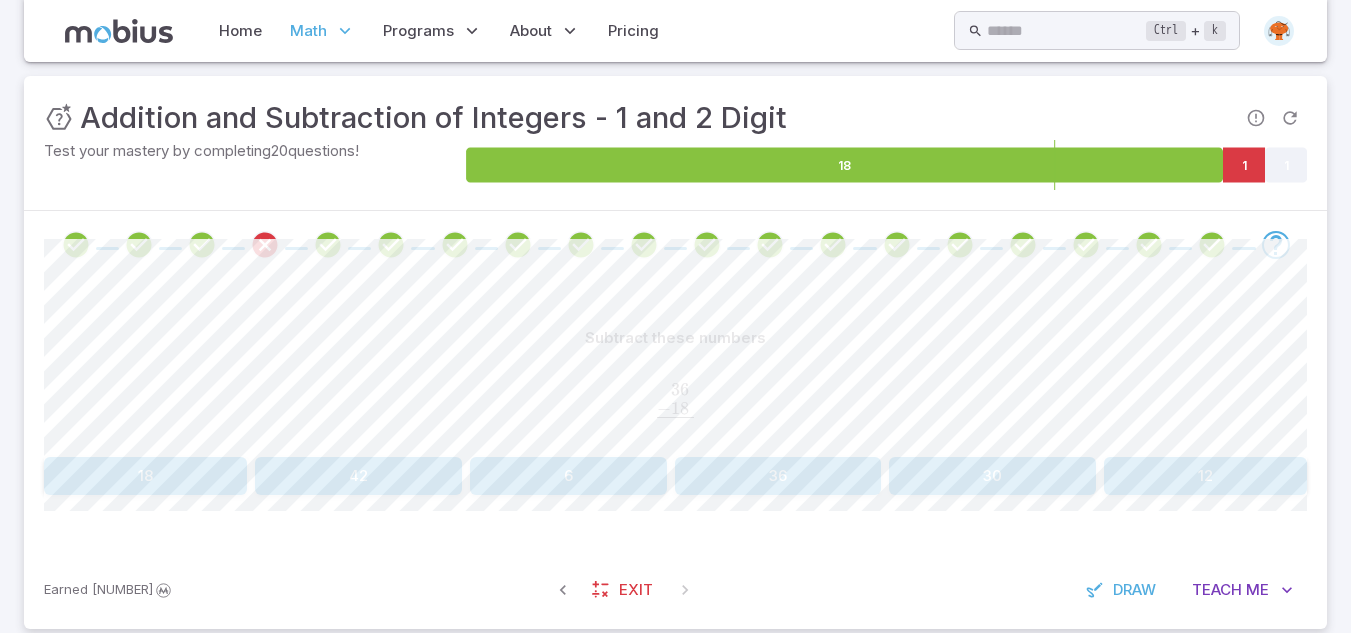 click on "12" at bounding box center (1205, 476) 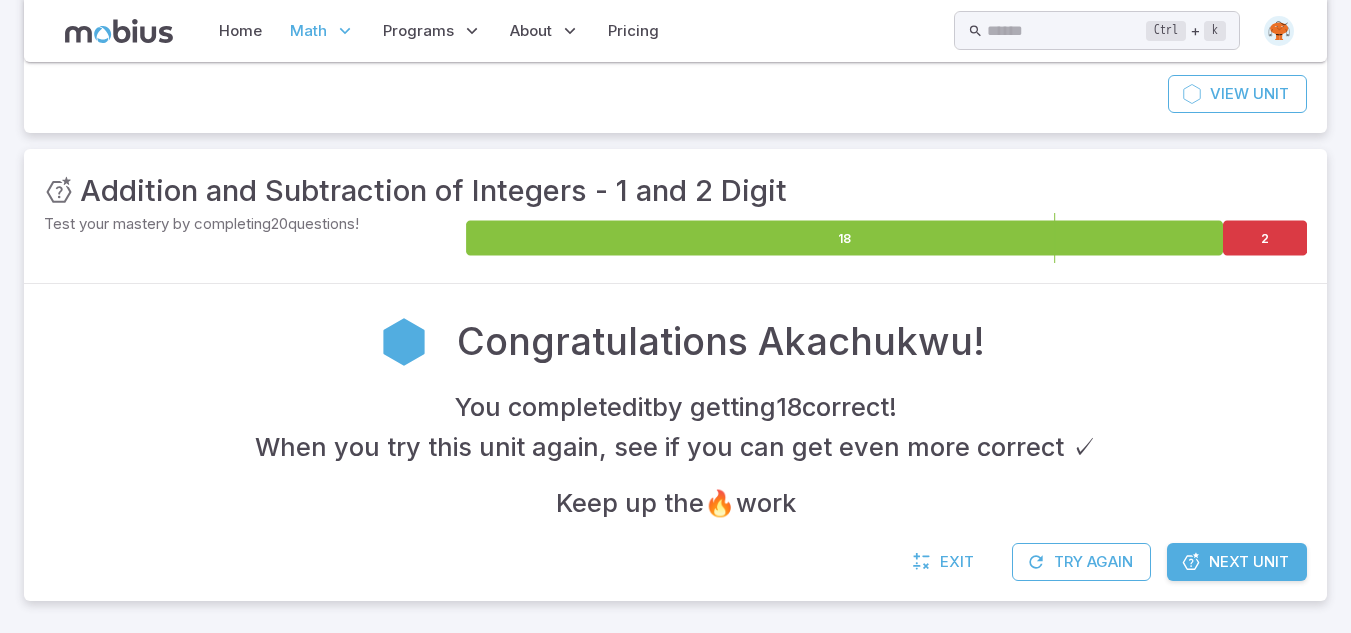 scroll, scrollTop: 199, scrollLeft: 0, axis: vertical 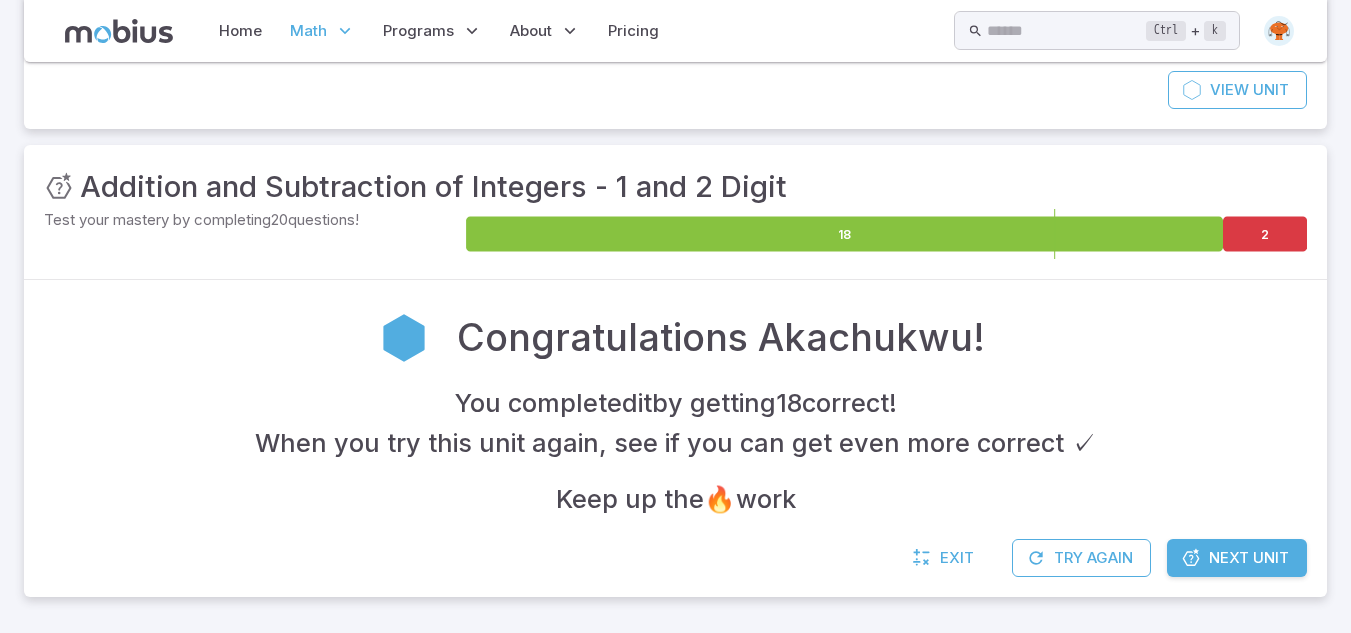 click on "Next Unit" at bounding box center (1249, 558) 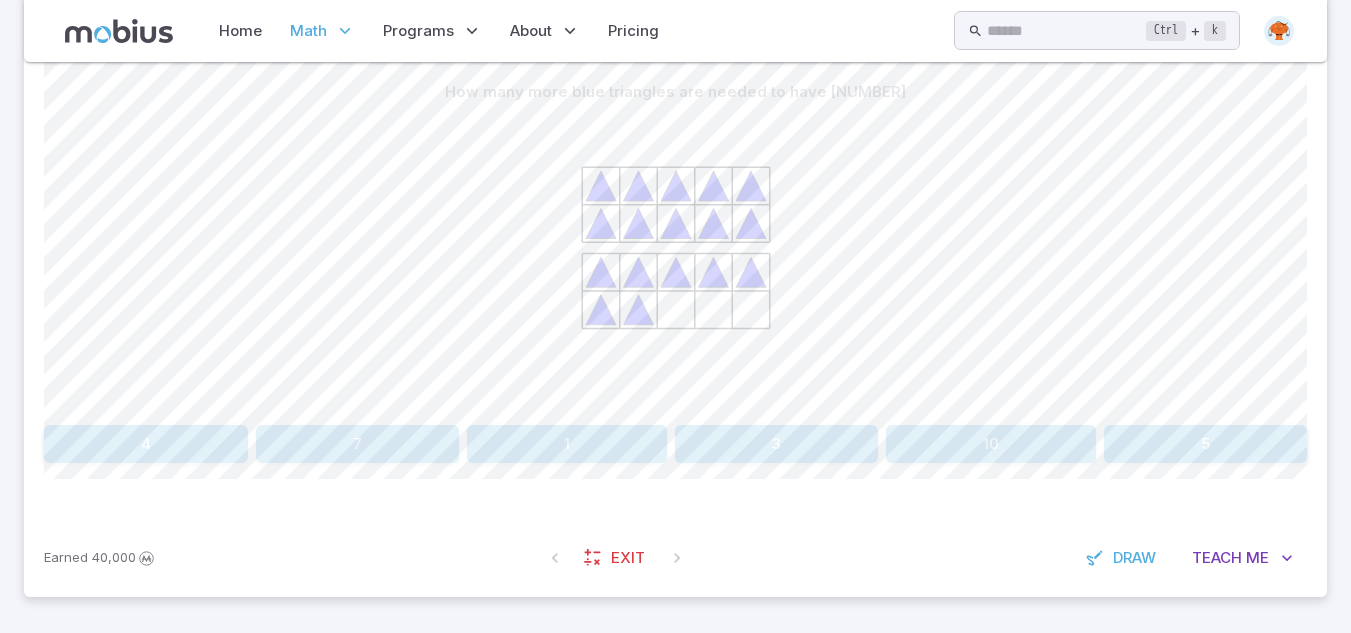 scroll, scrollTop: 474, scrollLeft: 0, axis: vertical 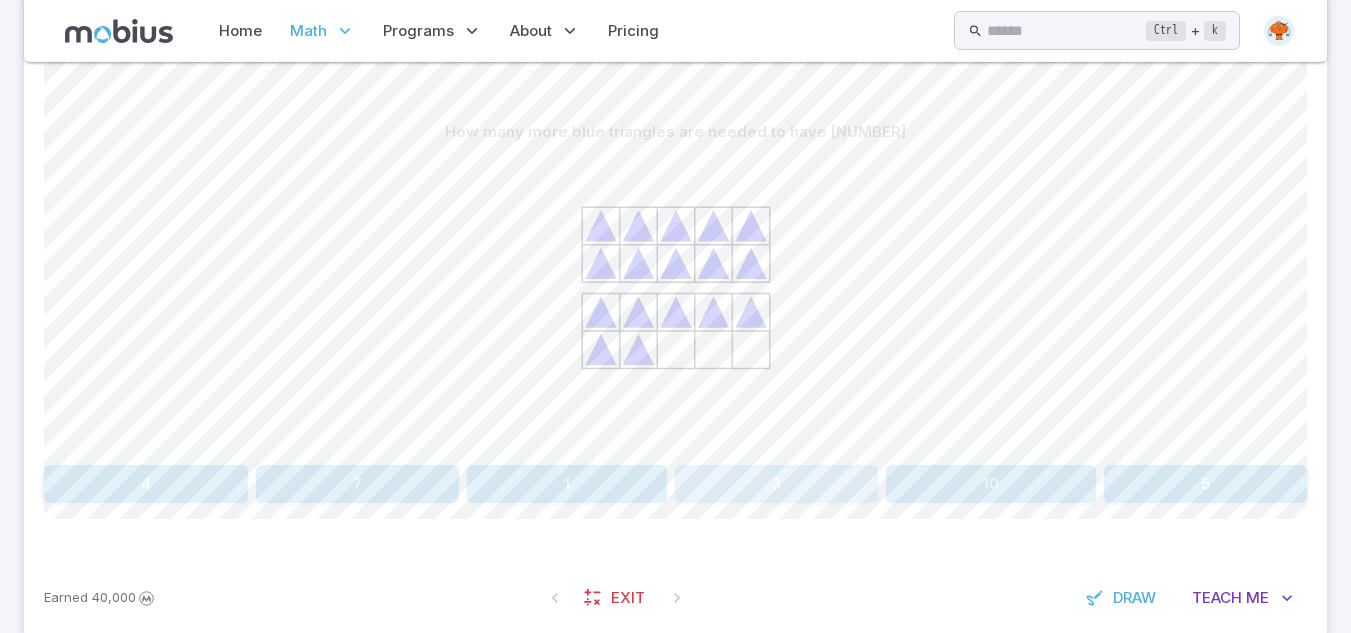 click on "3" at bounding box center (776, 484) 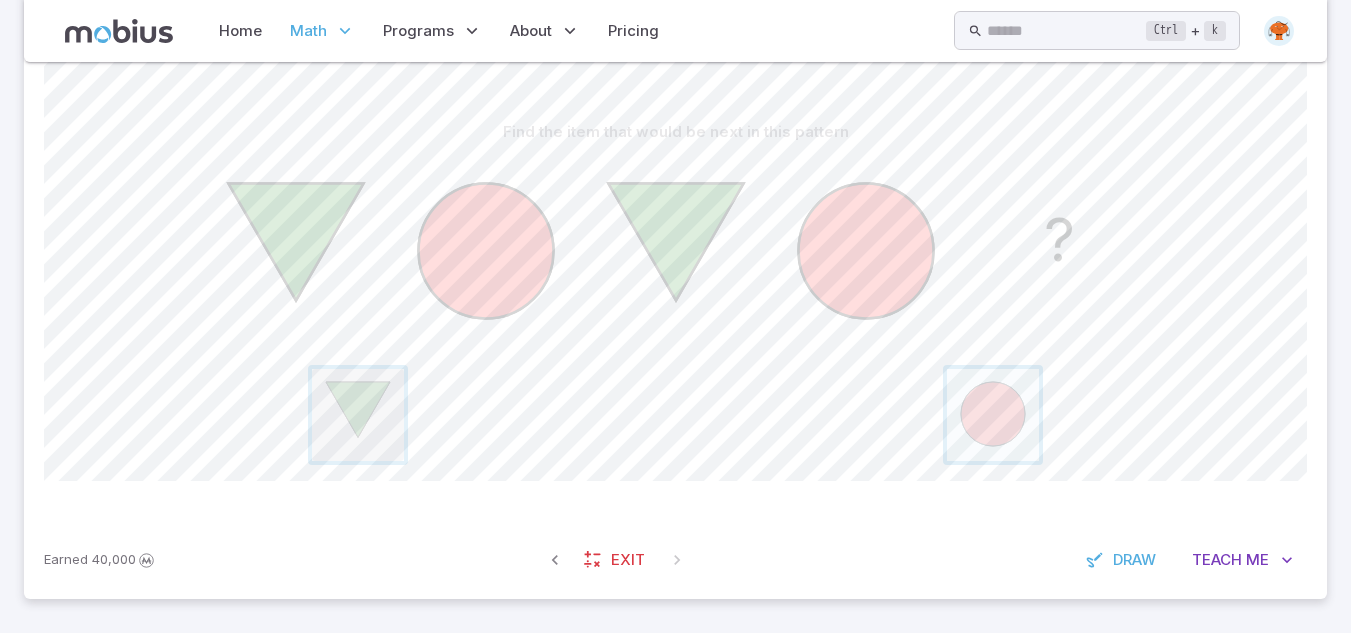 click at bounding box center (358, 415) 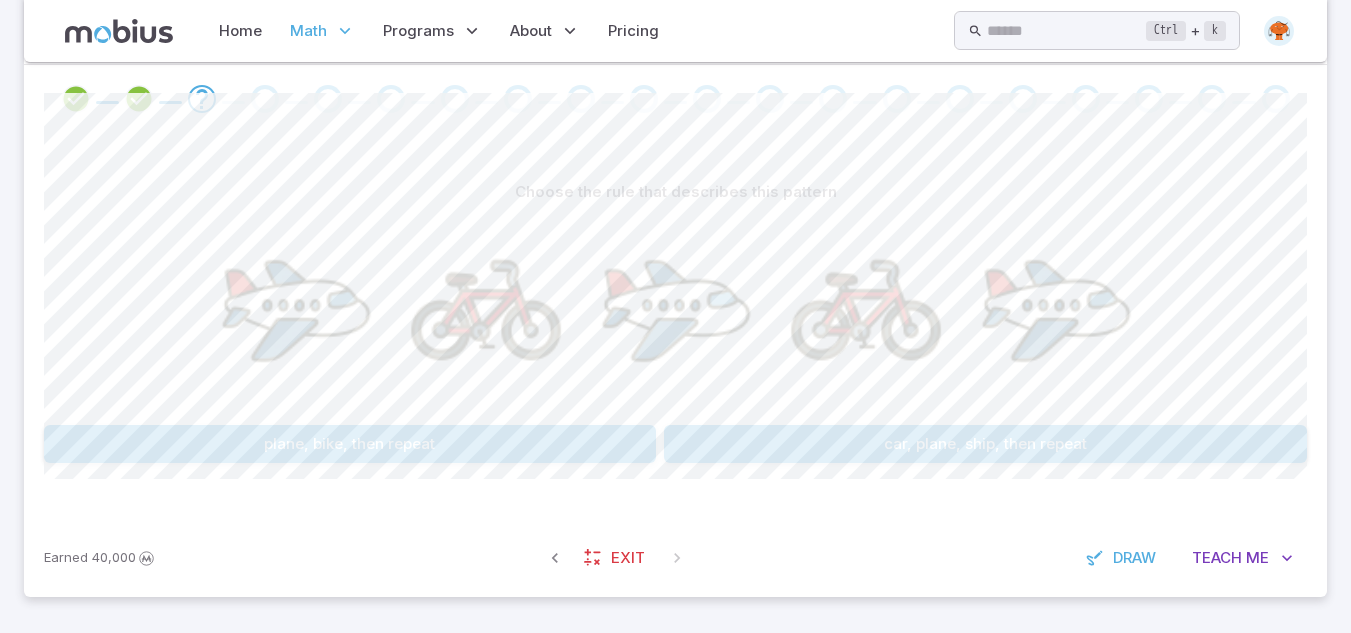 scroll, scrollTop: 414, scrollLeft: 0, axis: vertical 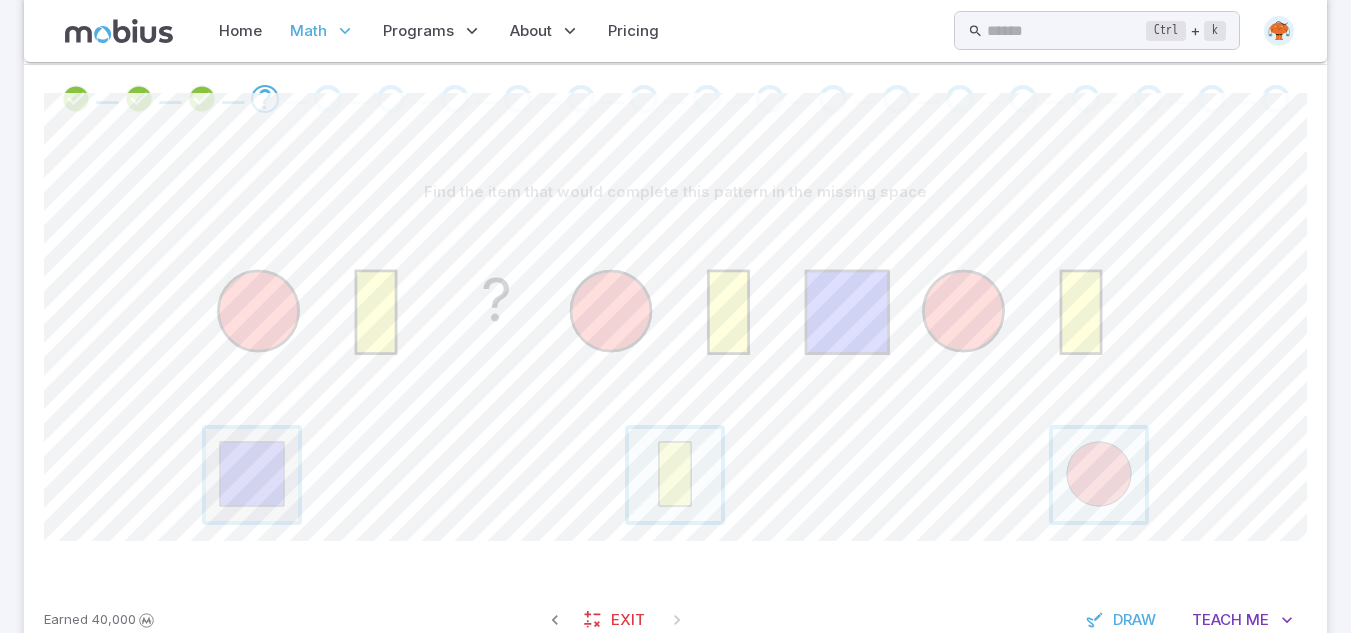 click at bounding box center (252, 475) 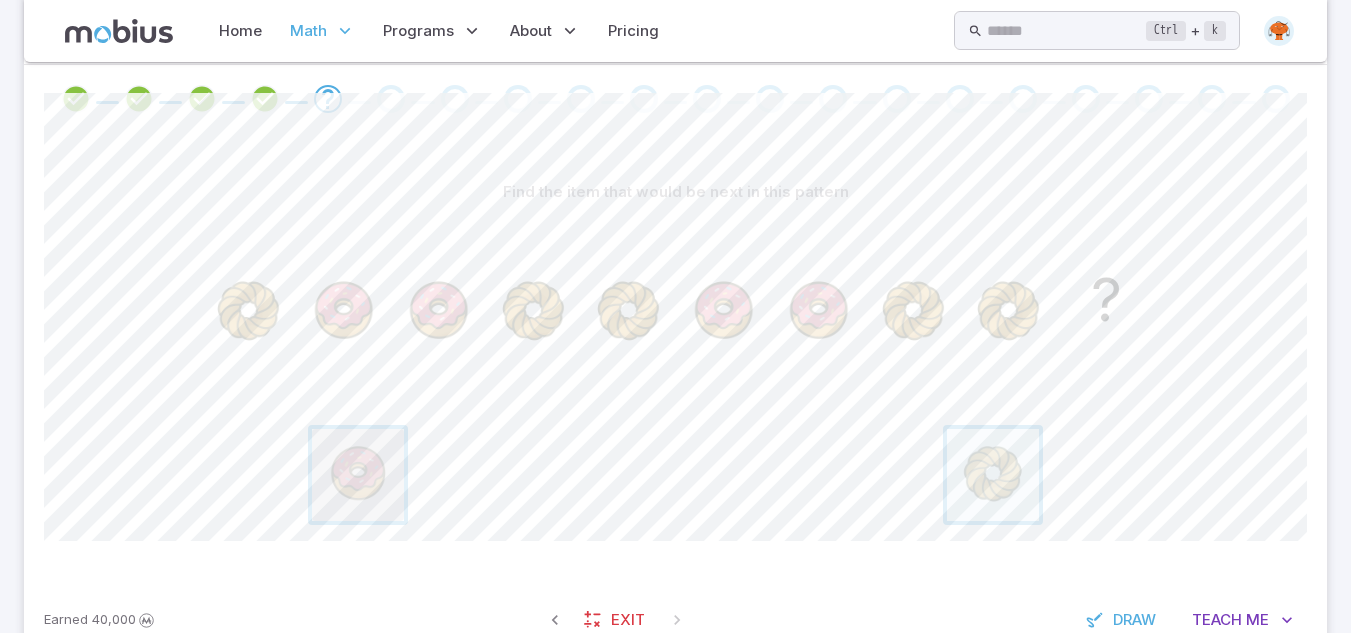 click at bounding box center [358, 475] 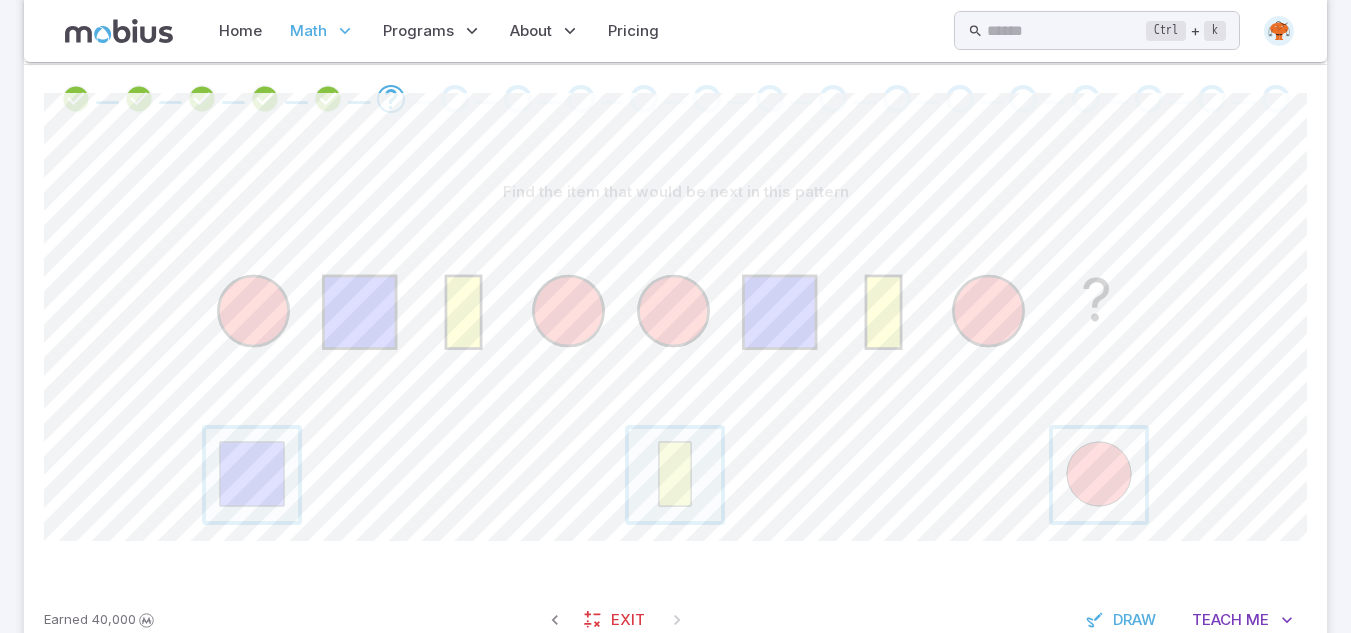 click at bounding box center [1099, 475] 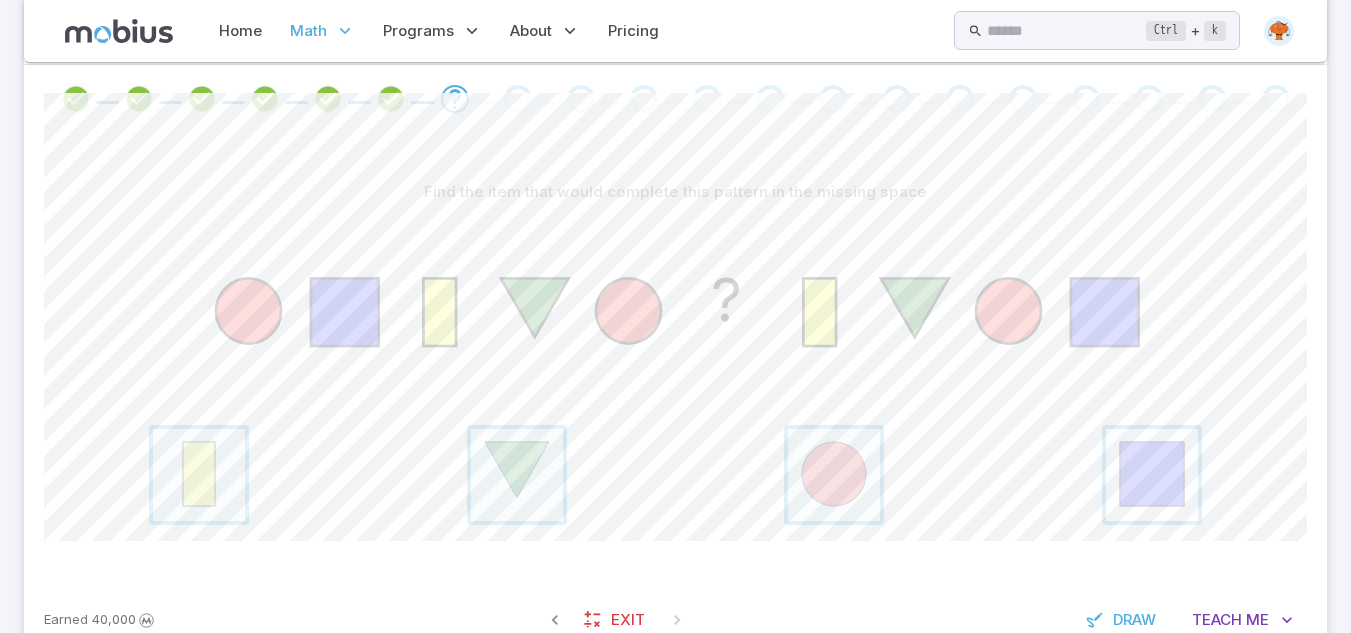 click at bounding box center (1152, 475) 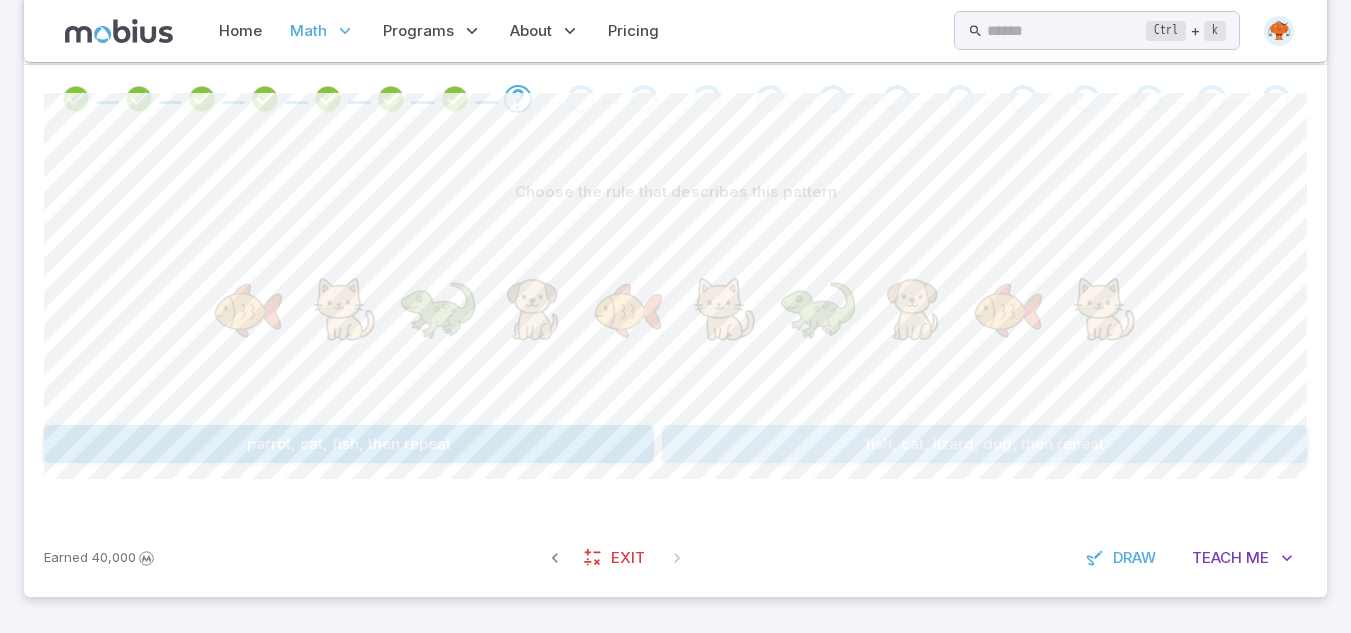 click on "fish, cat, lizard, dog, then repeat" at bounding box center (984, 444) 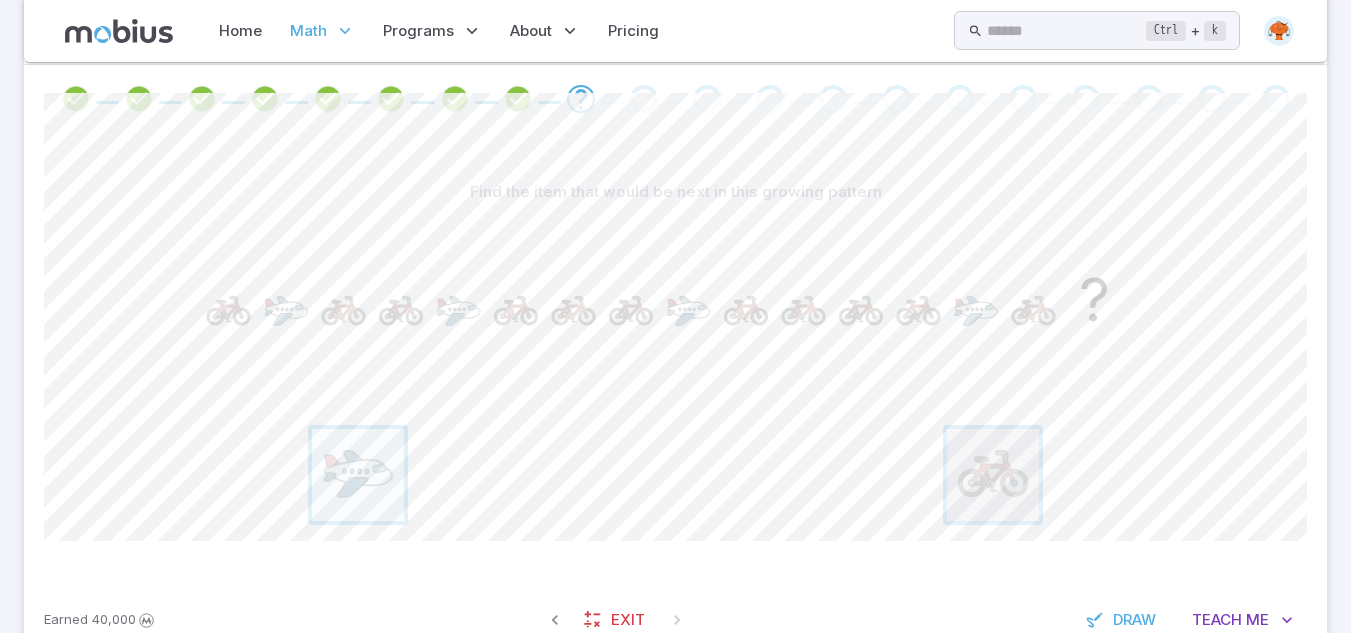 click at bounding box center [993, 475] 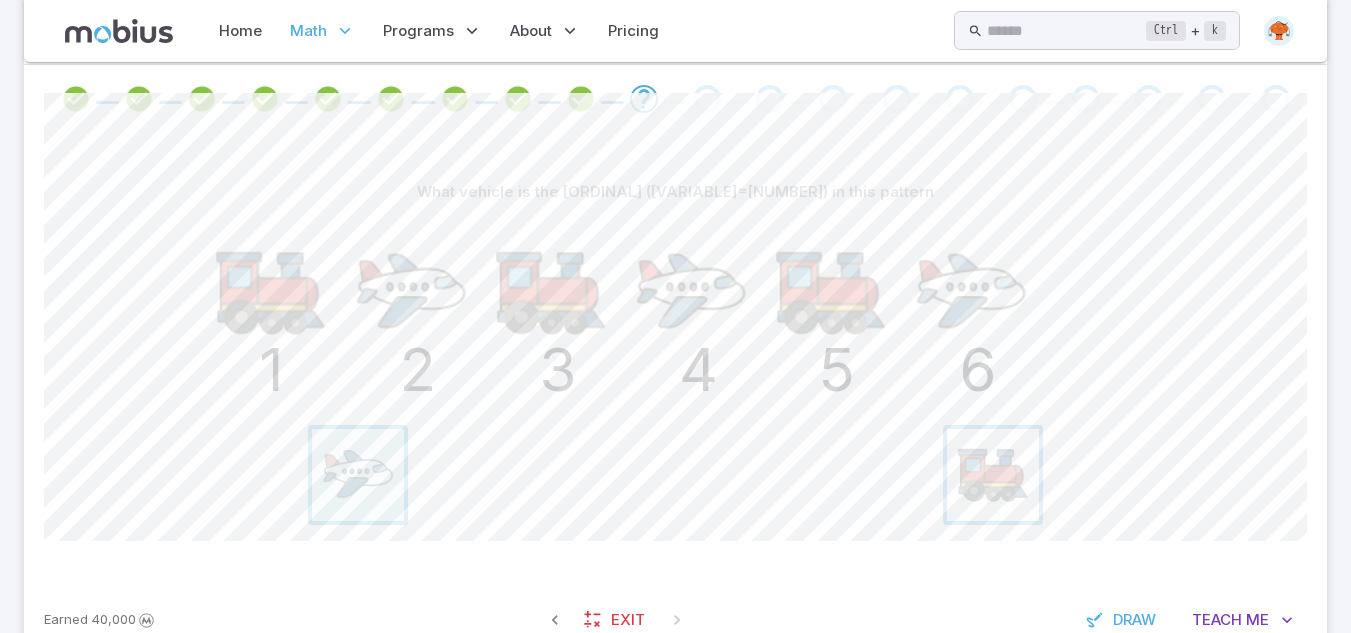 click at bounding box center [993, 475] 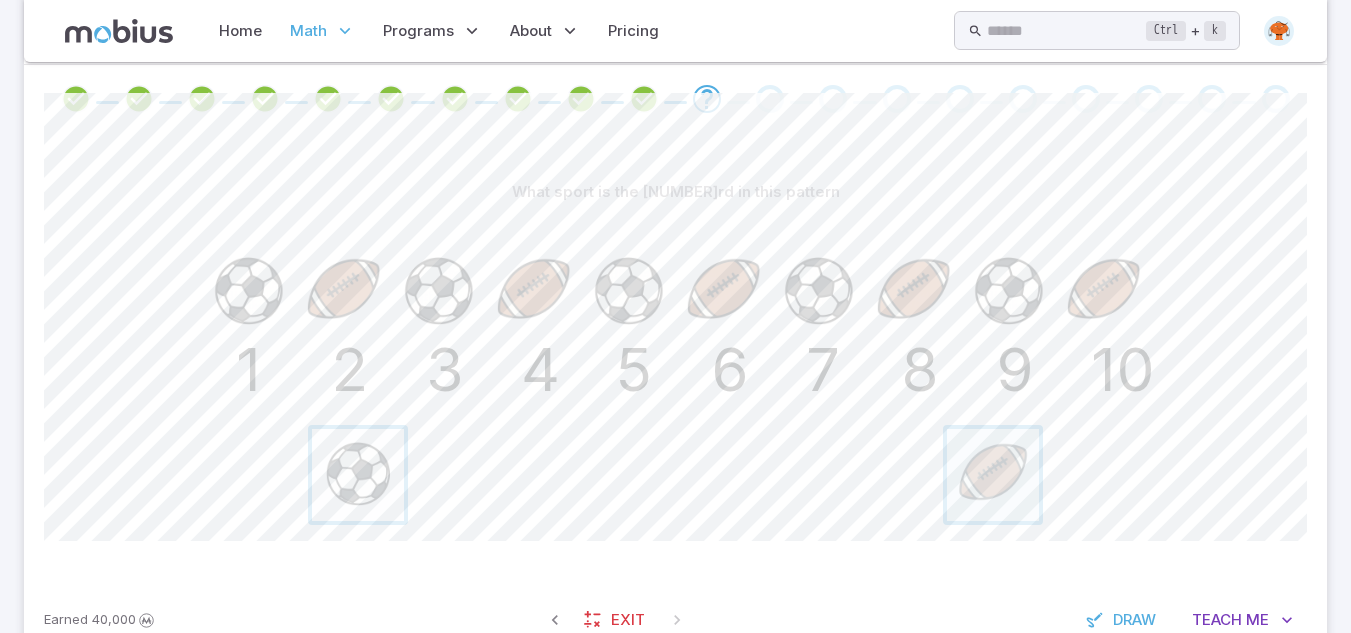 click at bounding box center [358, 475] 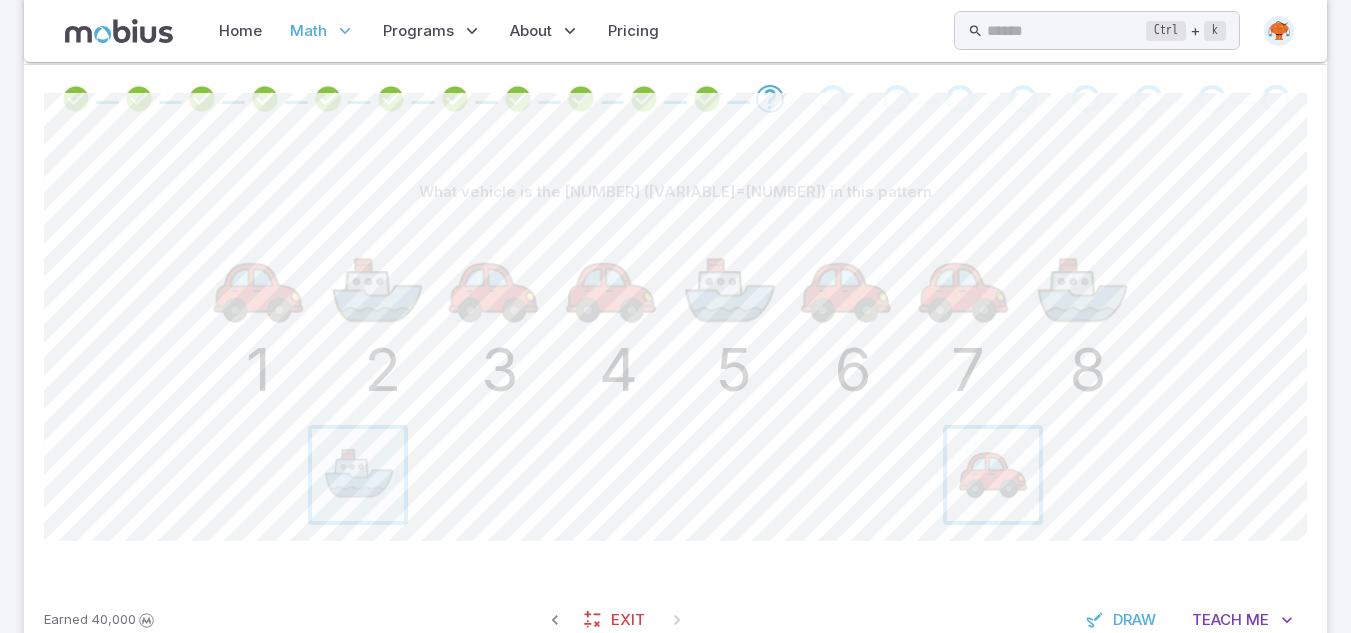 click at bounding box center (993, 475) 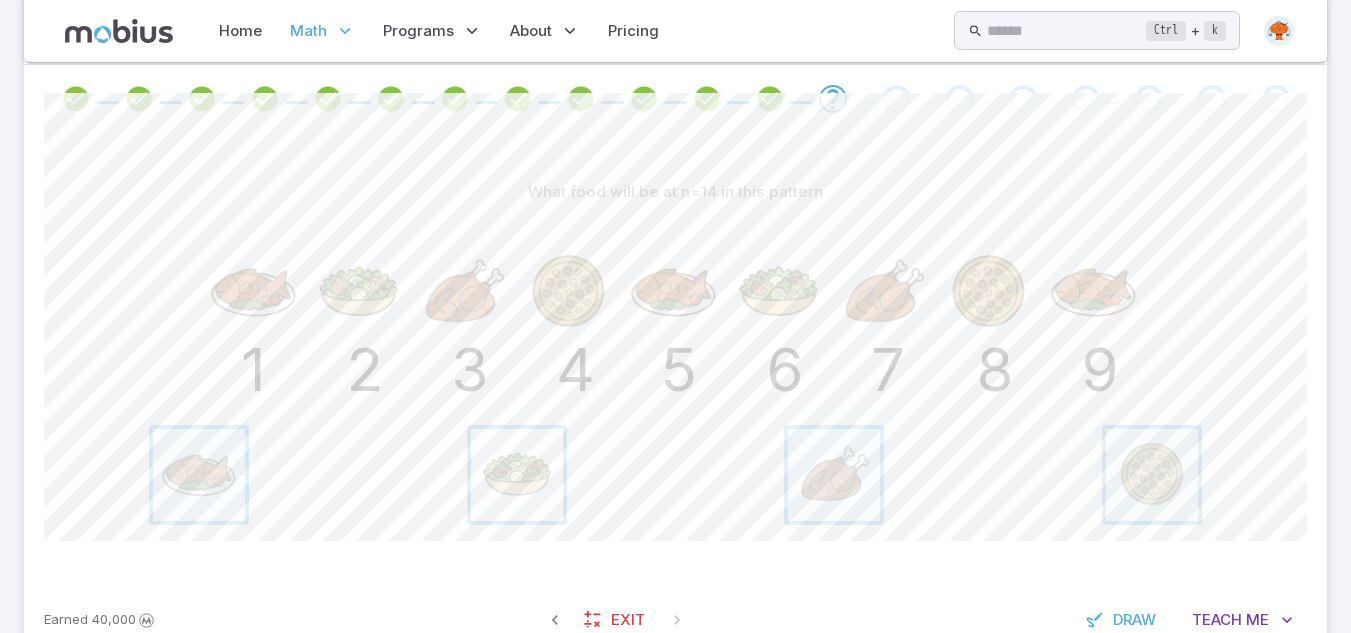 click at bounding box center [517, 475] 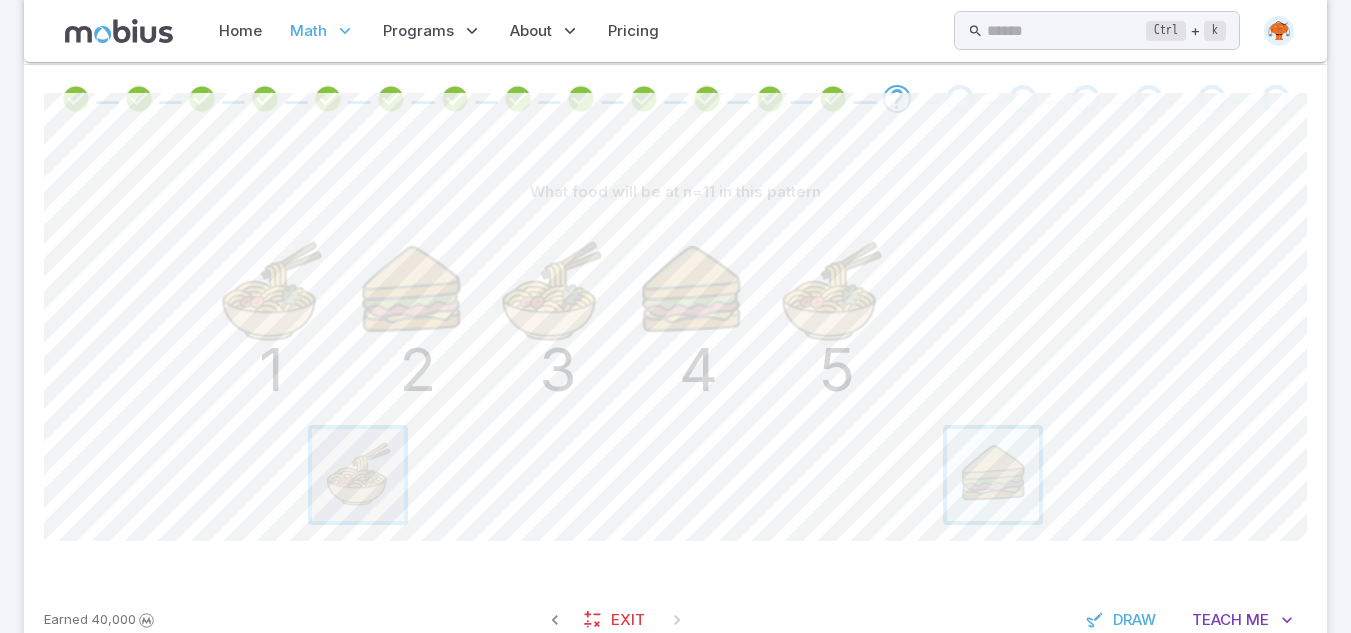 click at bounding box center (358, 475) 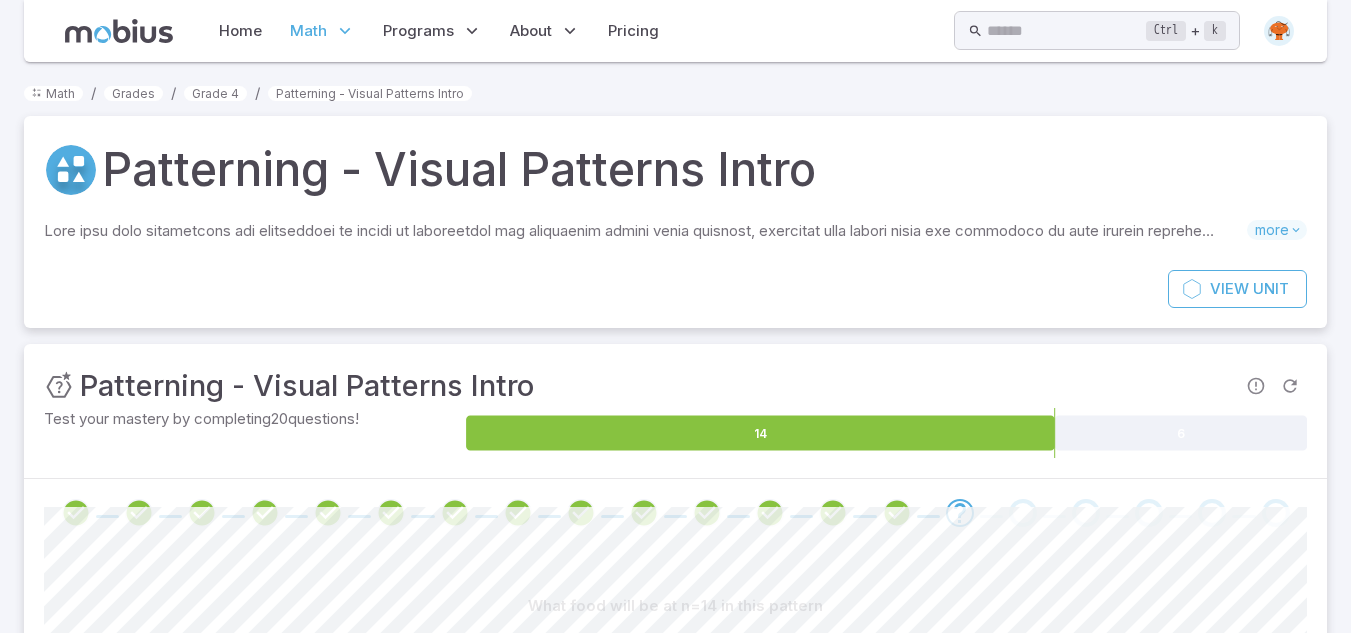 scroll, scrollTop: 414, scrollLeft: 0, axis: vertical 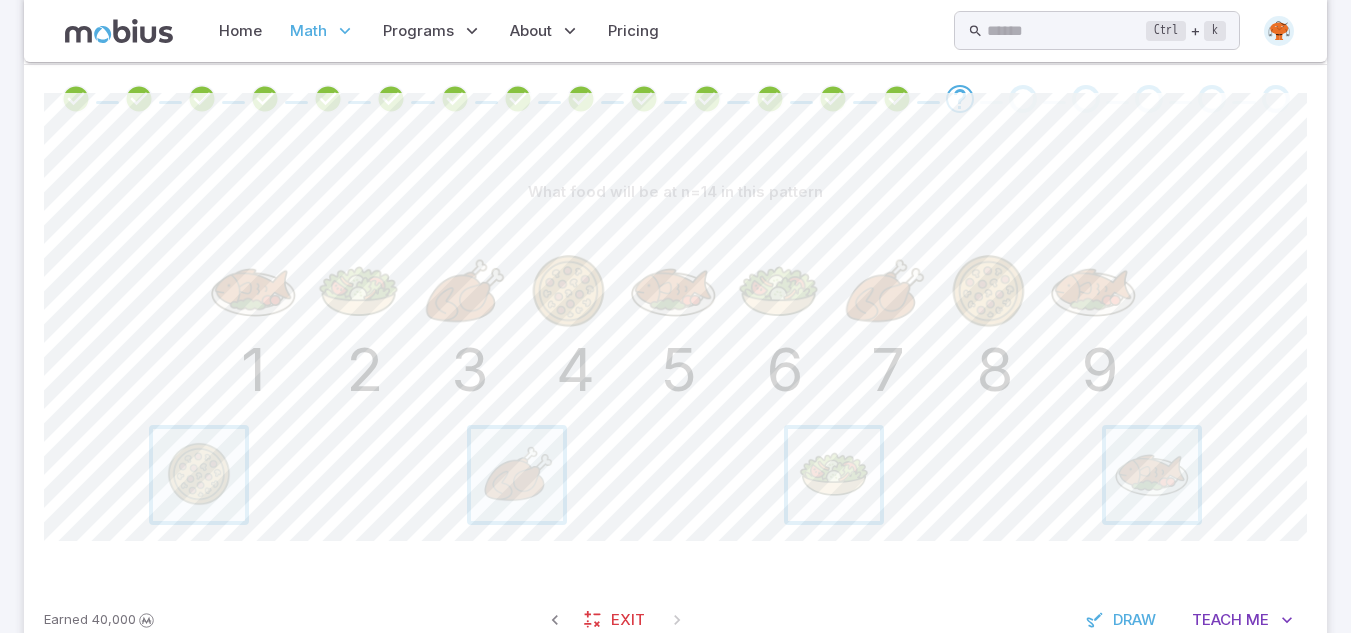 click at bounding box center [834, 475] 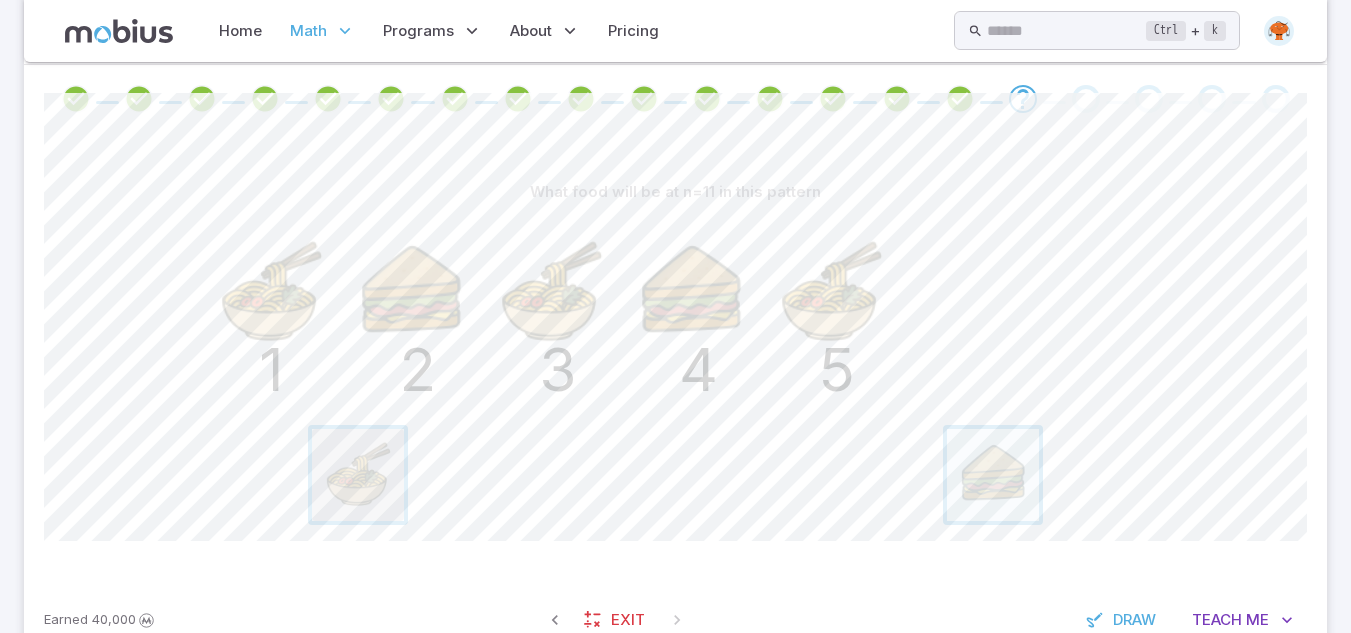 click at bounding box center (358, 475) 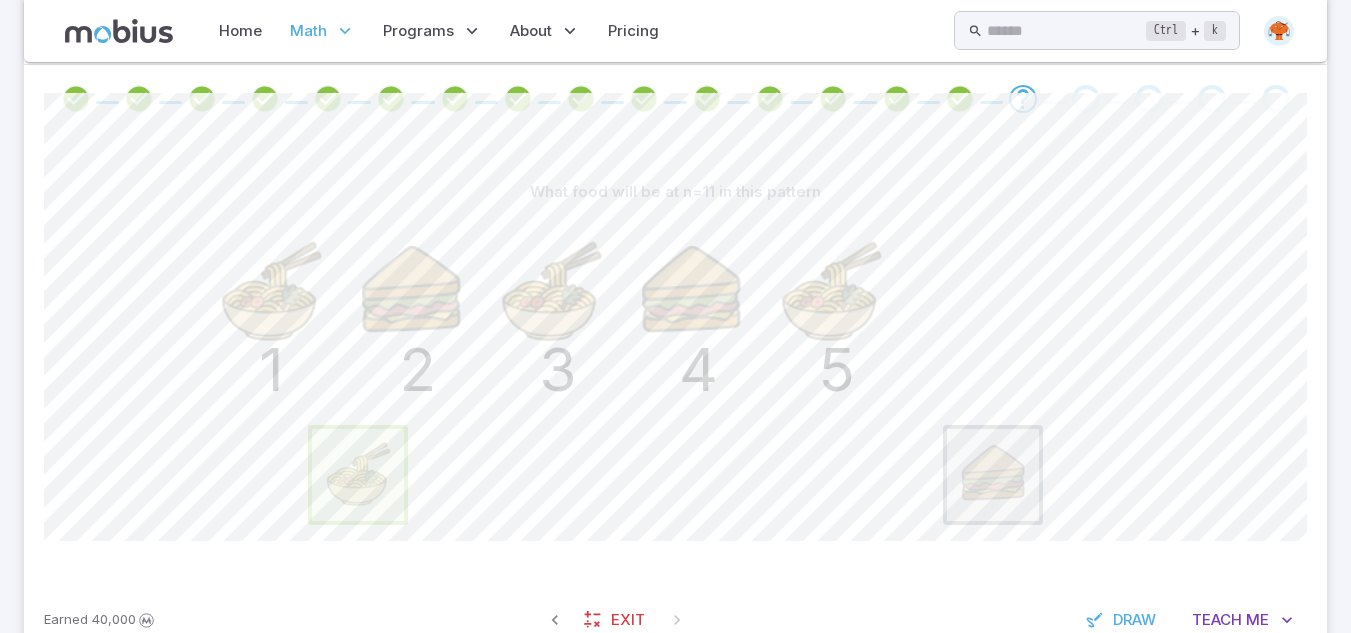 click at bounding box center [358, 475] 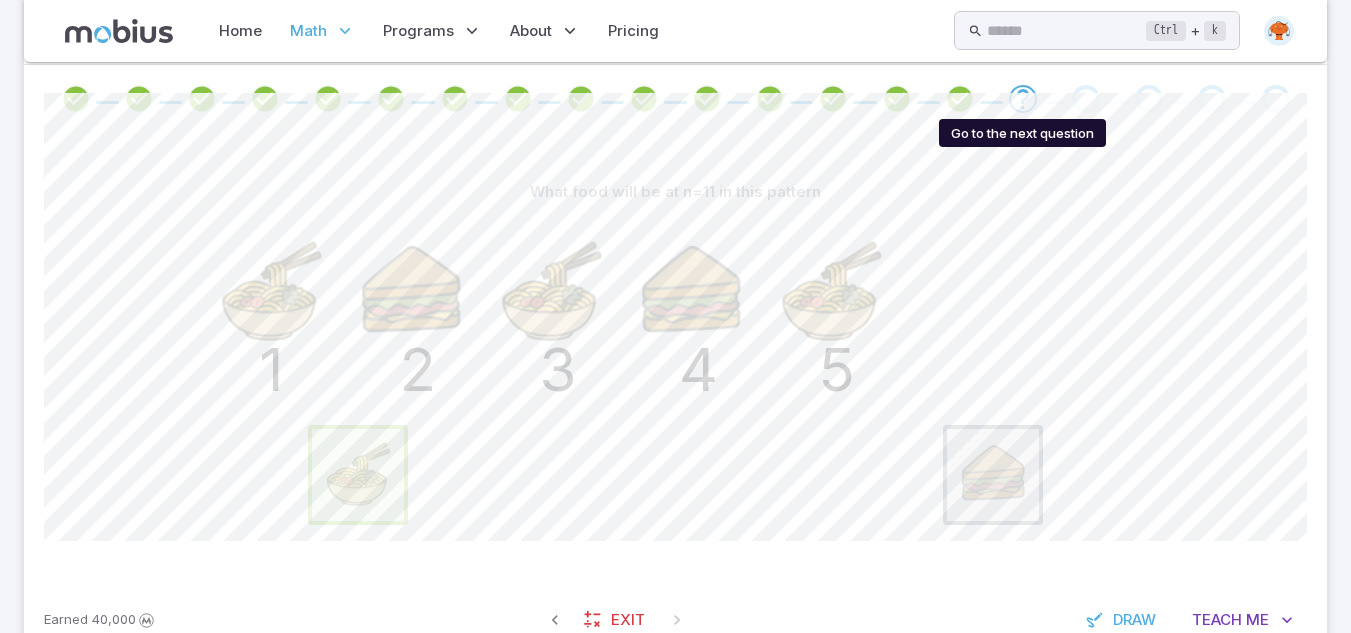 click at bounding box center (1023, 99) 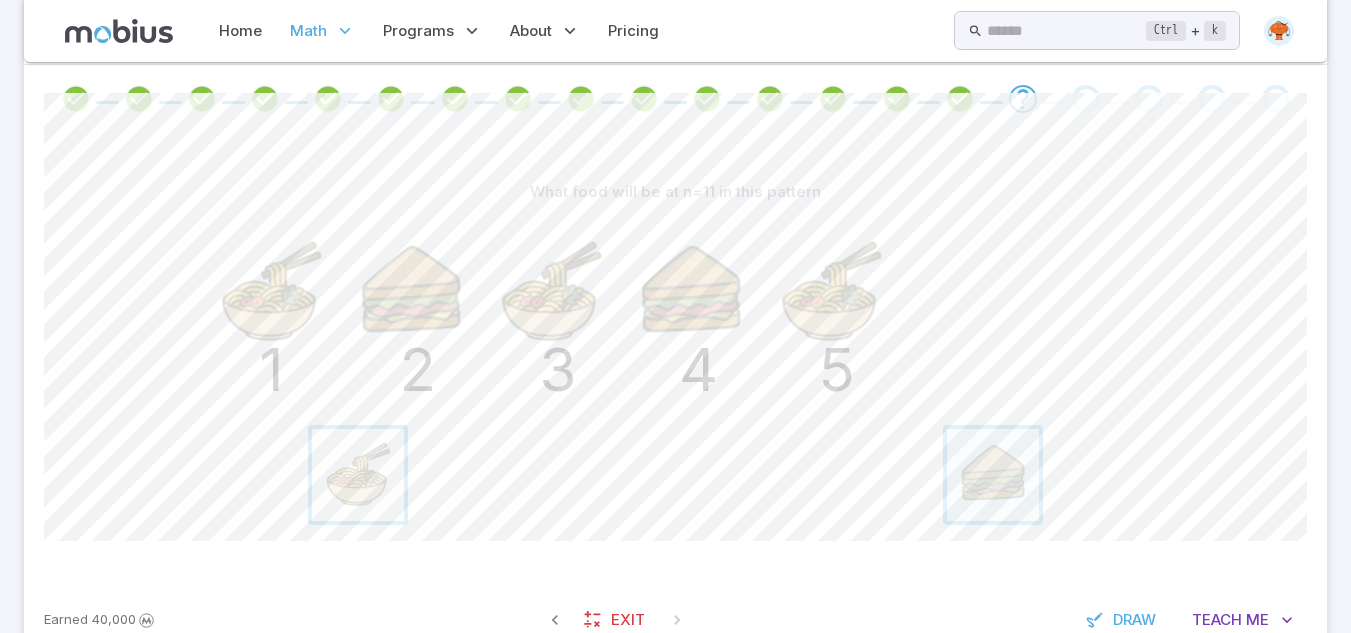 click at bounding box center (358, 475) 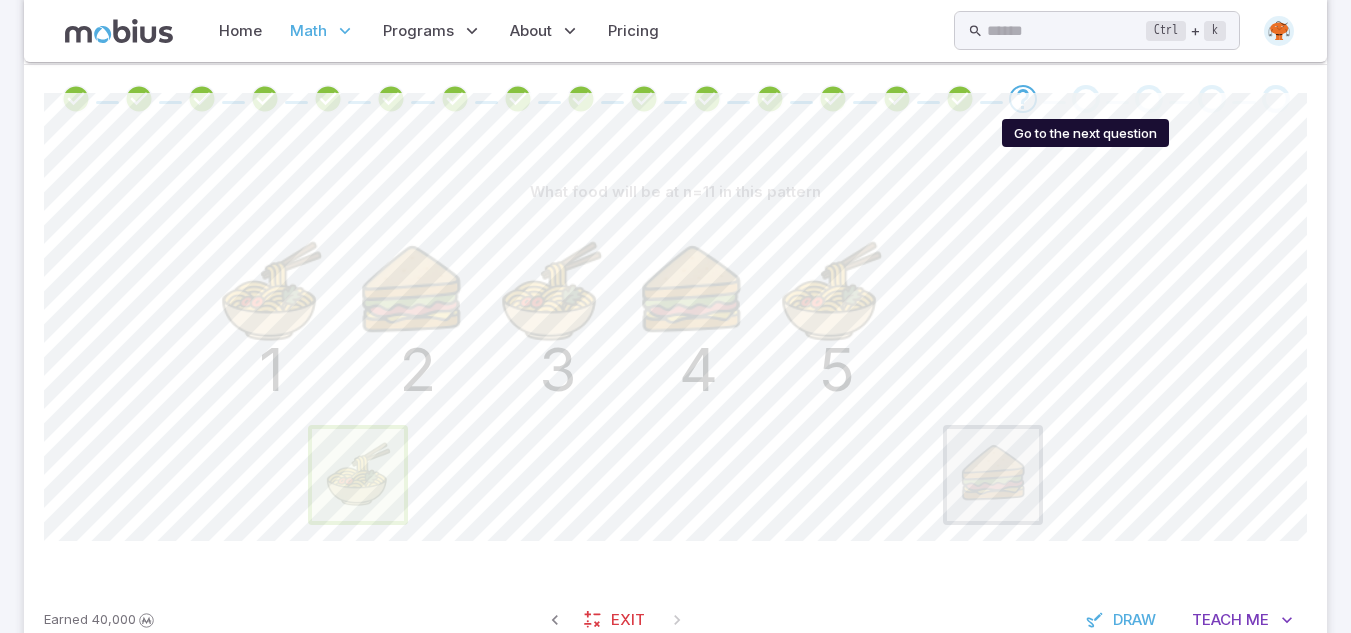 click at bounding box center [1086, 99] 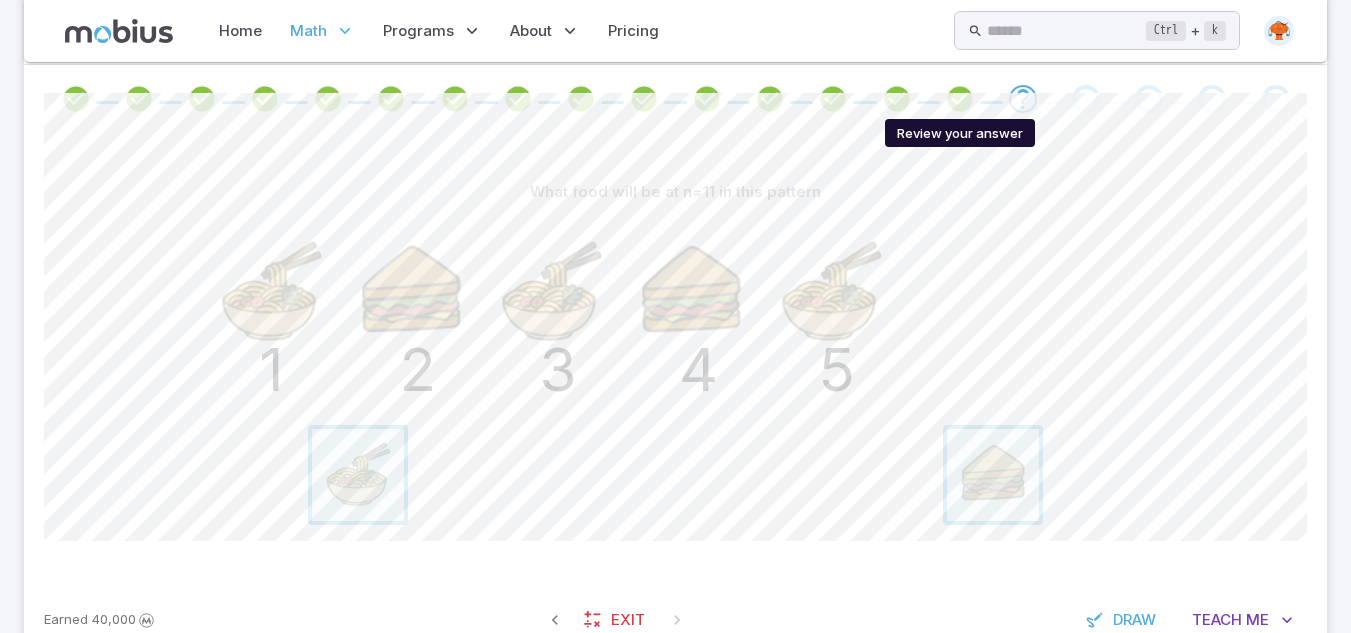 click at bounding box center [960, 99] 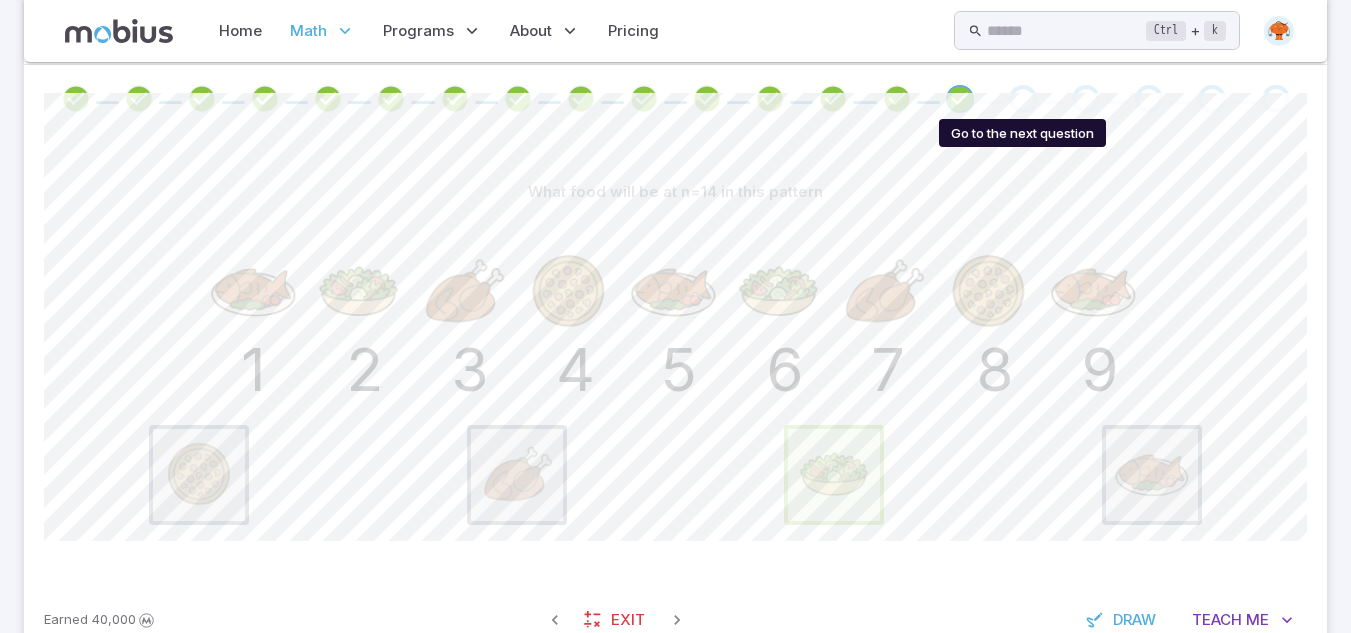 click at bounding box center [1023, 99] 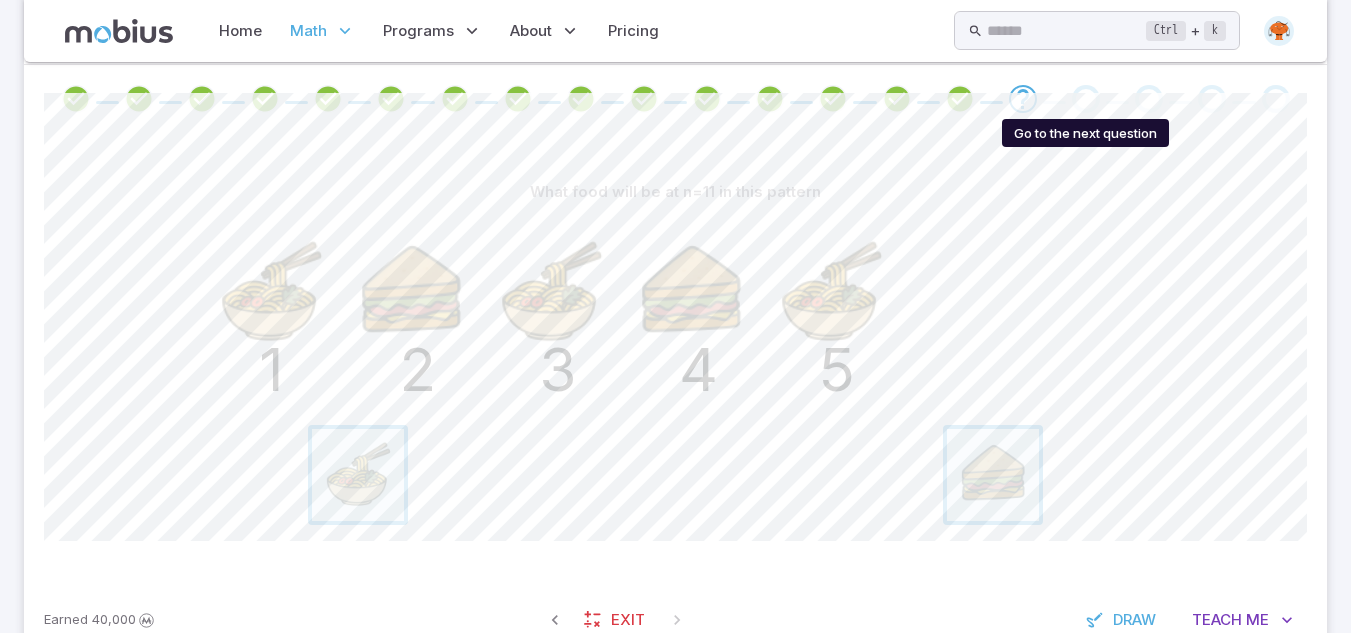click at bounding box center [1086, 99] 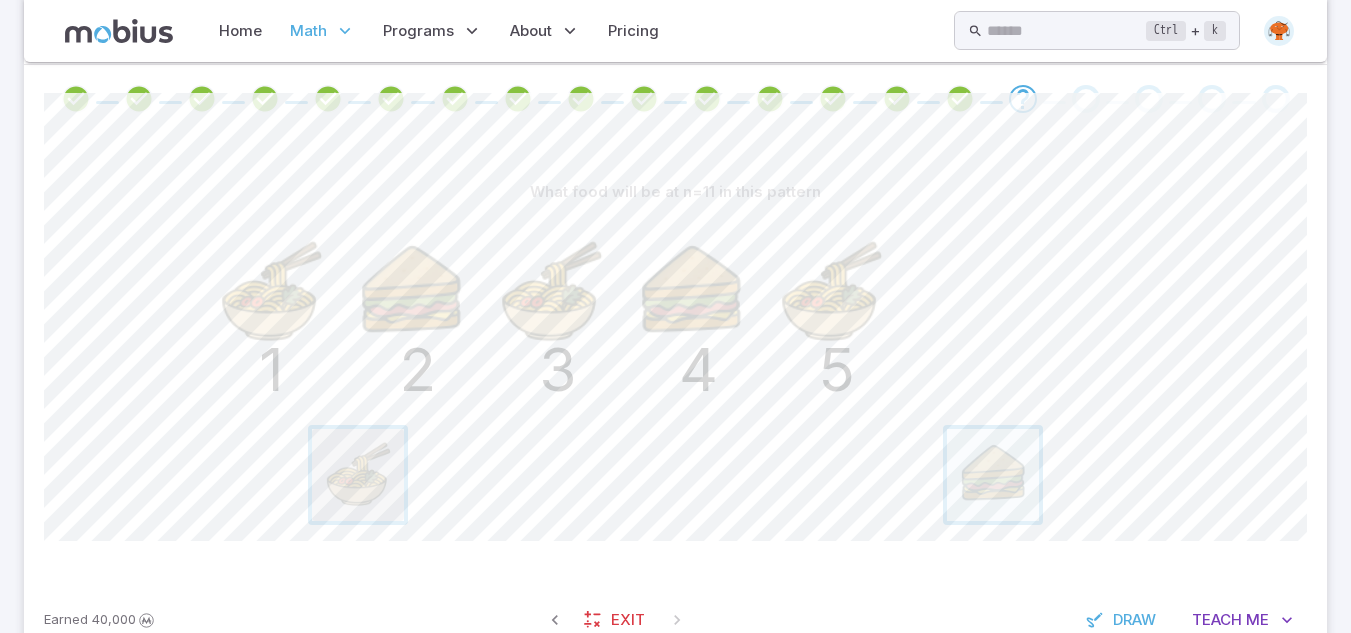 click at bounding box center [358, 475] 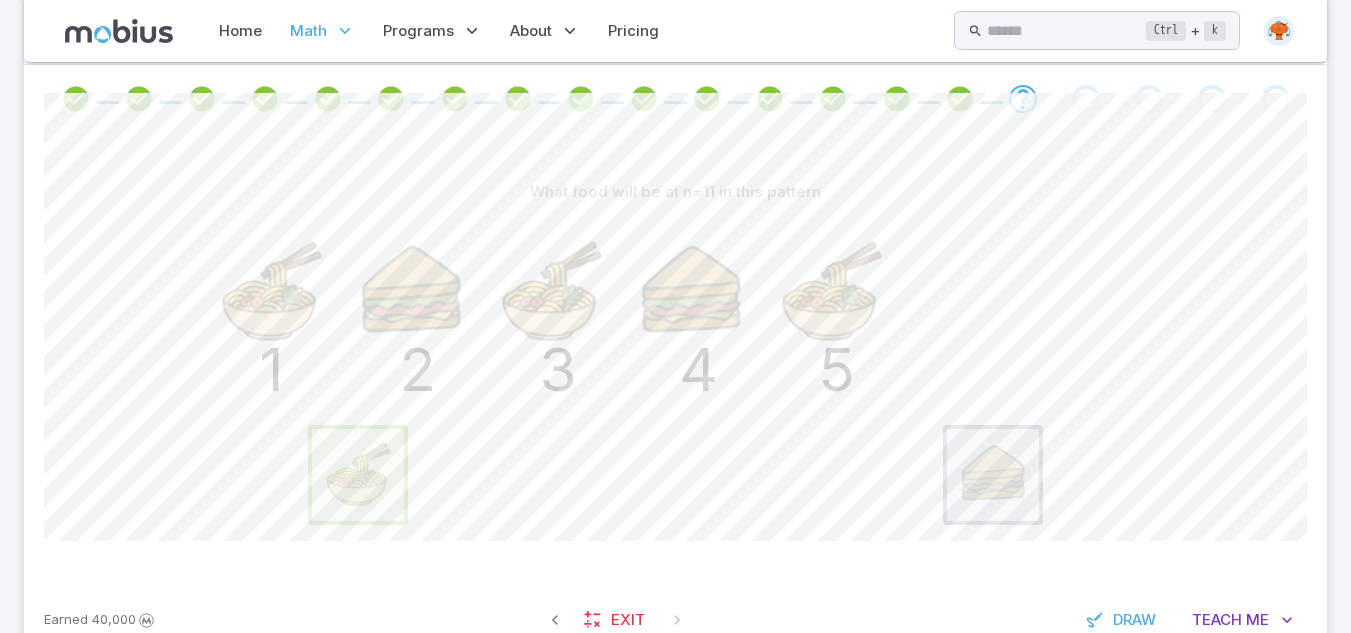 click at bounding box center [358, 475] 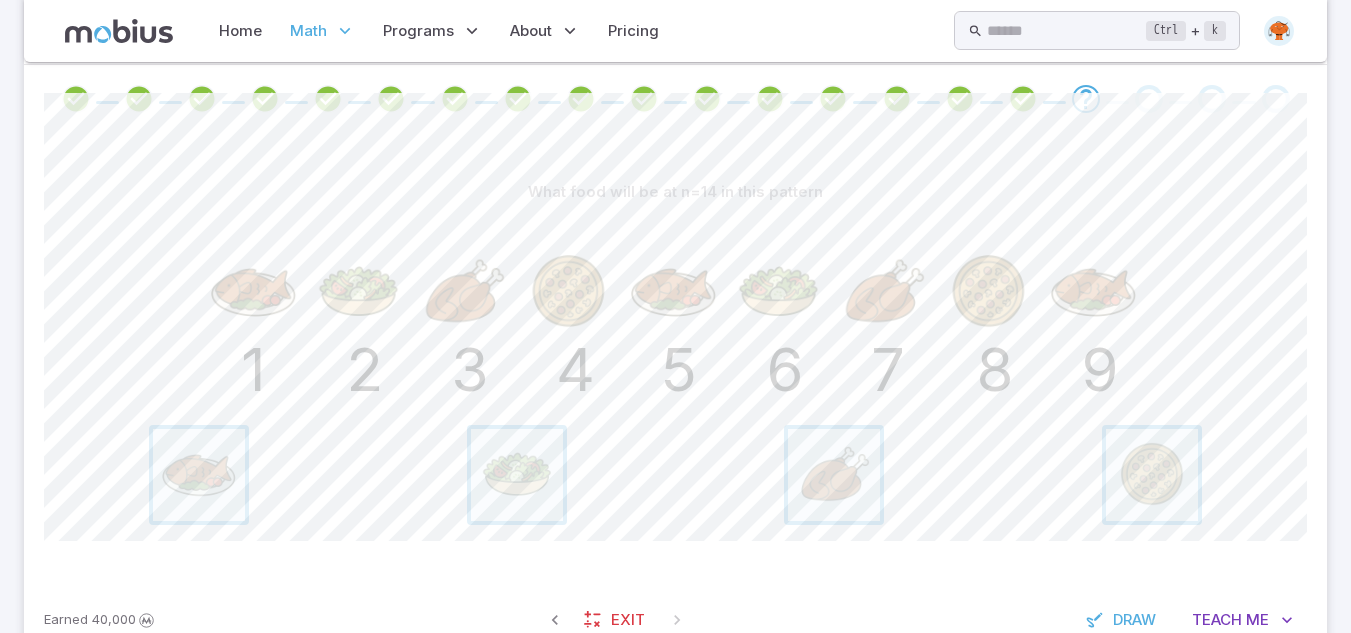 drag, startPoint x: 512, startPoint y: 475, endPoint x: 456, endPoint y: 479, distance: 56.142673 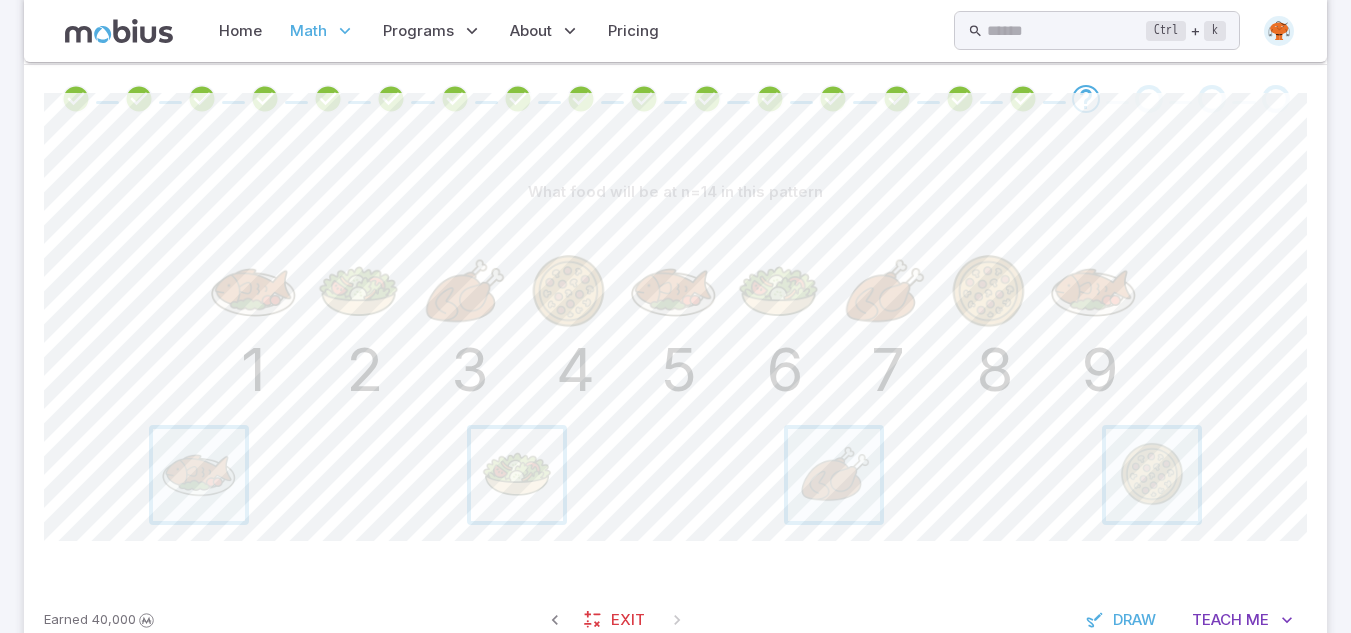 click at bounding box center (517, 475) 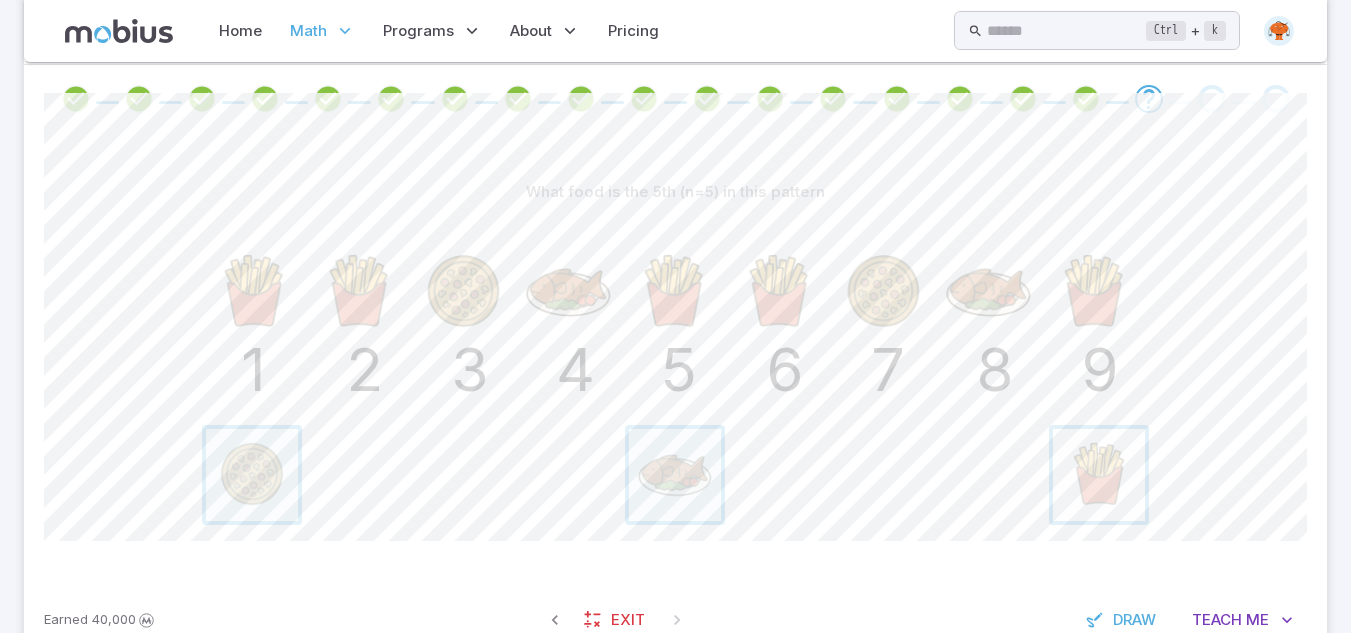 click at bounding box center [1099, 475] 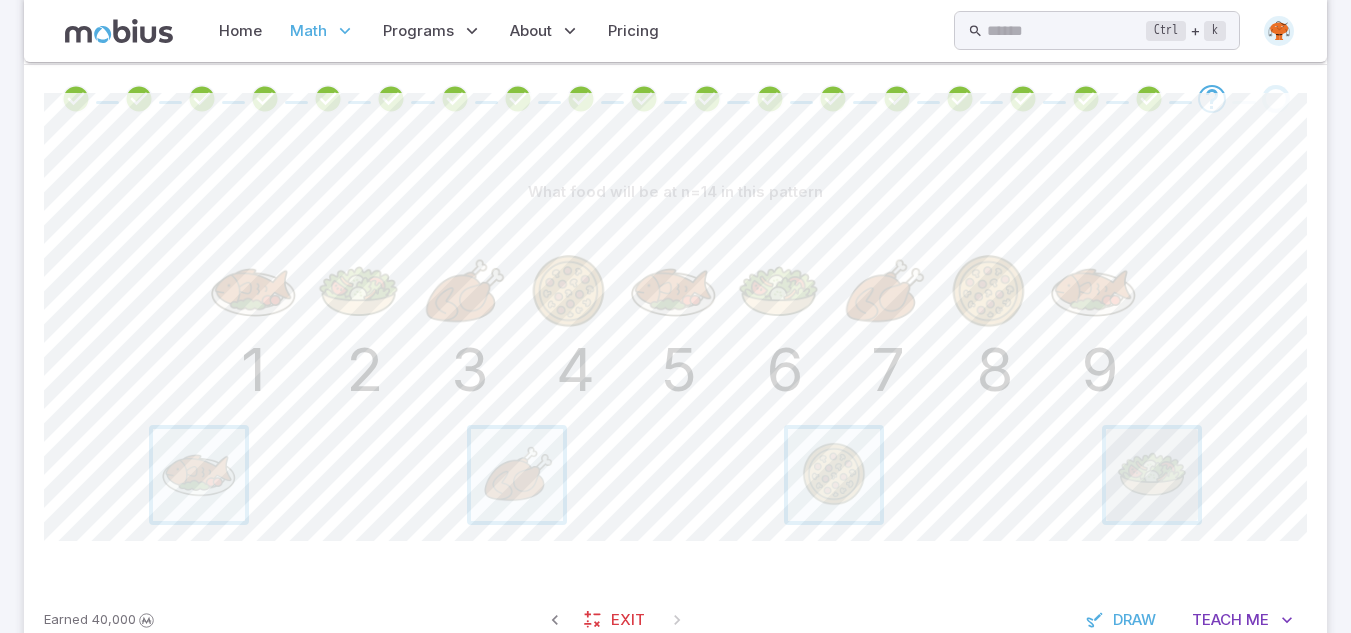 click at bounding box center (1152, 475) 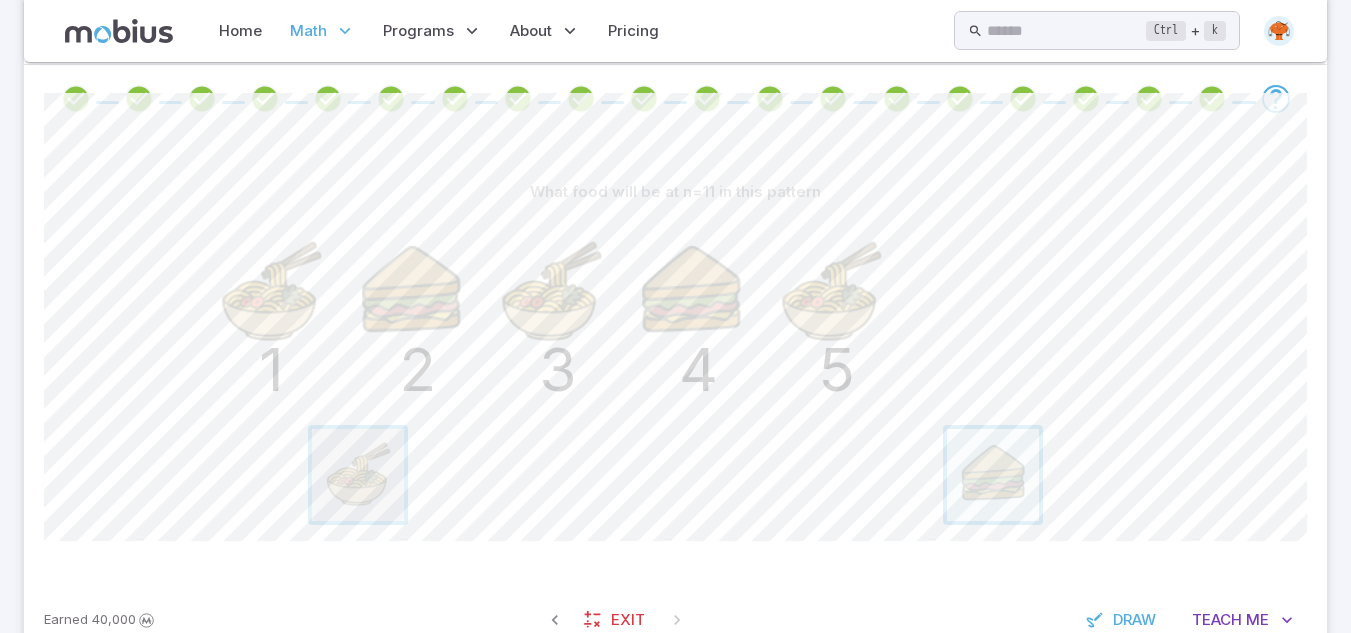 click at bounding box center (358, 475) 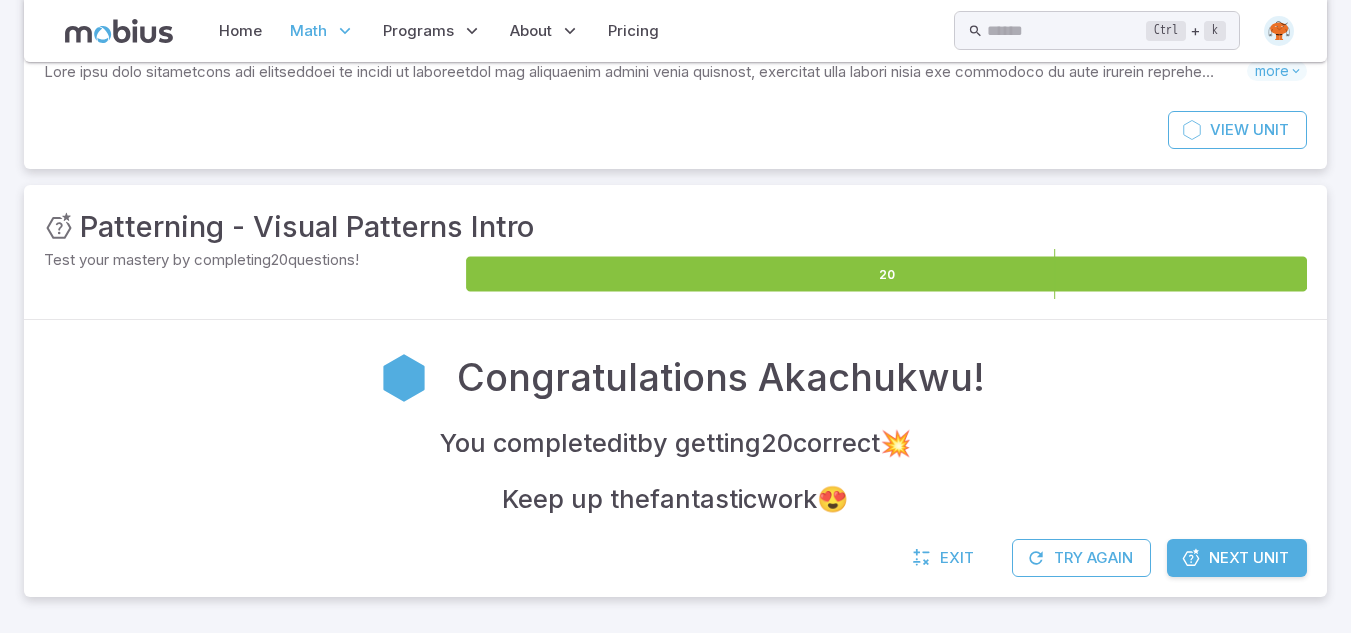 scroll, scrollTop: 159, scrollLeft: 0, axis: vertical 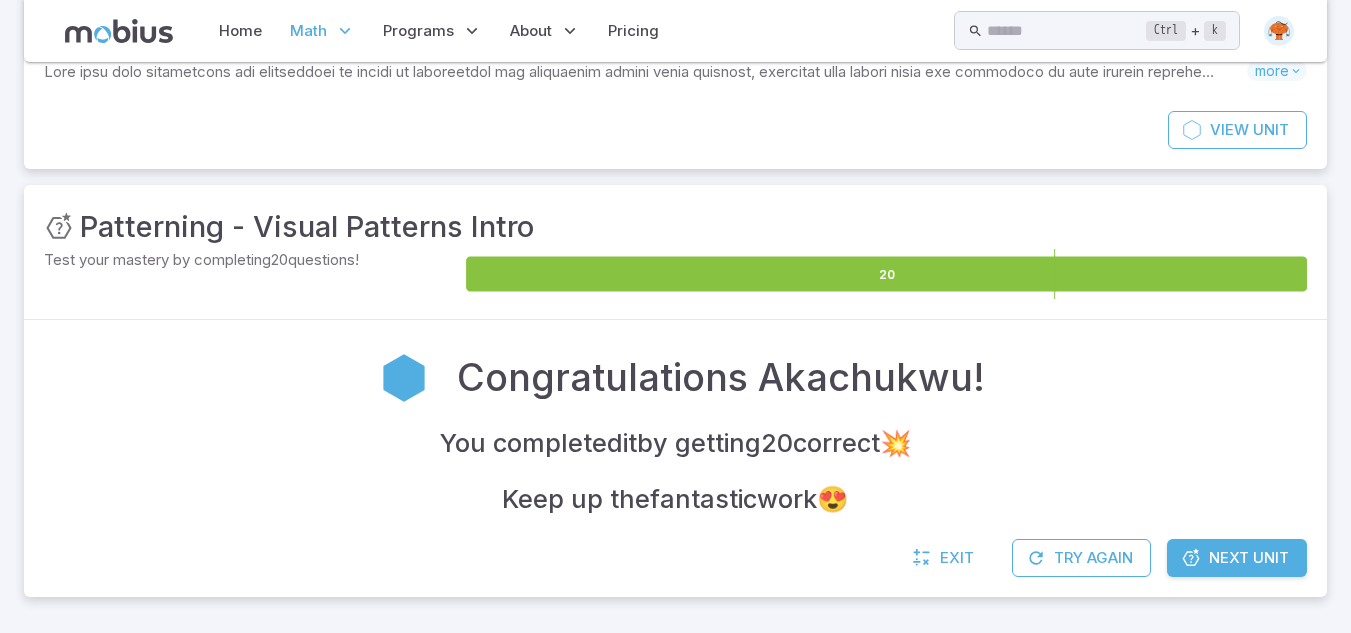 click on "Next Unit" at bounding box center [1237, 558] 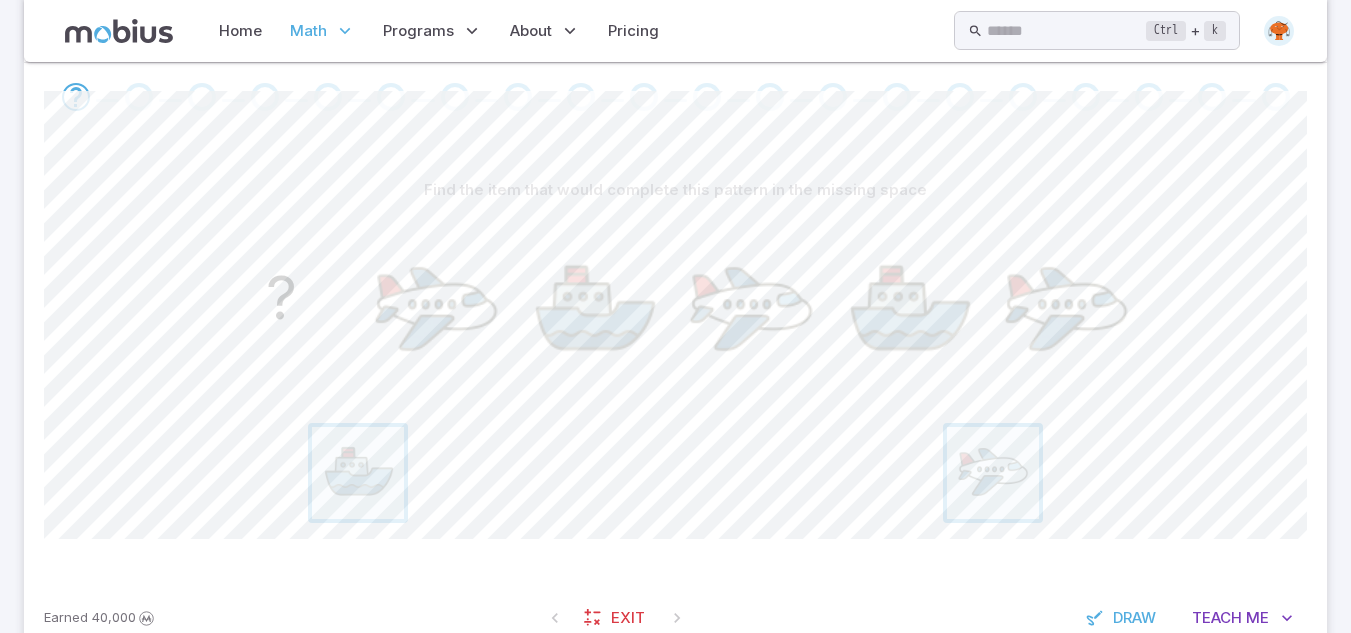 scroll, scrollTop: 476, scrollLeft: 0, axis: vertical 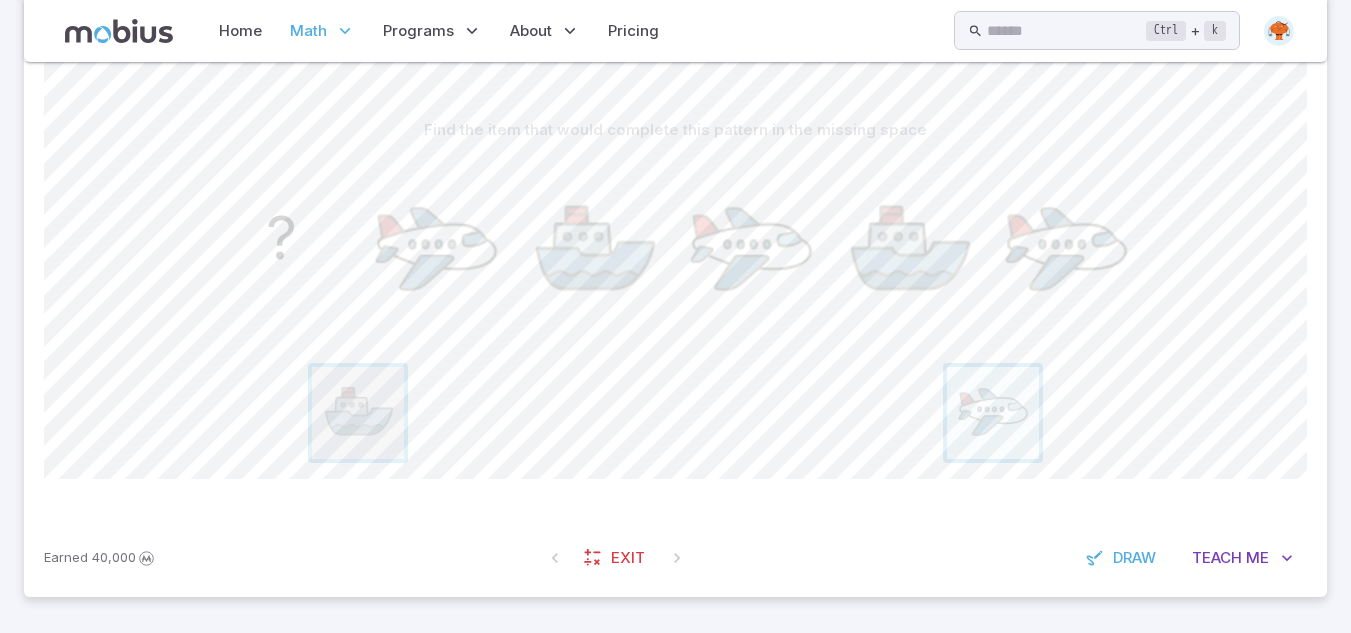 click at bounding box center [358, 413] 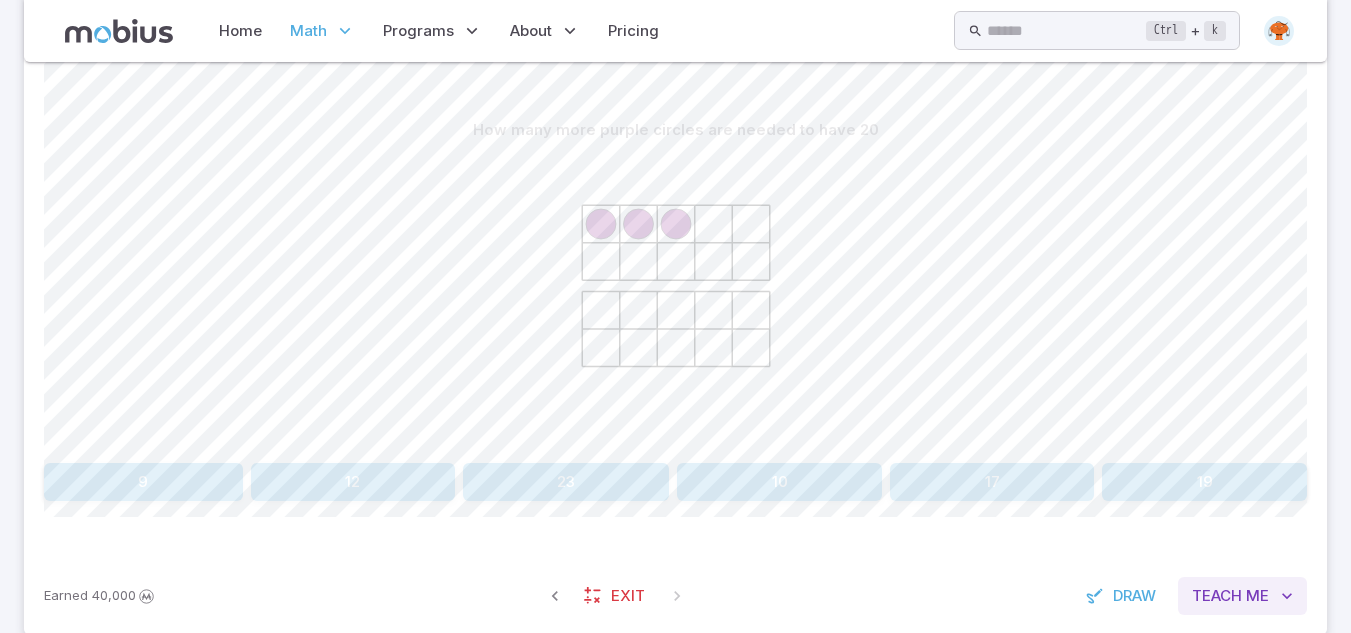 click on "Me" at bounding box center [1257, 596] 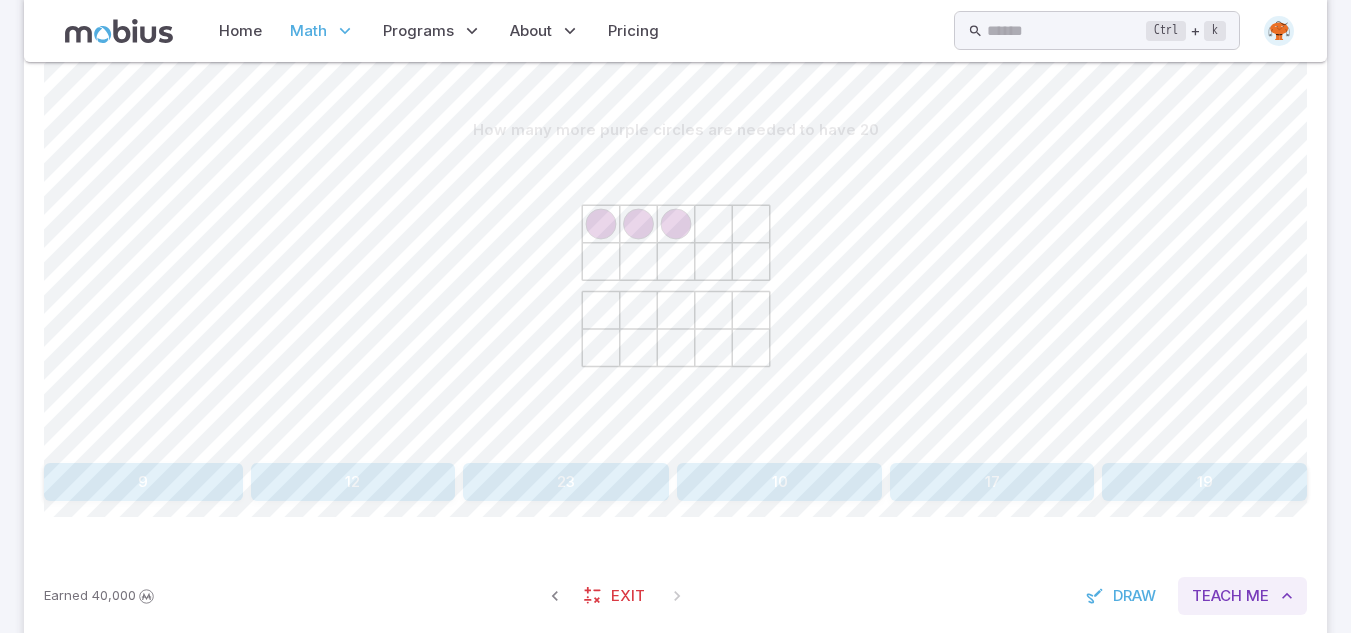 type 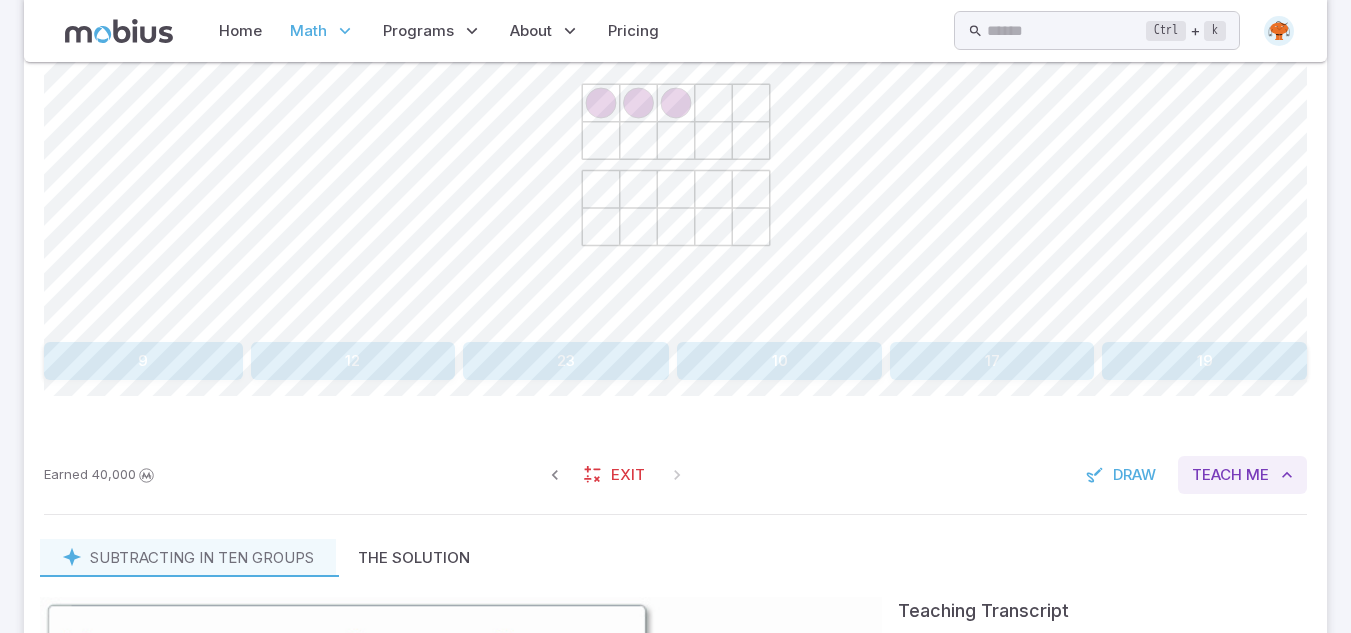 scroll, scrollTop: 596, scrollLeft: 0, axis: vertical 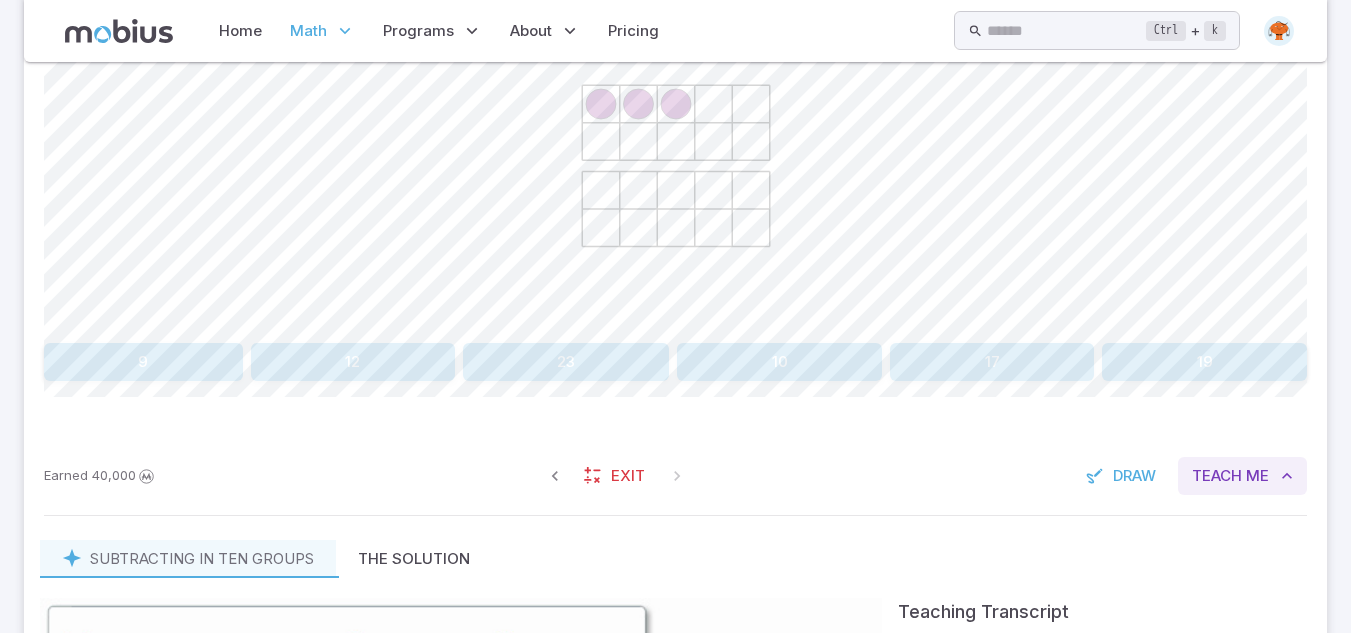 click on "Teach" at bounding box center [1217, 476] 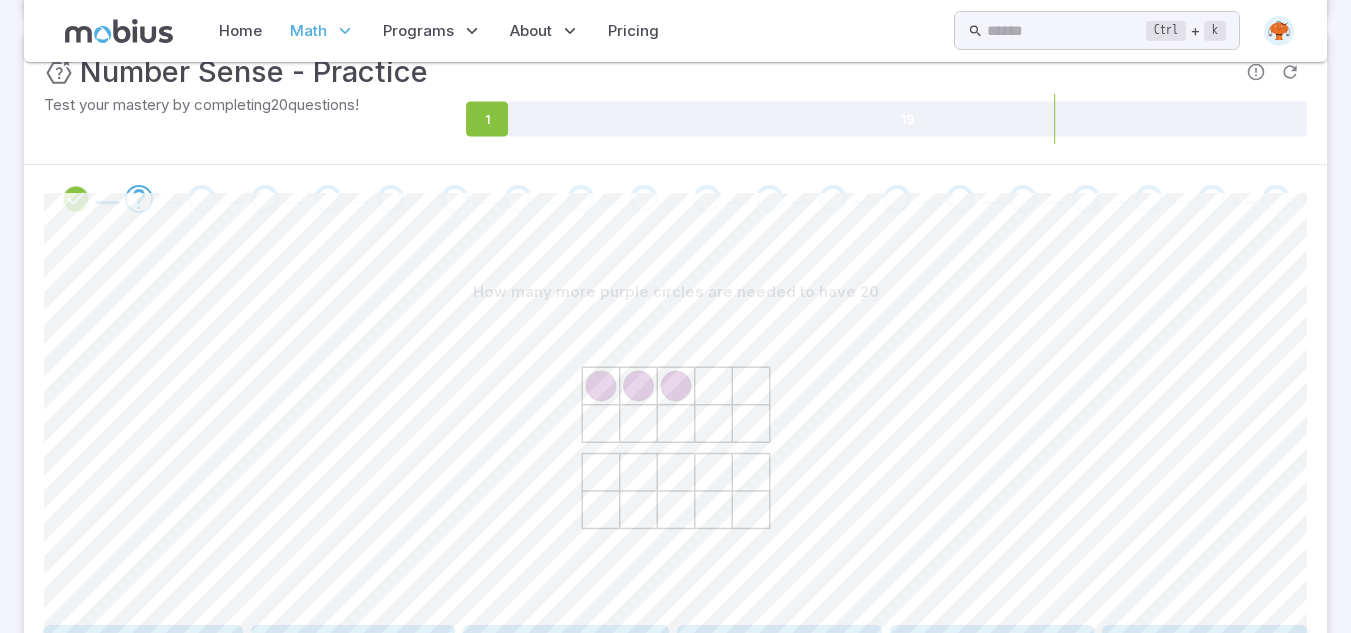 scroll, scrollTop: 514, scrollLeft: 0, axis: vertical 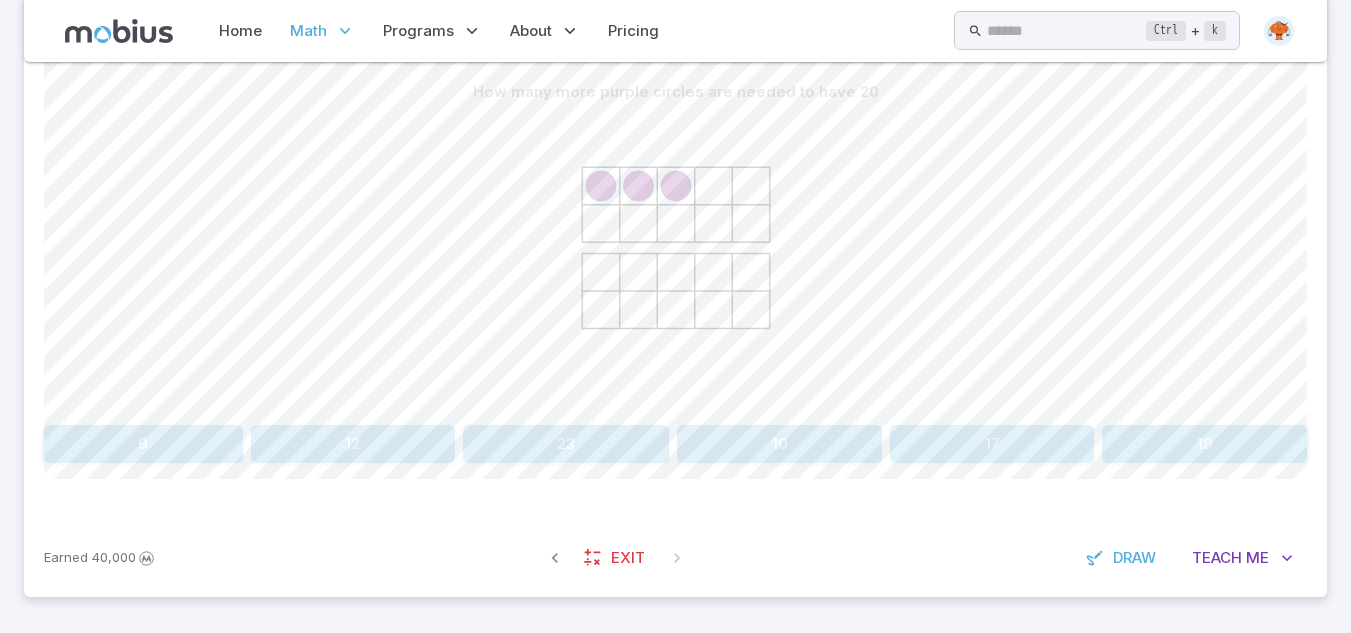 click on "17" at bounding box center (992, 444) 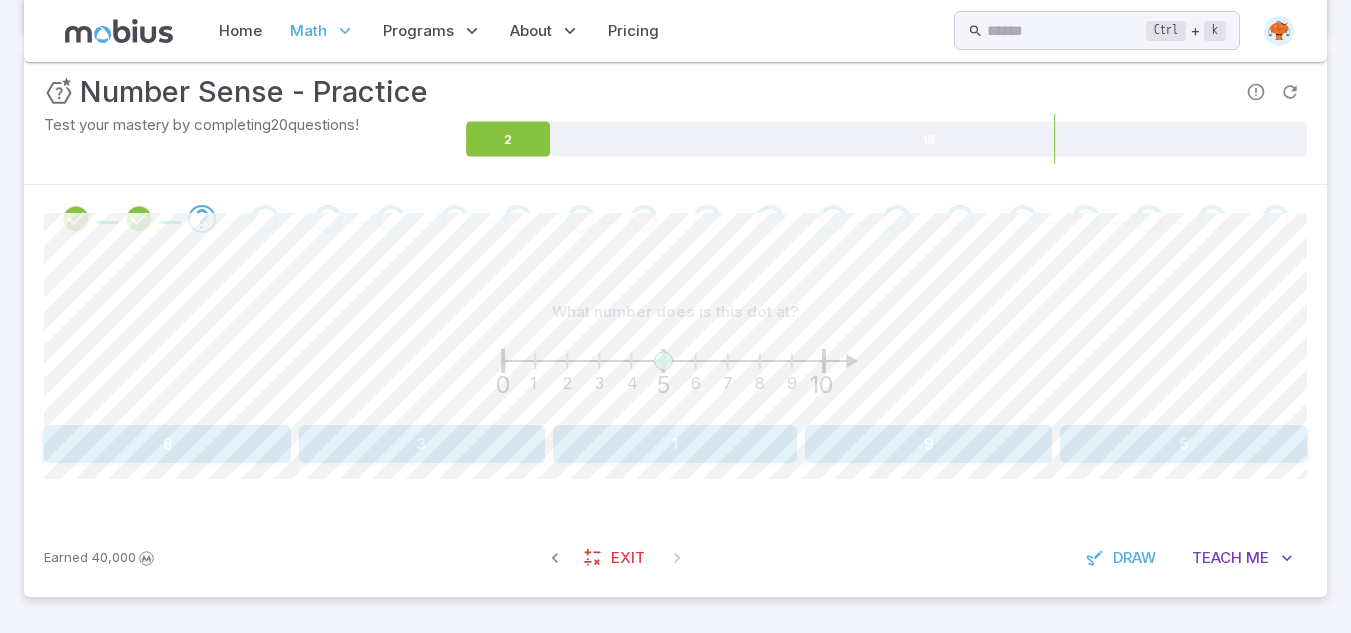 scroll, scrollTop: 294, scrollLeft: 0, axis: vertical 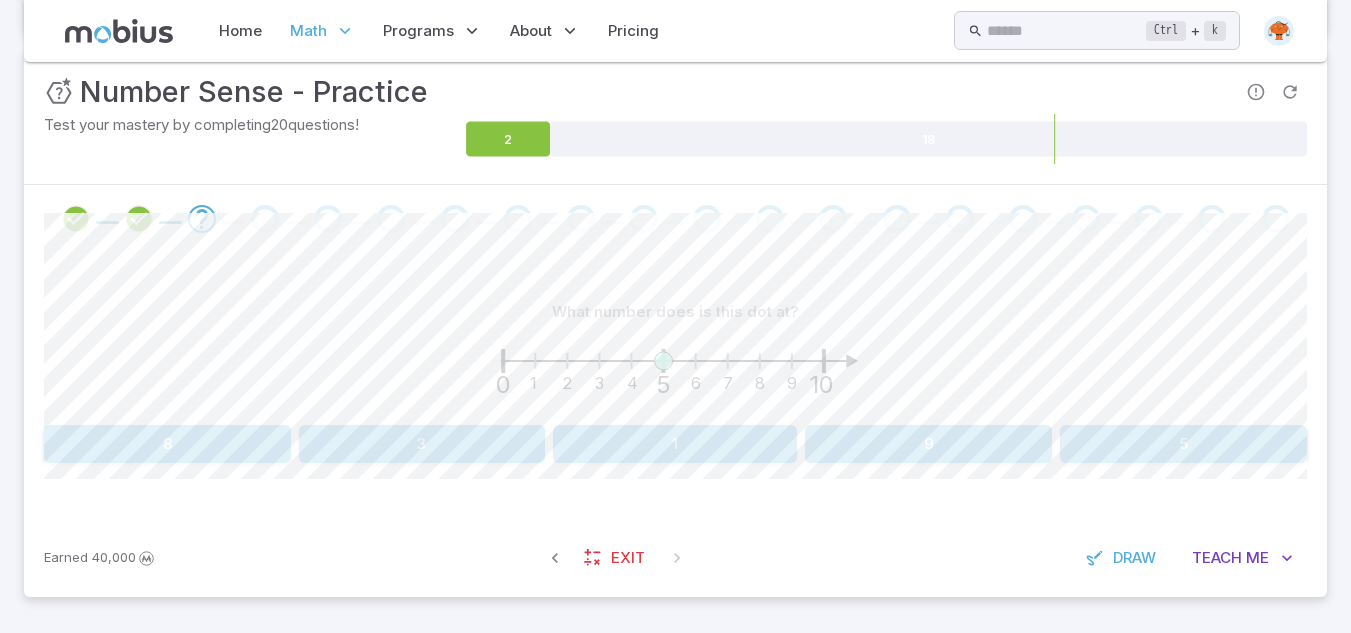 click on "5" at bounding box center [1183, 444] 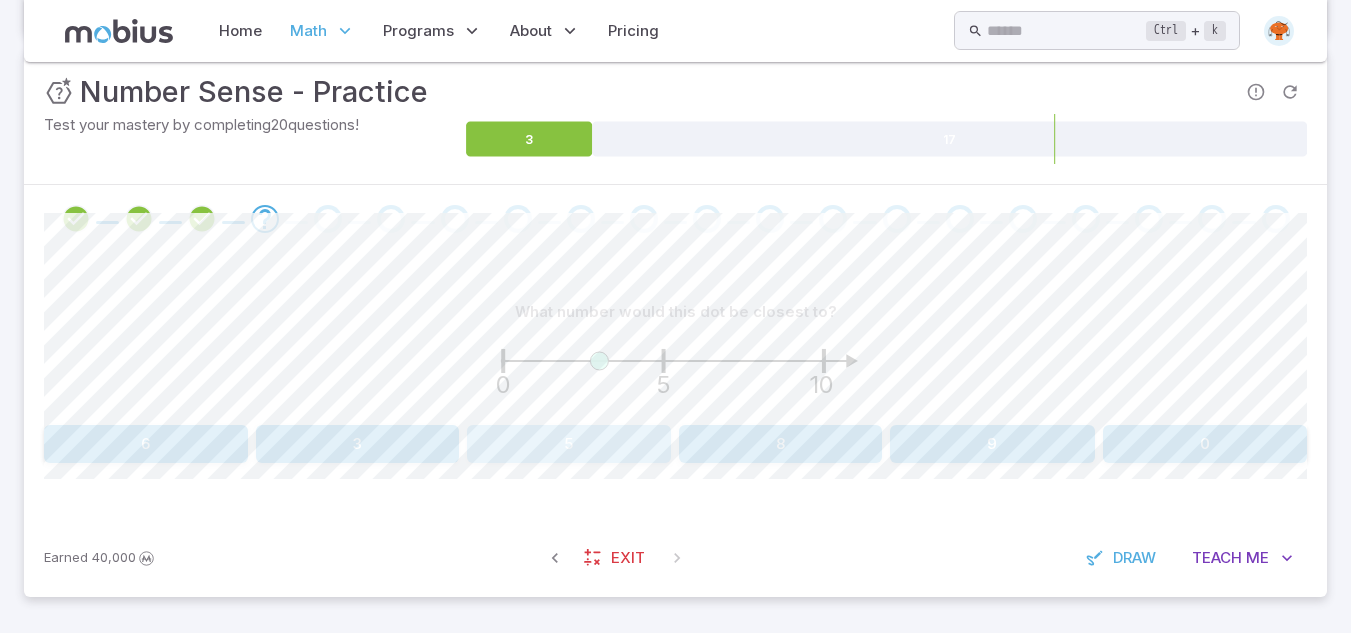 click on "5" at bounding box center [569, 444] 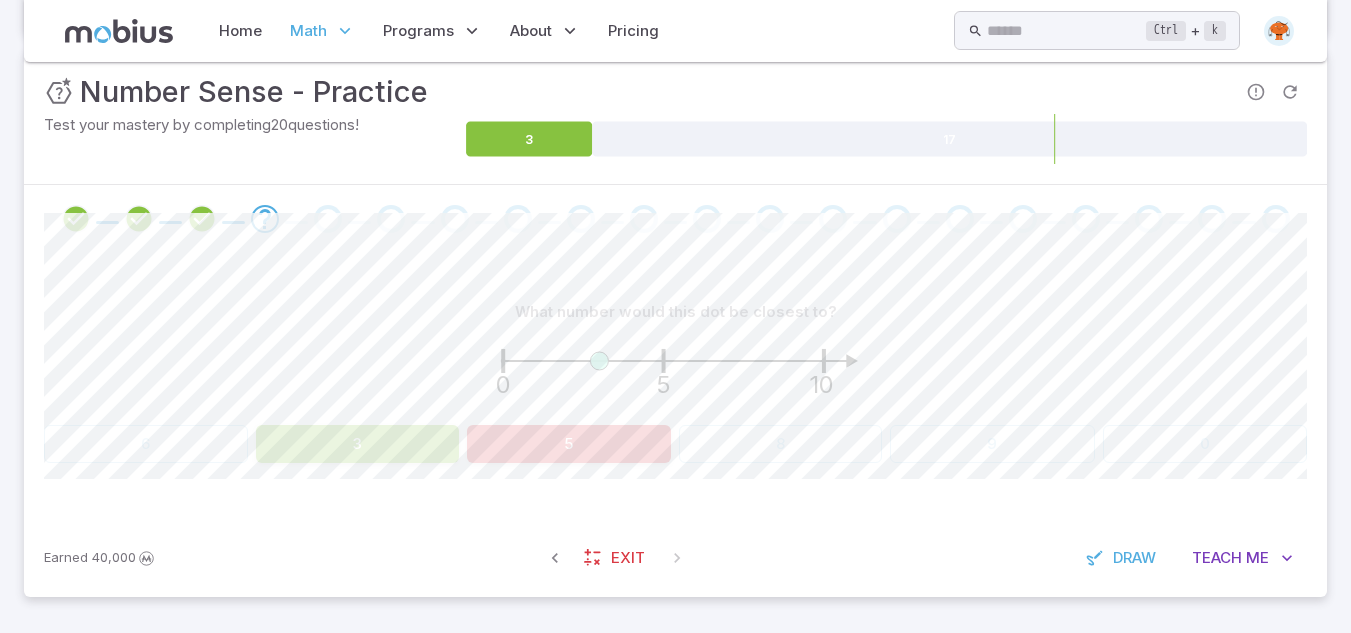 click on "5" at bounding box center (569, 444) 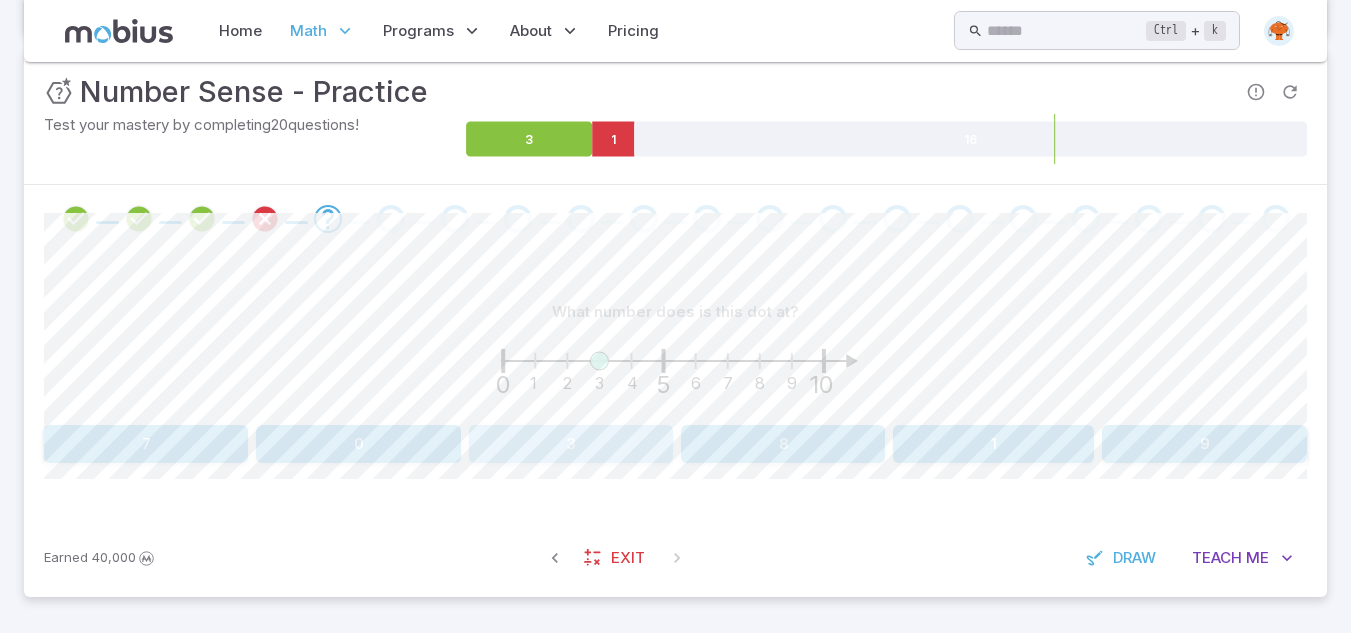 click on "3" at bounding box center [571, 444] 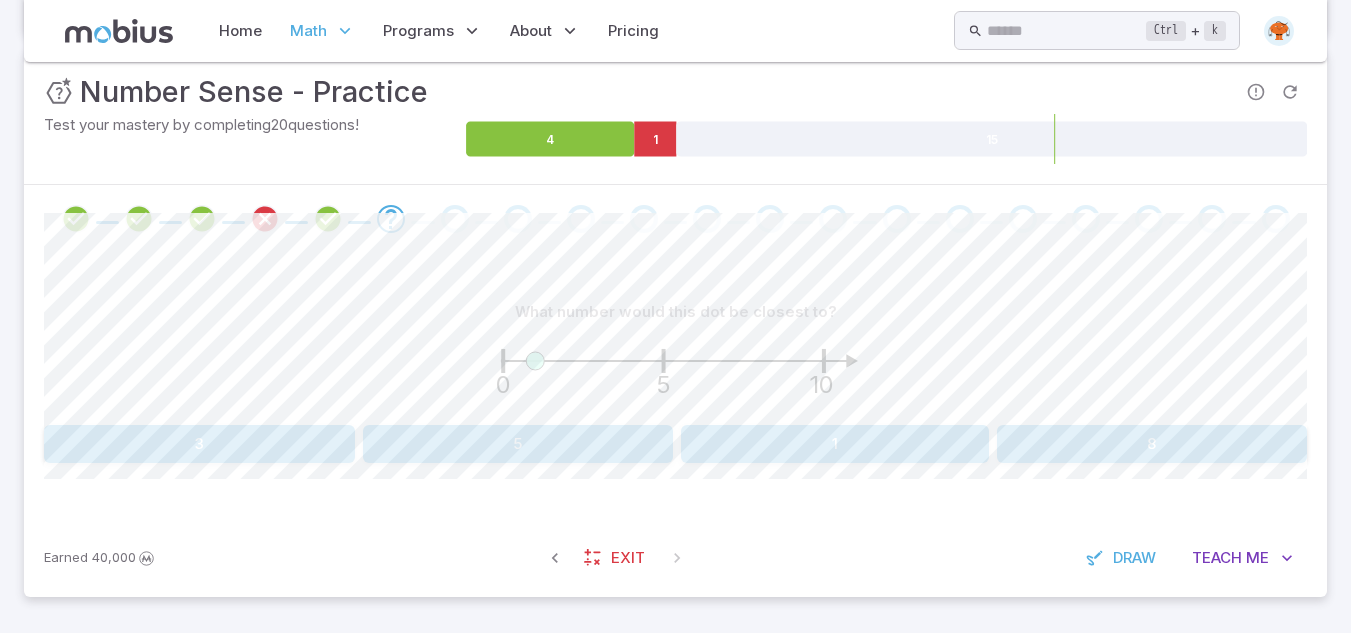 click on "What number would this dot be closest to? 0 5 10 3 5 1 8 Canvas actions 100 % Exit zen mode" at bounding box center [675, 386] 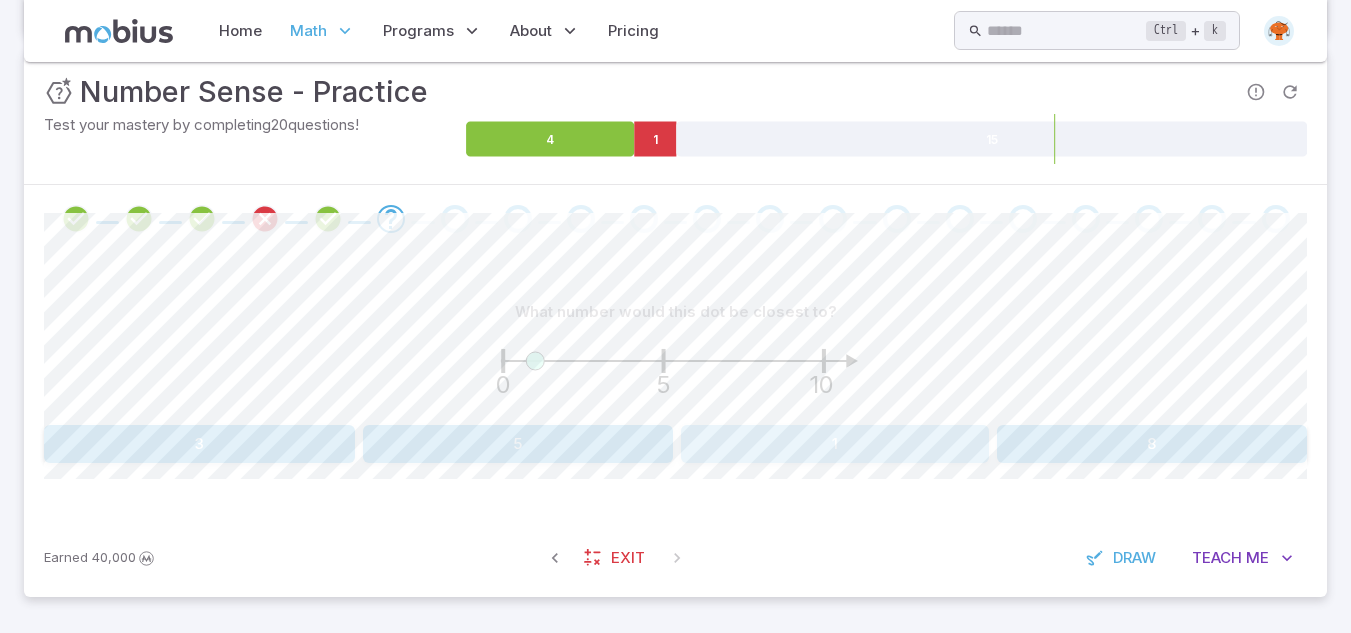 click on "1" at bounding box center [835, 444] 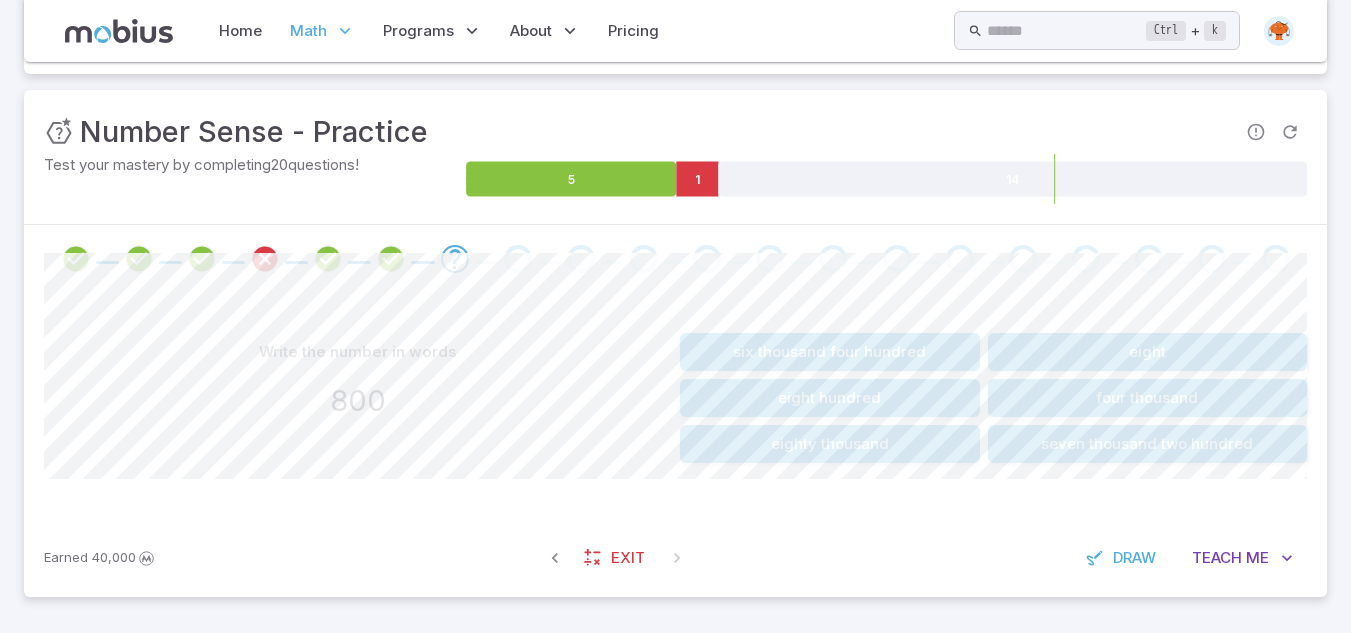 scroll, scrollTop: 254, scrollLeft: 0, axis: vertical 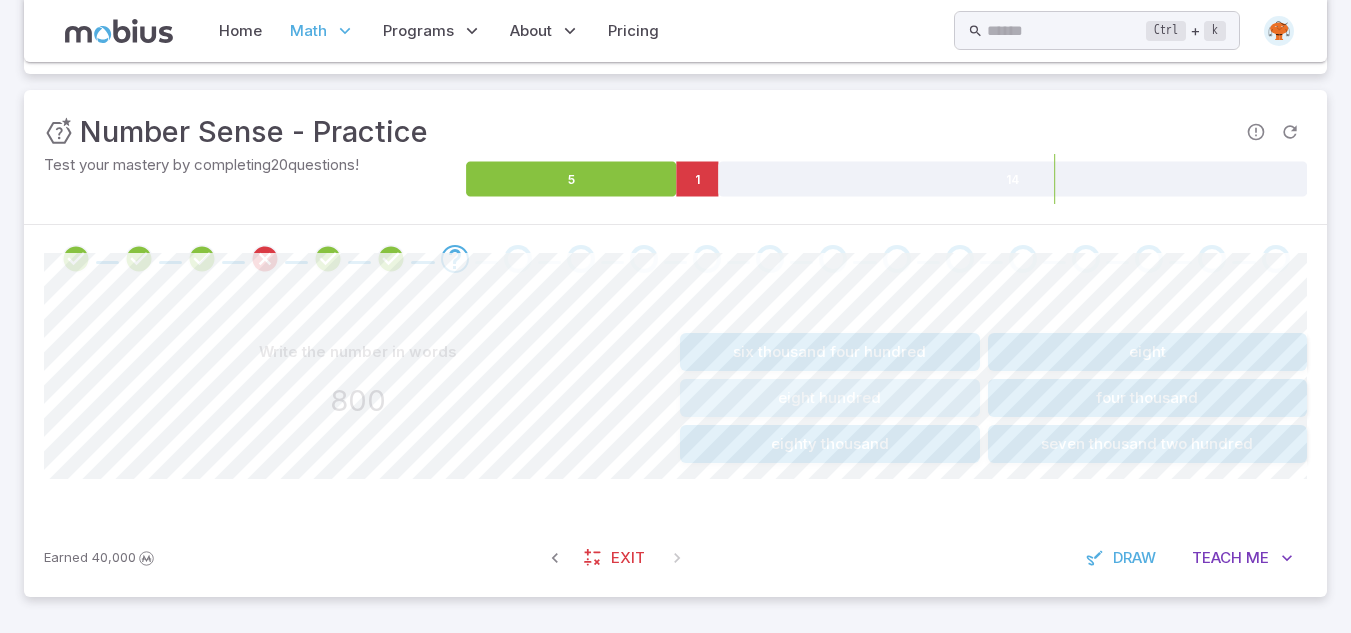 click on "eight hundred" at bounding box center (830, 398) 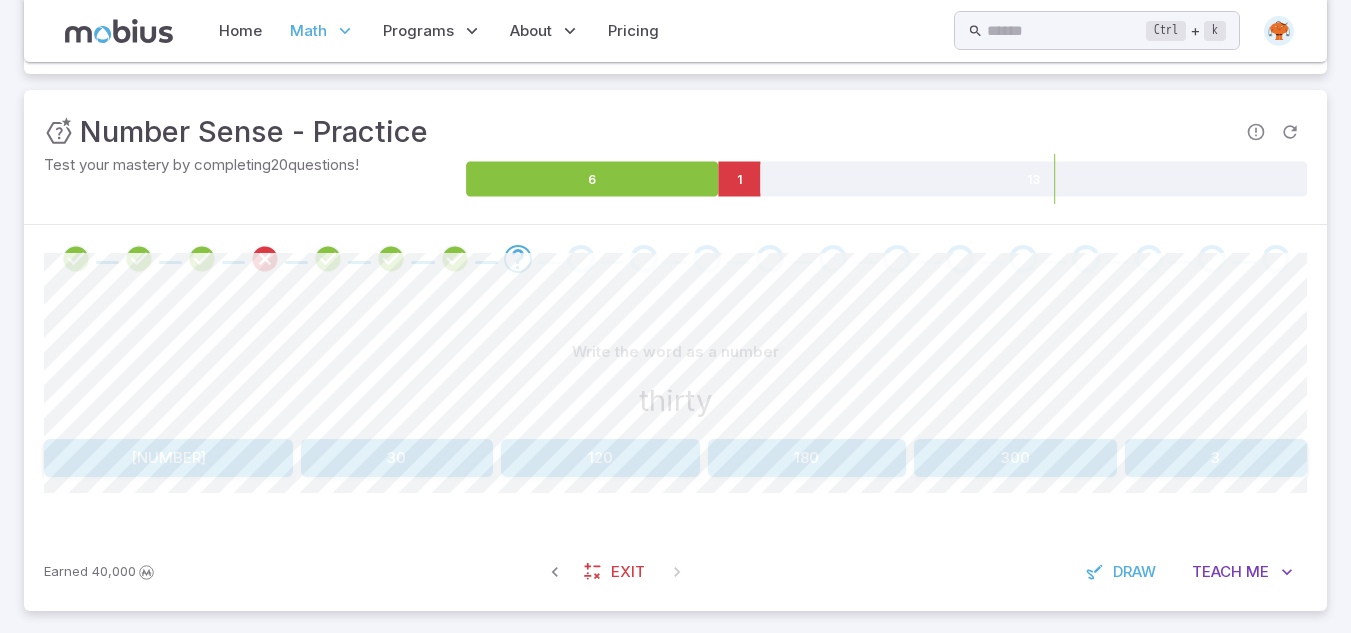 click on "30" at bounding box center [397, 458] 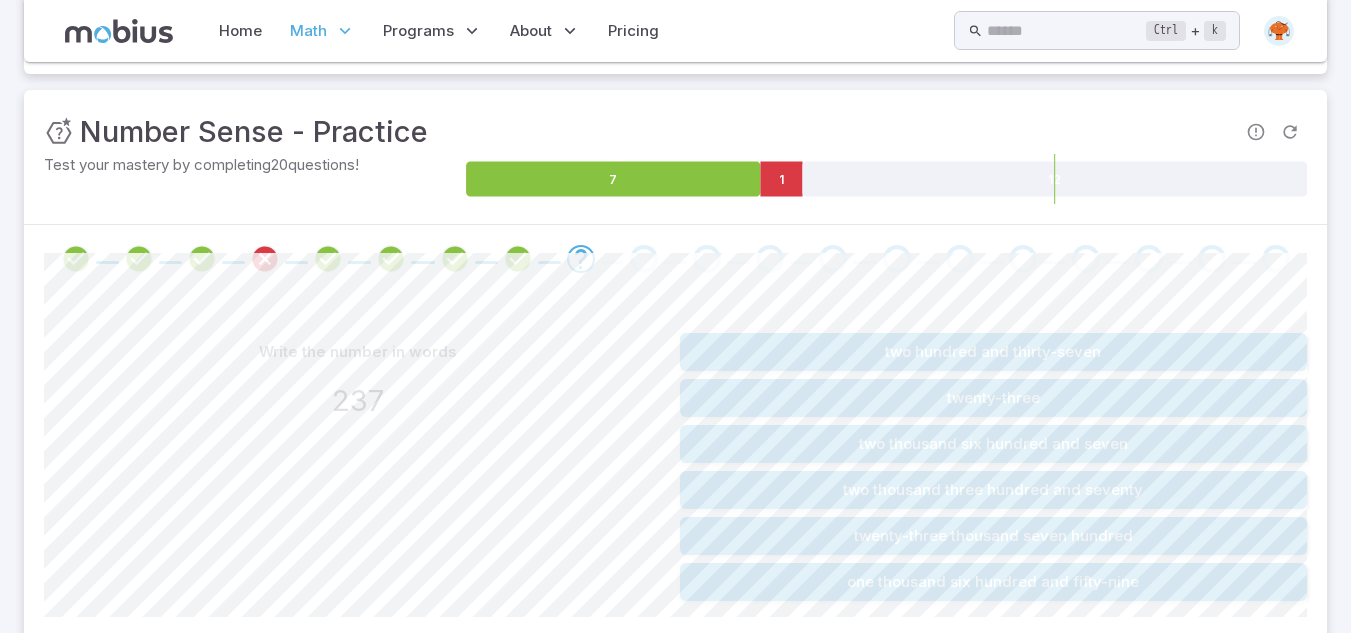 click on "two hundred and thirty-seven" at bounding box center (994, 352) 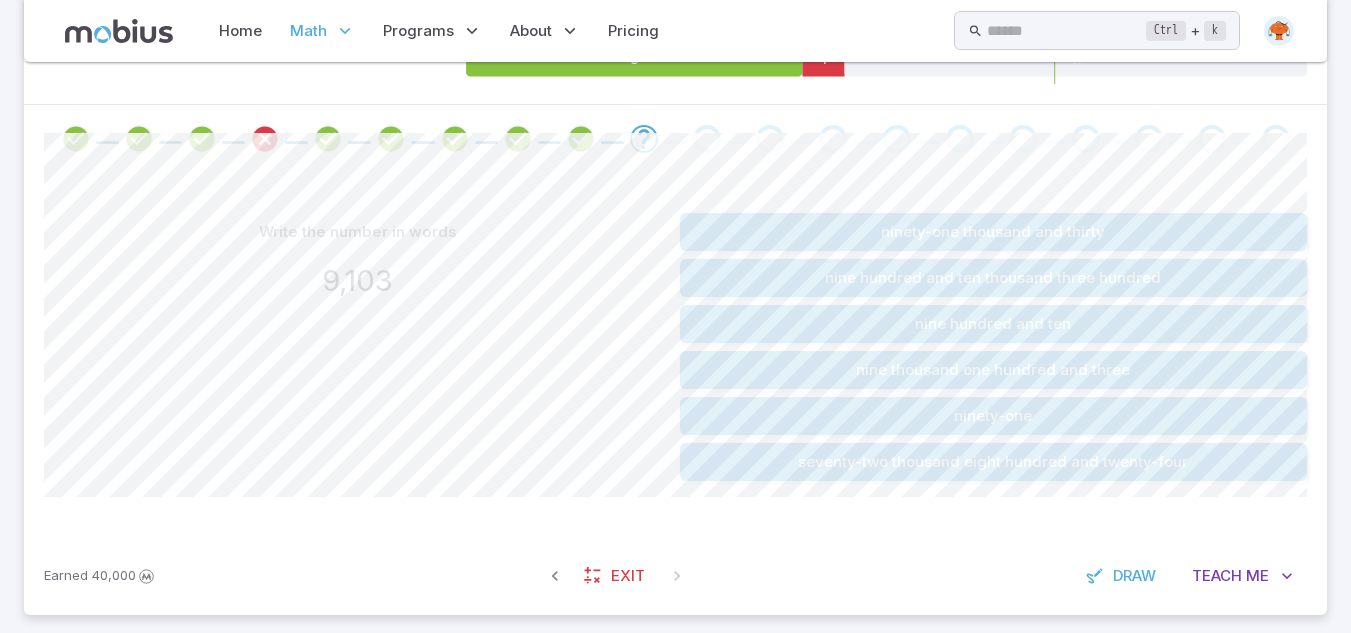 scroll, scrollTop: 392, scrollLeft: 0, axis: vertical 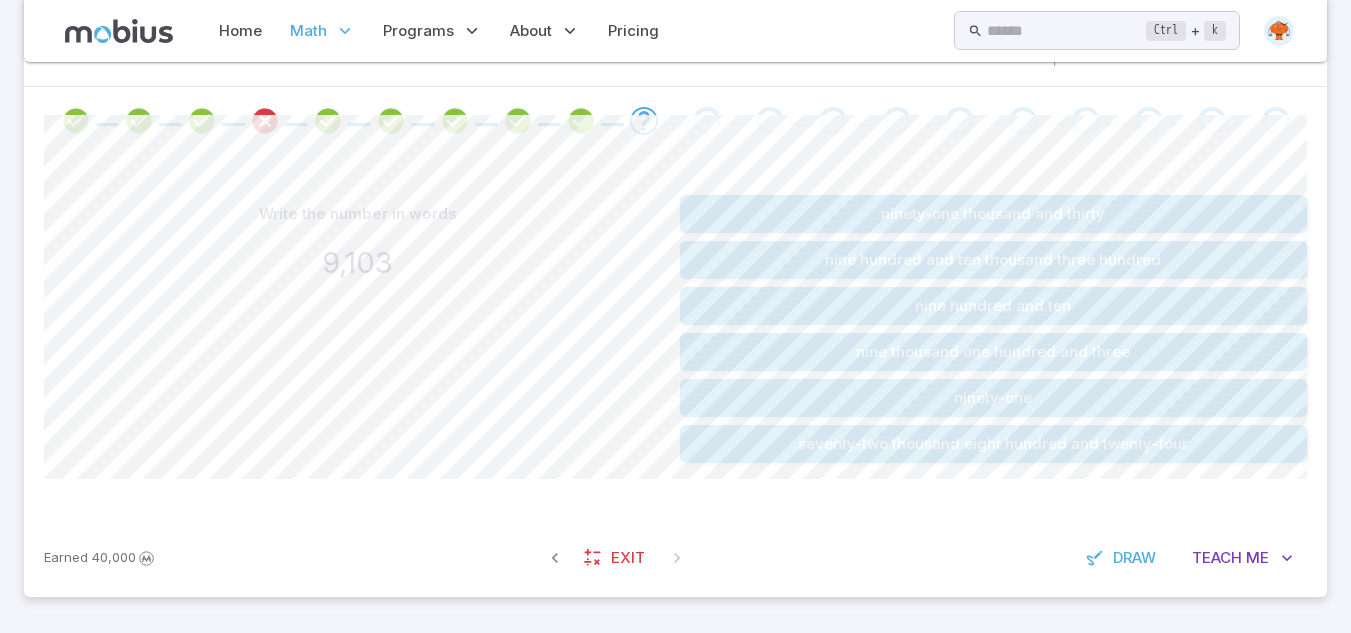 click on "nine thousand one hundred and three" at bounding box center [994, 352] 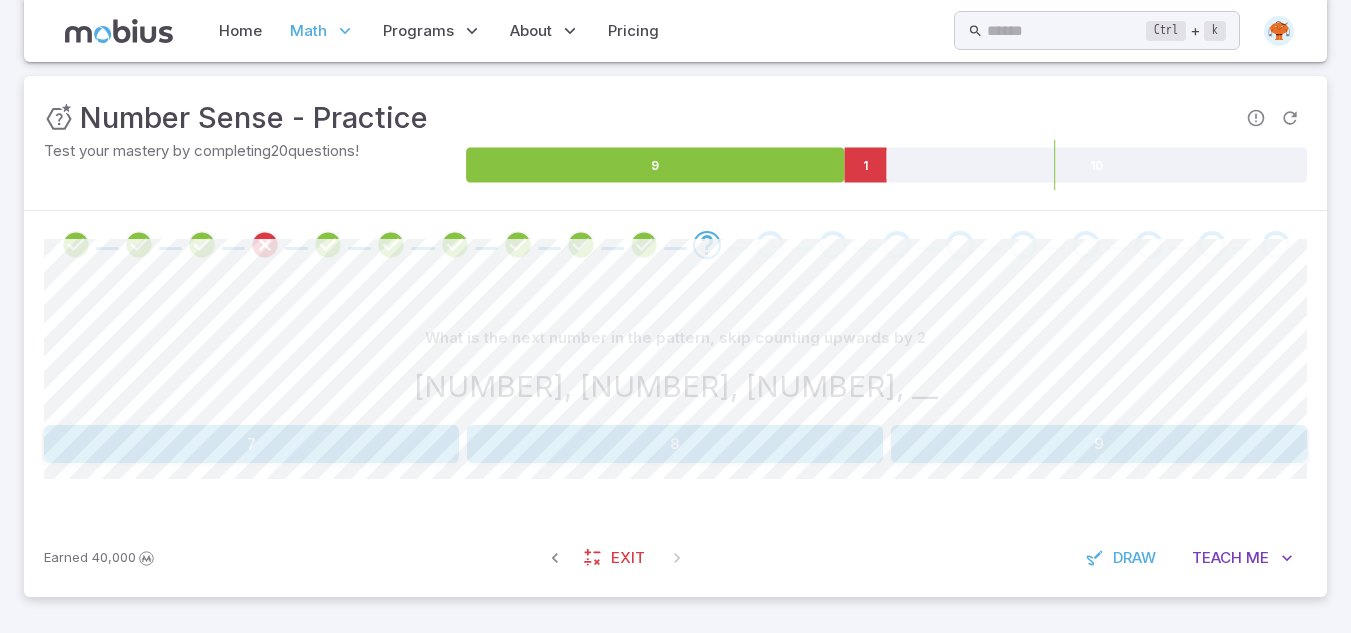 scroll, scrollTop: 268, scrollLeft: 0, axis: vertical 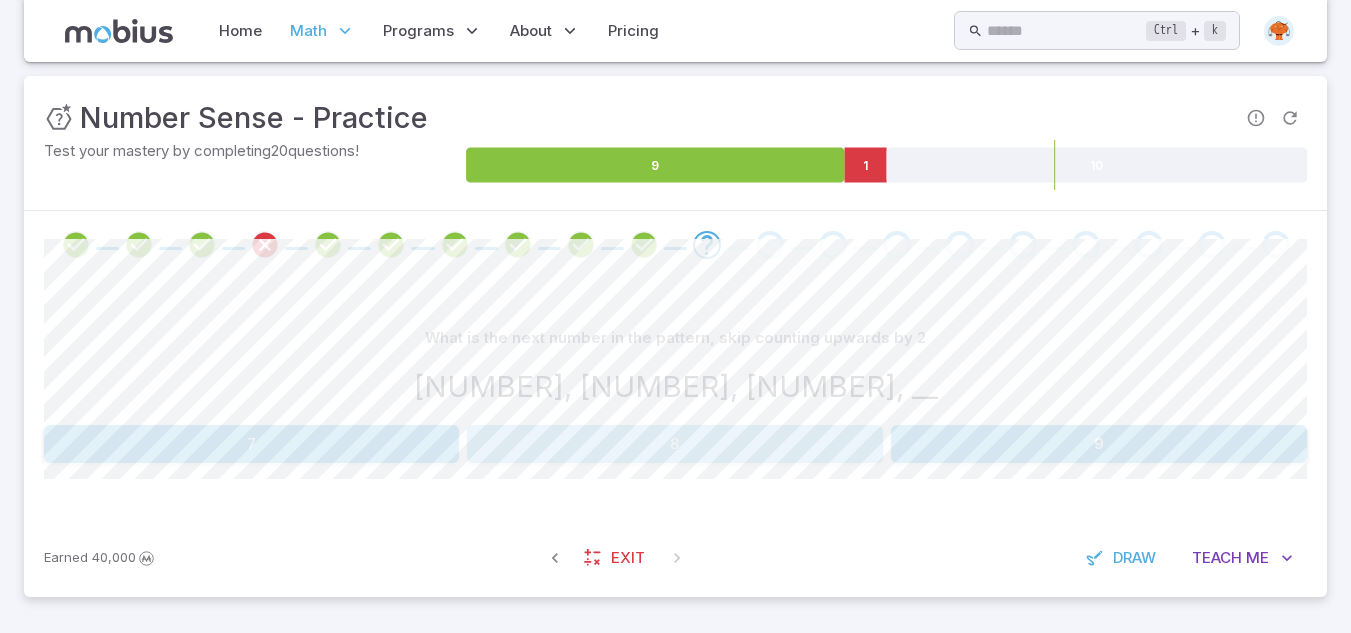 click on "8" at bounding box center [674, 444] 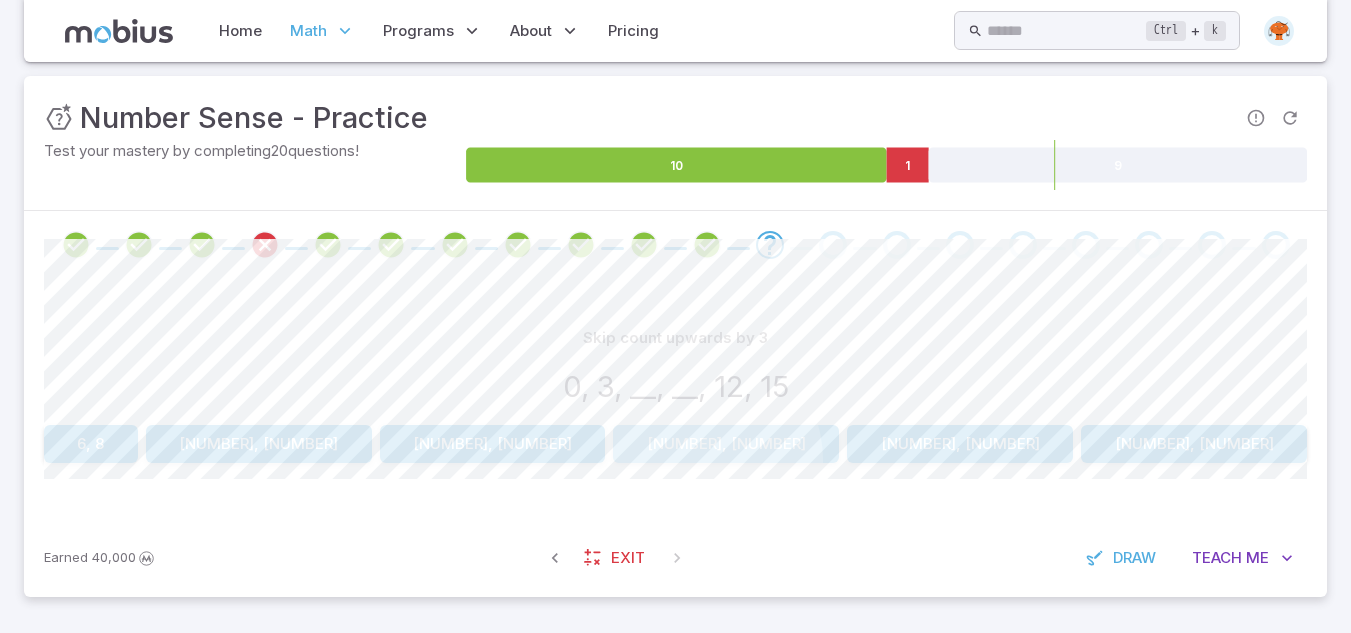 click on "6, 9" at bounding box center (726, 444) 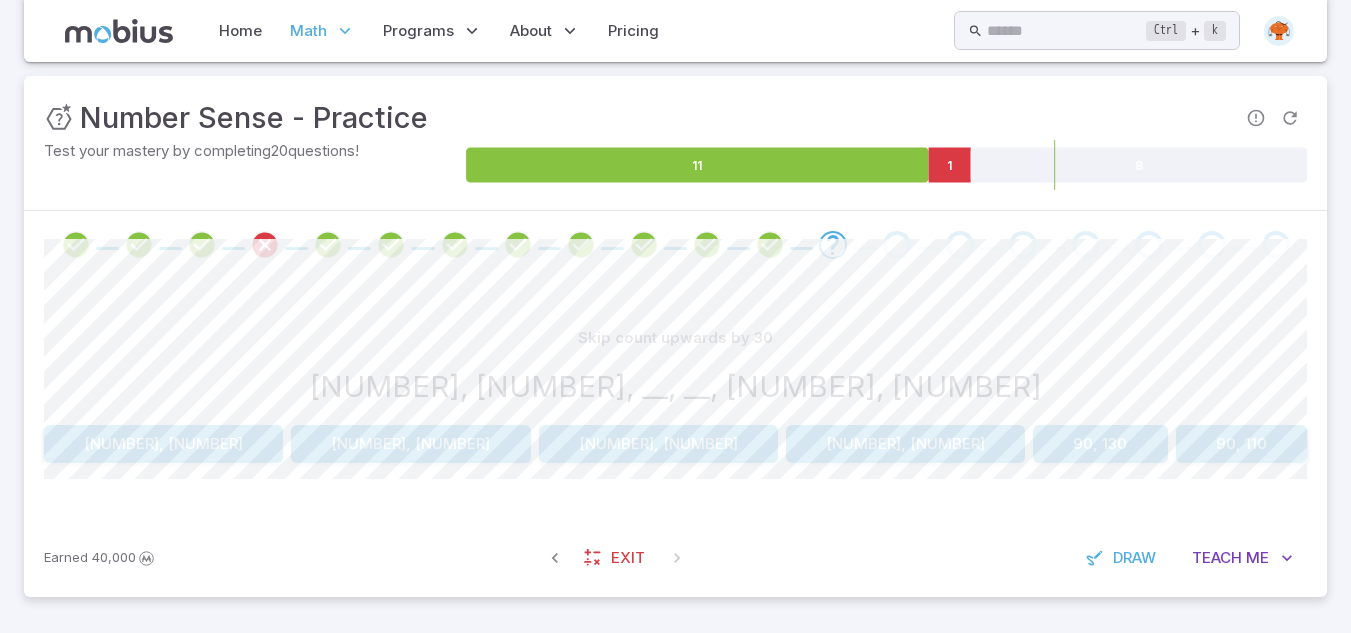 click on "90, 120" at bounding box center [410, 444] 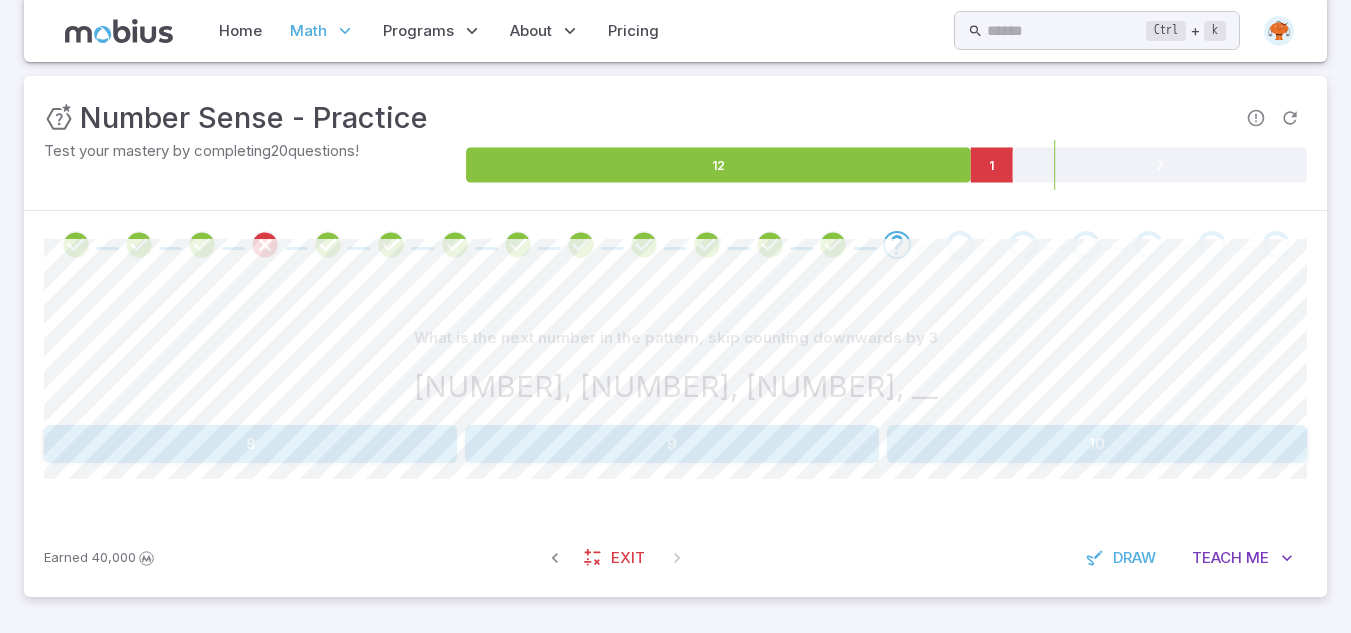 click on "9" at bounding box center [672, 444] 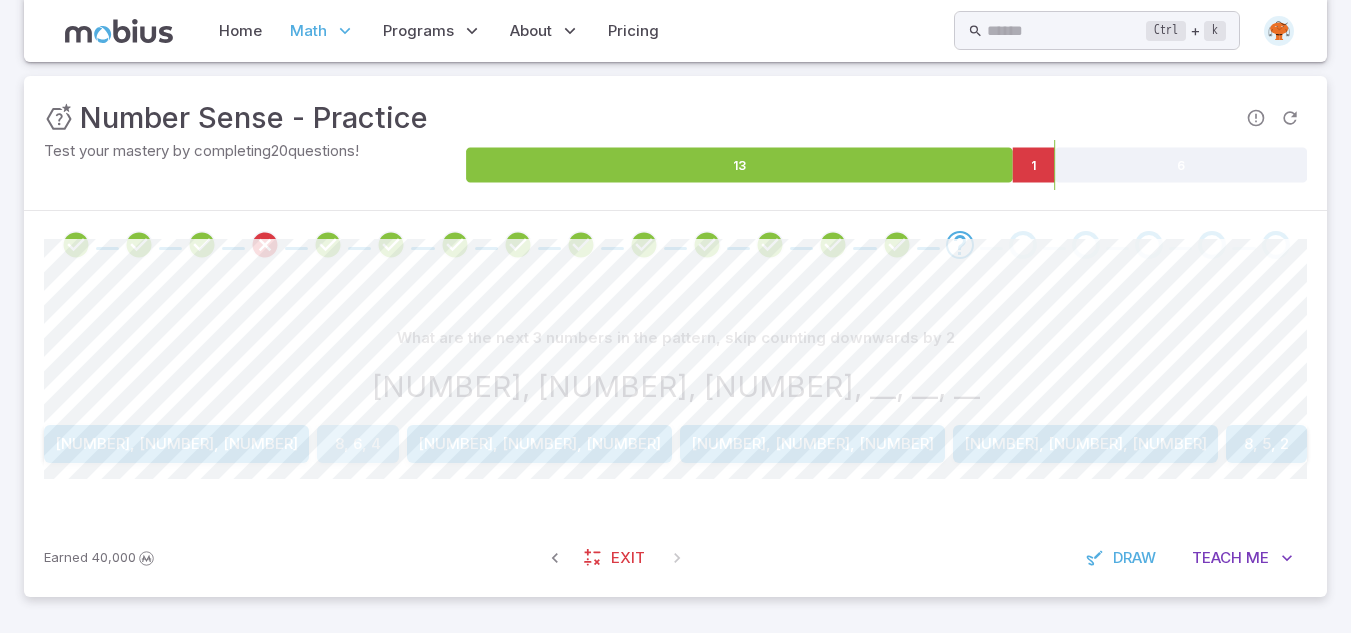 click on "8, 6, 4" at bounding box center (358, 444) 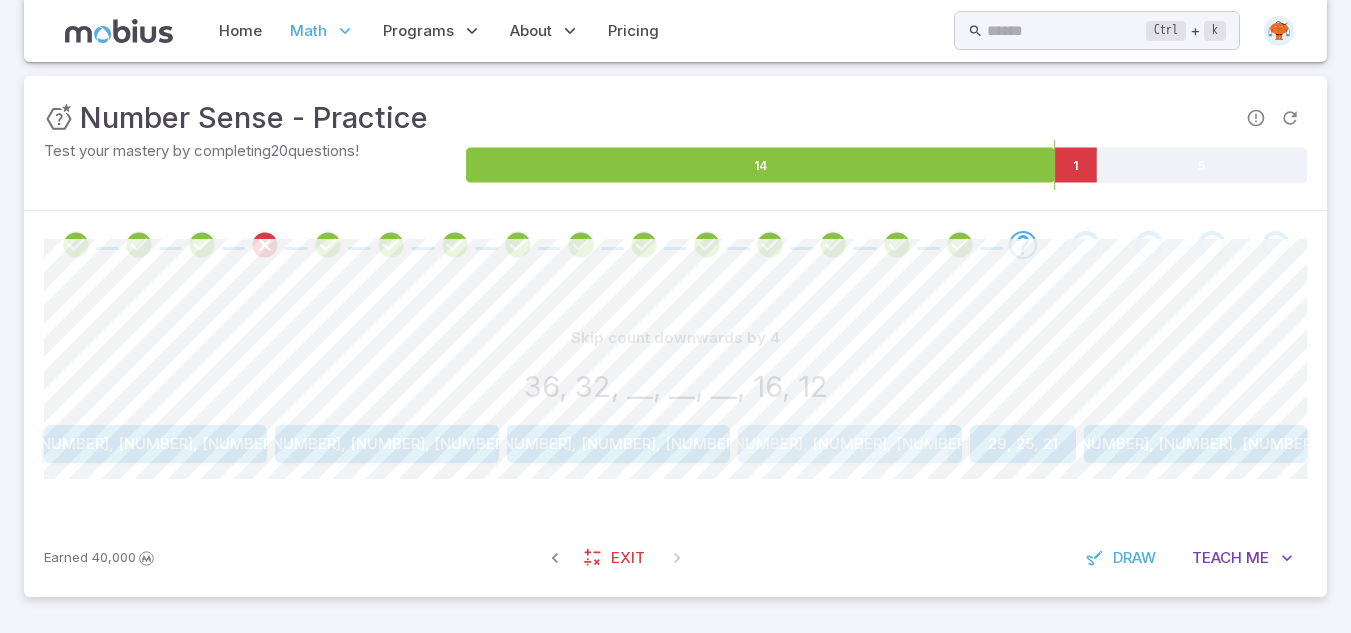 drag, startPoint x: 766, startPoint y: 435, endPoint x: 739, endPoint y: 455, distance: 33.600594 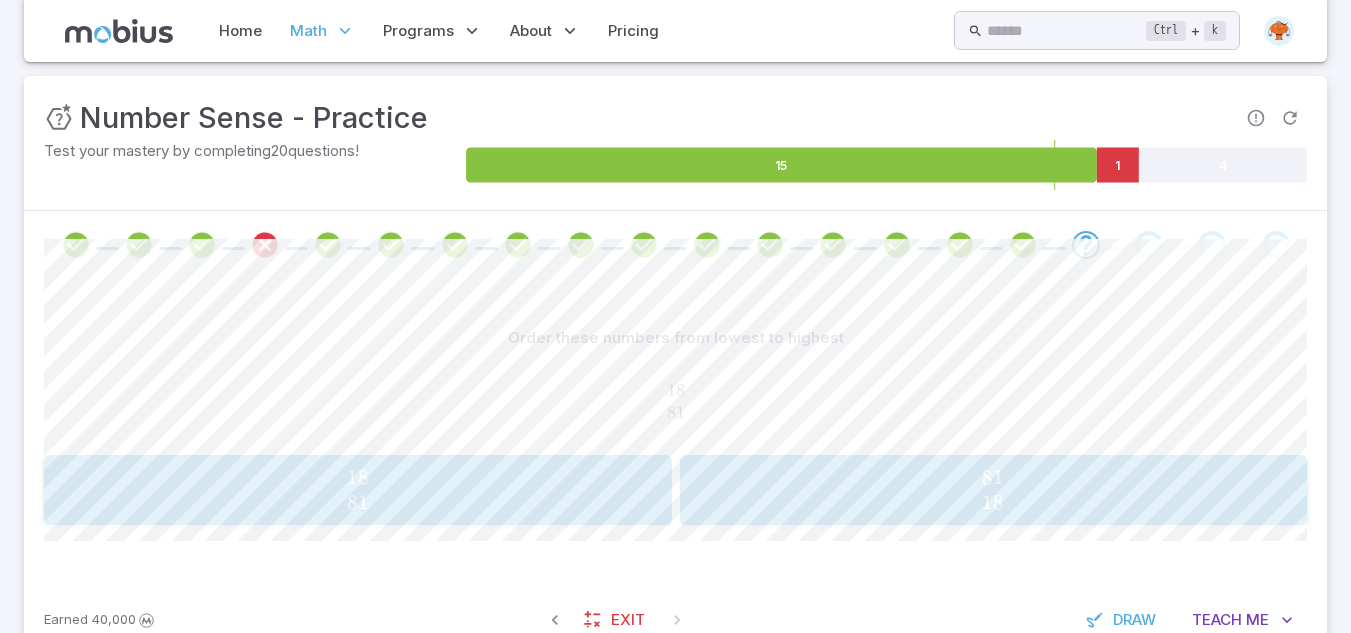 click on "18" at bounding box center (676, 390) 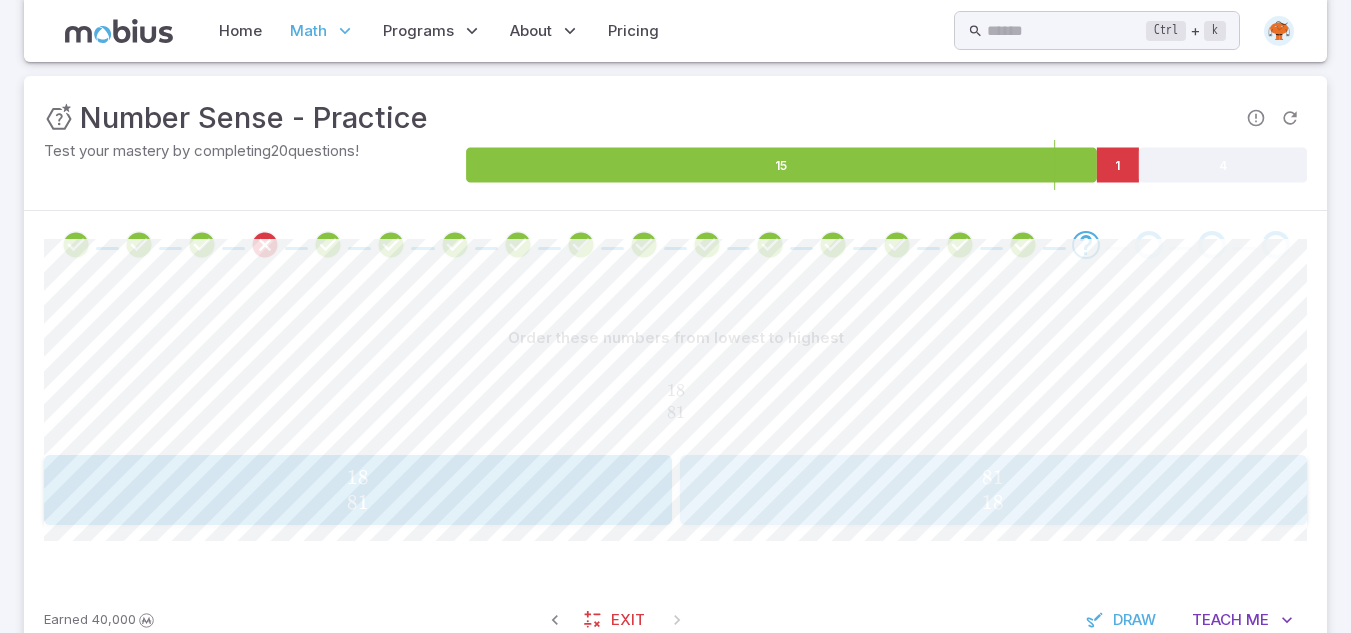 click on "81 18" at bounding box center (993, 490) 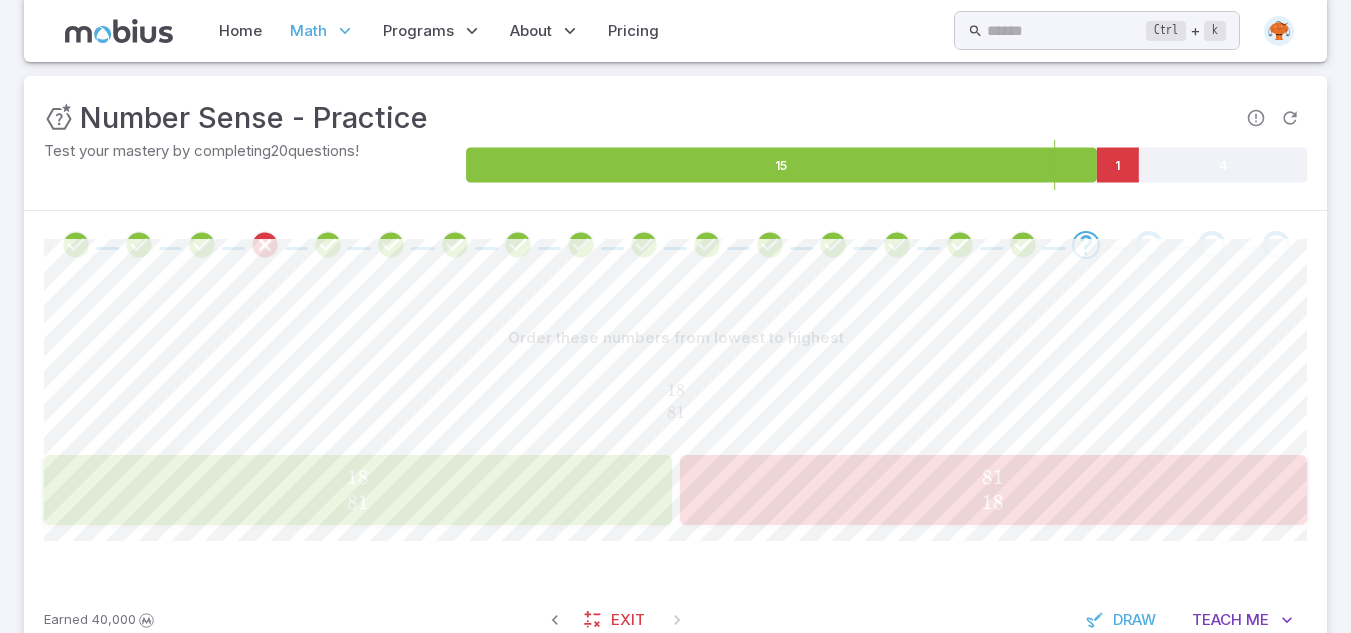 click on "81 18" at bounding box center [993, 490] 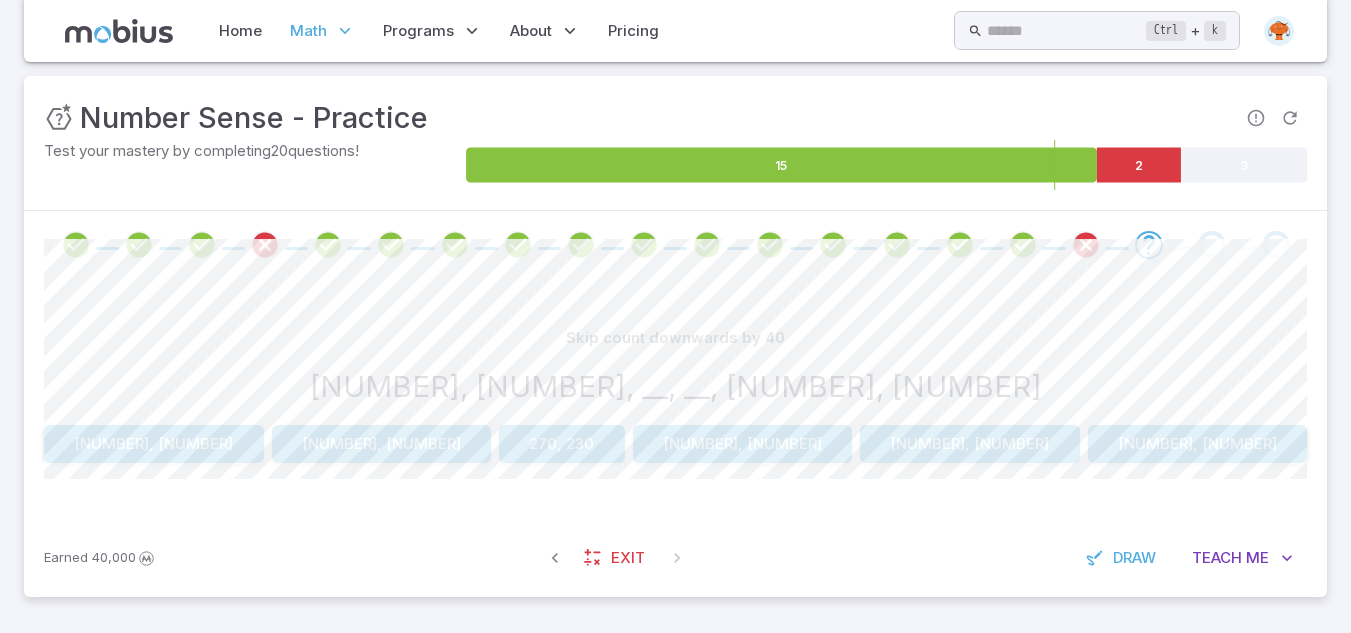 click on "280, 240" at bounding box center [1198, 444] 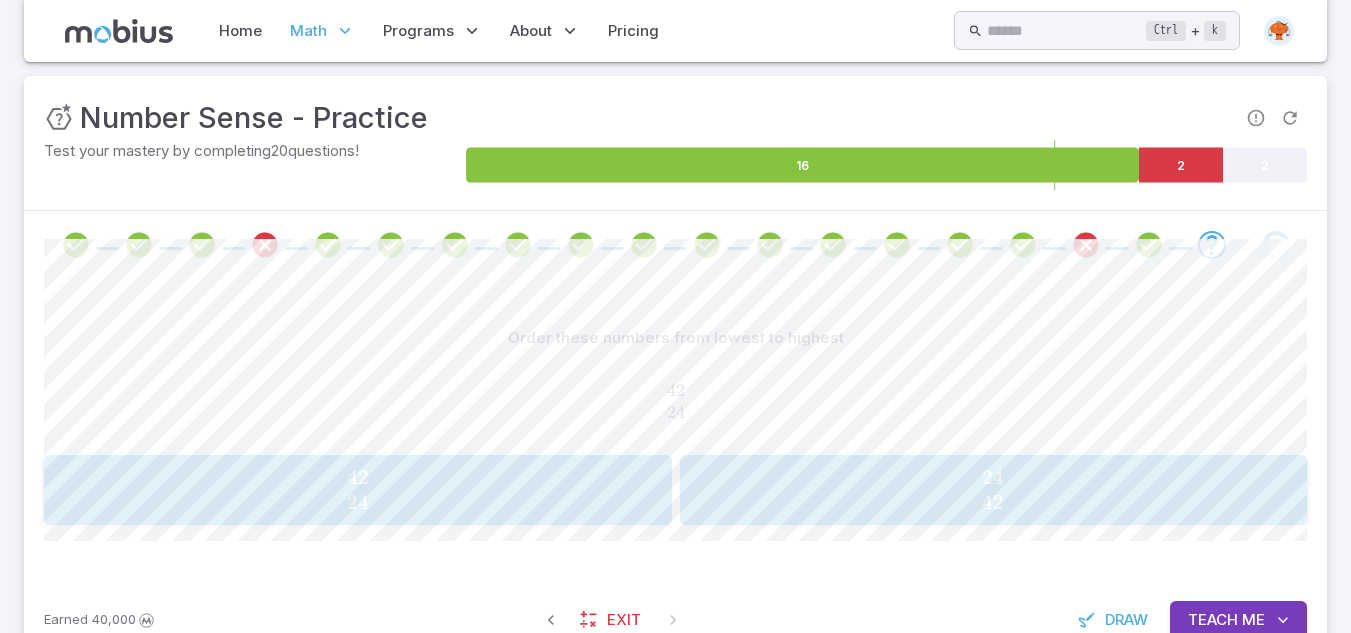 click on "24 42" at bounding box center [993, 490] 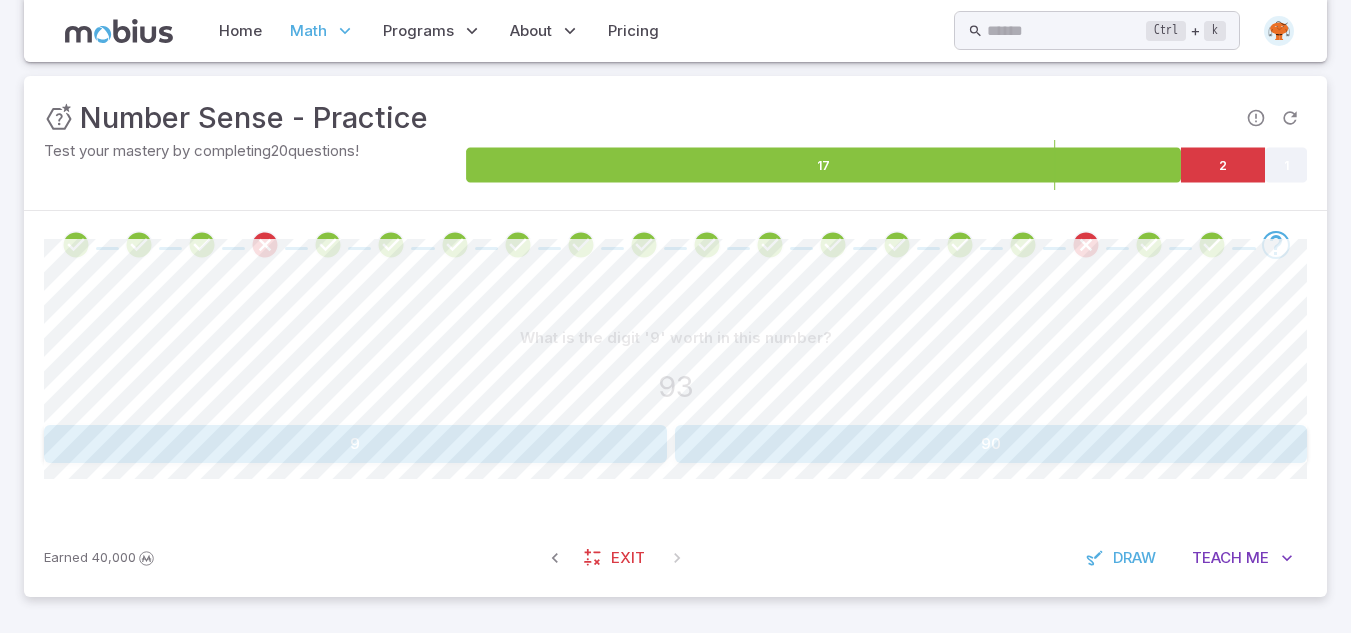 click on "90" at bounding box center (991, 444) 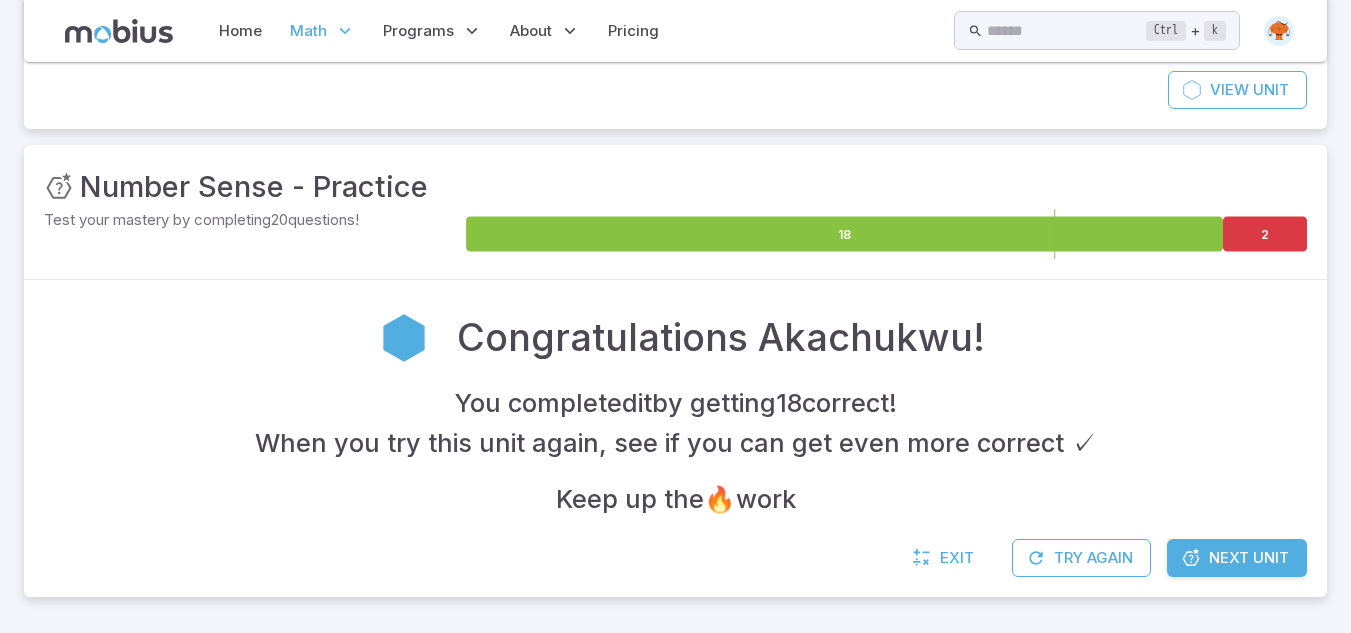 scroll, scrollTop: 199, scrollLeft: 0, axis: vertical 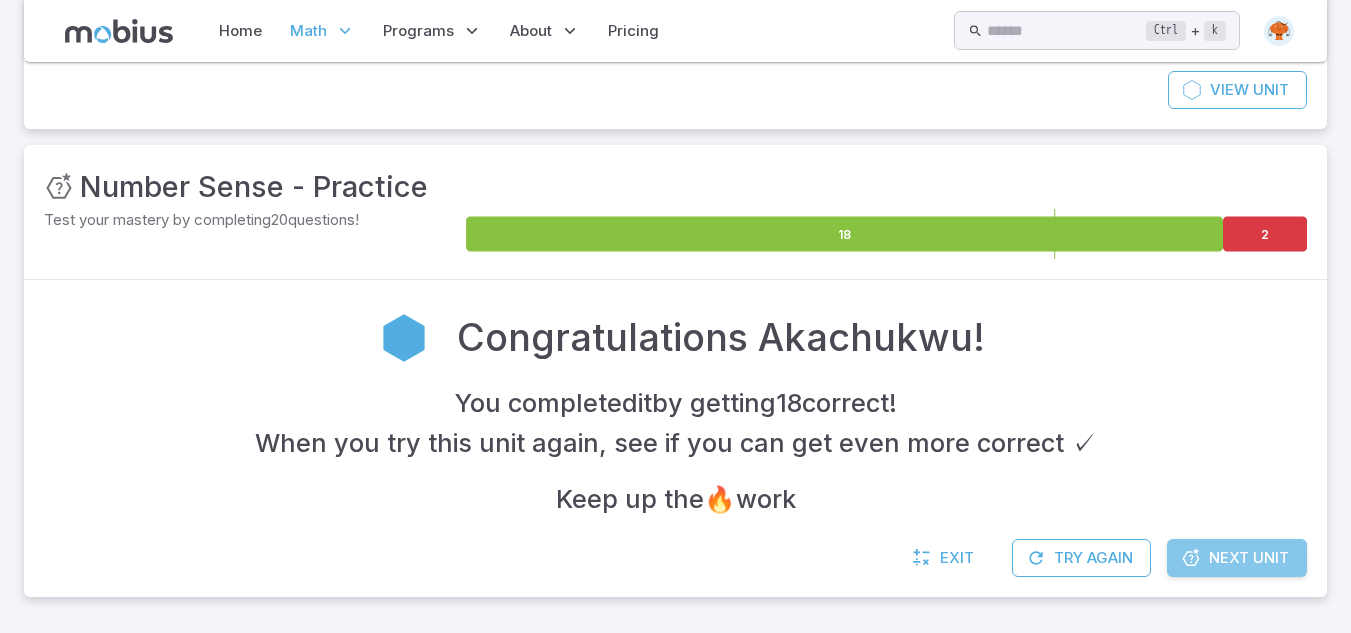 click on "Next Unit" at bounding box center [1249, 558] 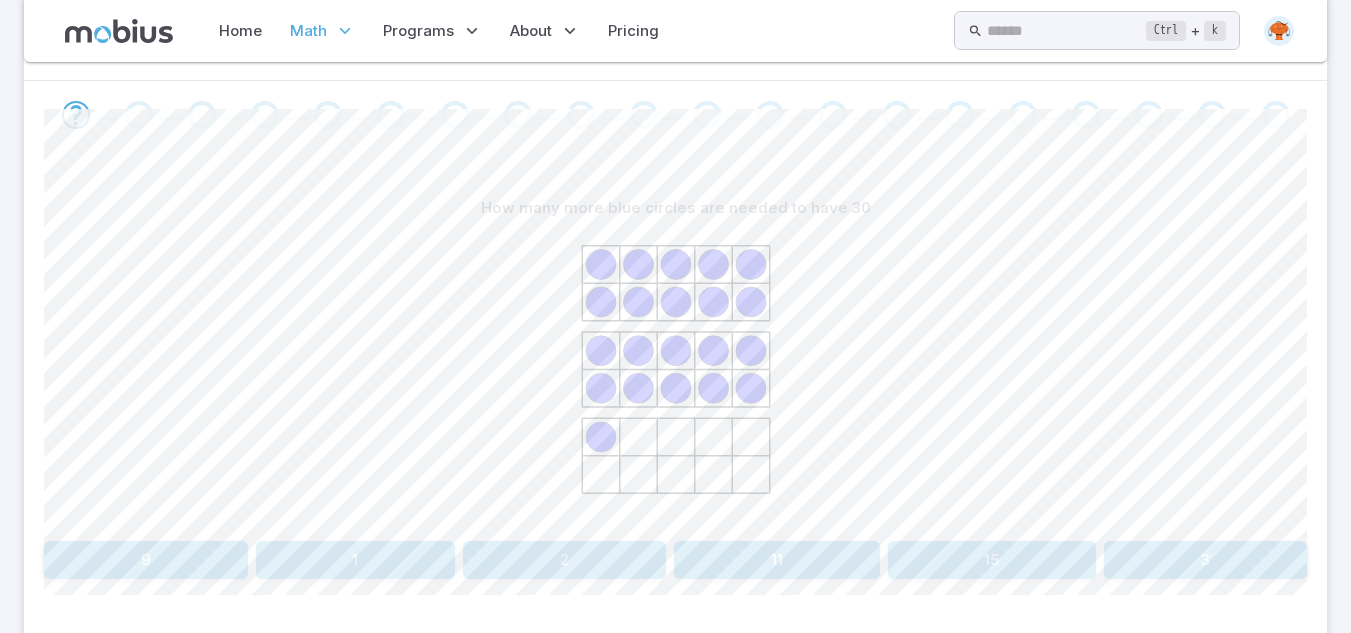 scroll, scrollTop: 400, scrollLeft: 0, axis: vertical 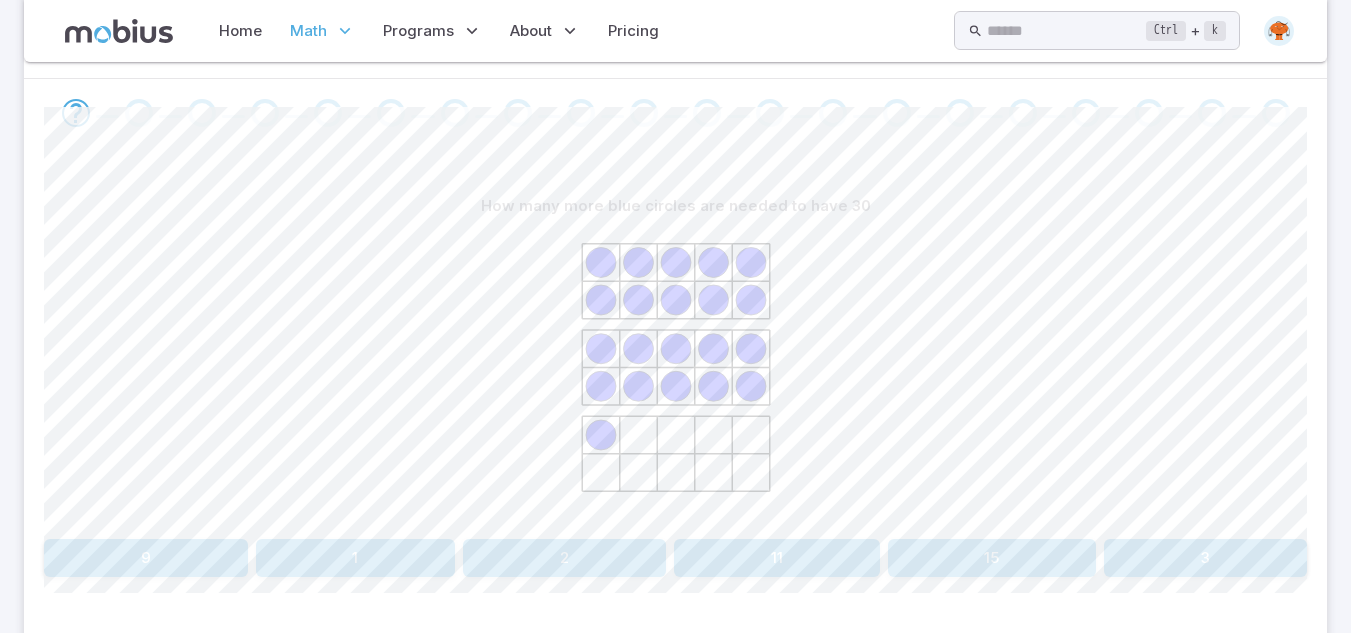 click on "9" at bounding box center (146, 558) 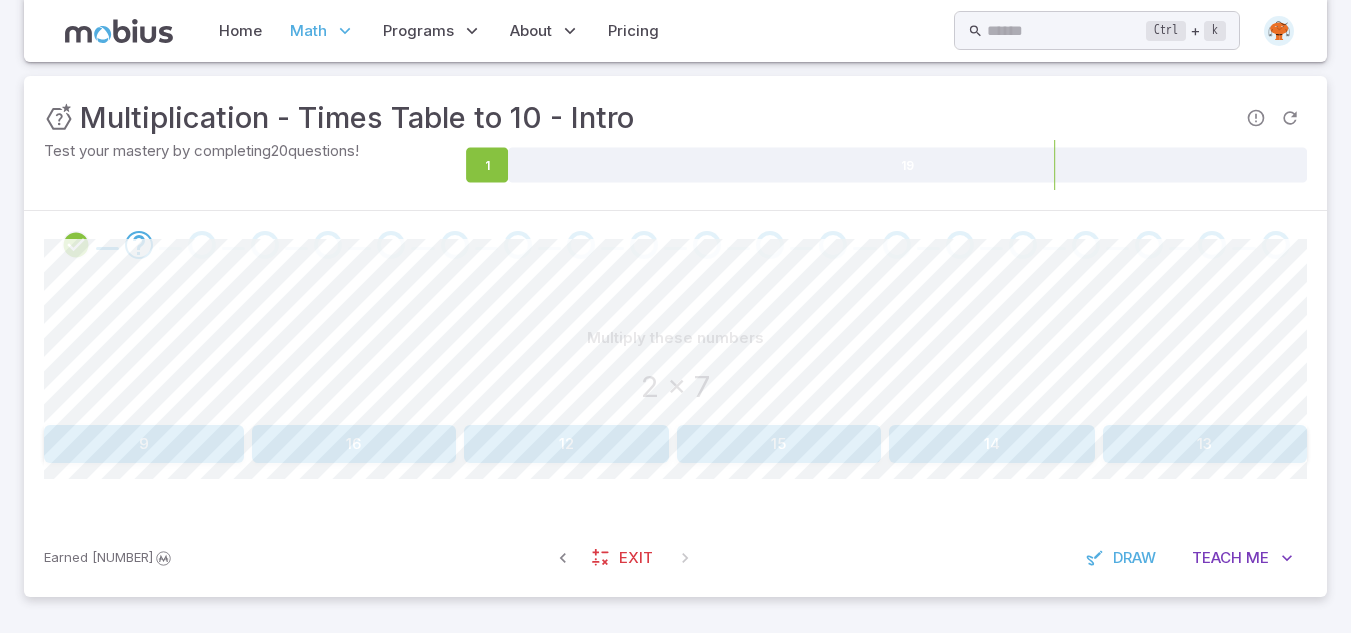 scroll, scrollTop: 268, scrollLeft: 0, axis: vertical 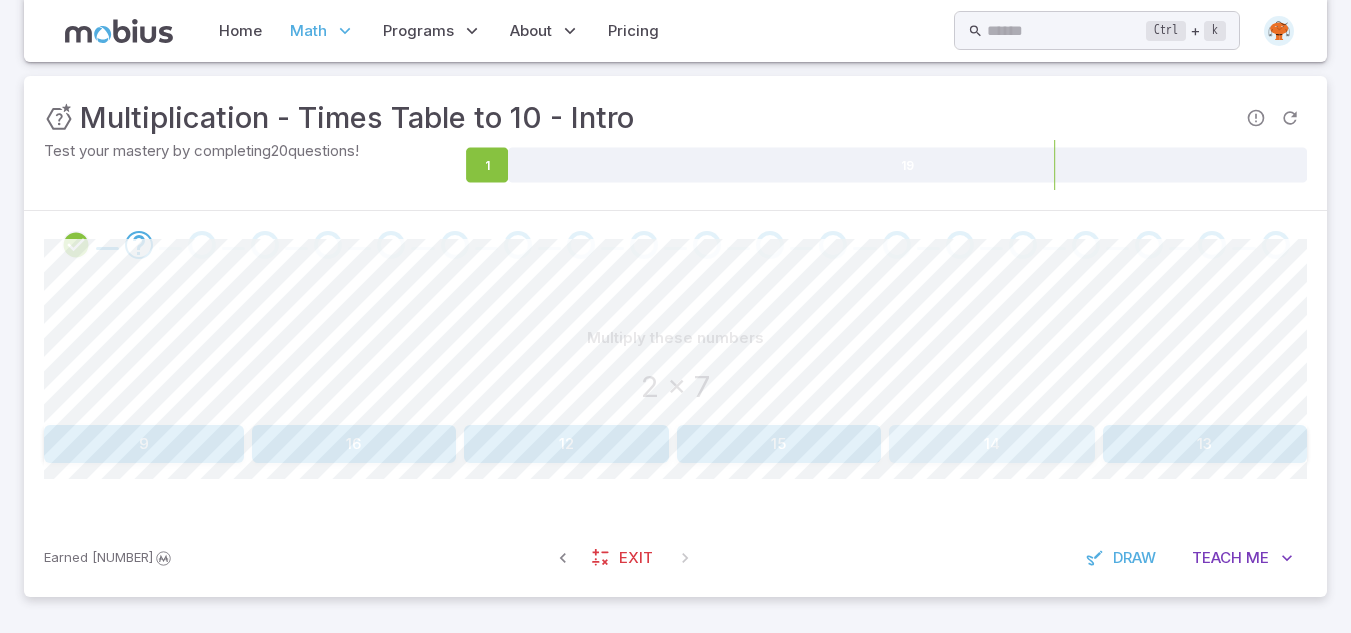 click on "14" at bounding box center [992, 444] 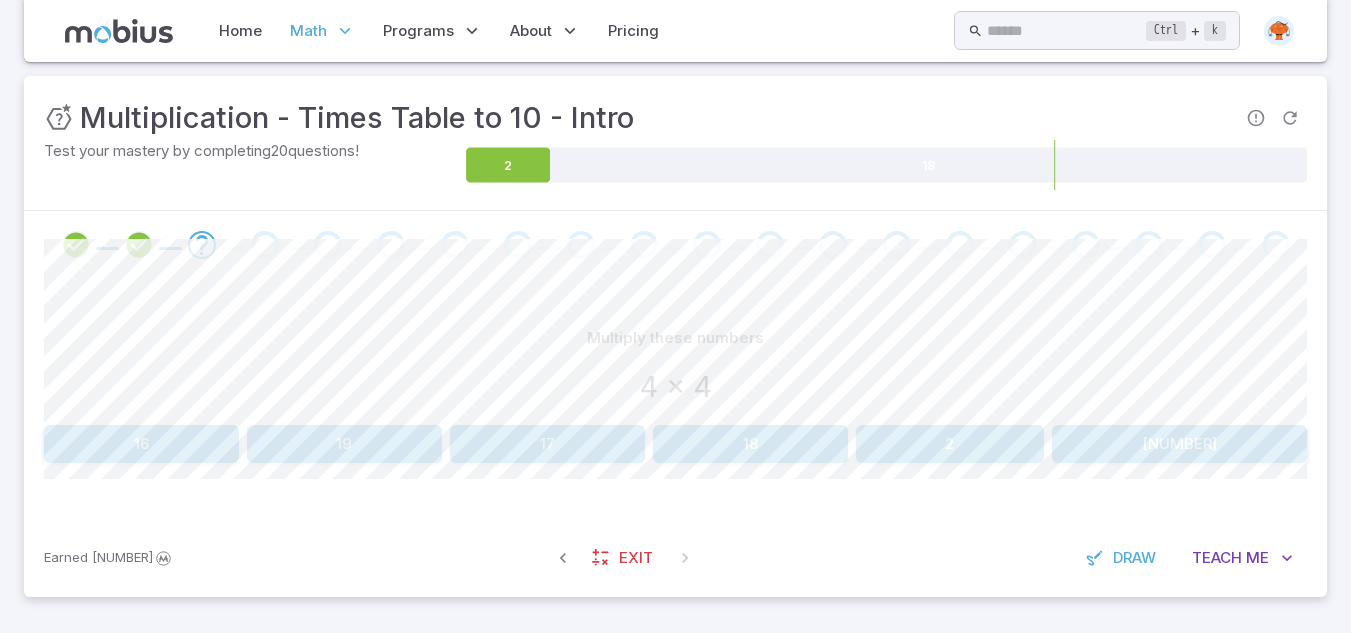 click on "16" at bounding box center (141, 444) 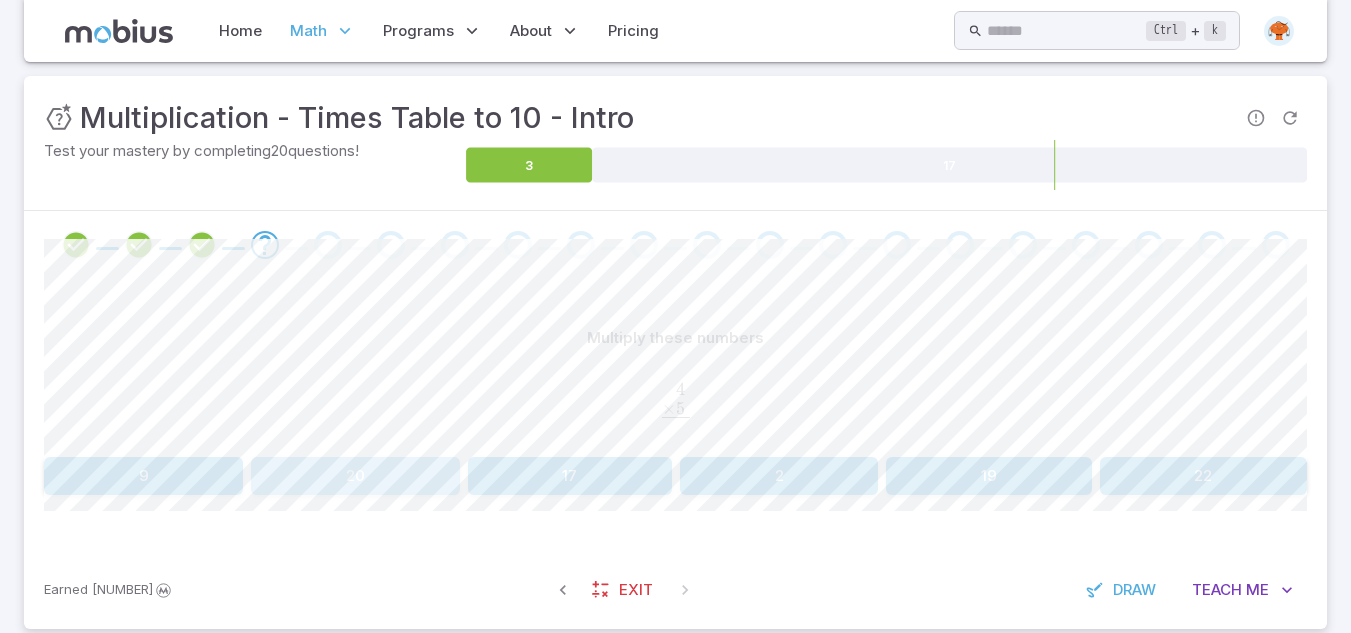 click on "20" at bounding box center [355, 476] 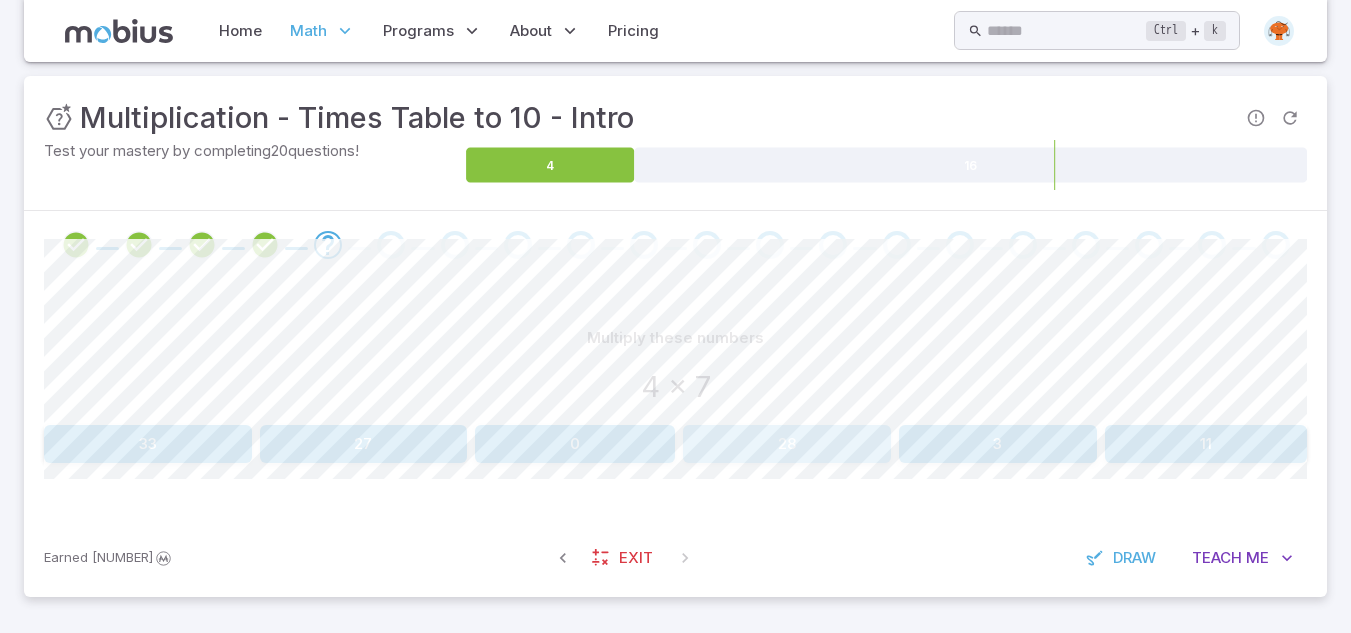 click on "28" at bounding box center [787, 444] 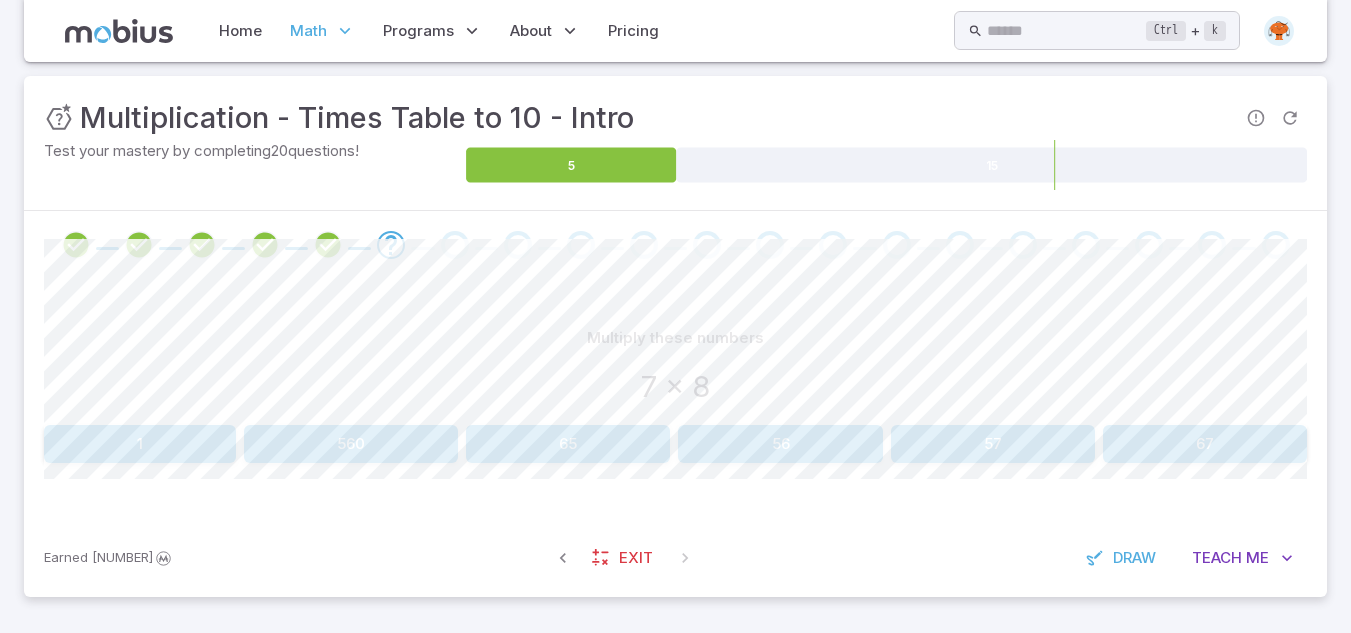 click on "Multiply these numbers 7 x 8 1 560 65 56 57 67 Canvas actions 100 % Exit zen mode" at bounding box center (675, 399) 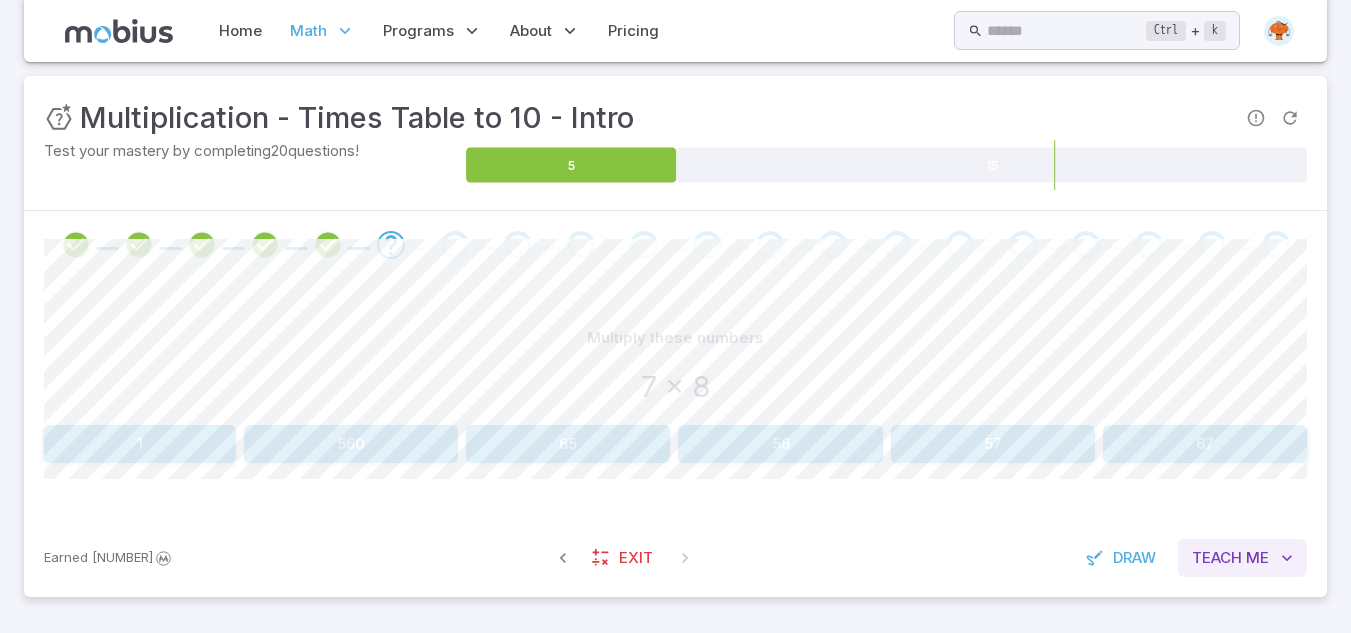 click on "Teach Me" at bounding box center [1242, 558] 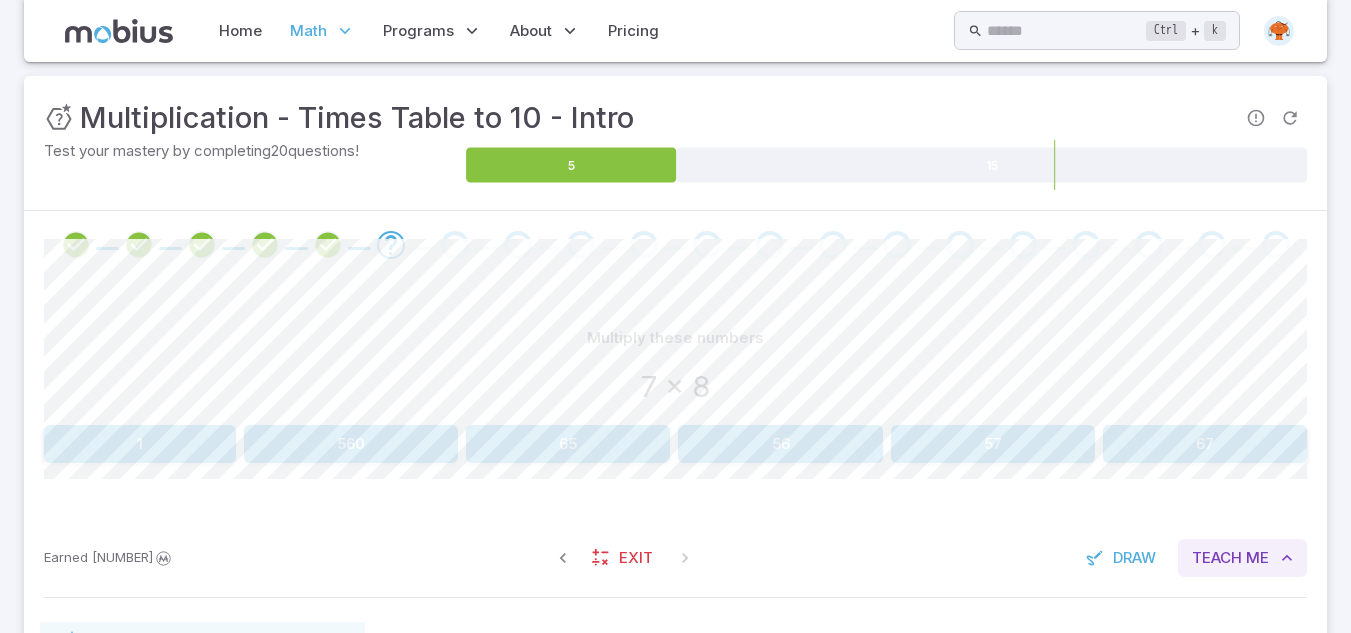 type 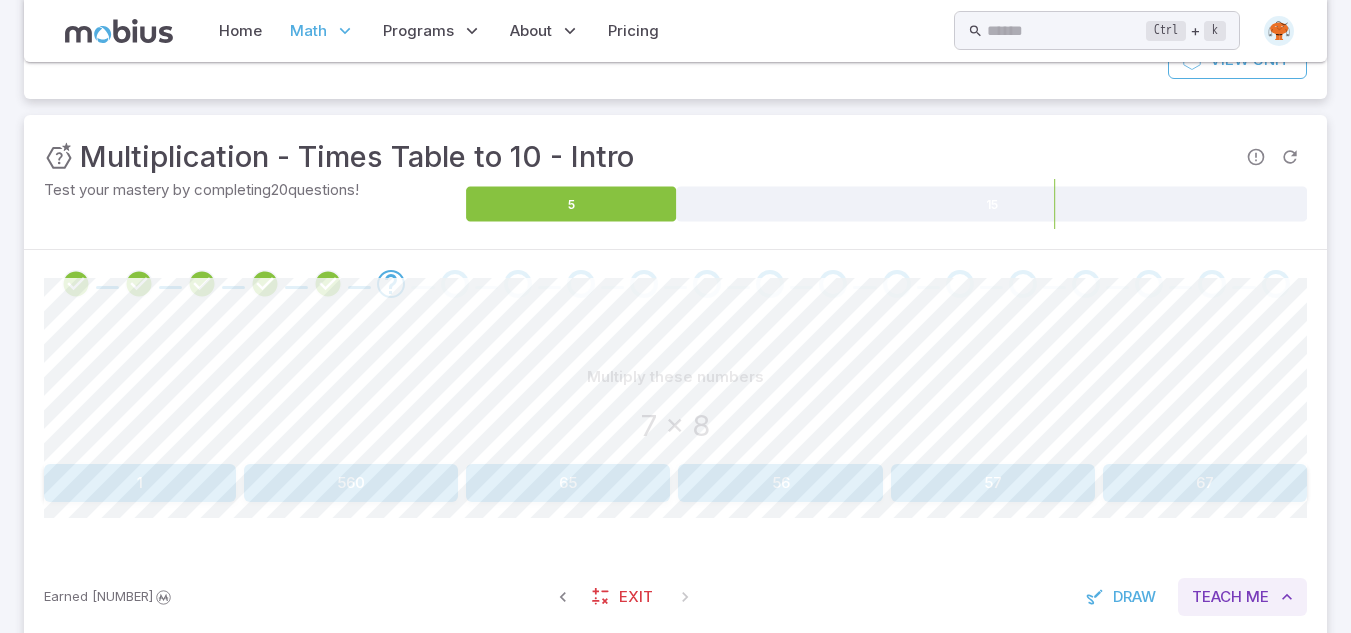 scroll, scrollTop: 228, scrollLeft: 0, axis: vertical 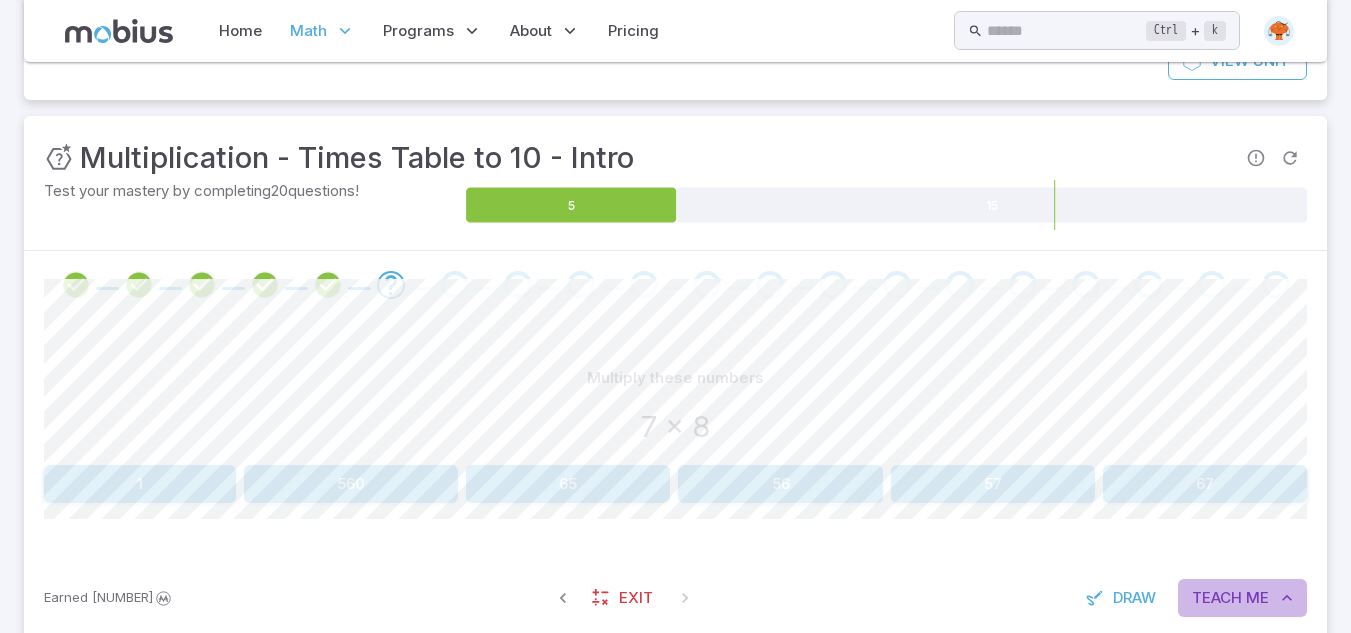 click on "Teach Me" at bounding box center [1242, 598] 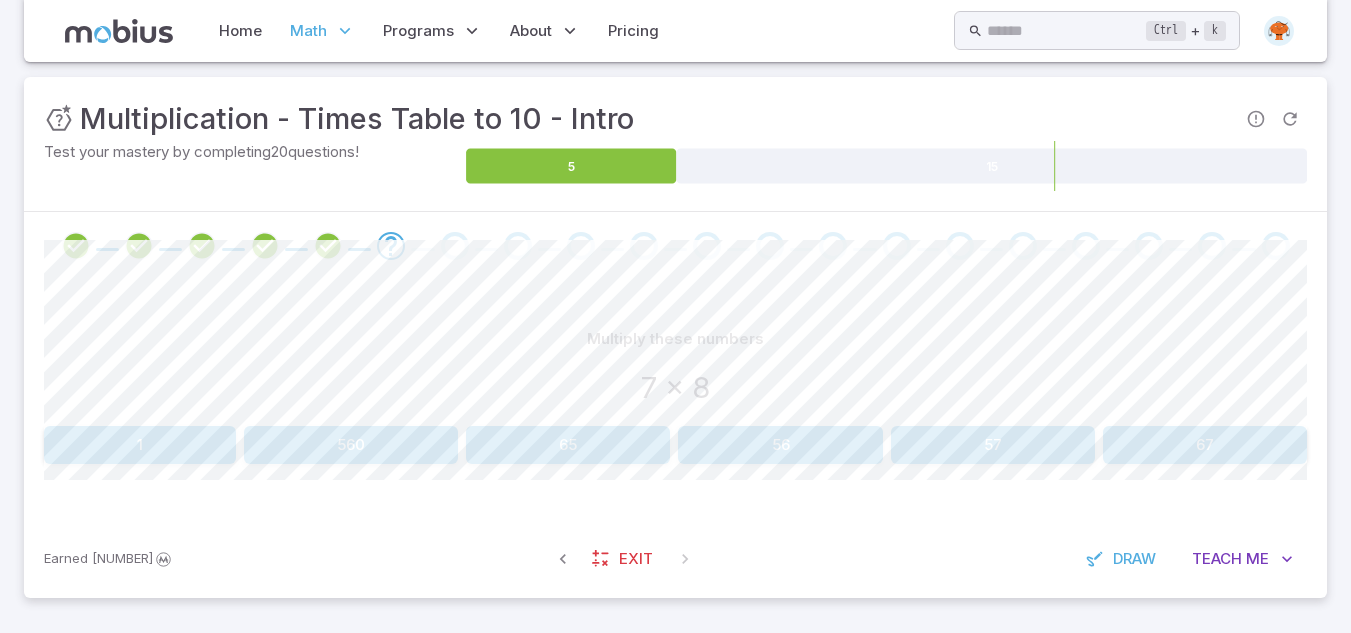 scroll, scrollTop: 268, scrollLeft: 0, axis: vertical 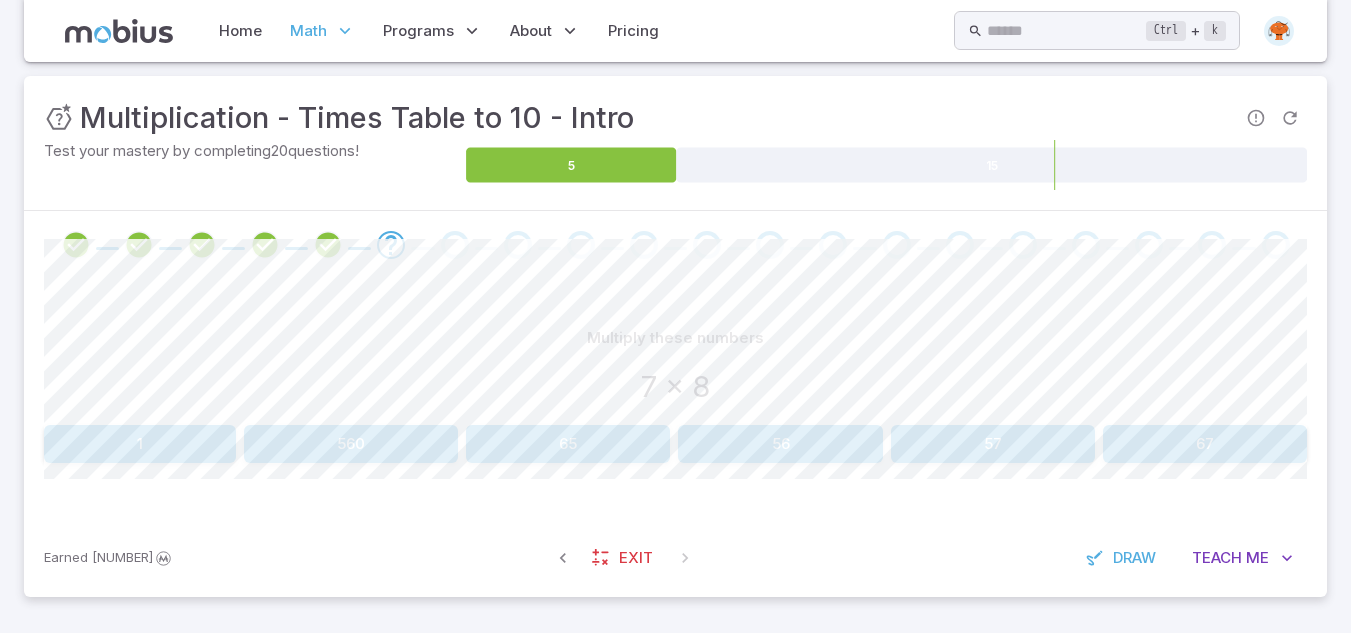 click on "Draw" at bounding box center [1134, 558] 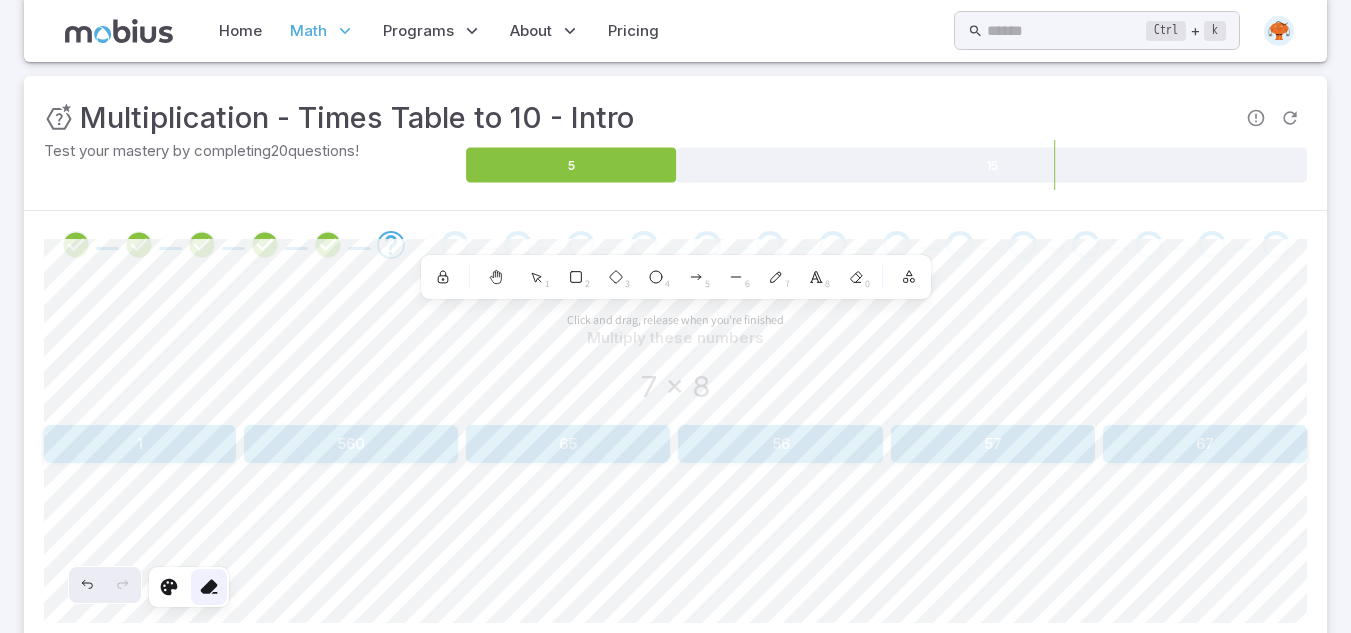 click at bounding box center [209, 587] 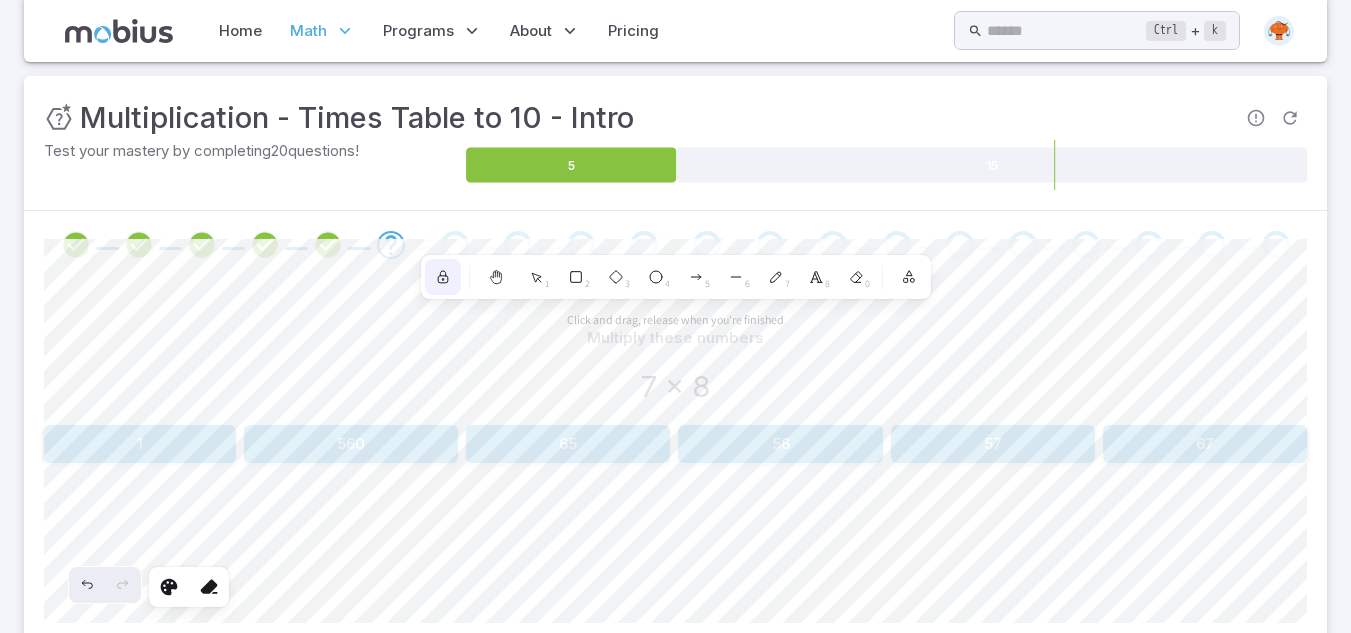 click 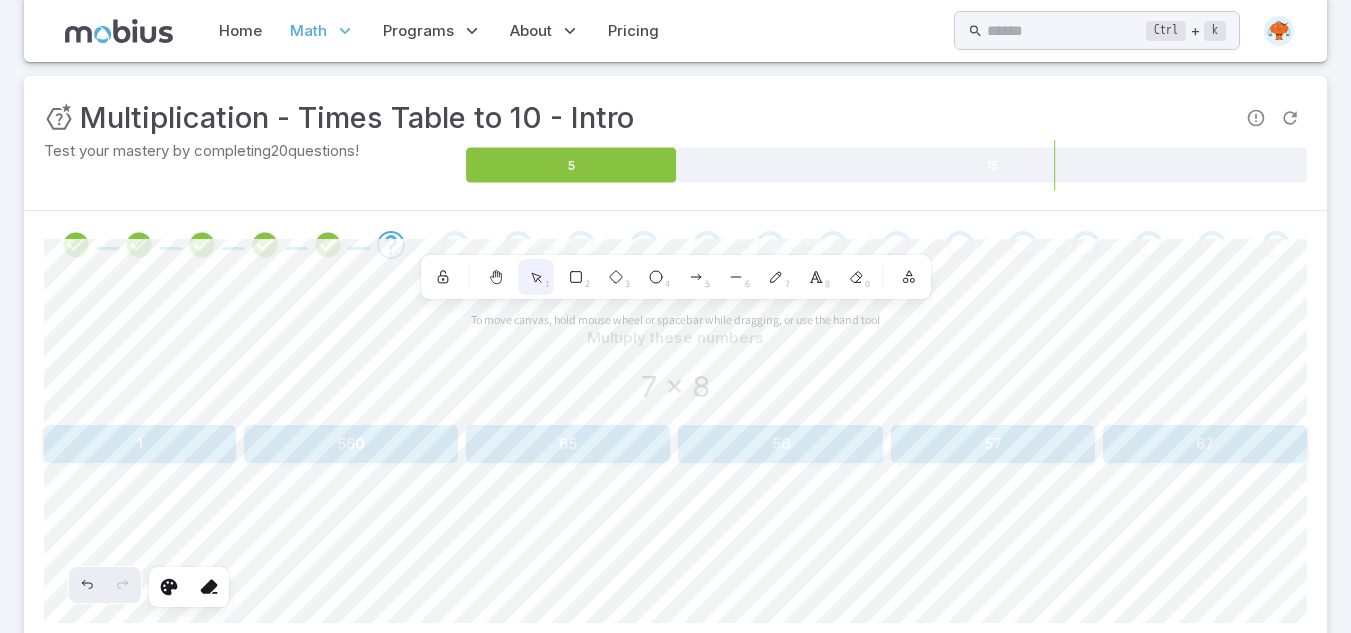 click 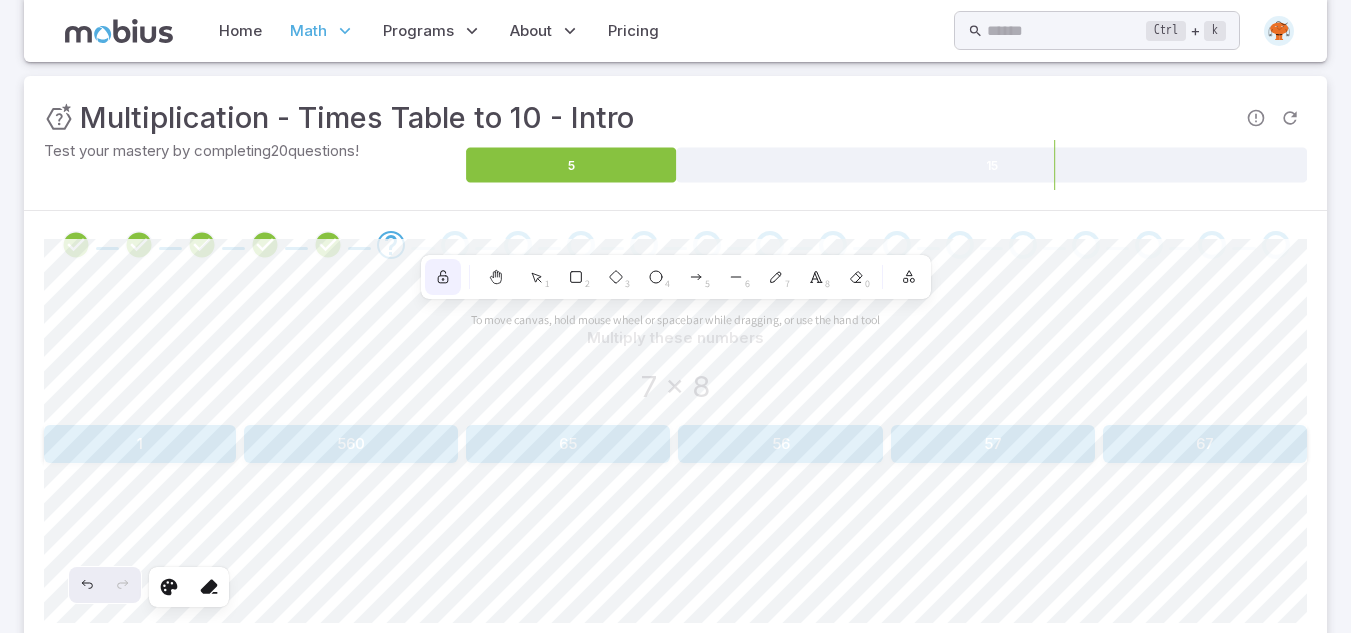click 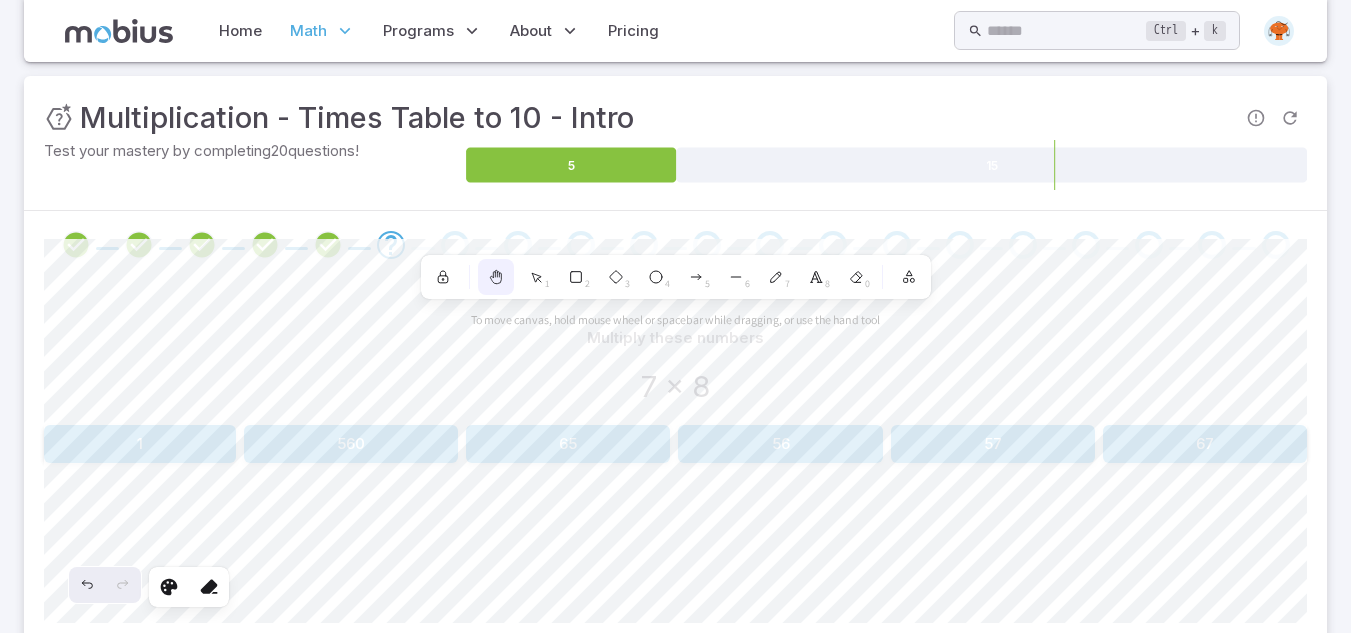click 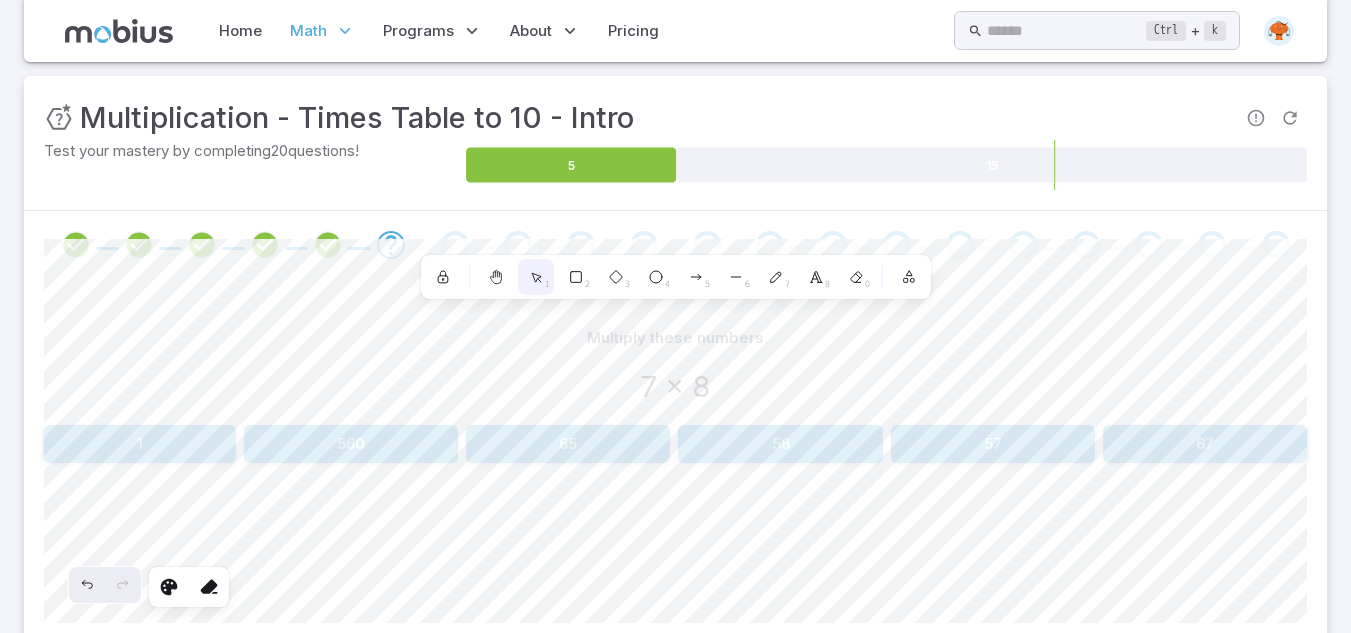 click 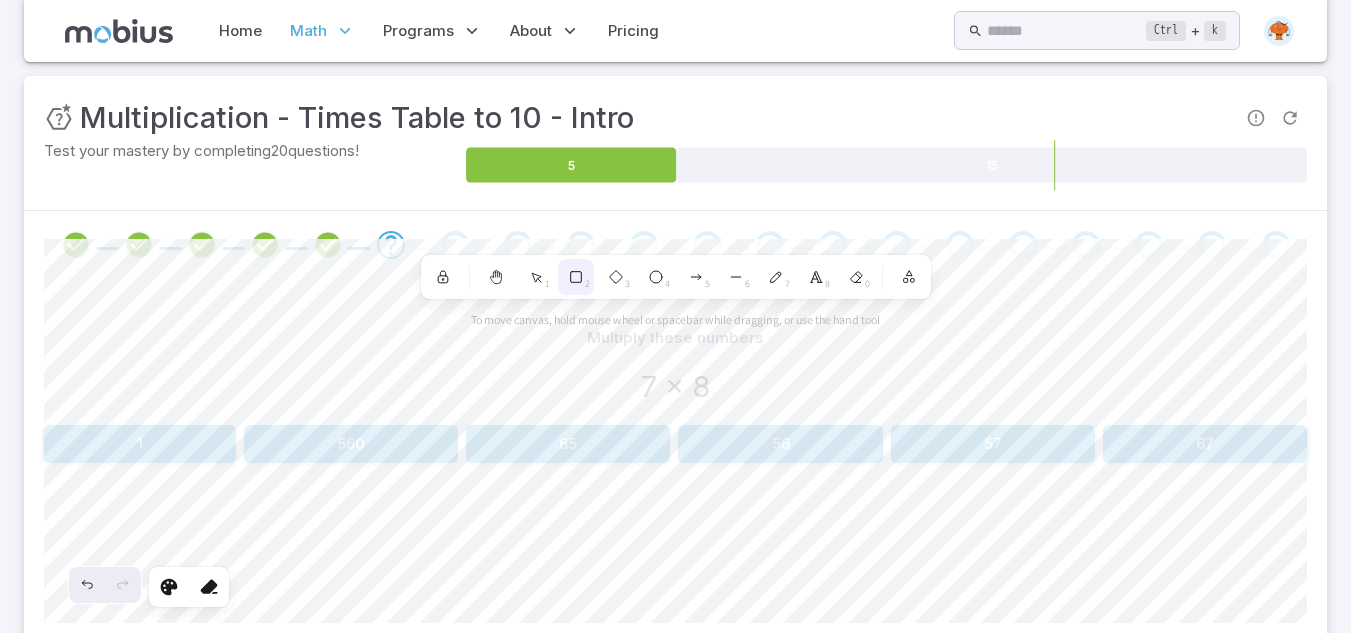click on "2" at bounding box center [576, 277] 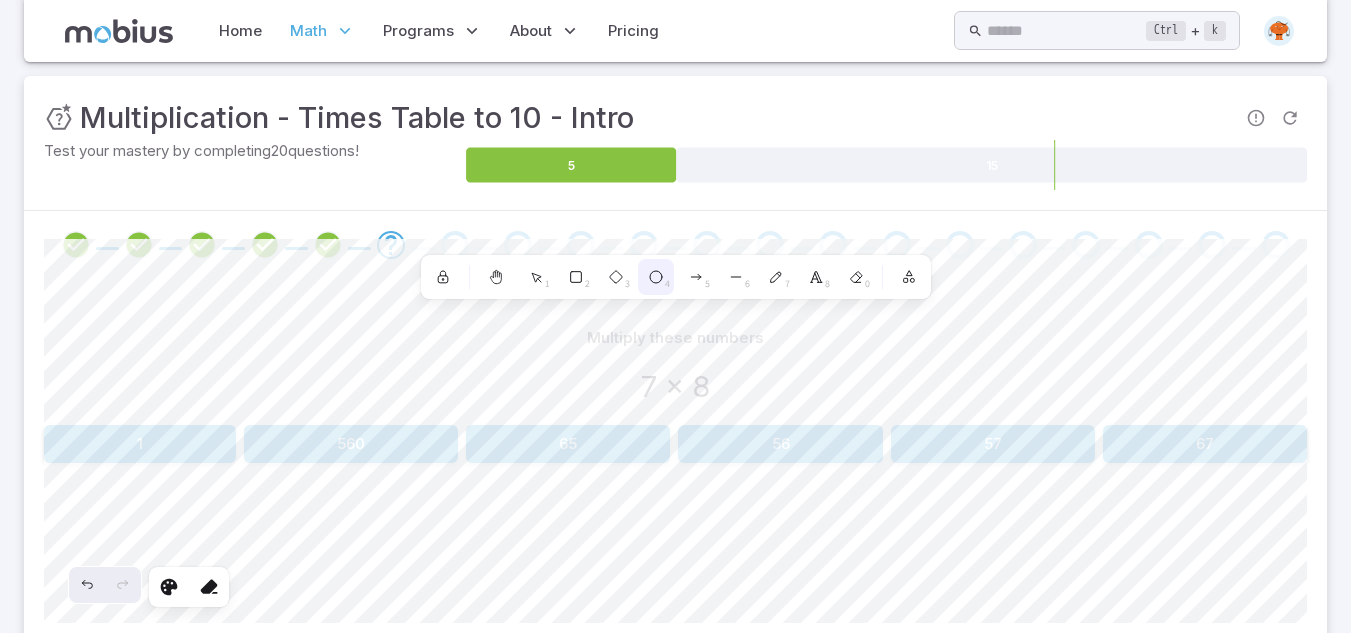 click on "4" at bounding box center (656, 277) 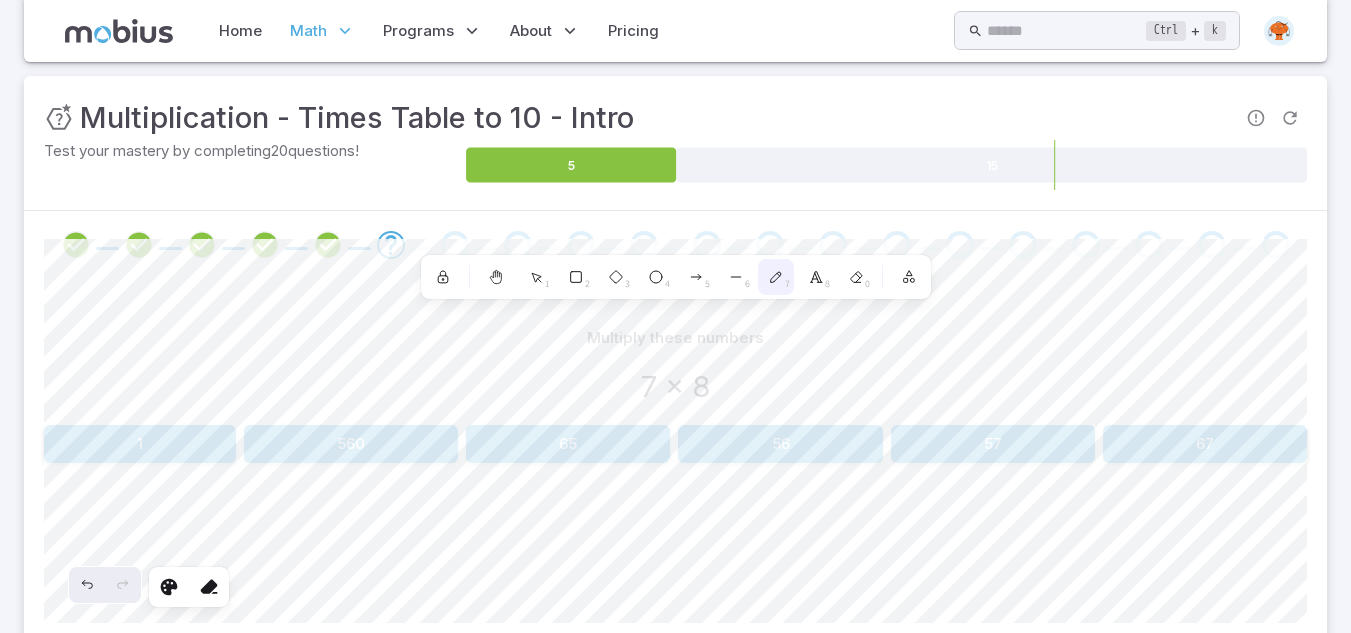 click on "7" at bounding box center (787, 284) 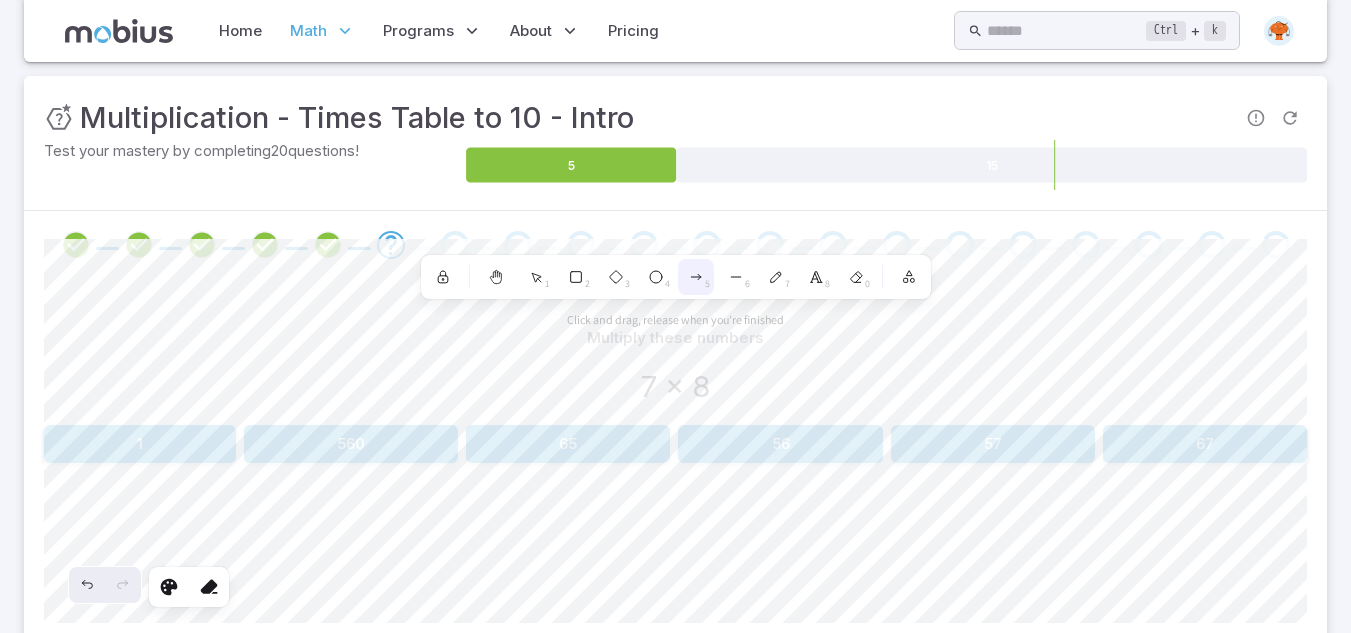 click on "5" at bounding box center (696, 277) 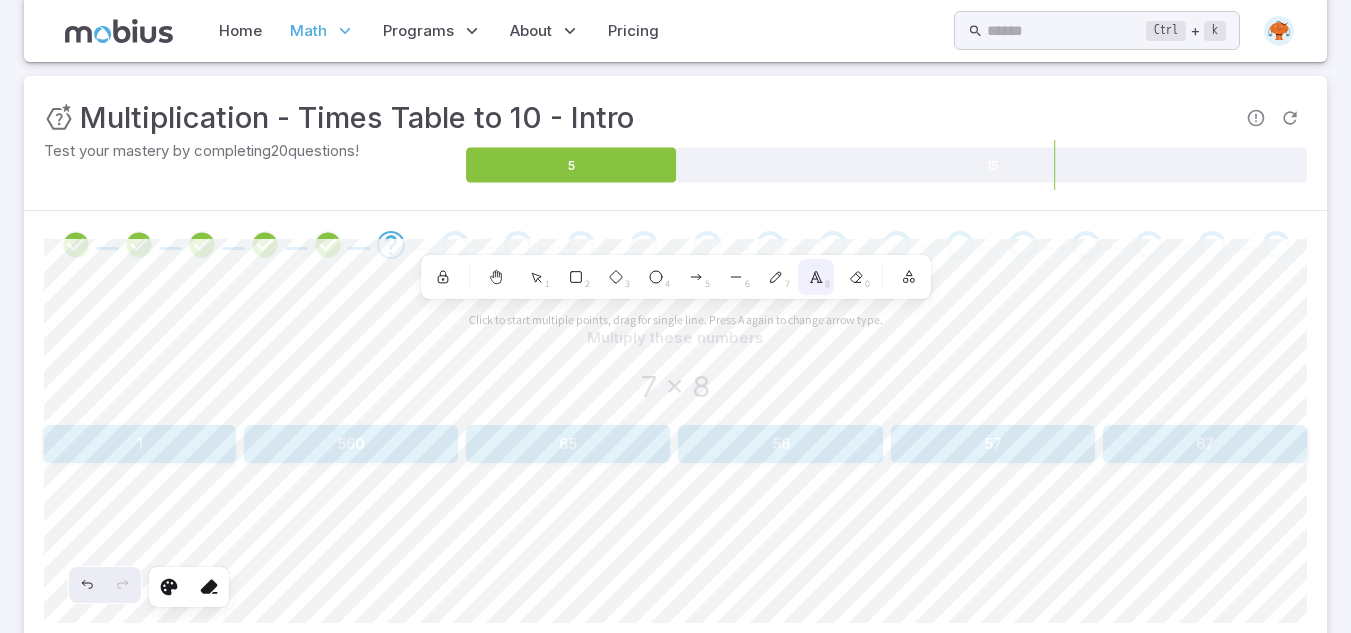 click on "8" at bounding box center [816, 277] 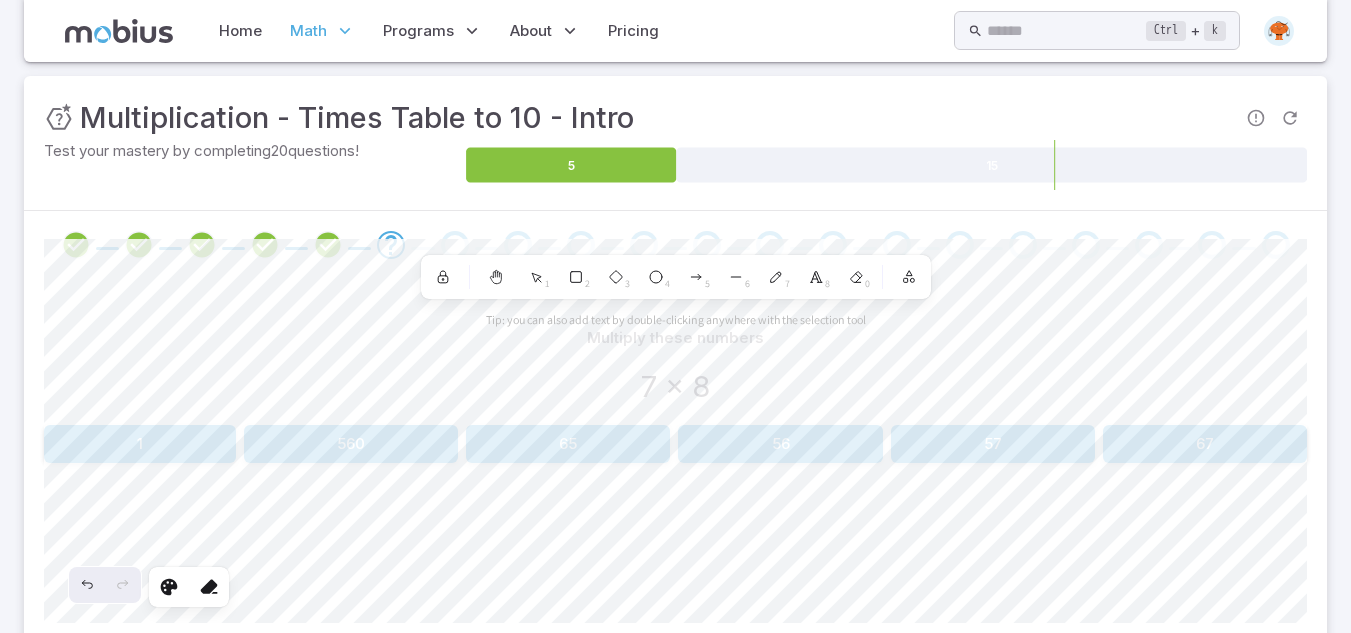 click at bounding box center (796, 466) 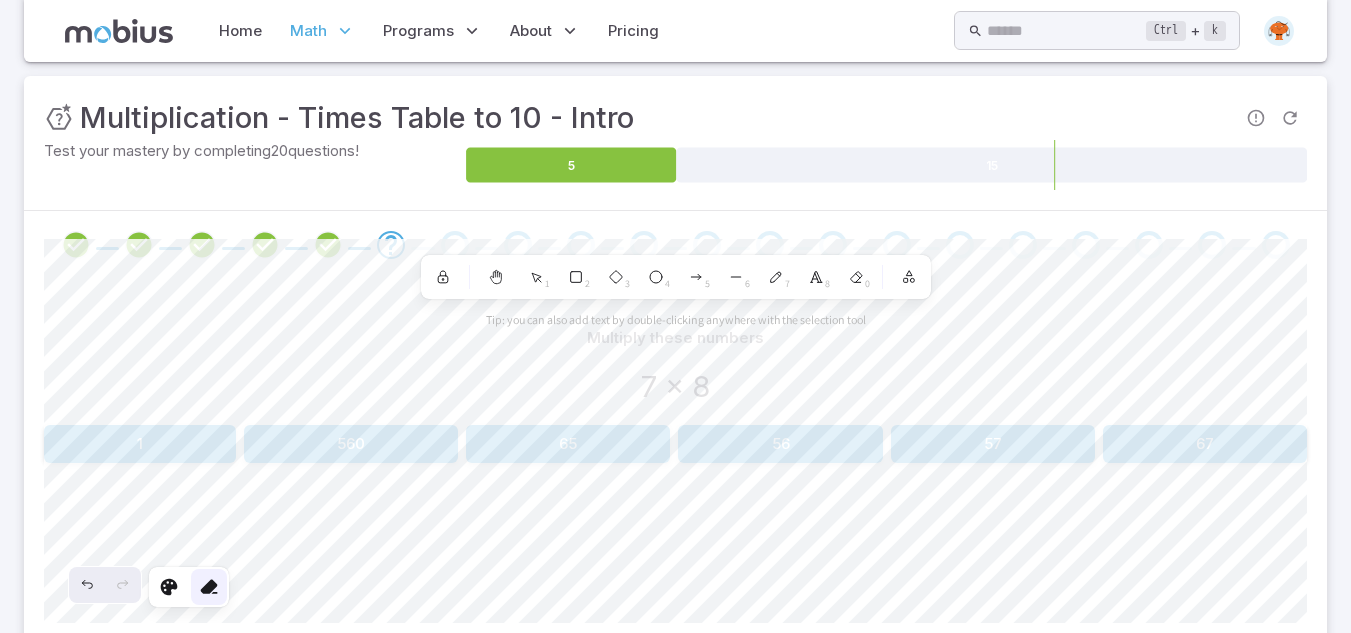 click at bounding box center (209, 587) 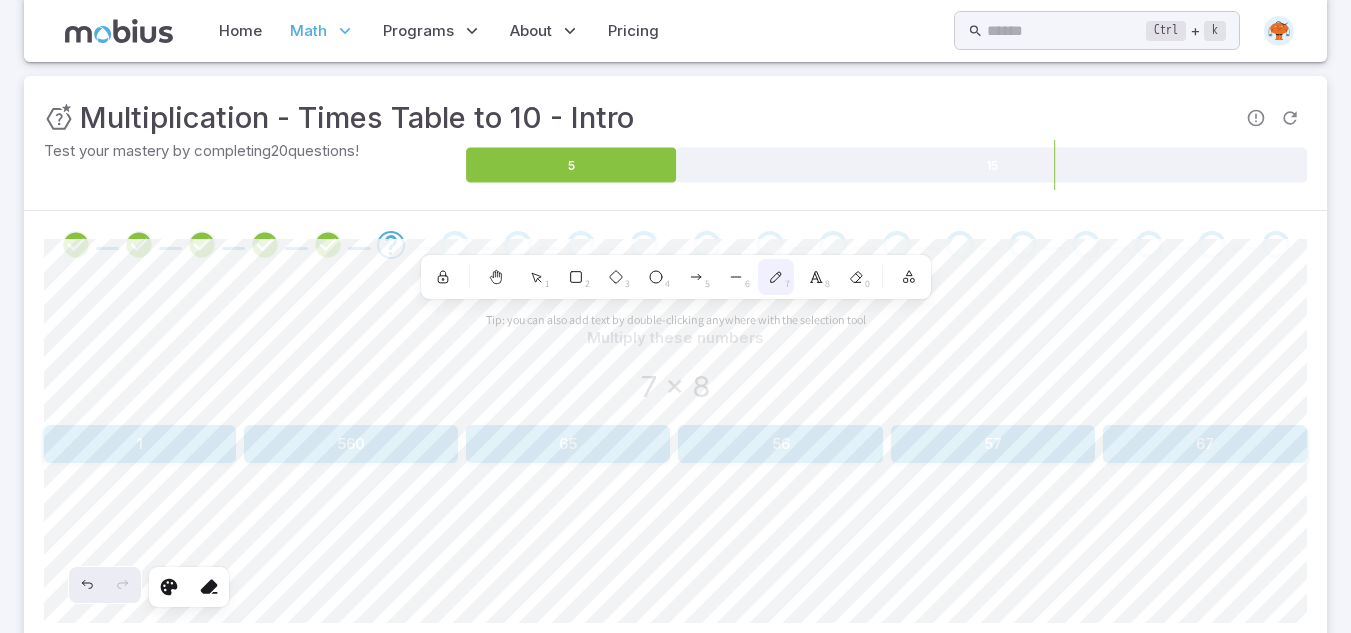 click 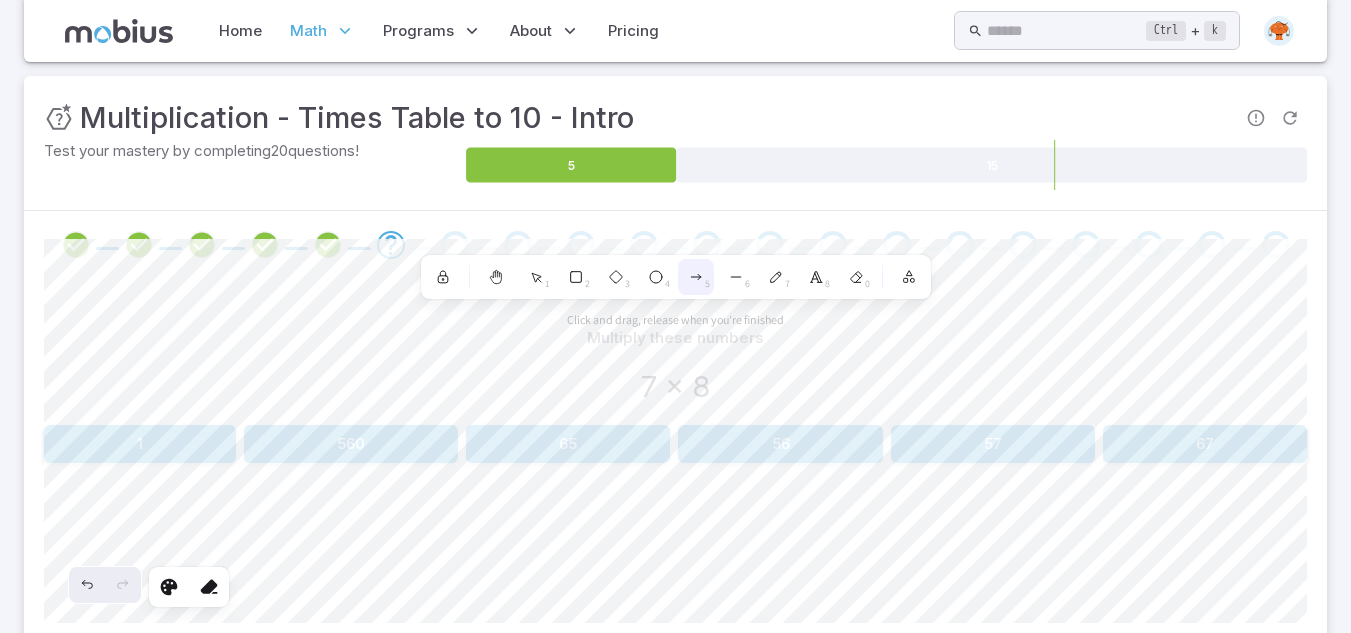 drag, startPoint x: 590, startPoint y: 287, endPoint x: 704, endPoint y: 294, distance: 114.21471 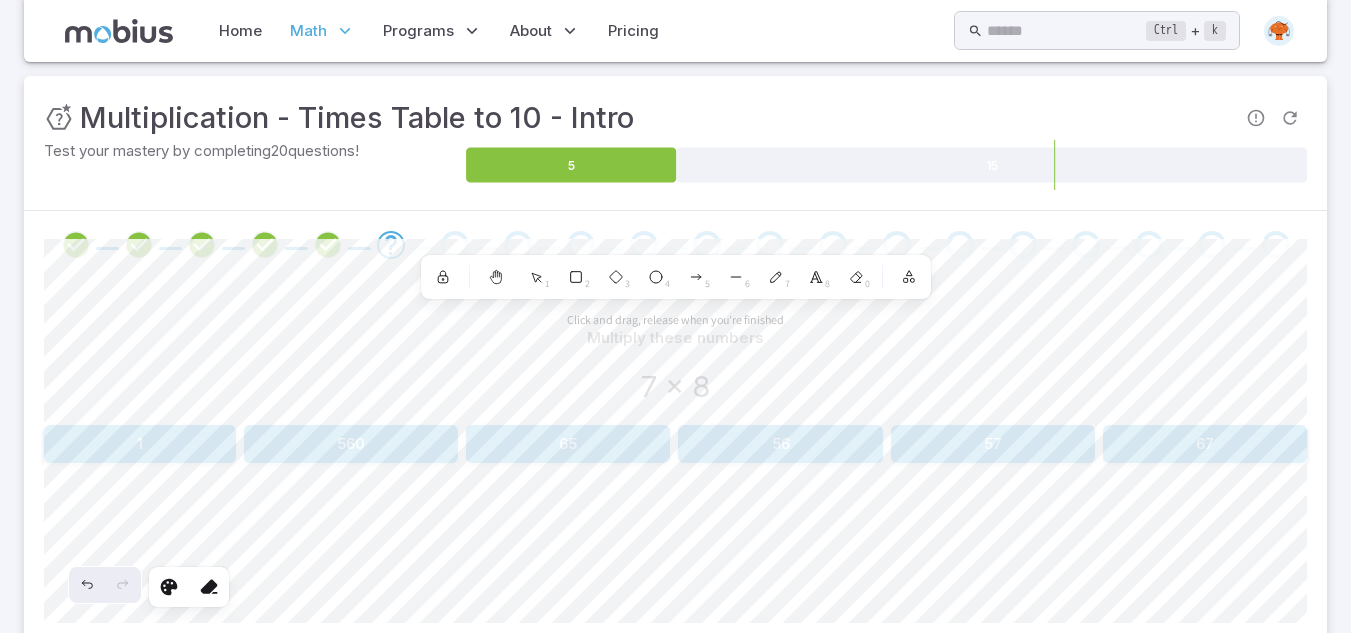 drag, startPoint x: 1348, startPoint y: 217, endPoint x: 1359, endPoint y: 271, distance: 55.108982 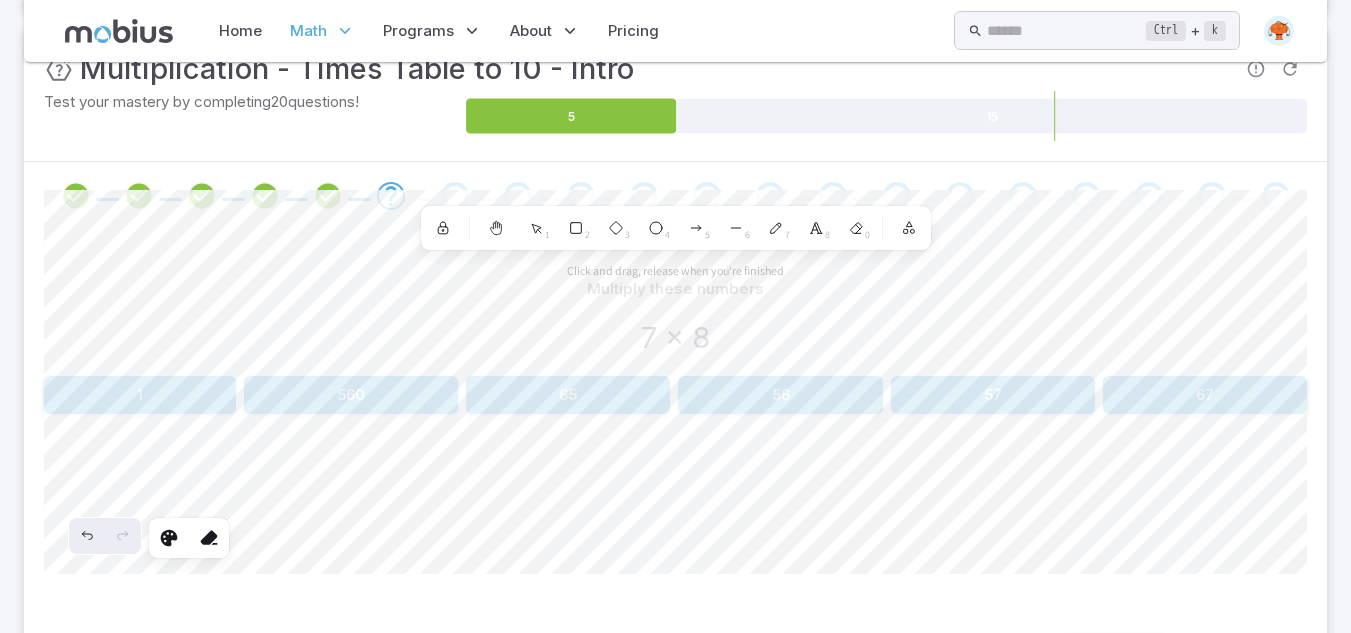 scroll, scrollTop: 412, scrollLeft: 0, axis: vertical 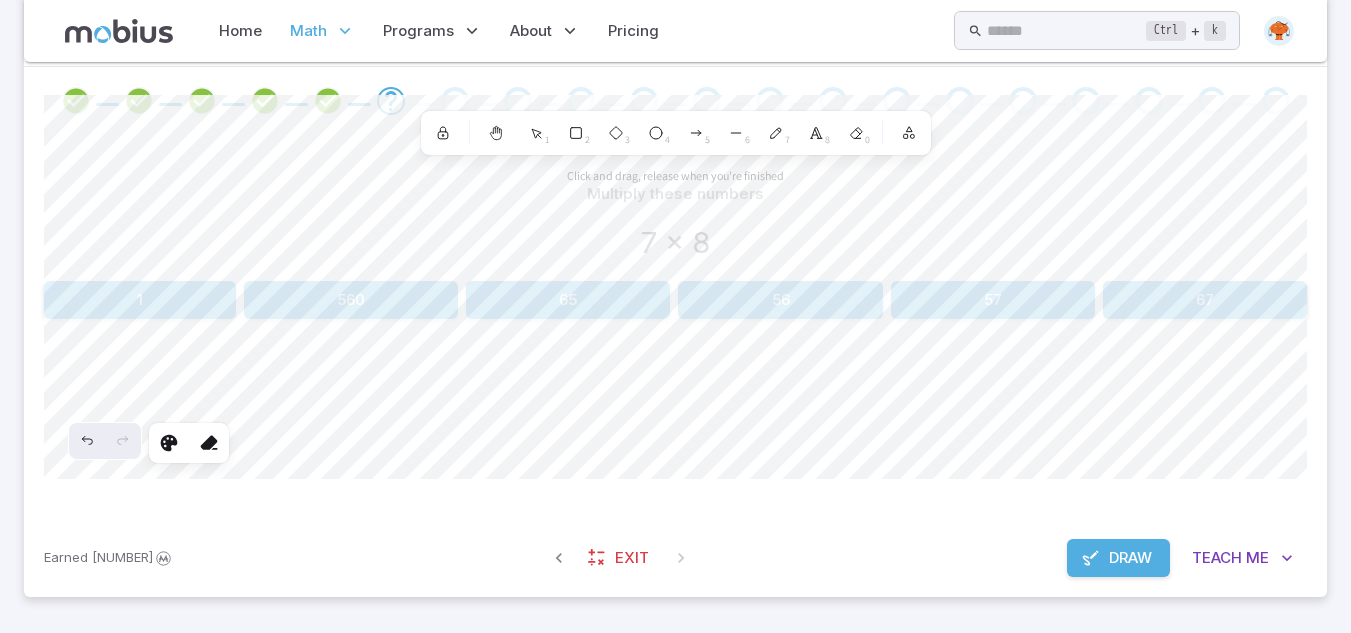 click on "Earned  47,200 Exit Draw Teach Me" at bounding box center [675, 558] 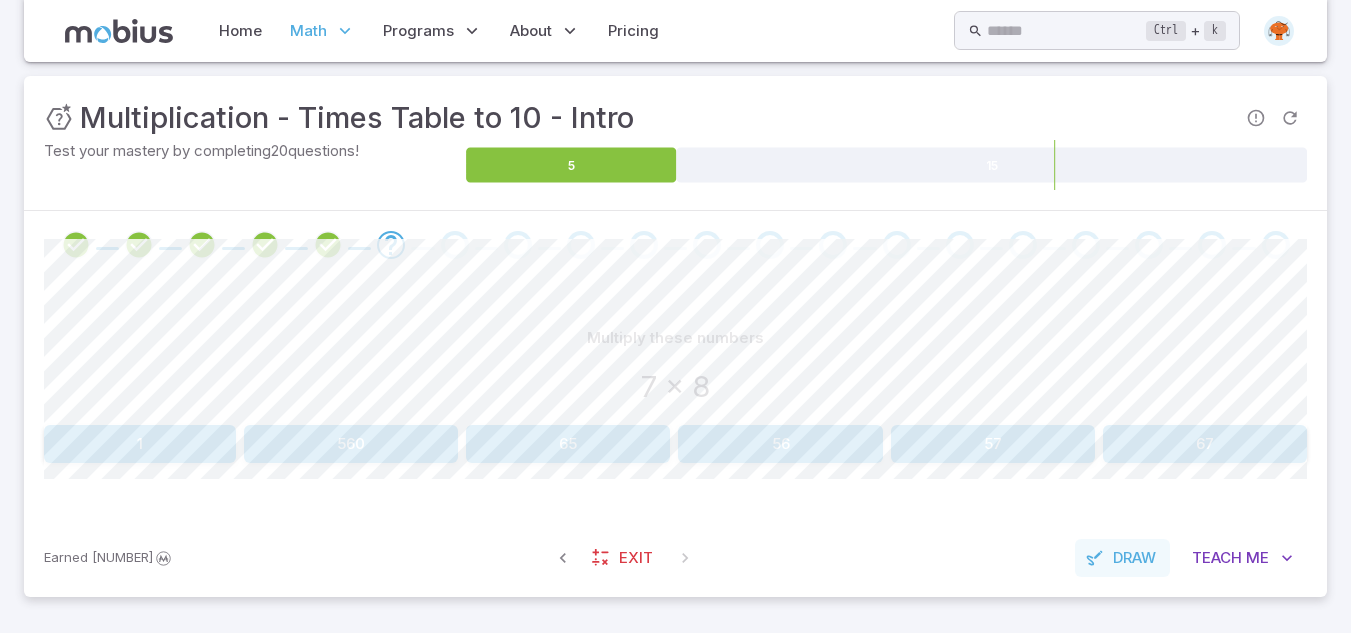 scroll, scrollTop: 268, scrollLeft: 0, axis: vertical 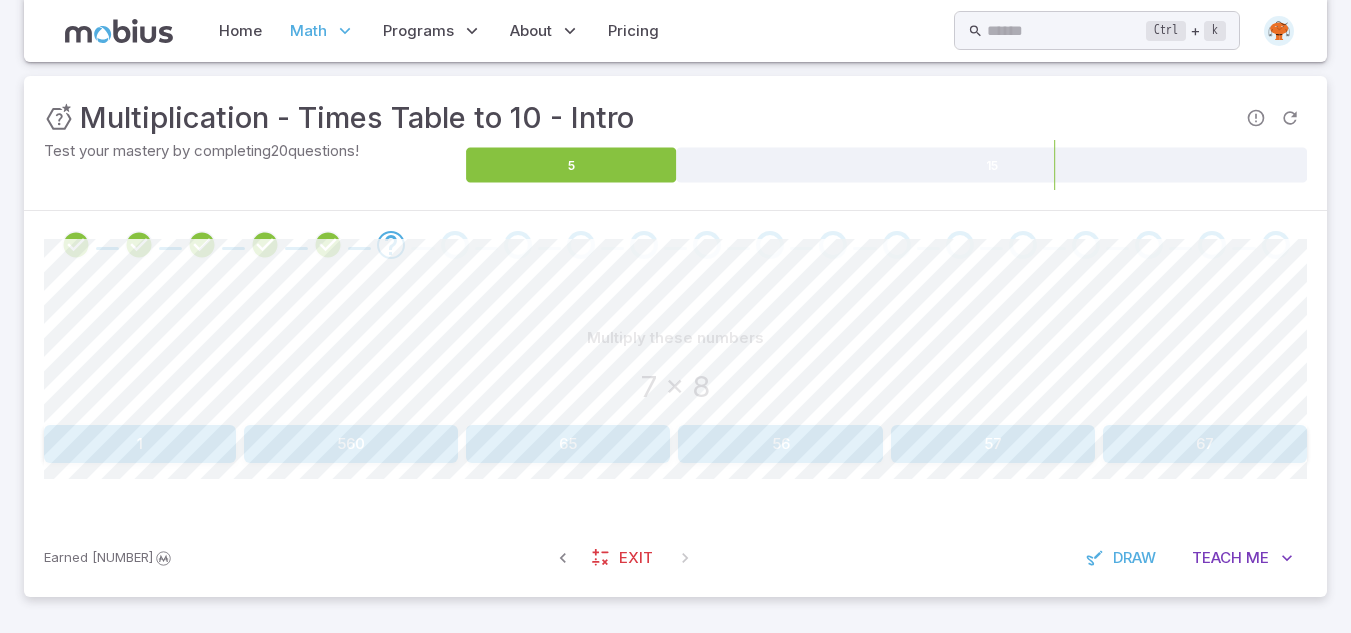 click on "56" at bounding box center (780, 444) 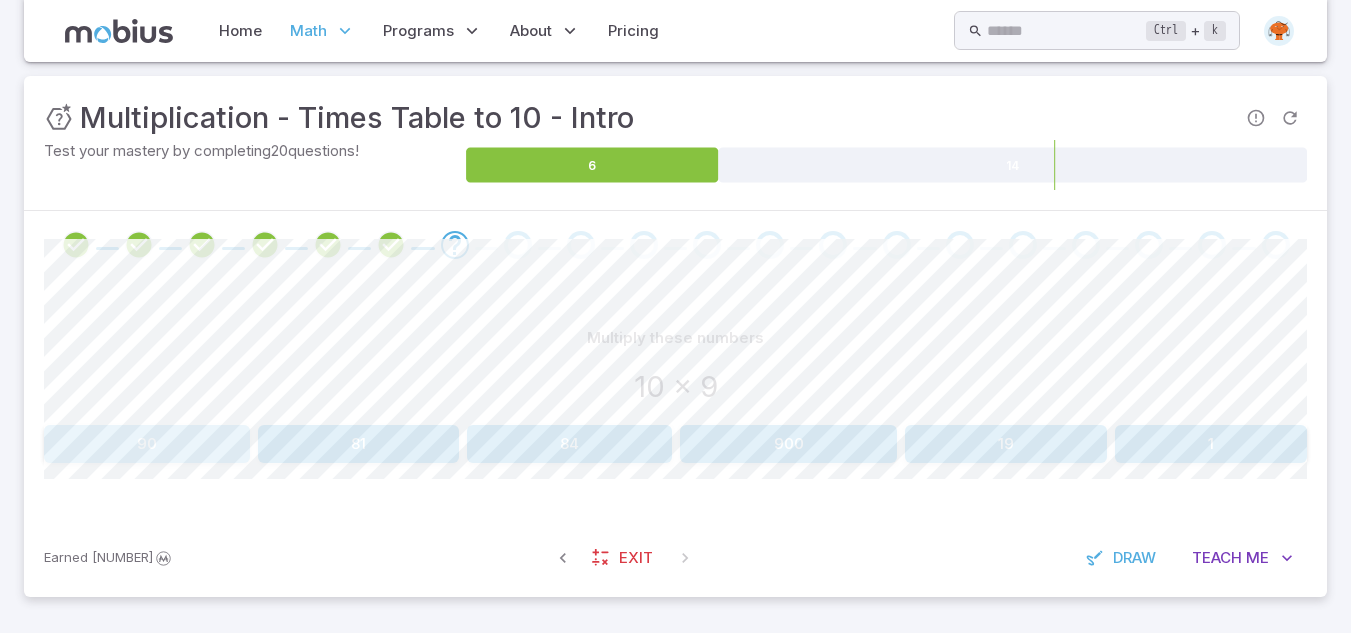 click on "90" at bounding box center (147, 444) 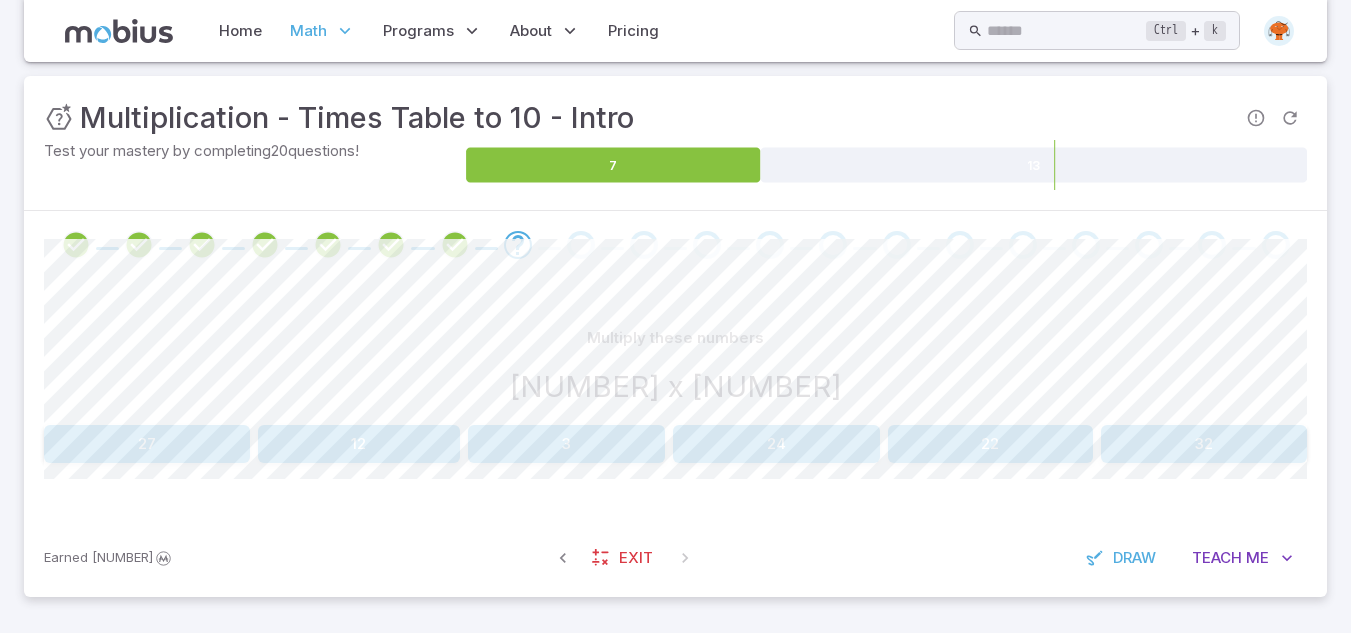 click on "27" at bounding box center (147, 444) 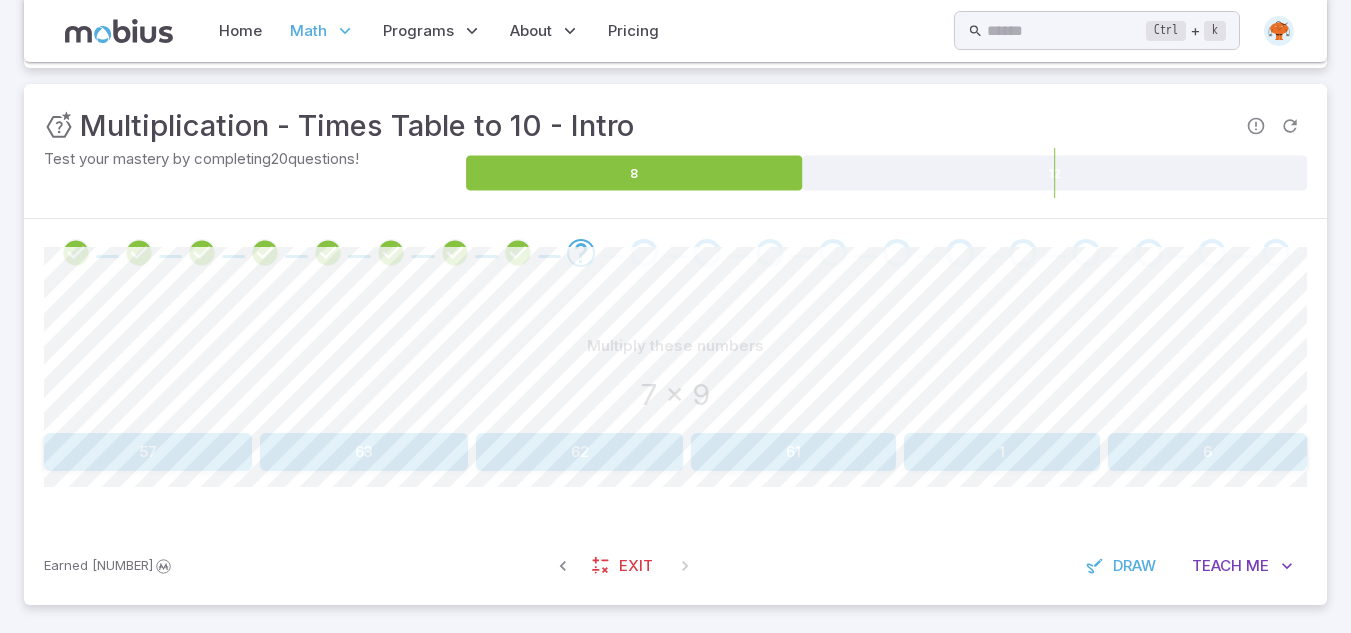 scroll, scrollTop: 268, scrollLeft: 0, axis: vertical 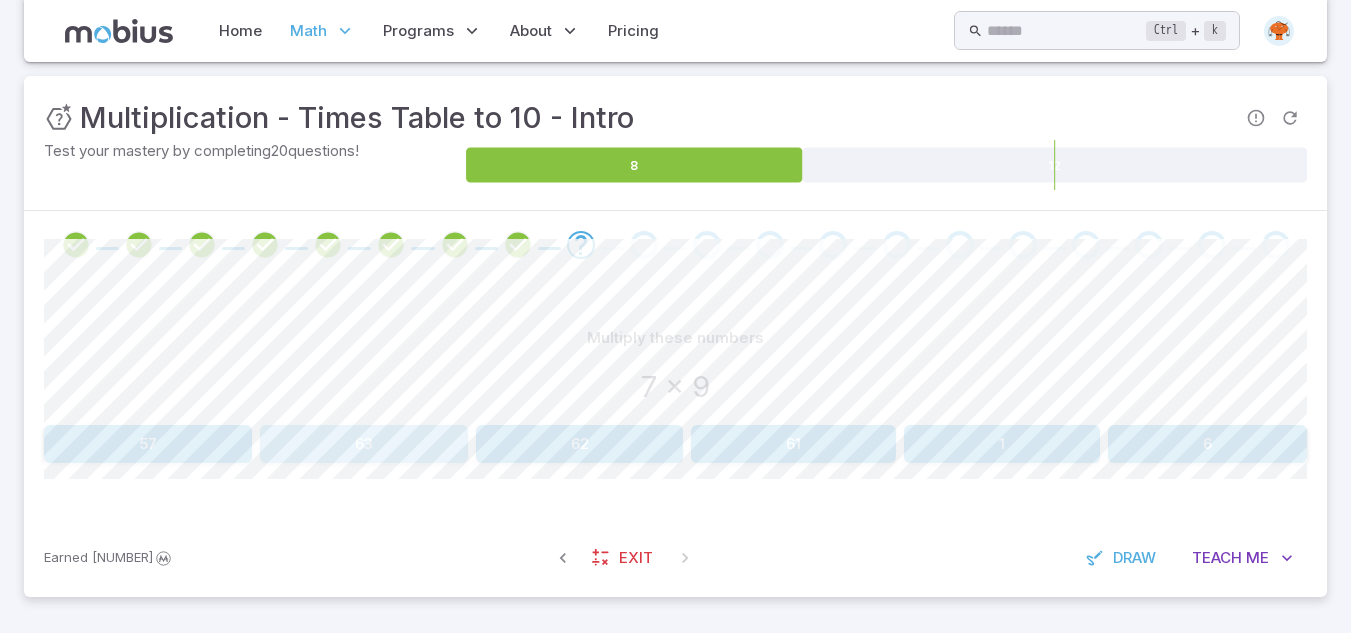 click on "63" at bounding box center (364, 444) 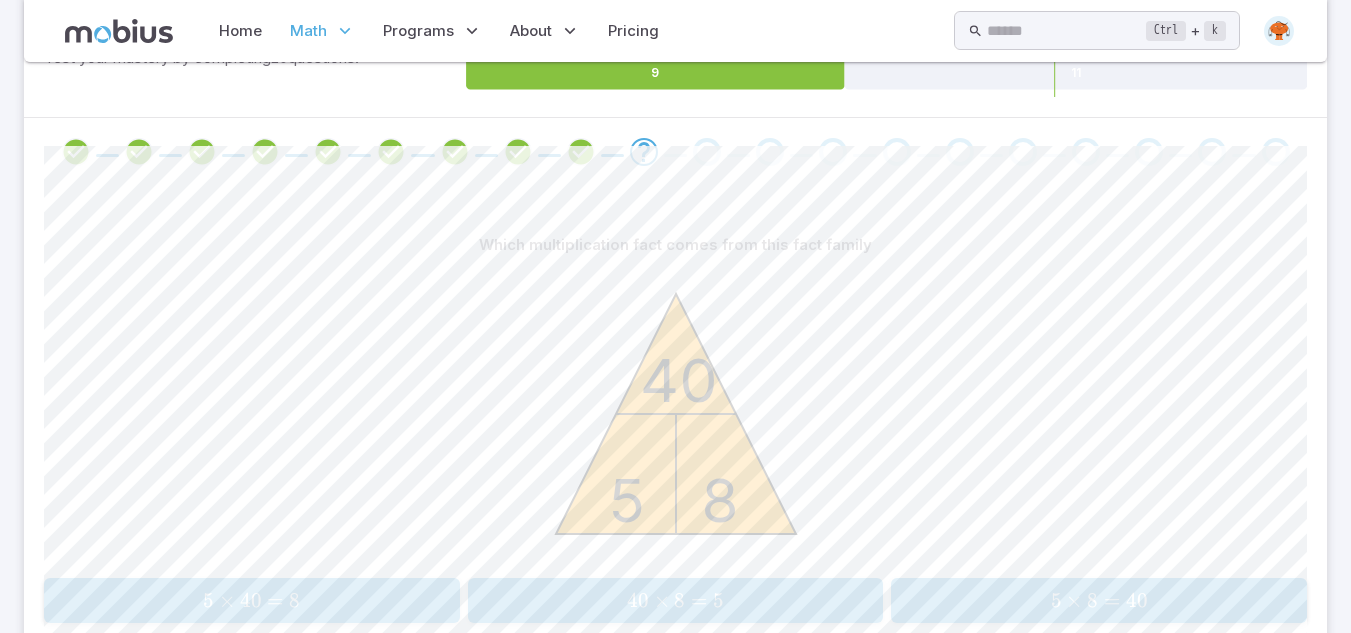 scroll, scrollTop: 441, scrollLeft: 0, axis: vertical 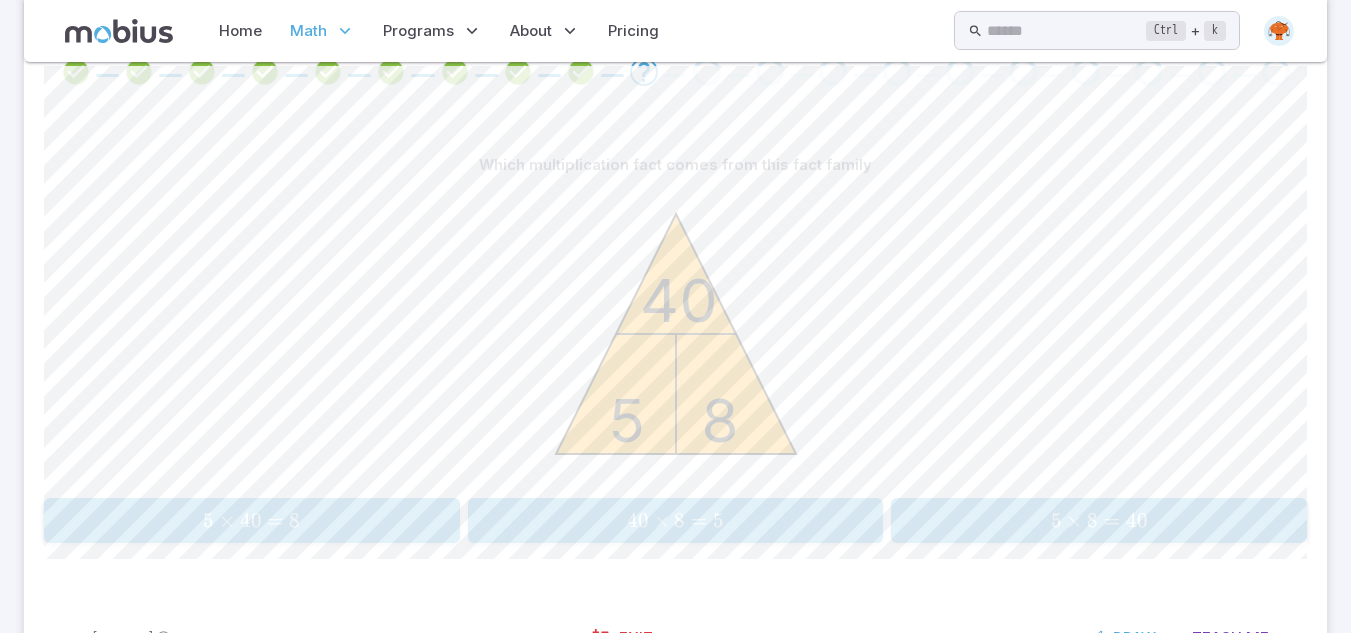 click on "40" at bounding box center (1137, 520) 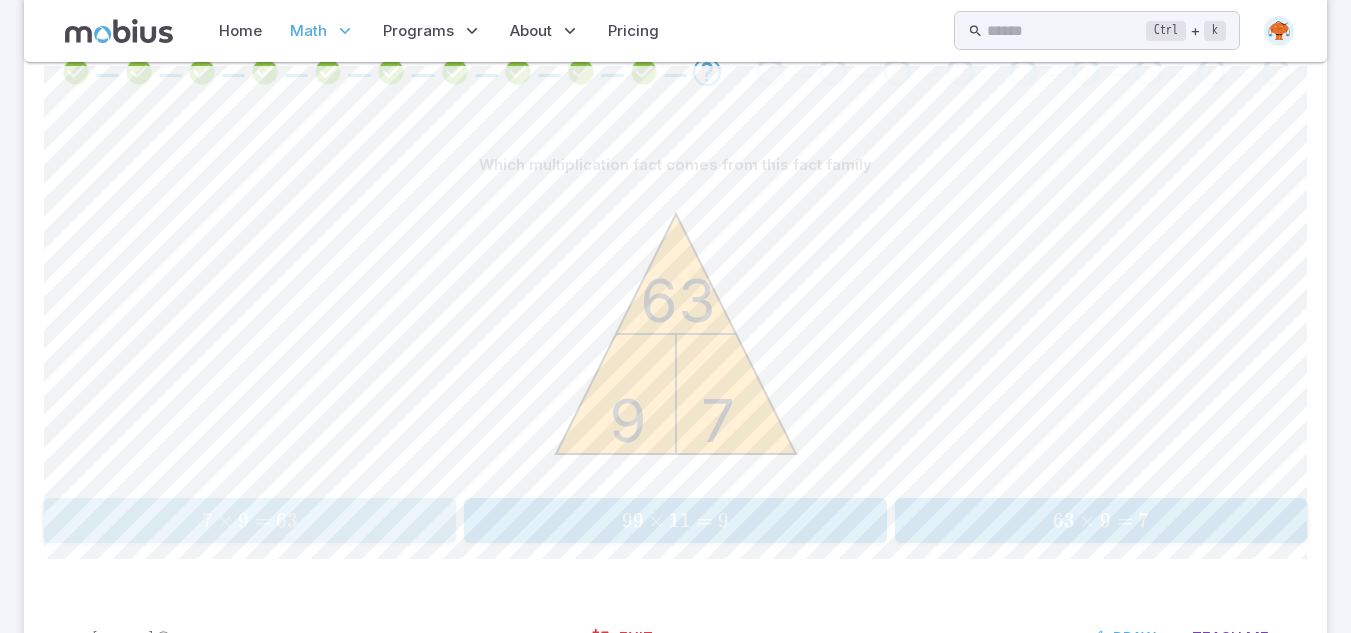 click on "7 × 9 = 63" at bounding box center [249, 520] 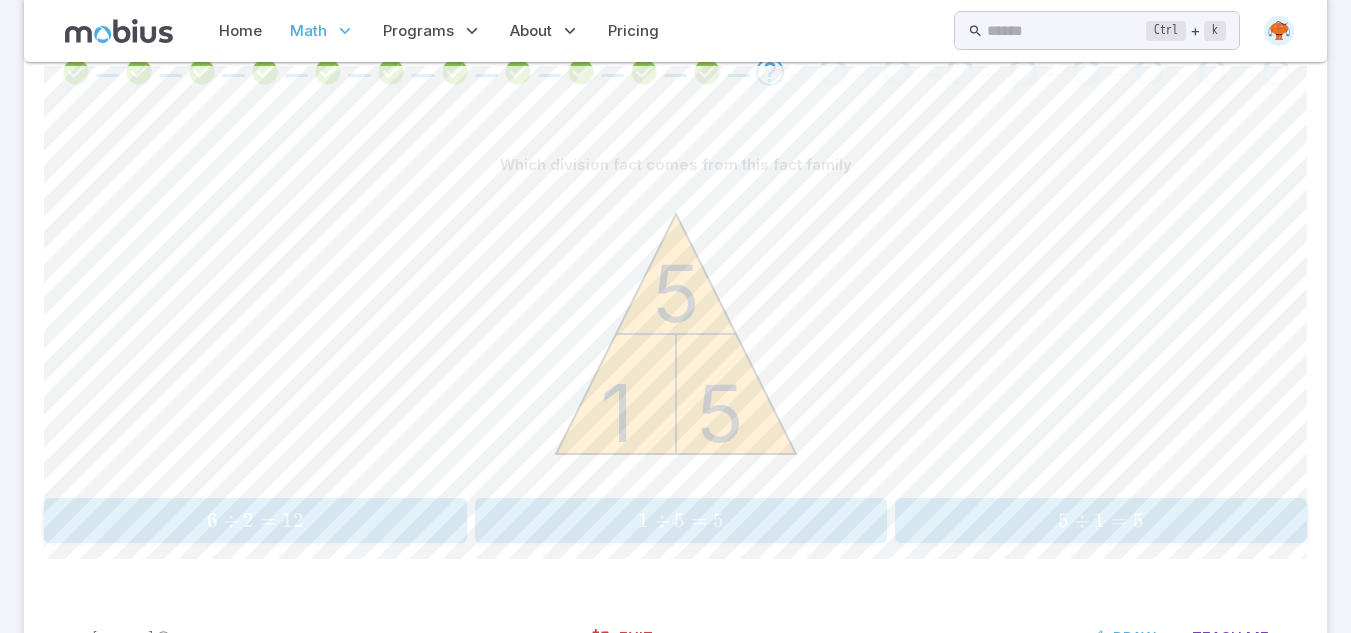 click on "=" at bounding box center (1119, 520) 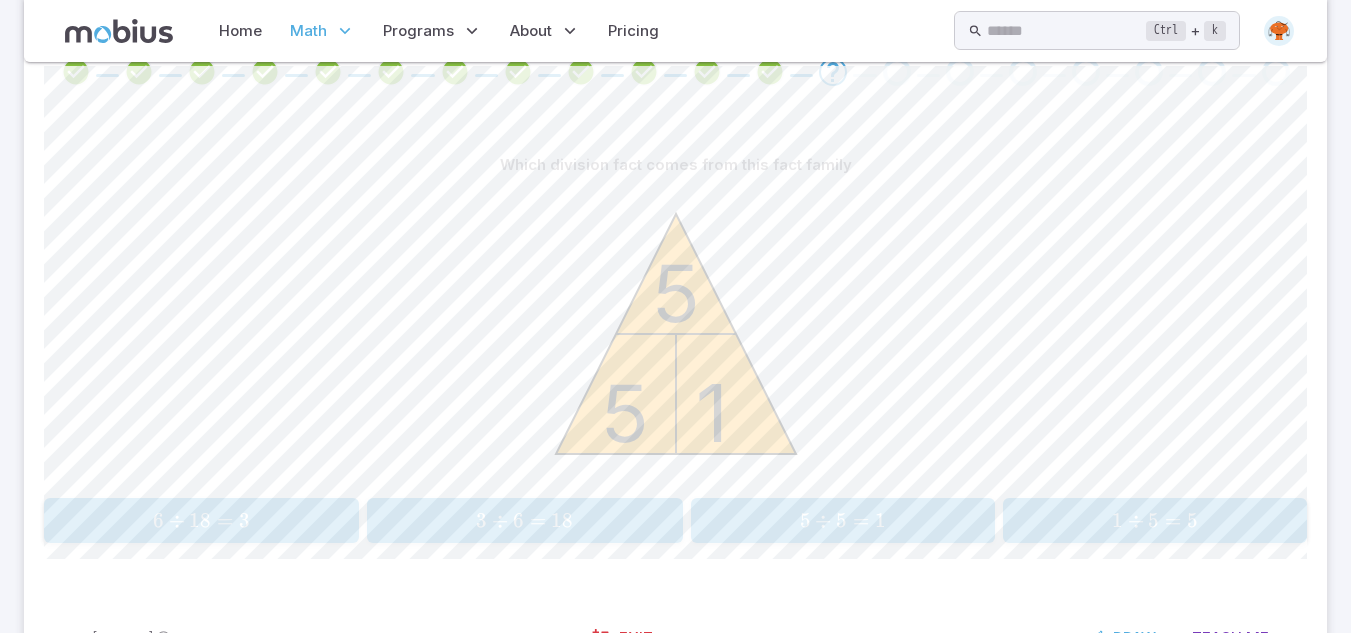 click on "5 ÷ 5 = 1" at bounding box center (842, 520) 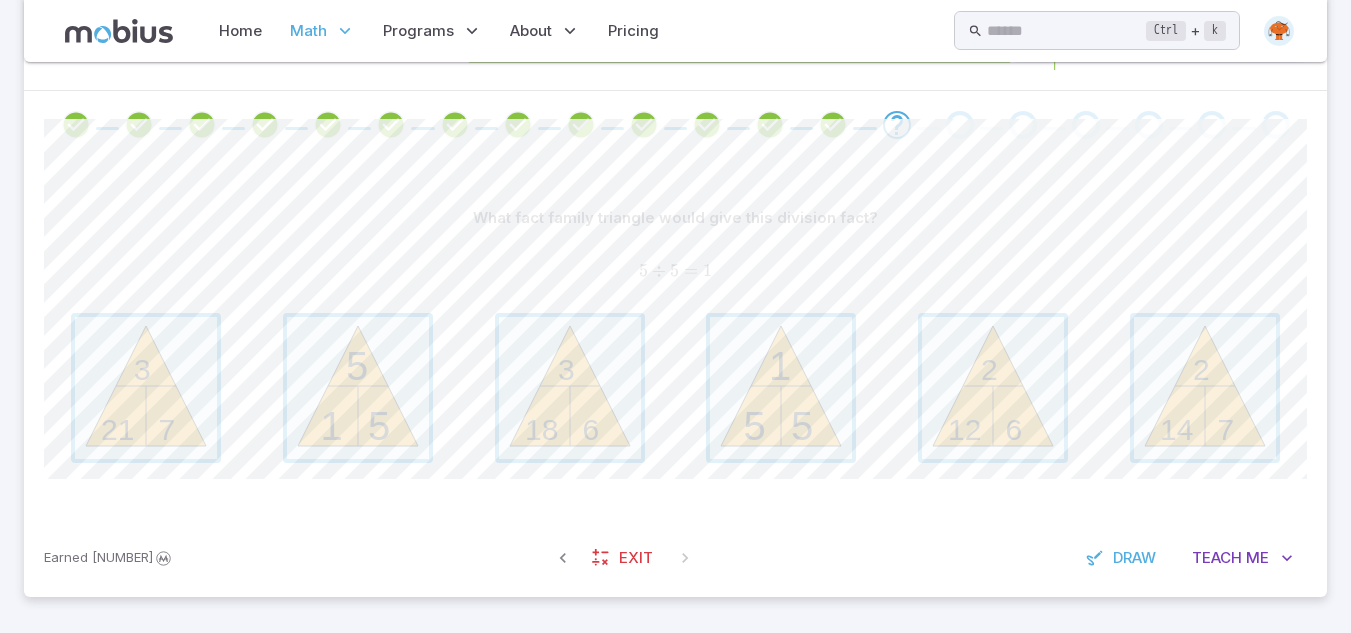 scroll, scrollTop: 388, scrollLeft: 0, axis: vertical 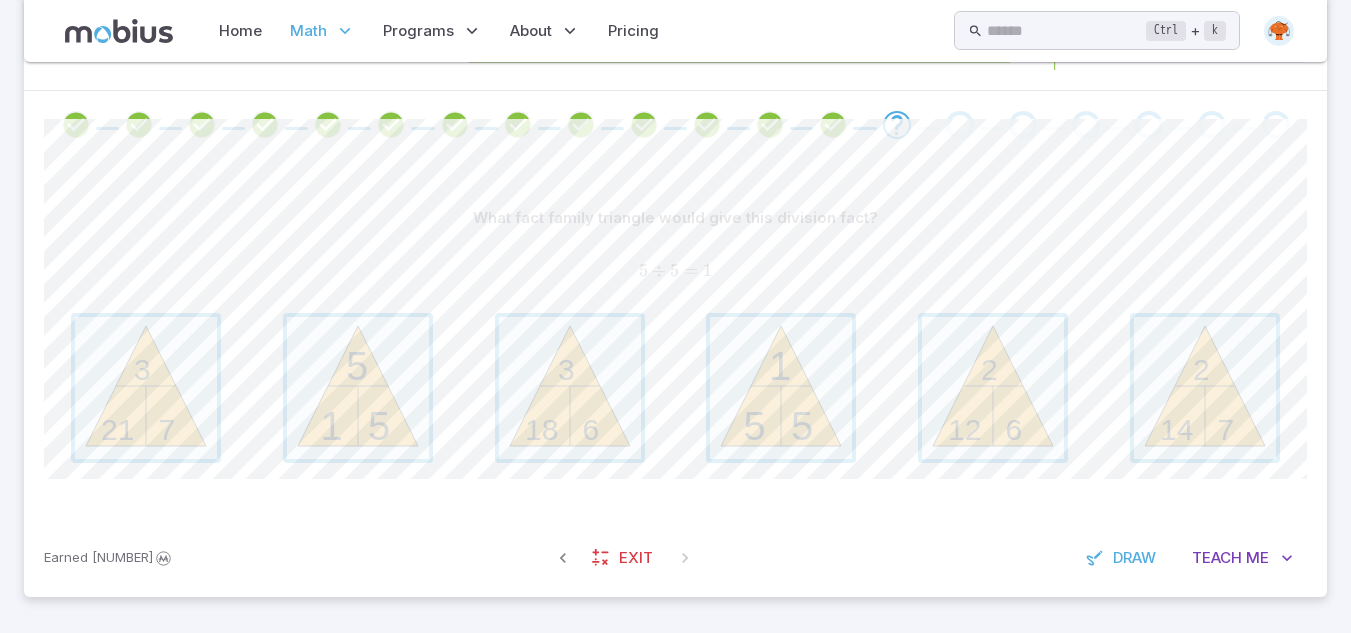 click on "21 7 3 1 5 5 18 6 3 5 5 1 12 6 2 14 7 2" at bounding box center (675, 388) 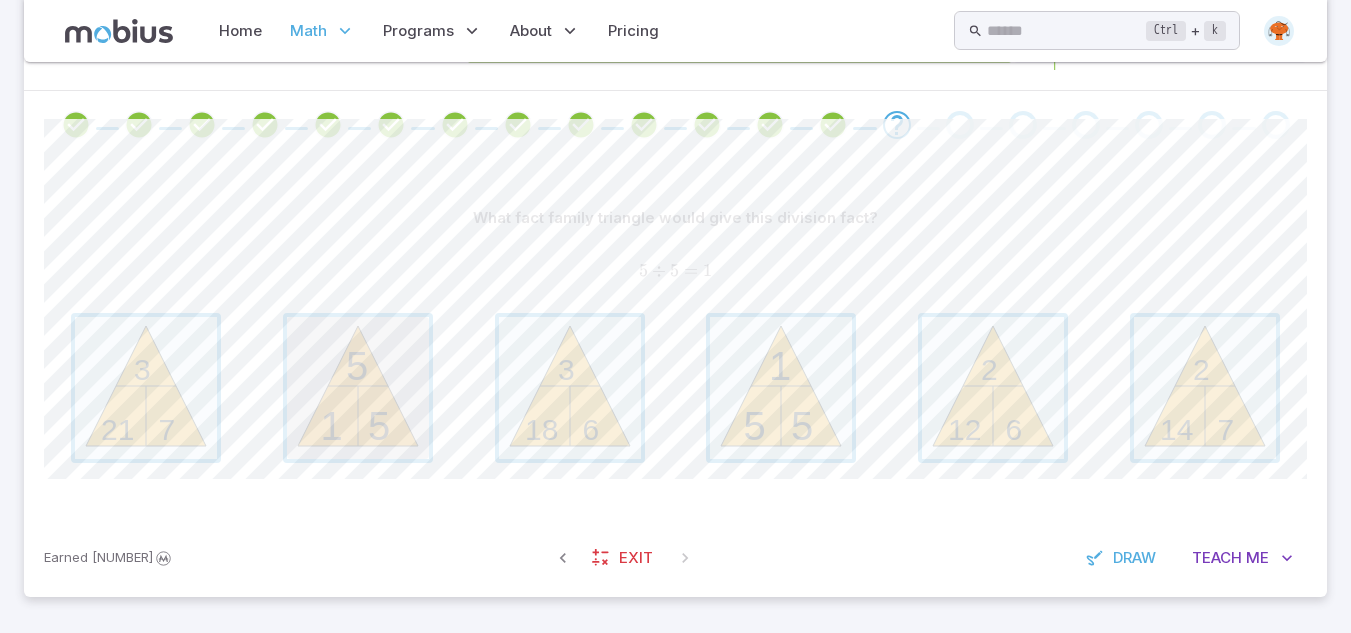 click at bounding box center (358, 388) 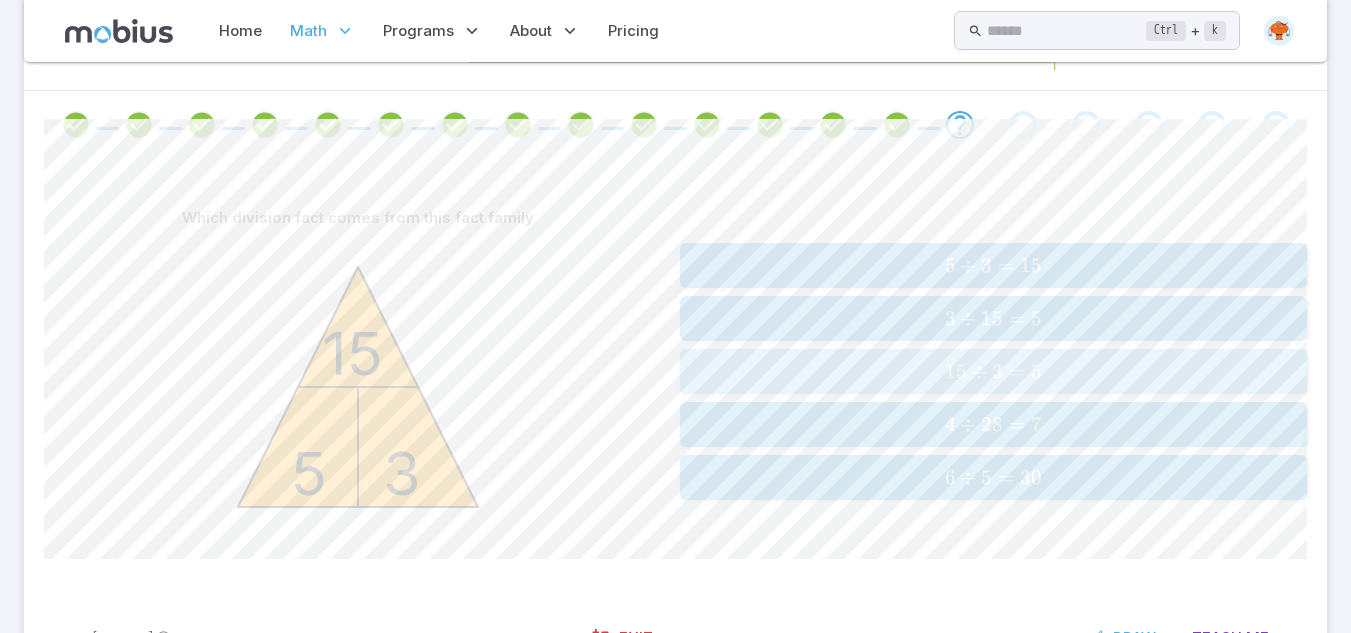 click on "÷" at bounding box center (979, 371) 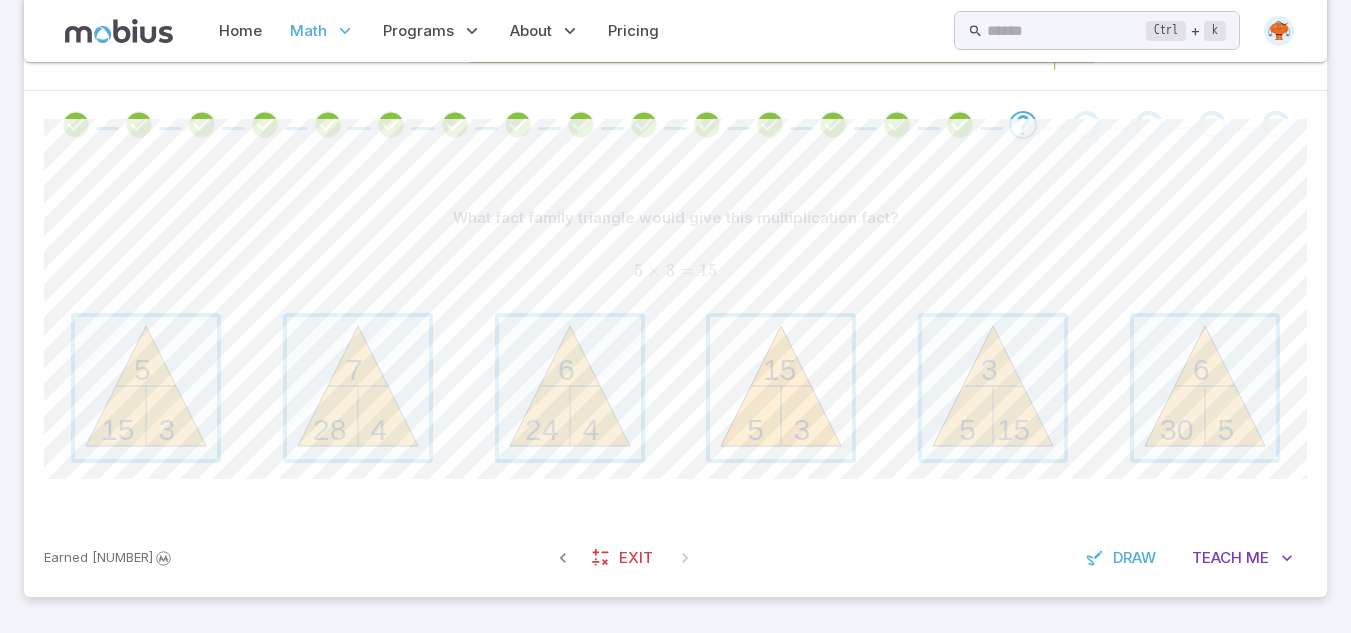 click at bounding box center [781, 388] 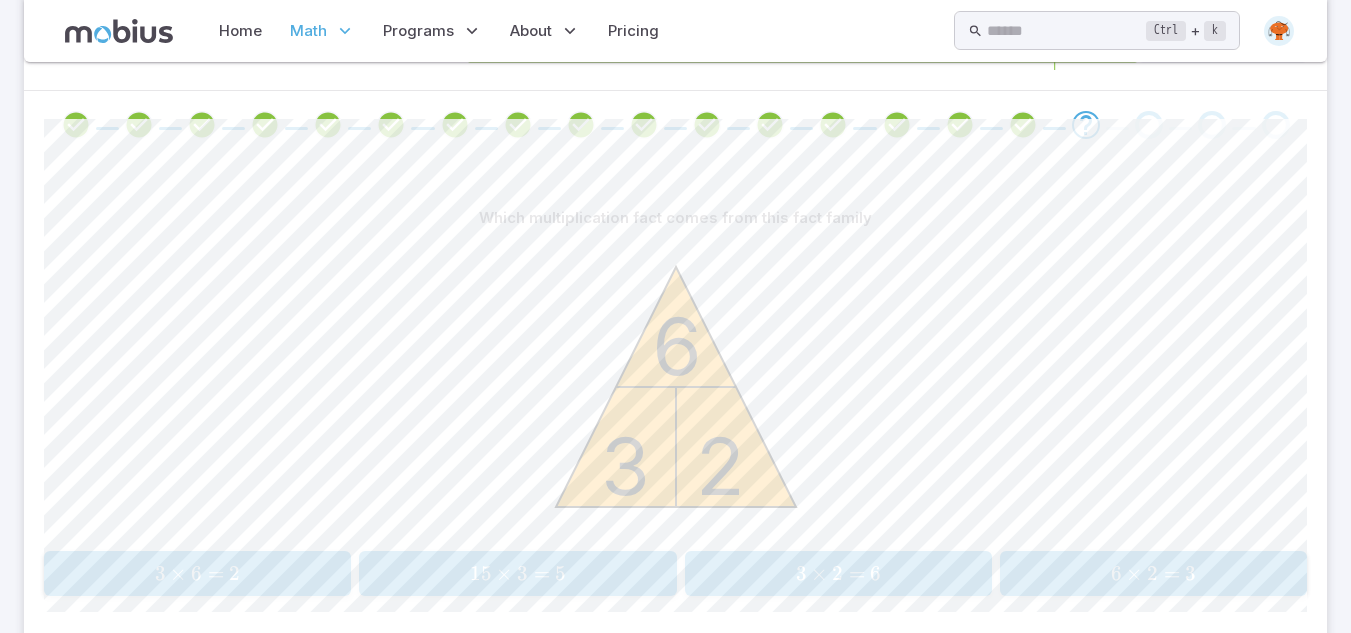 click on "×" at bounding box center (819, 573) 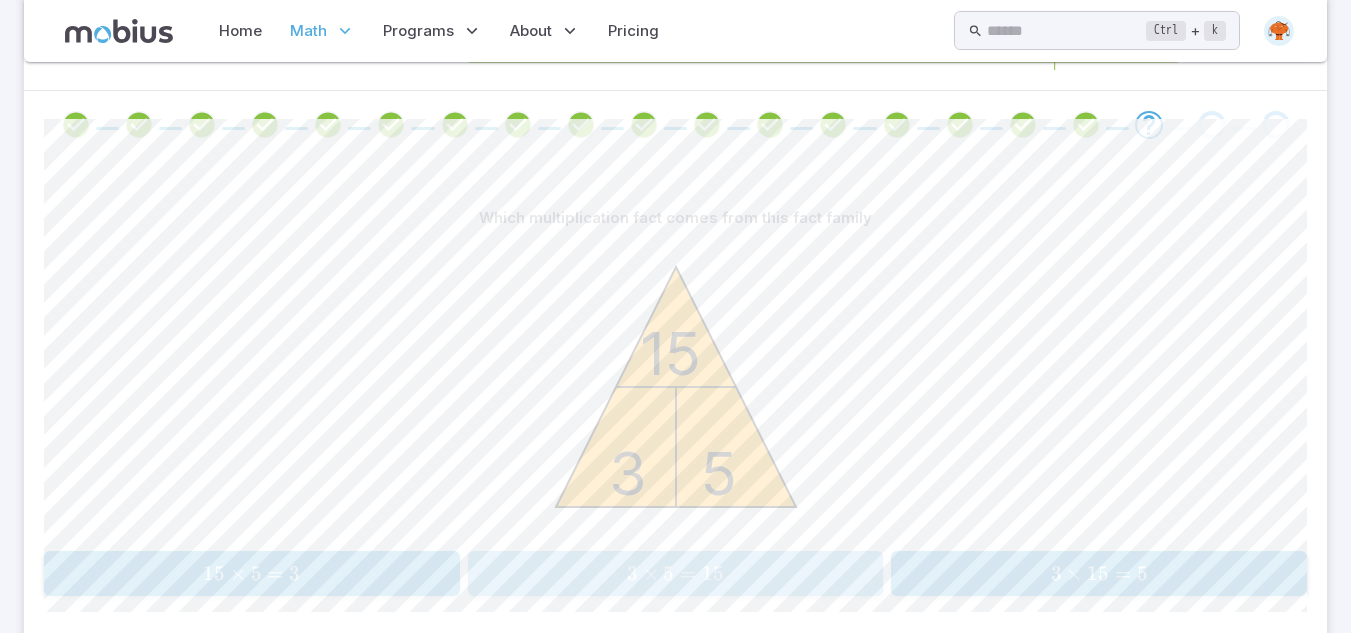 click on "3 × 5 = 15" at bounding box center (675, 573) 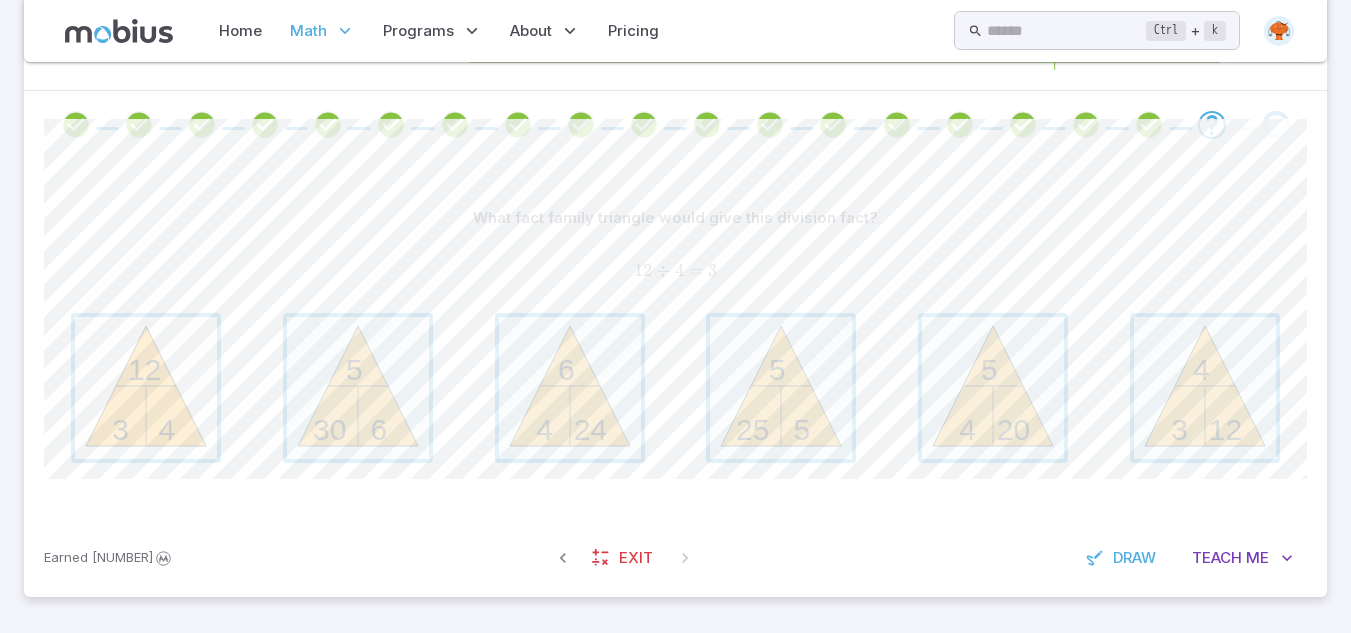 click at bounding box center (146, 388) 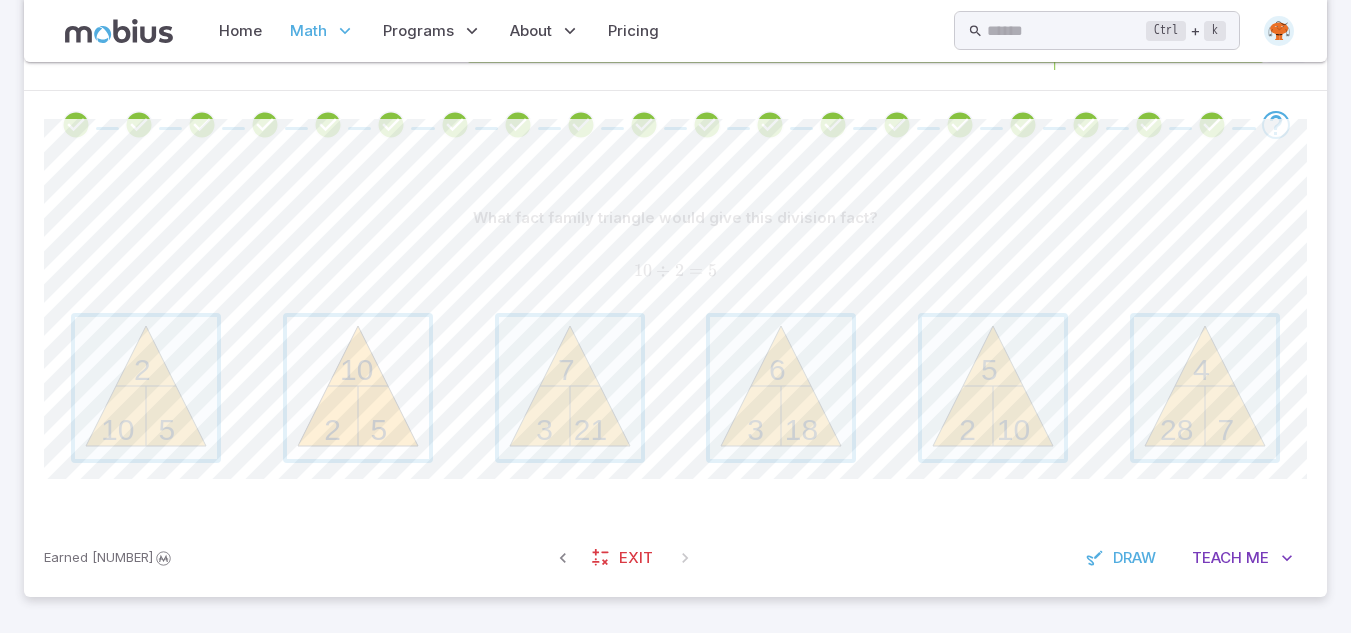 drag, startPoint x: 371, startPoint y: 402, endPoint x: 311, endPoint y: 387, distance: 61.846584 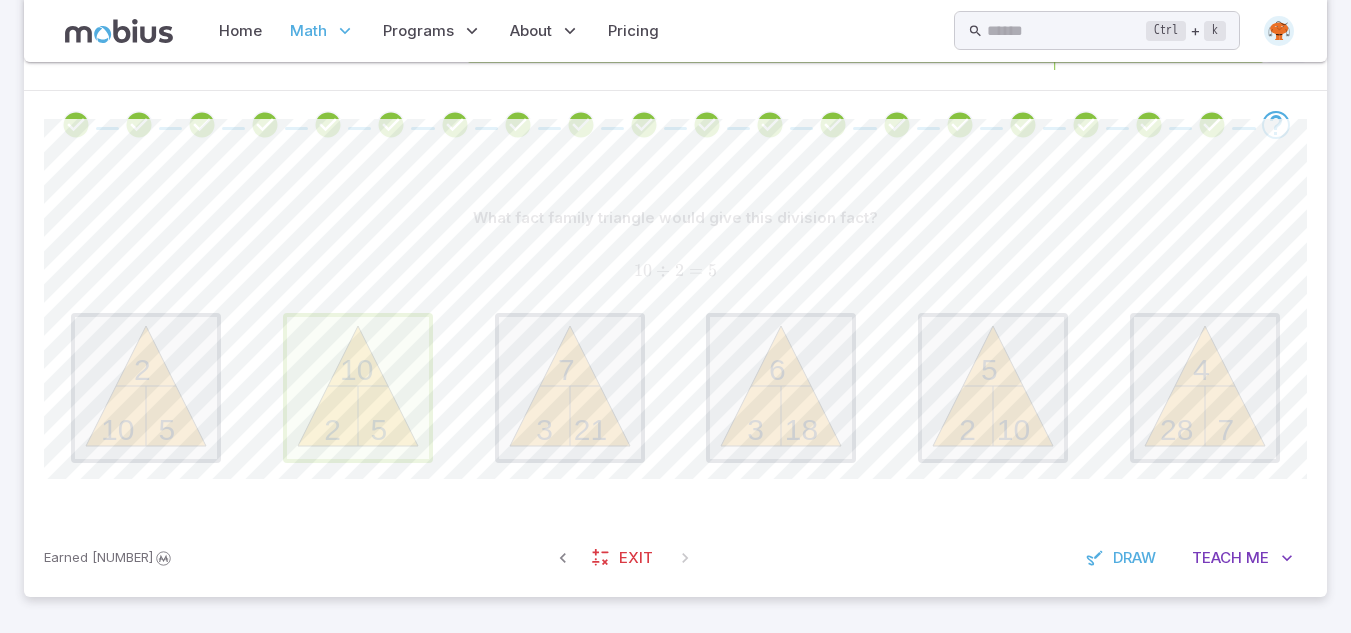 scroll, scrollTop: 159, scrollLeft: 0, axis: vertical 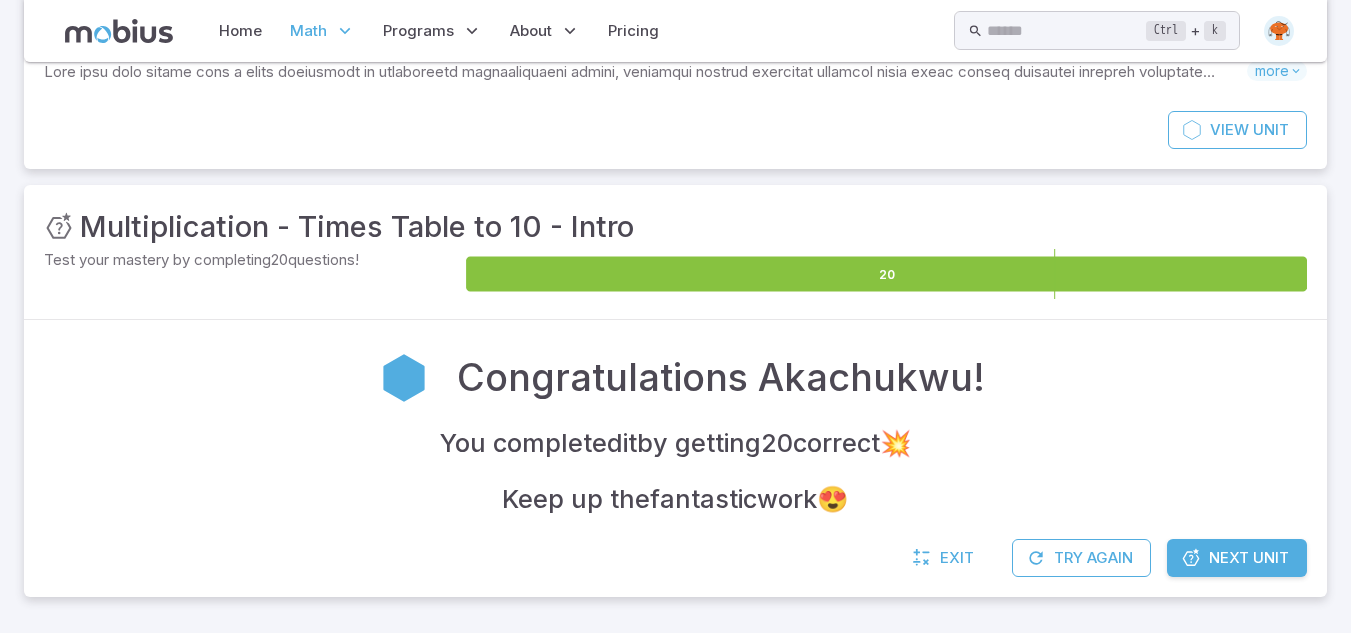 click on "Next Unit" at bounding box center [1249, 558] 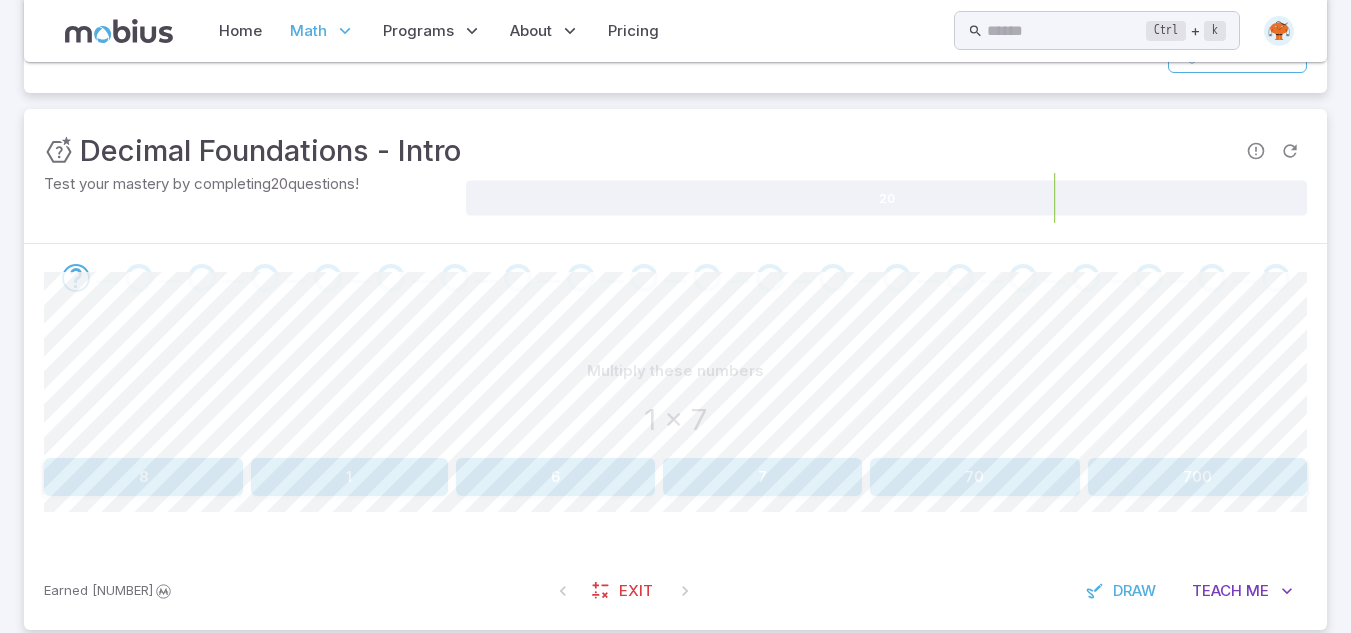 scroll, scrollTop: 240, scrollLeft: 0, axis: vertical 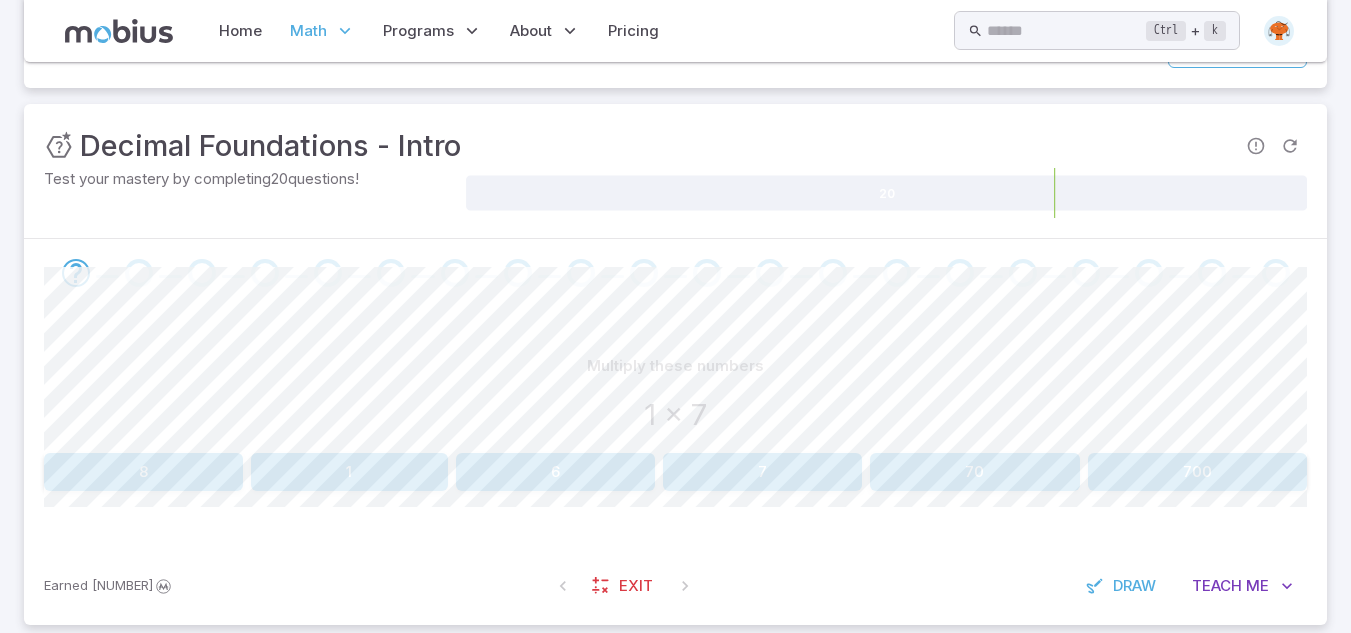 click on "7" at bounding box center [762, 472] 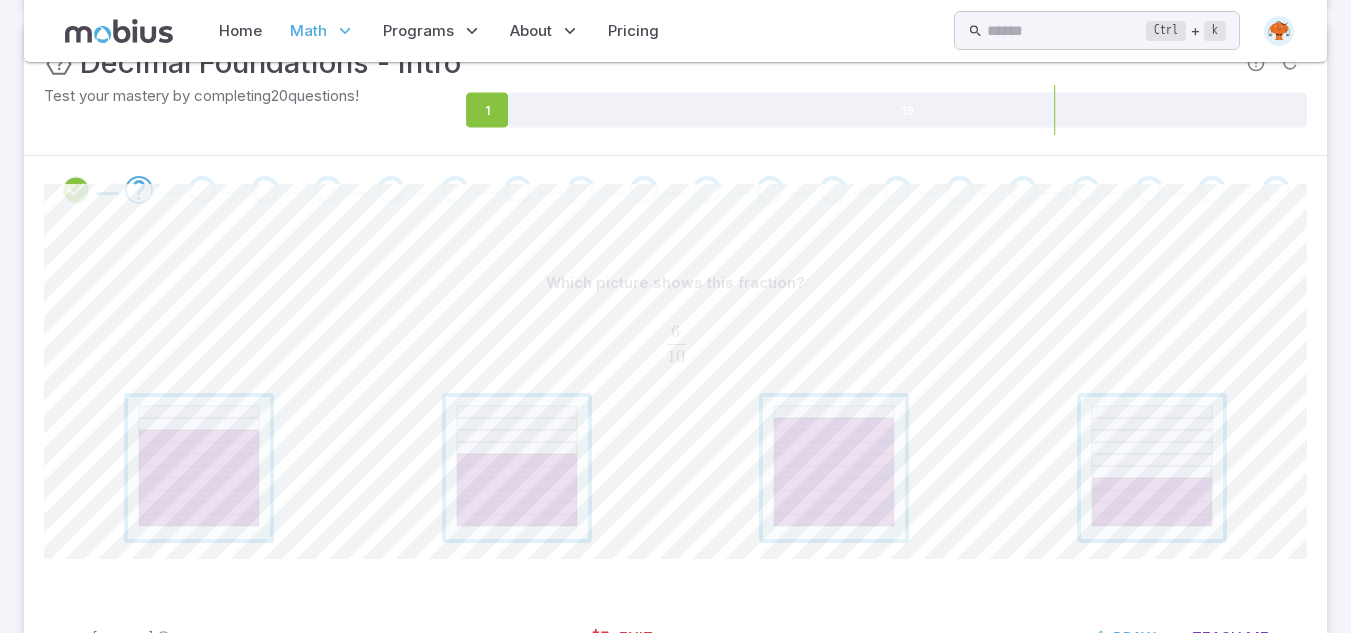 scroll, scrollTop: 283, scrollLeft: 0, axis: vertical 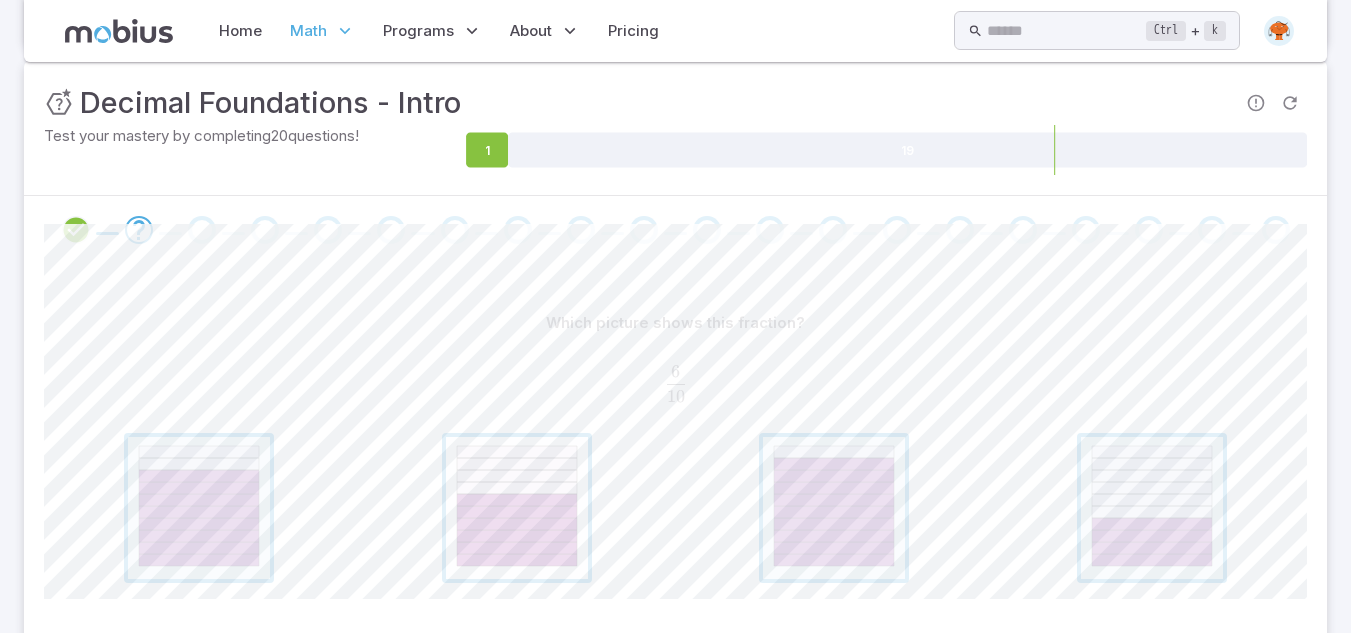click at bounding box center (517, 508) 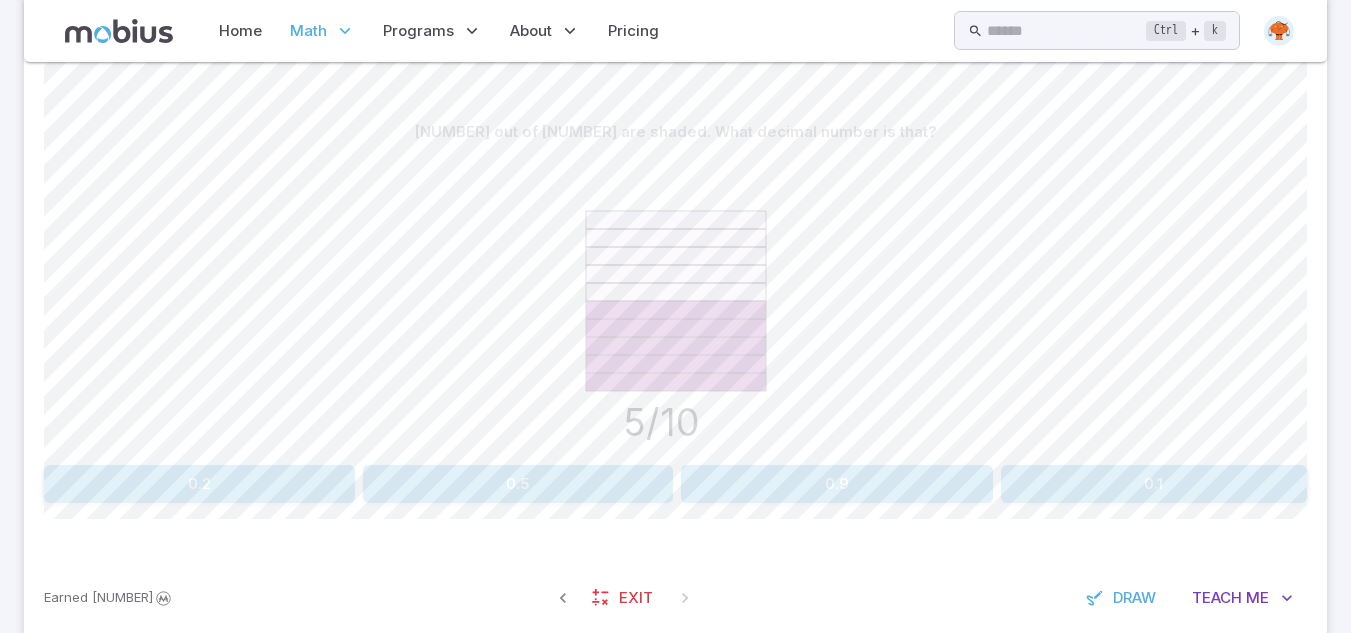 scroll, scrollTop: 434, scrollLeft: 0, axis: vertical 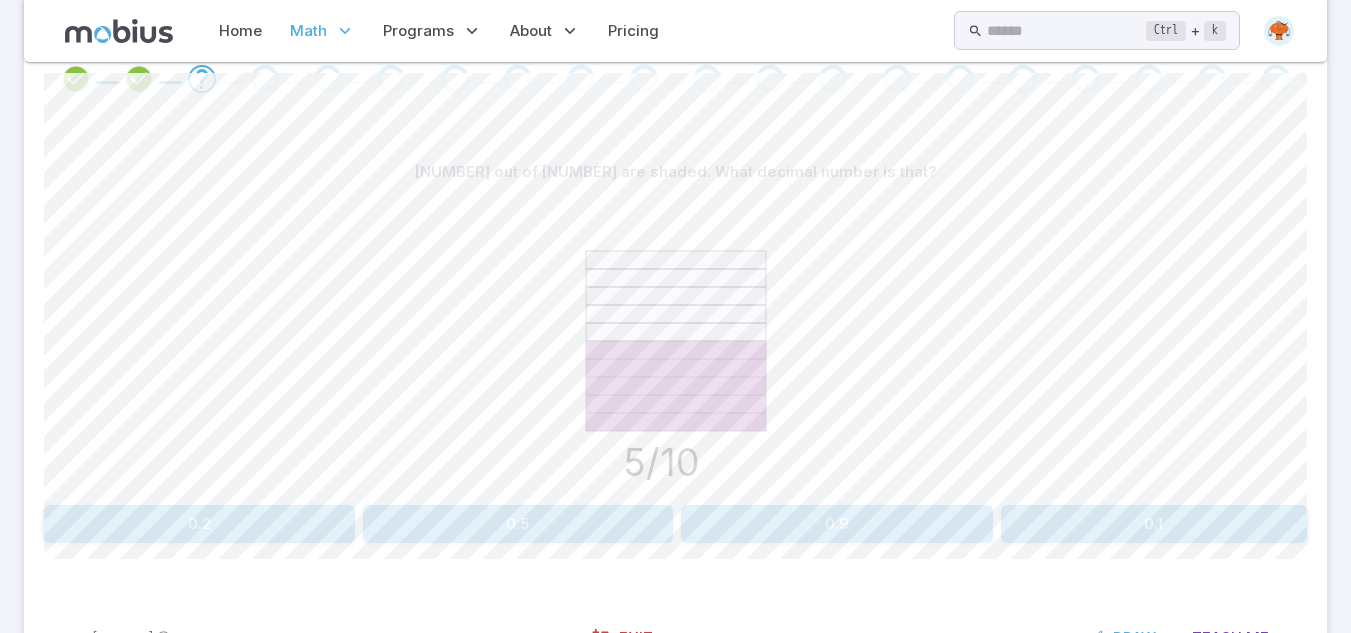 click on "0.5" at bounding box center (518, 524) 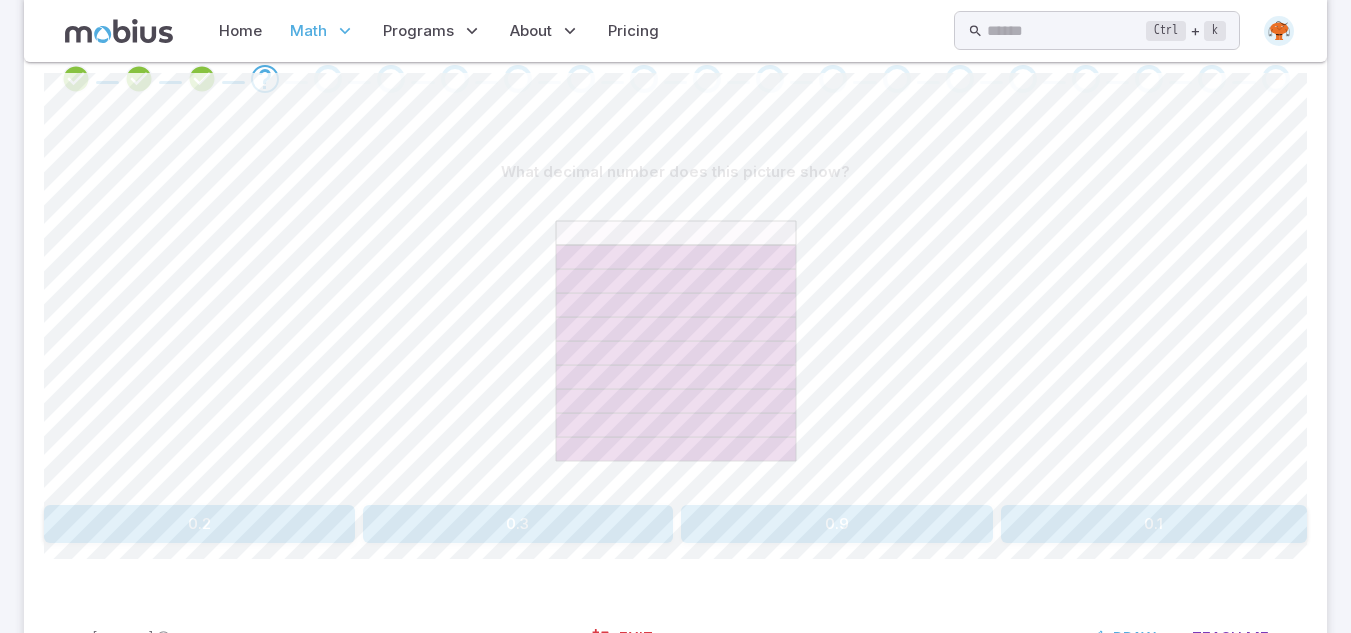 click on "0.9" at bounding box center (837, 524) 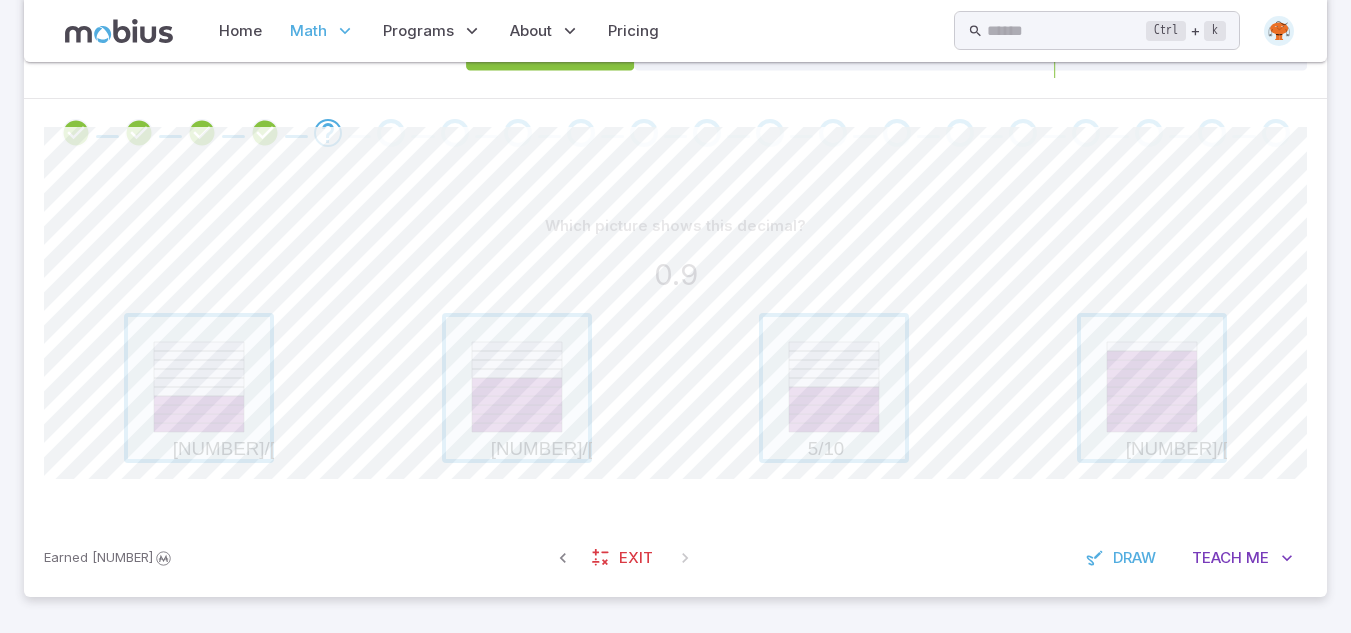 scroll, scrollTop: 380, scrollLeft: 0, axis: vertical 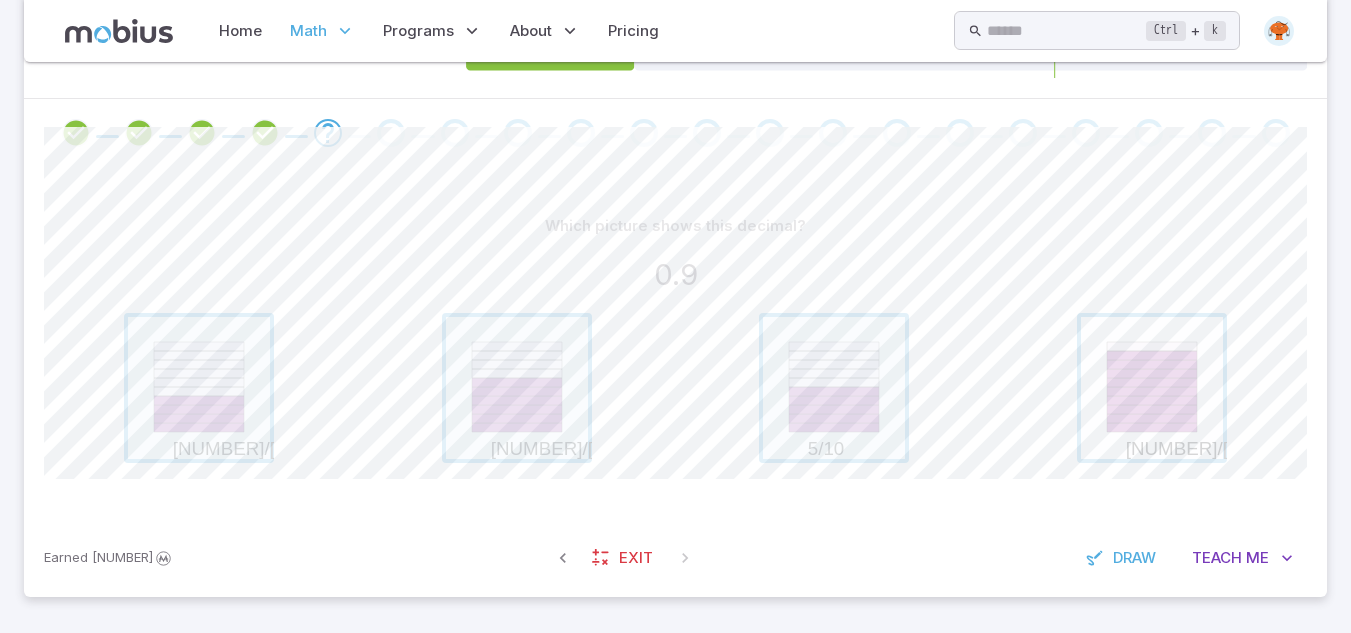 click at bounding box center [1152, 388] 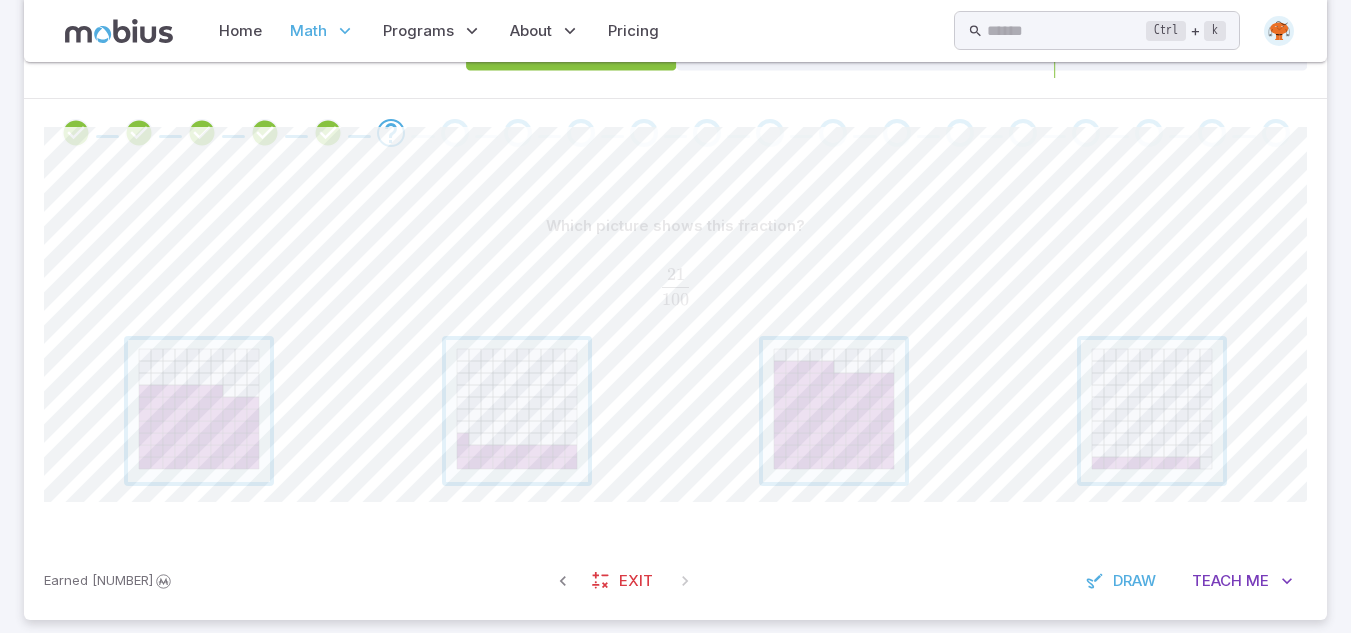 scroll, scrollTop: 403, scrollLeft: 0, axis: vertical 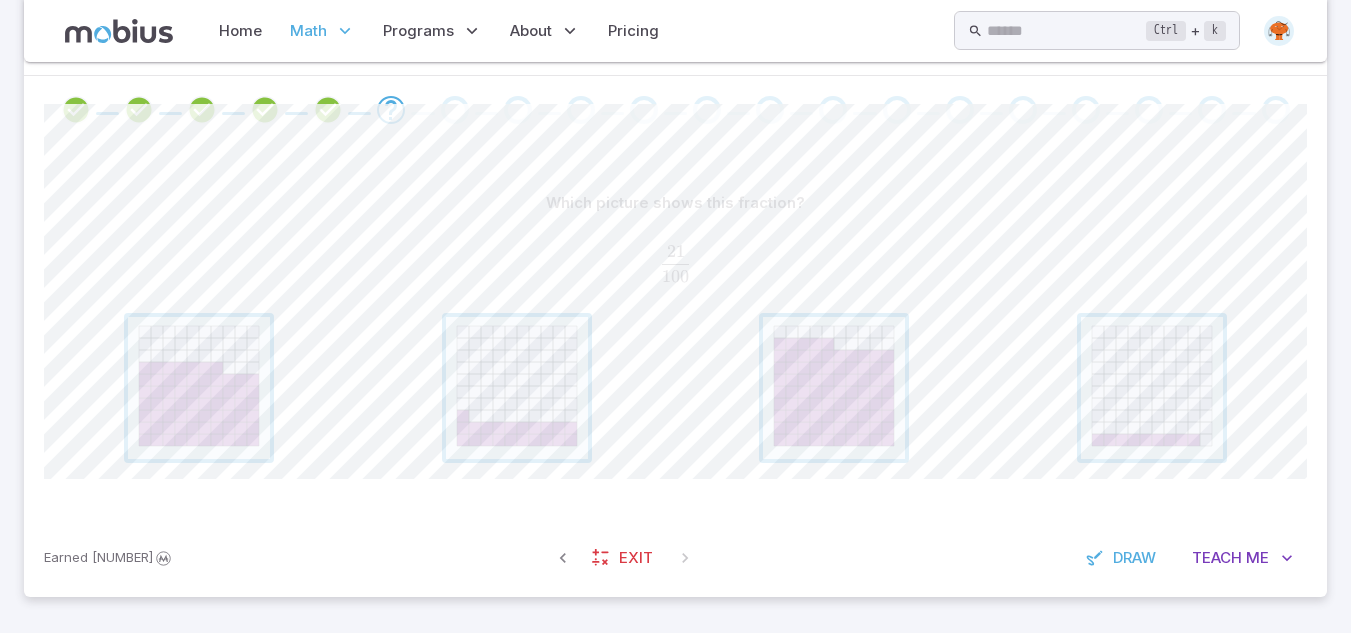 click at bounding box center (675, 388) 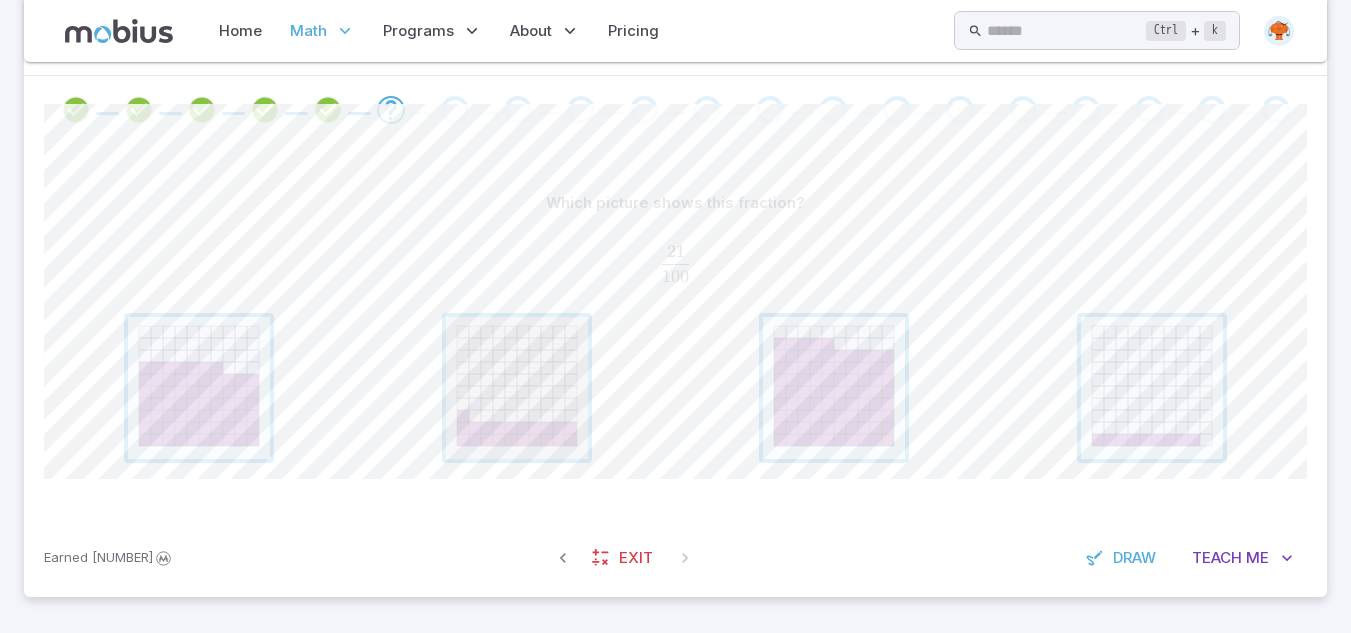 click at bounding box center [517, 388] 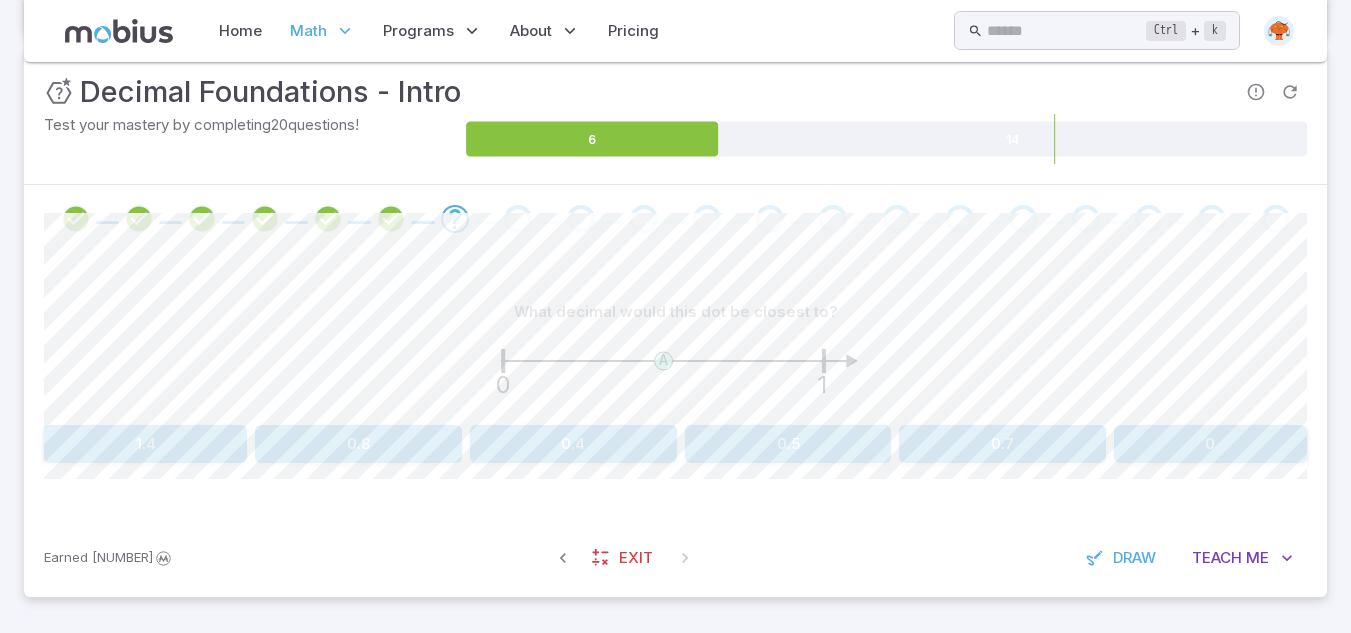 scroll, scrollTop: 294, scrollLeft: 0, axis: vertical 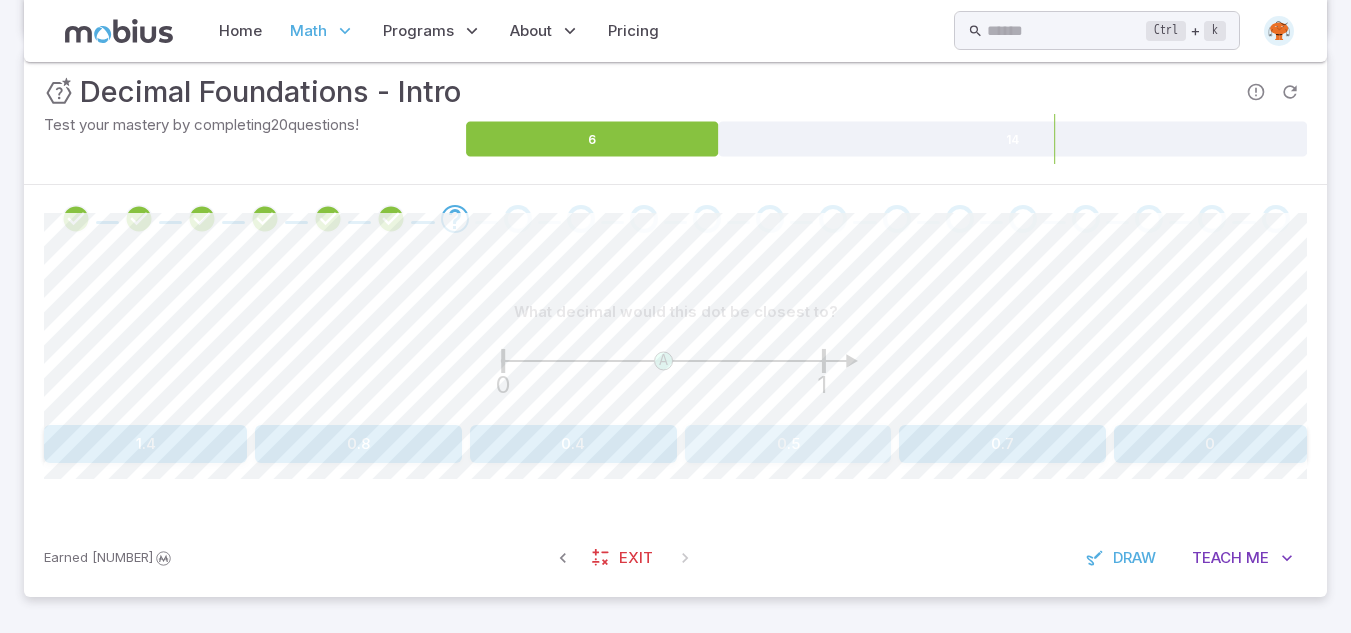 click on "0.5" at bounding box center [788, 444] 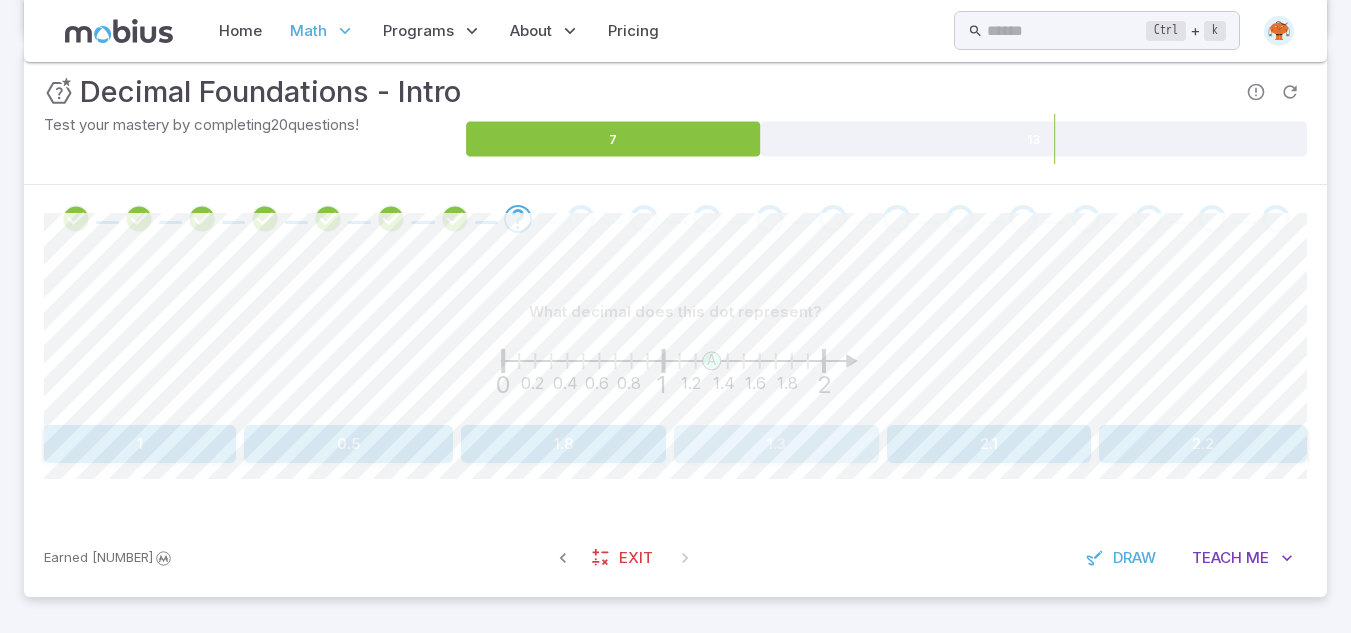 click on "1.3" at bounding box center [776, 444] 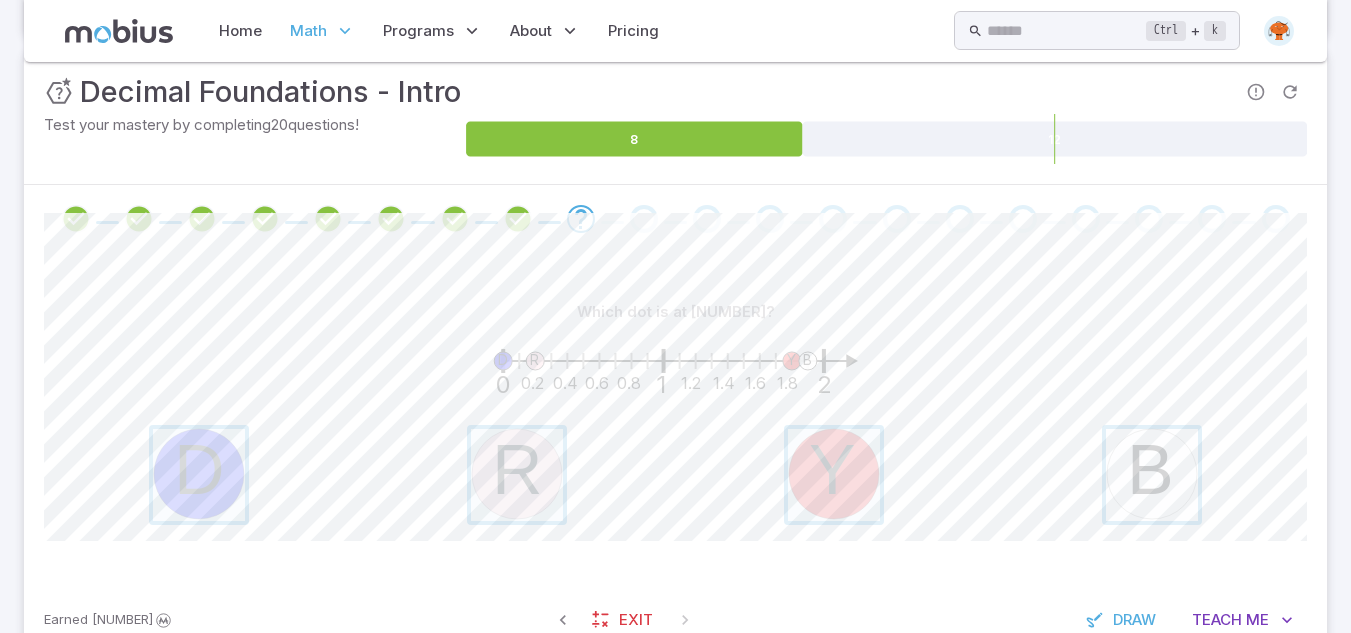click at bounding box center (1152, 475) 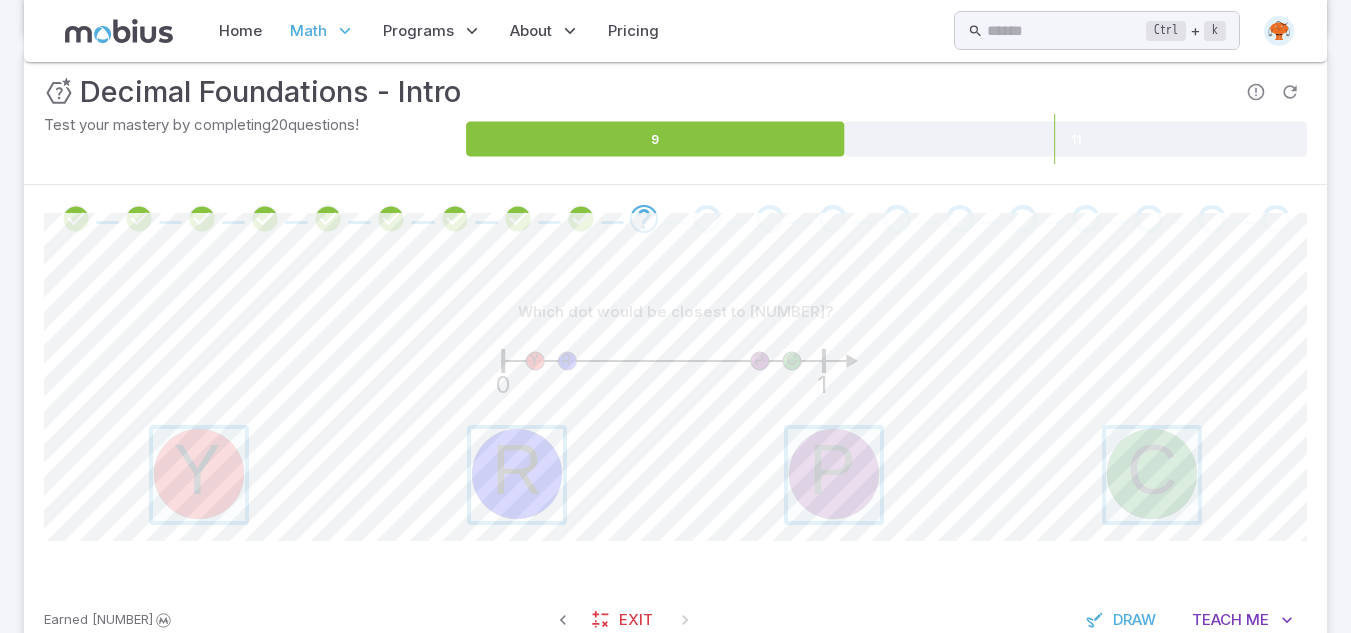 click at bounding box center [517, 475] 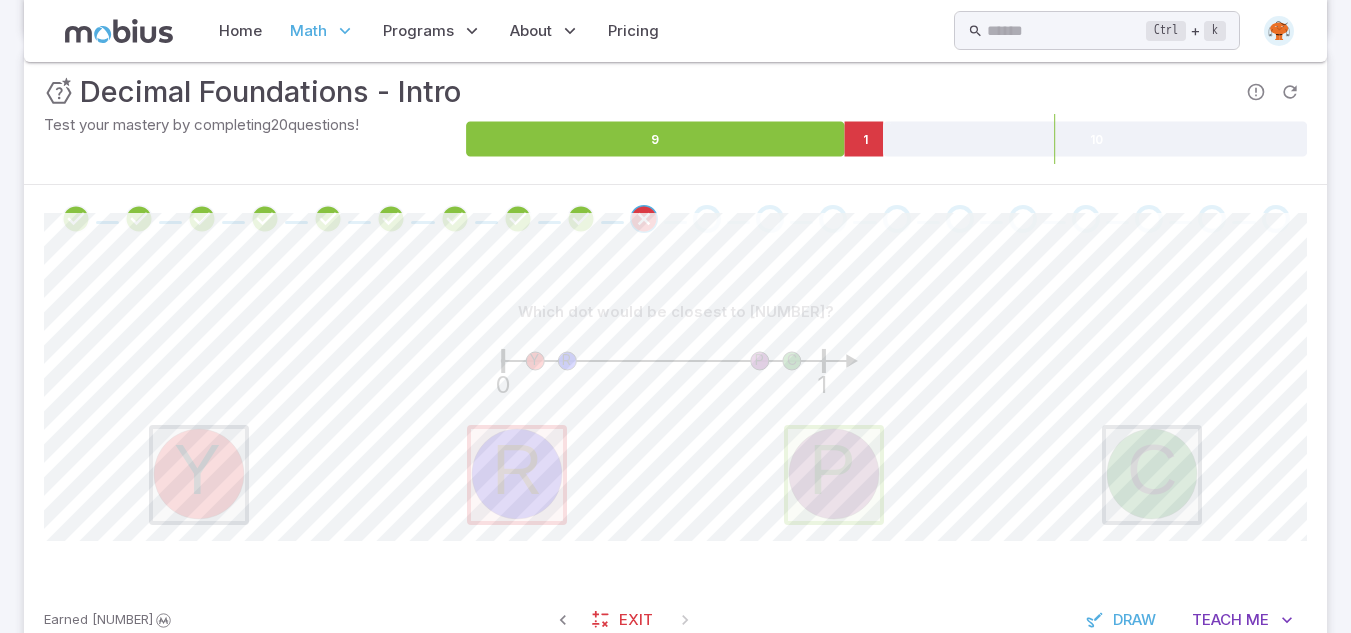 click on "Y R P C 0 1" at bounding box center [675, 374] 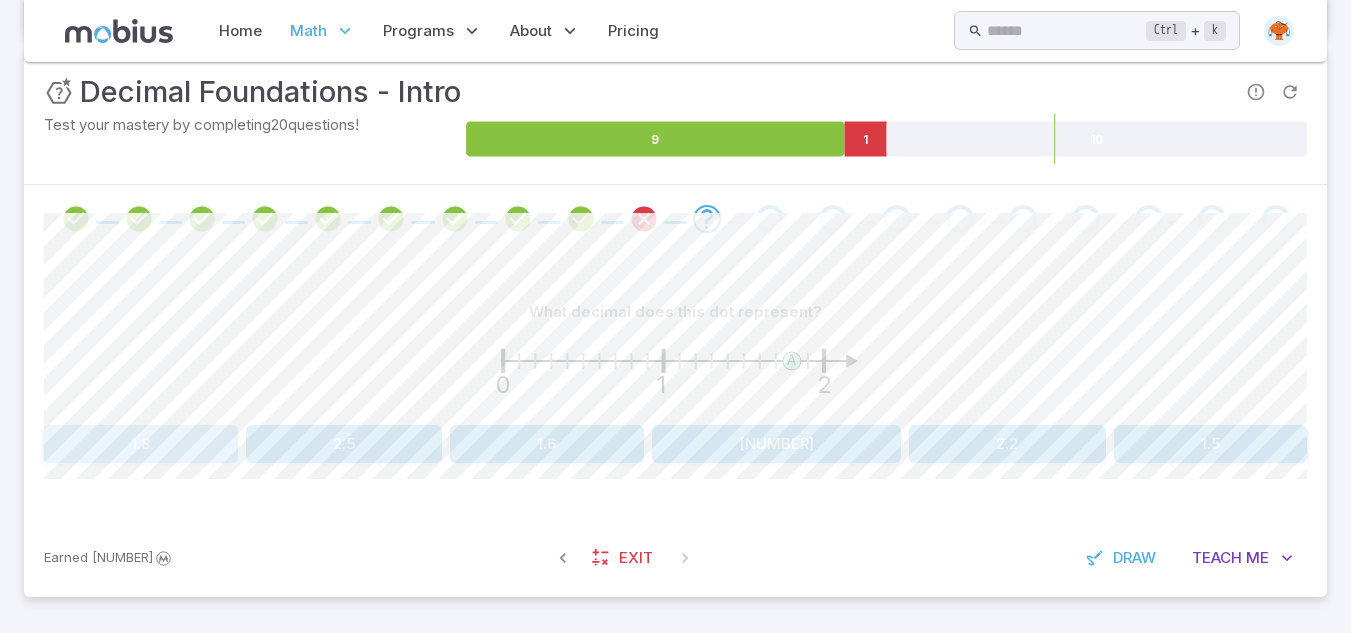 click on "1.8" at bounding box center (141, 444) 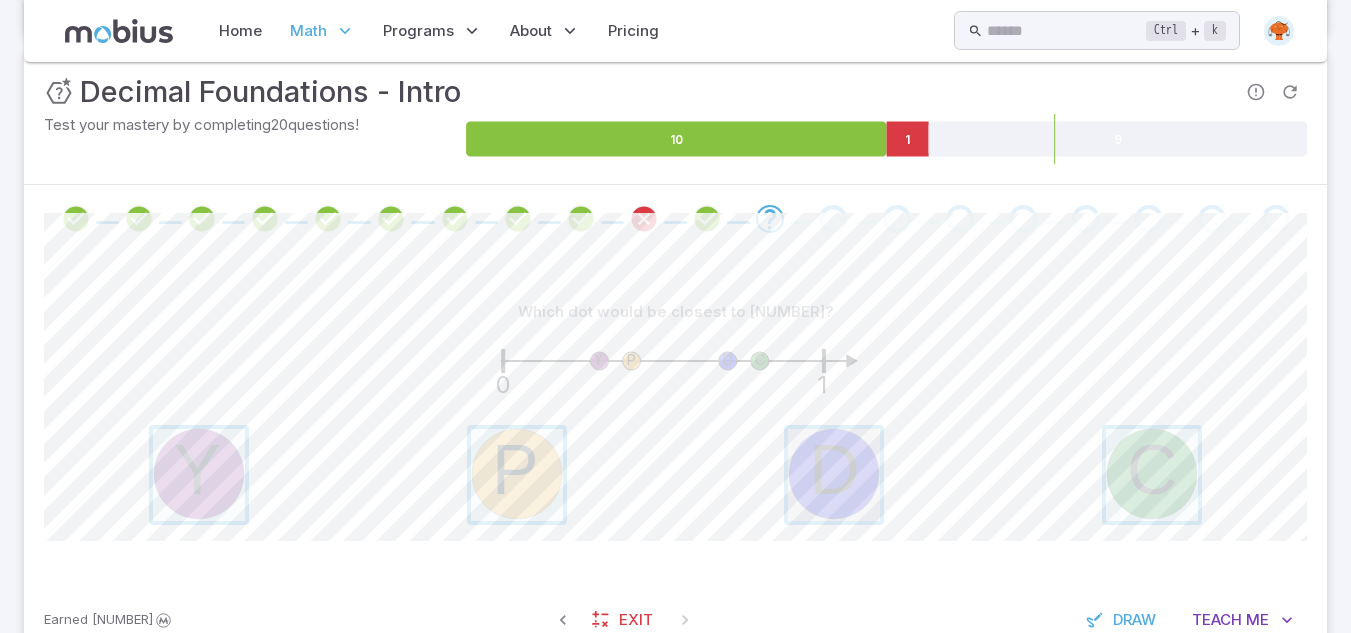 click at bounding box center (834, 475) 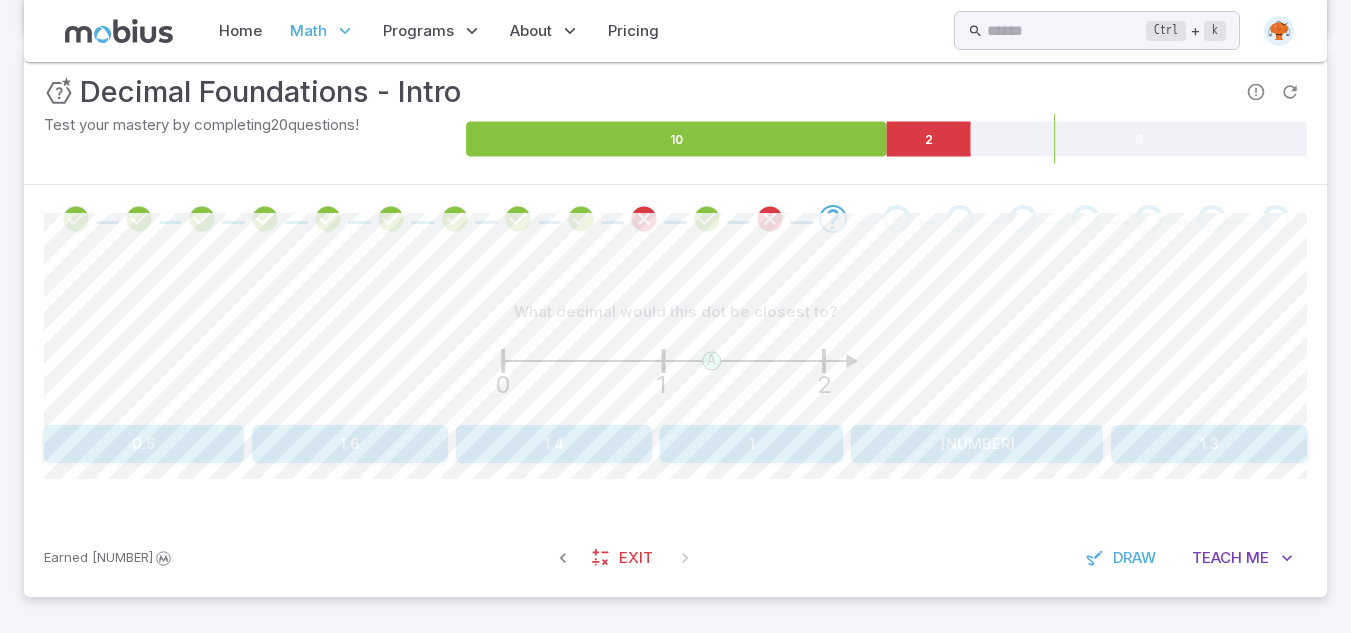 click on "1.4" at bounding box center (554, 444) 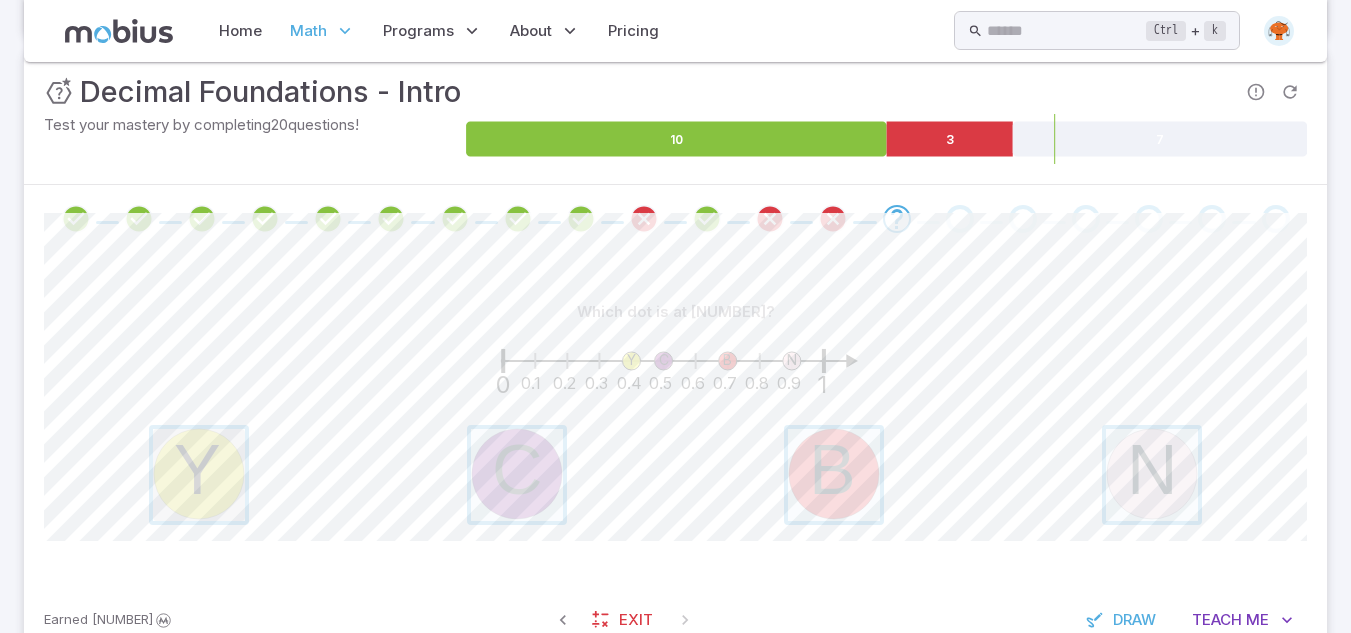 click at bounding box center [199, 475] 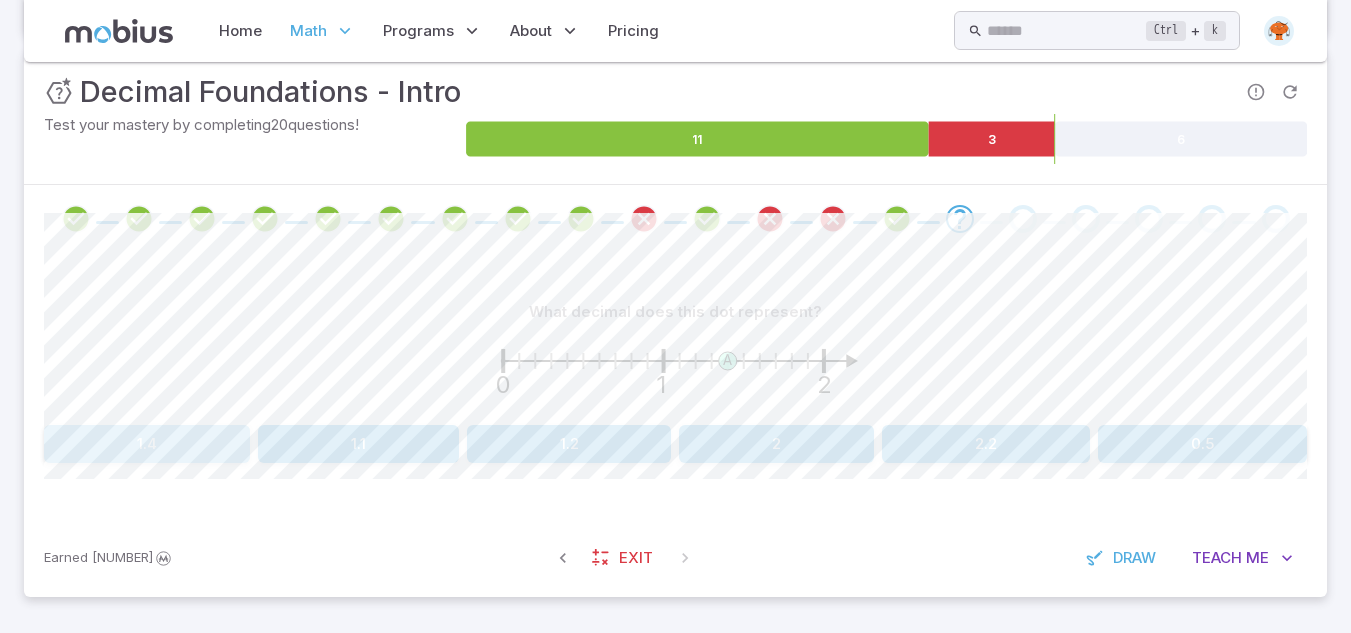 click on "1.4" at bounding box center [147, 444] 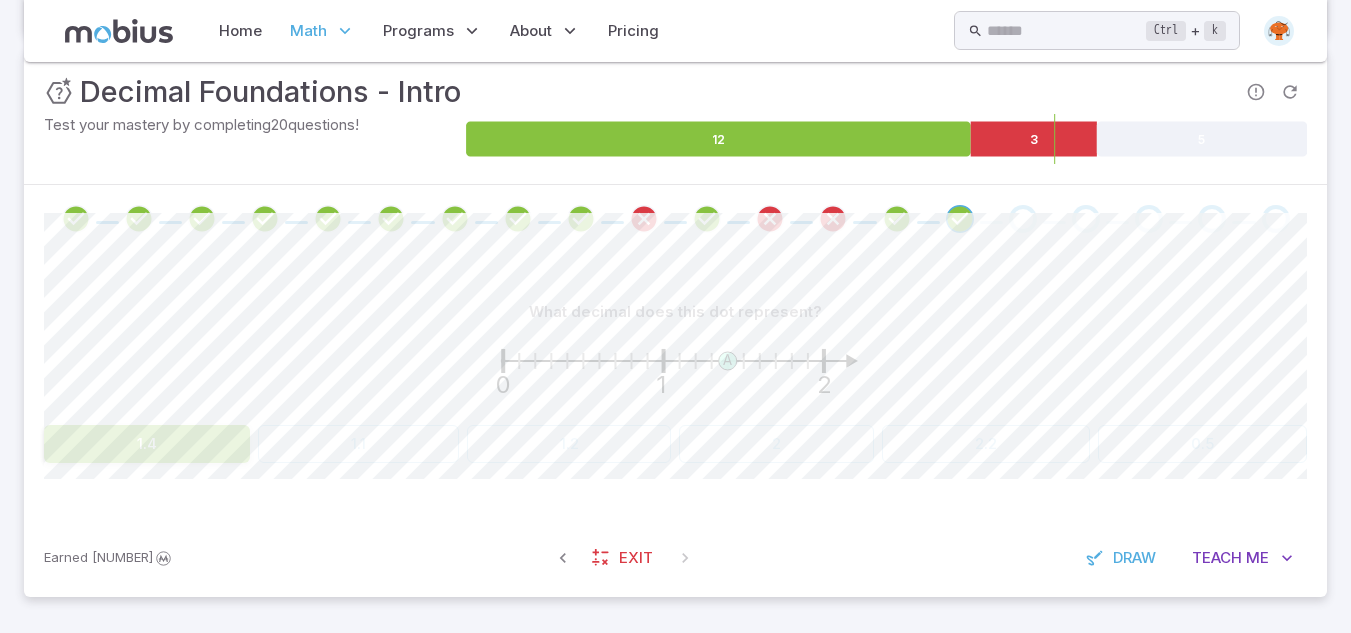 click on "A 0 1 2" 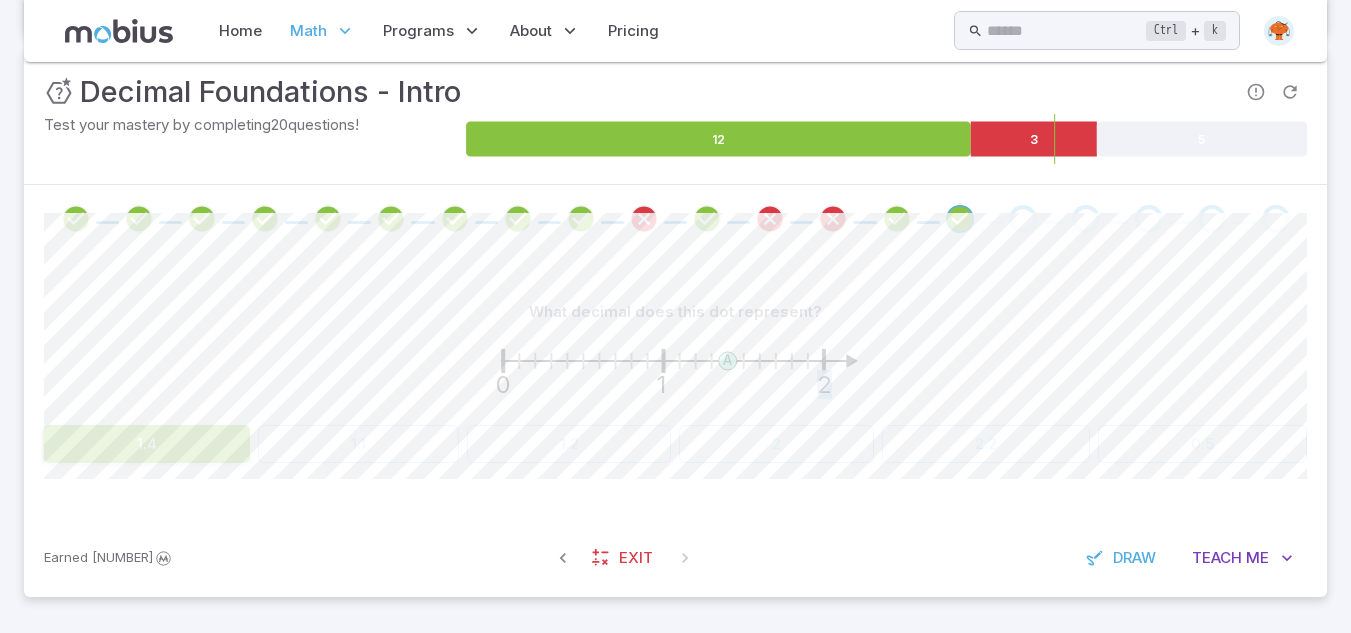 click on "A 0 1 2" 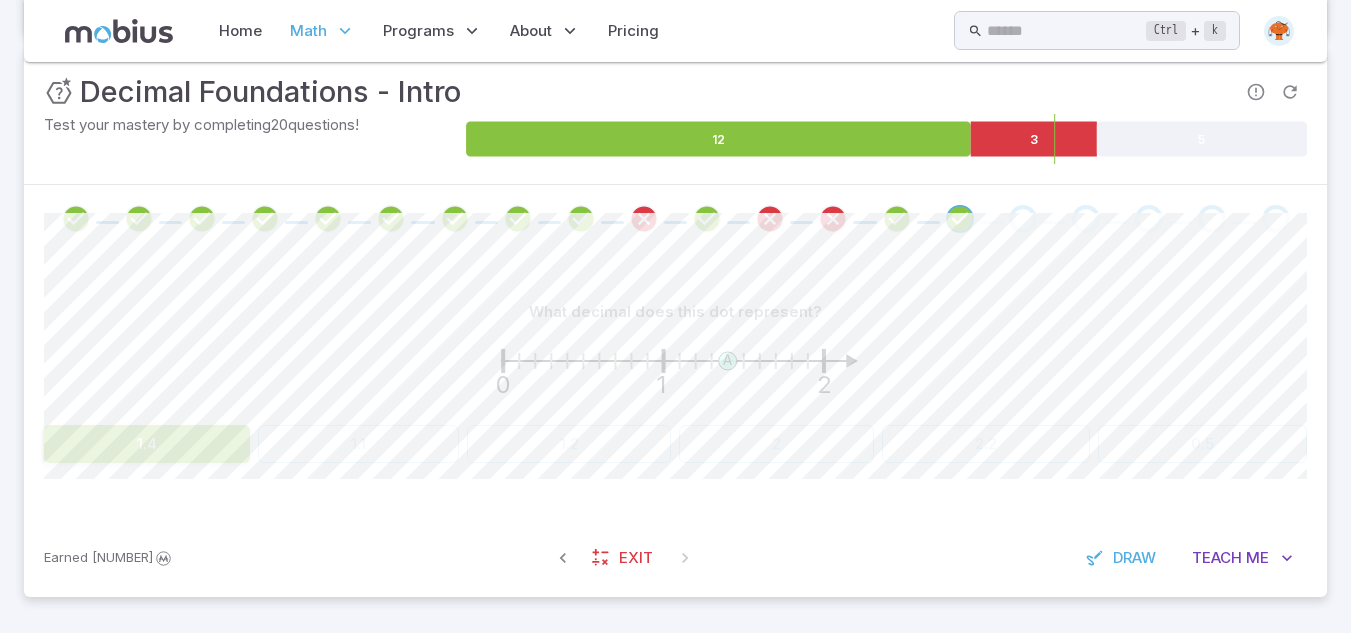 click on "1.4" at bounding box center [147, 444] 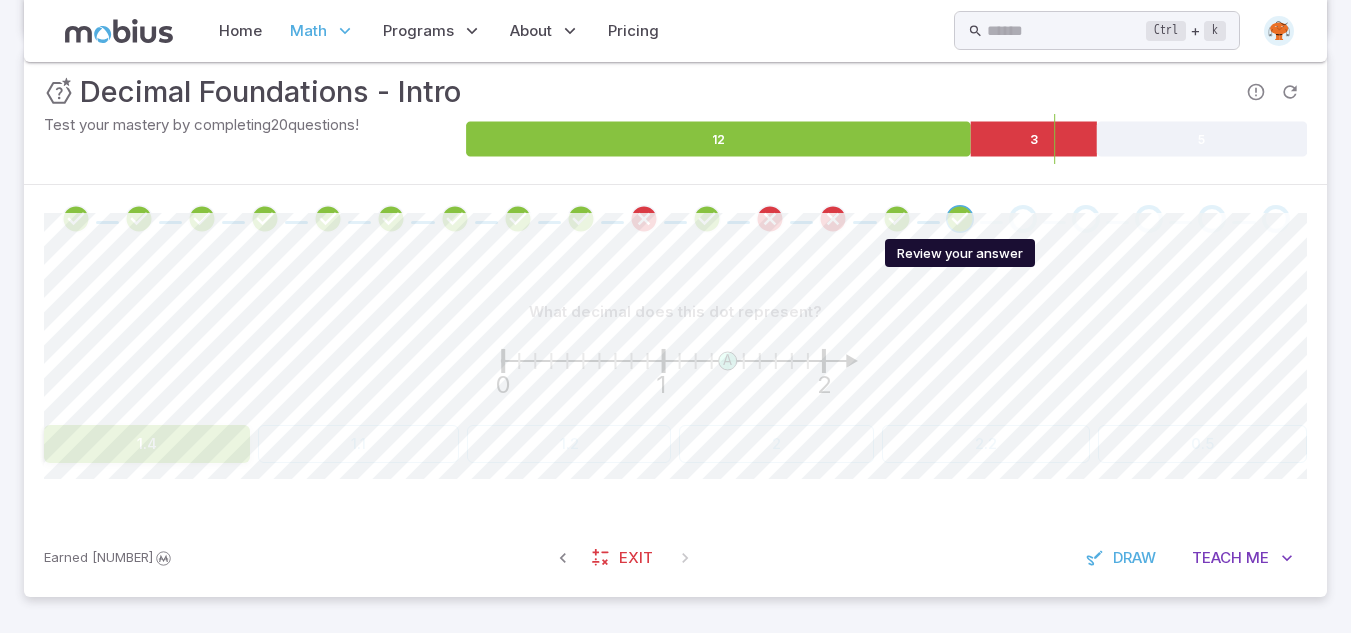 click at bounding box center (960, 219) 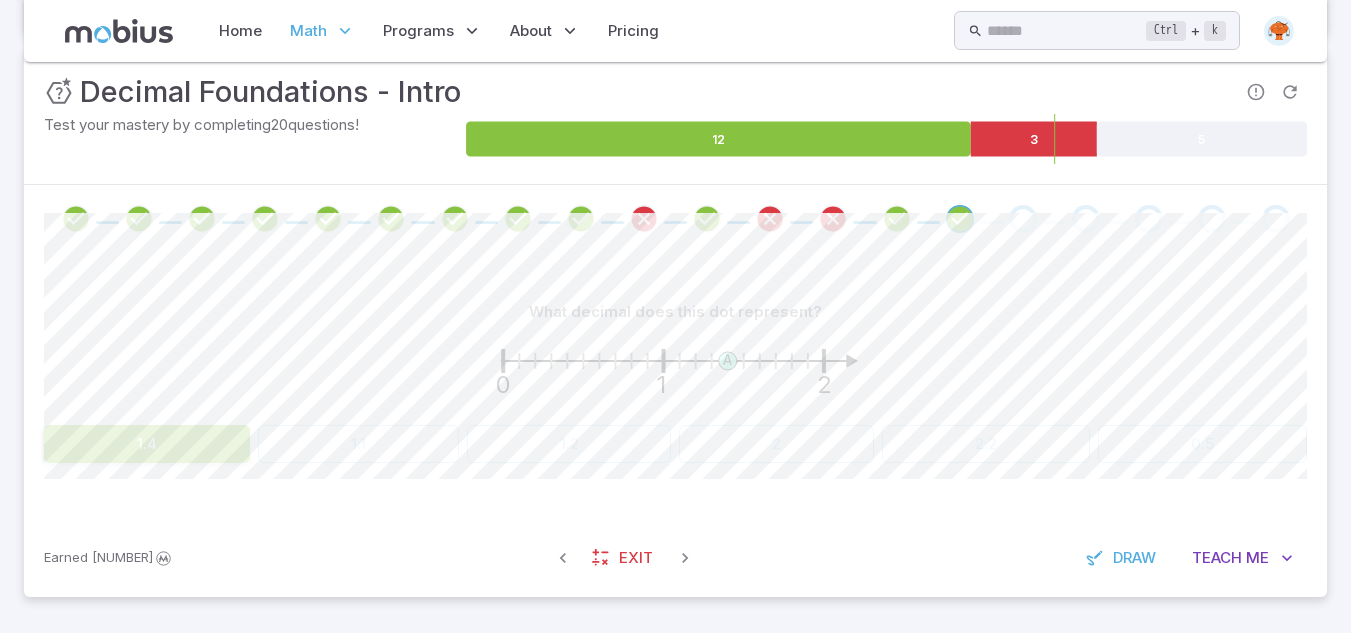 click at bounding box center (1023, 219) 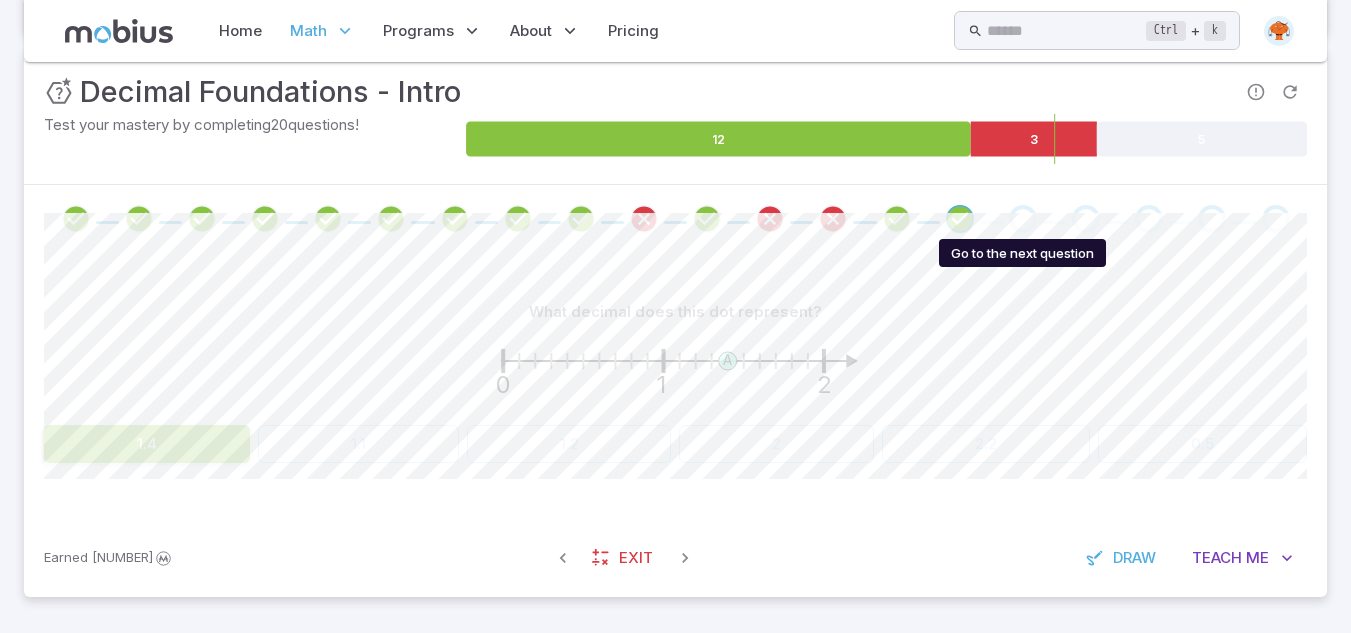 click at bounding box center [1023, 219] 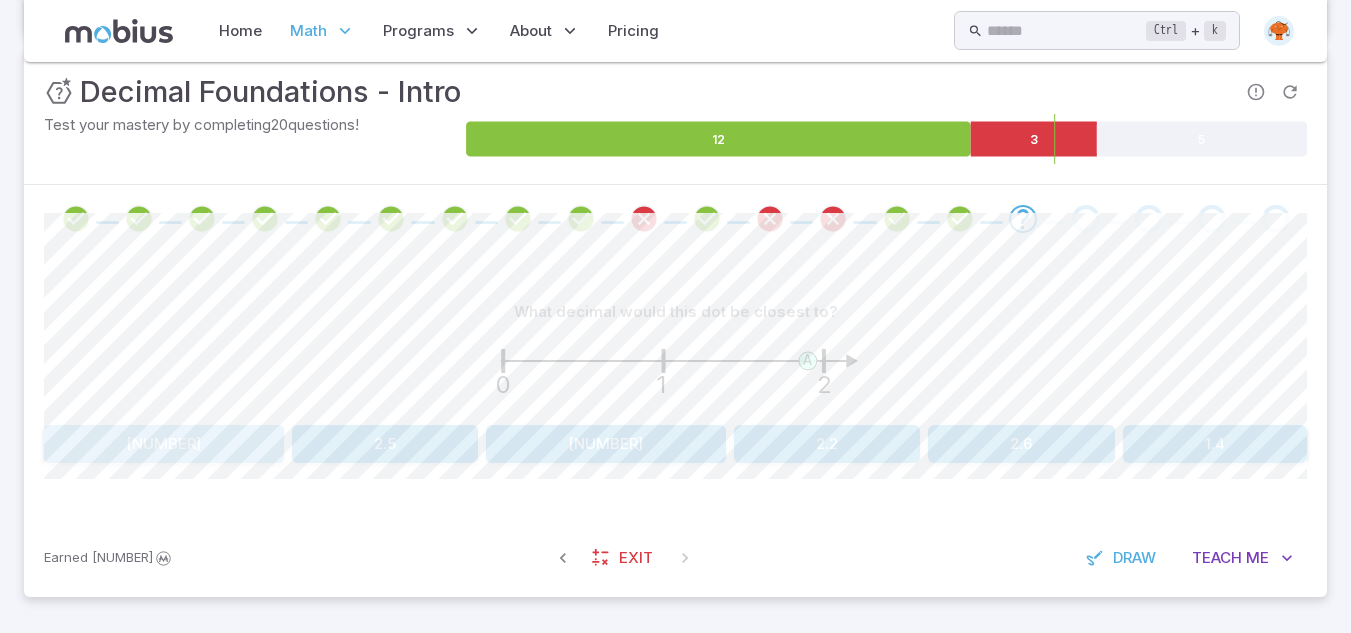 click on "1.9" at bounding box center (164, 444) 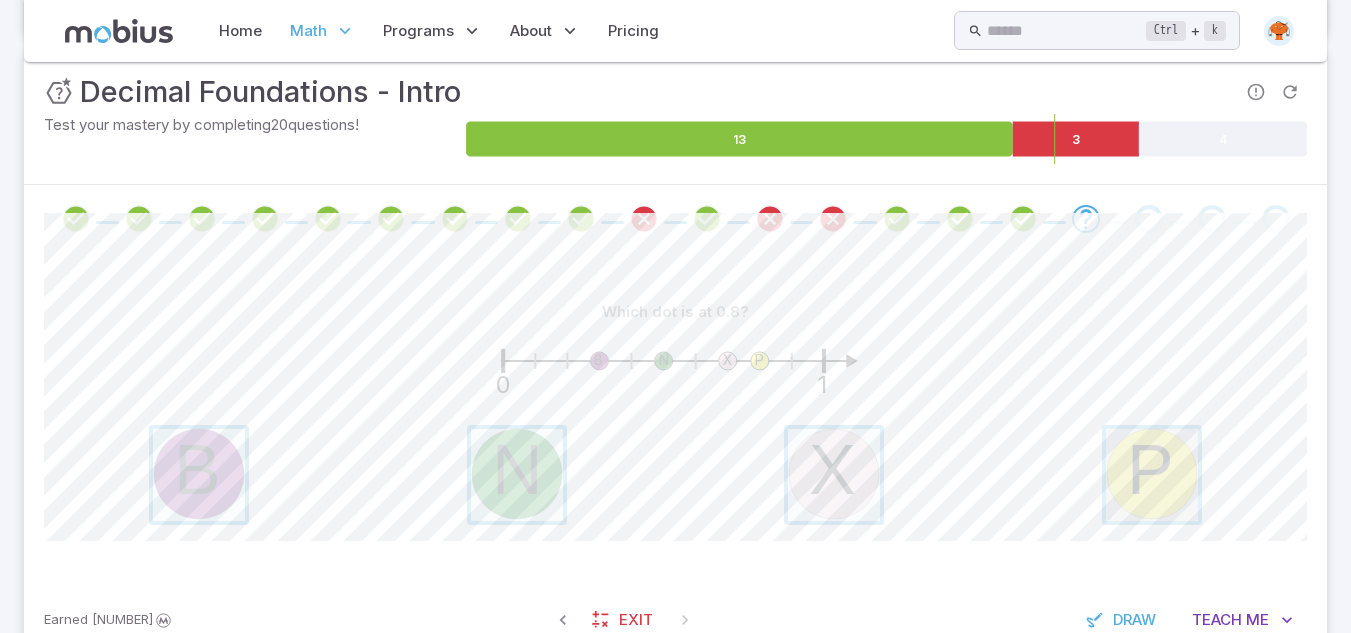 click at bounding box center [1152, 475] 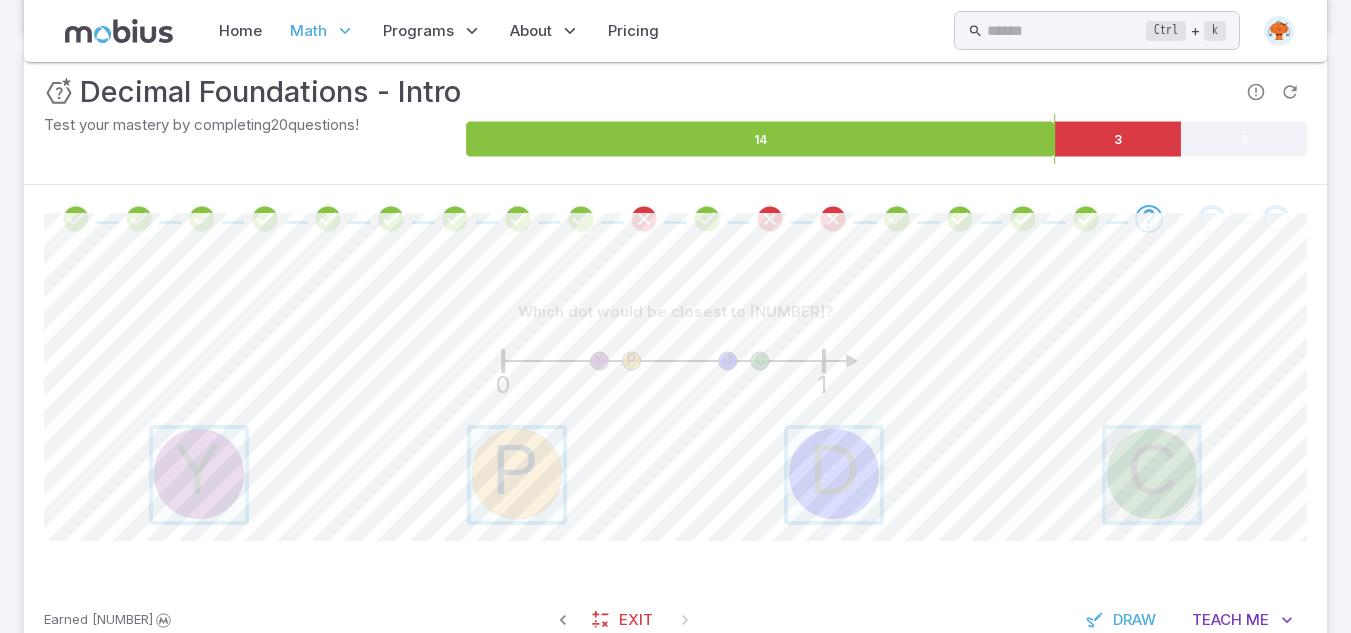 click at bounding box center (1152, 475) 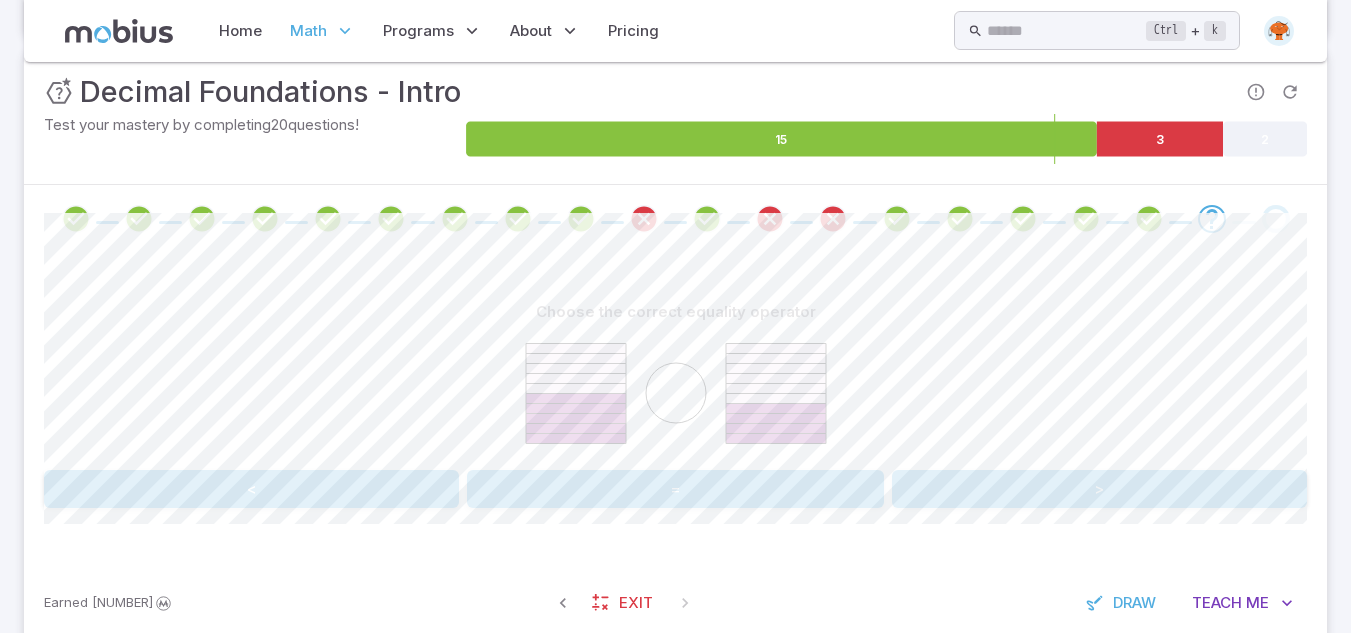 click on ">" at bounding box center [1099, 489] 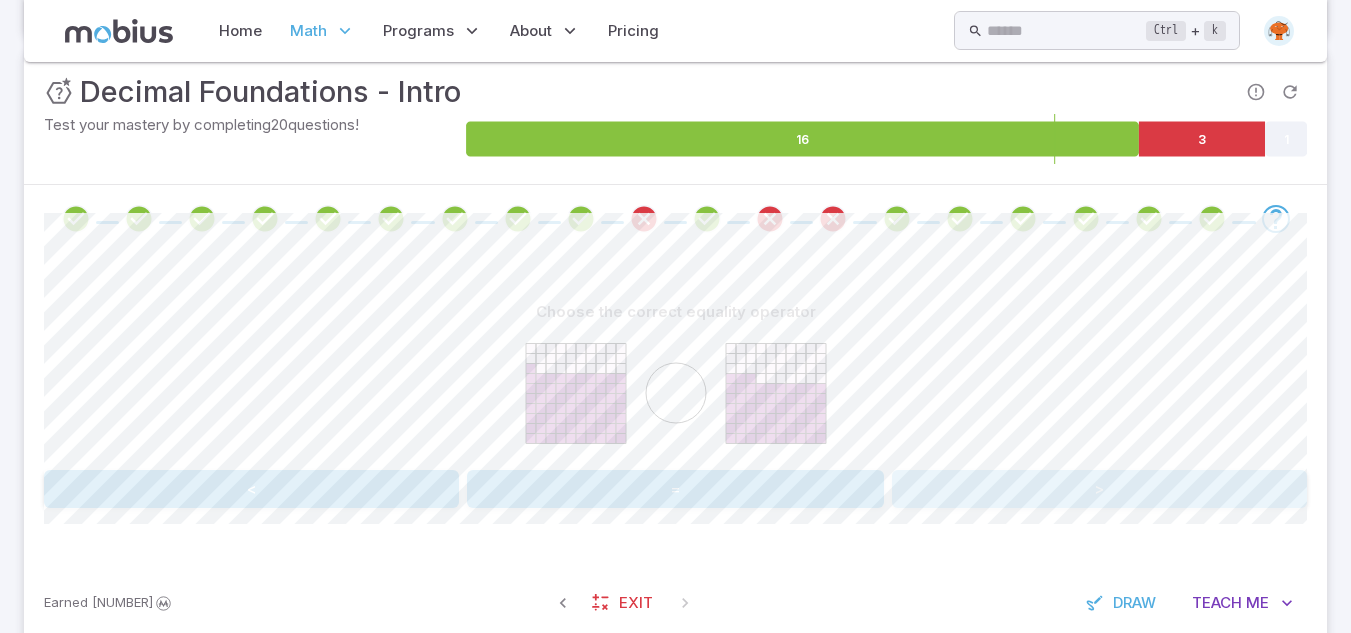 click on ">" at bounding box center (1099, 489) 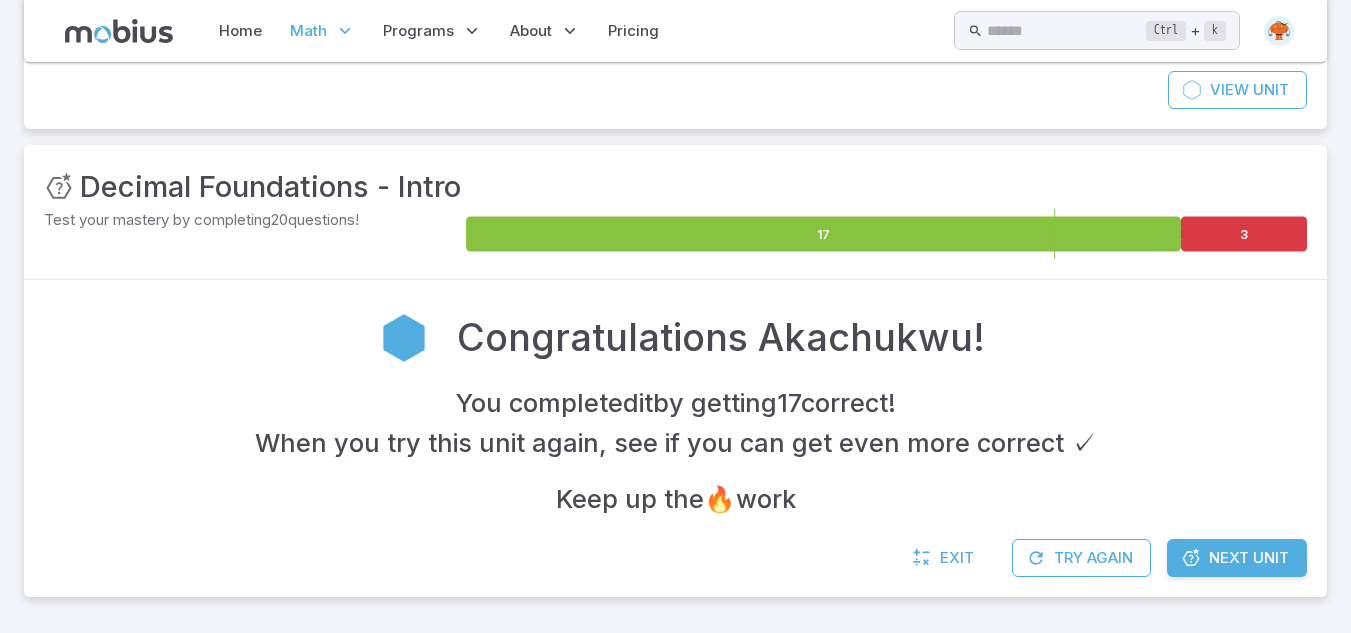scroll, scrollTop: 199, scrollLeft: 0, axis: vertical 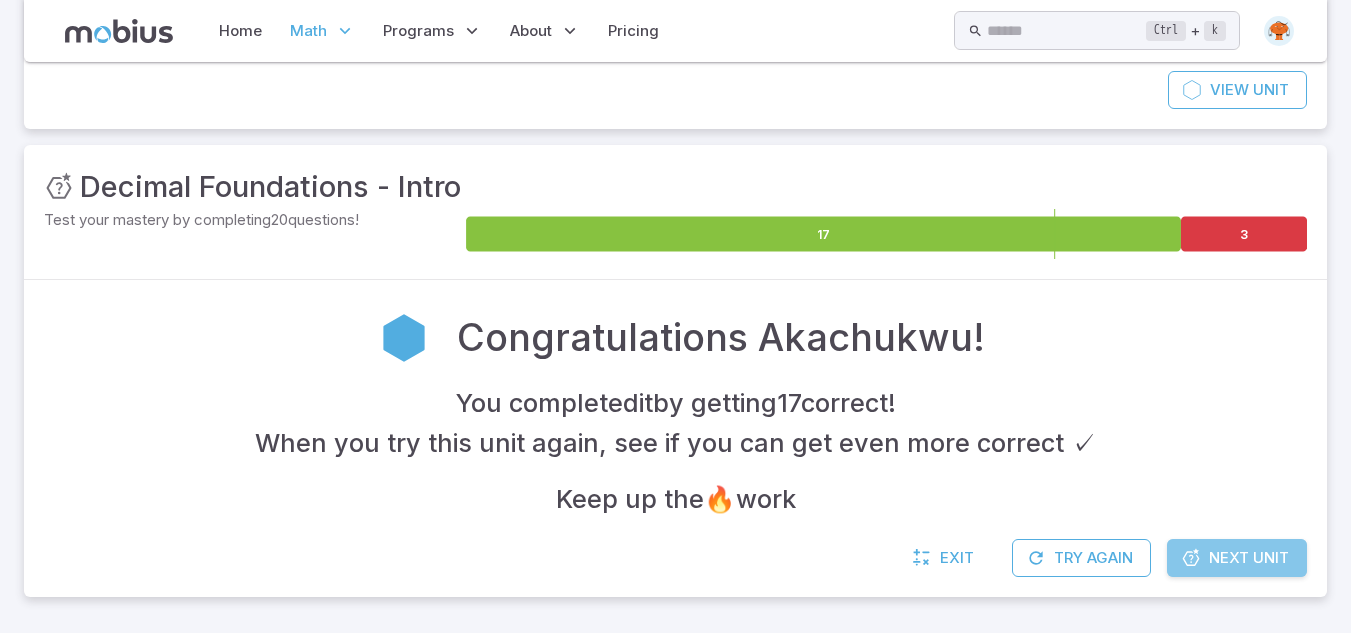 click on "Next Unit" at bounding box center (1249, 558) 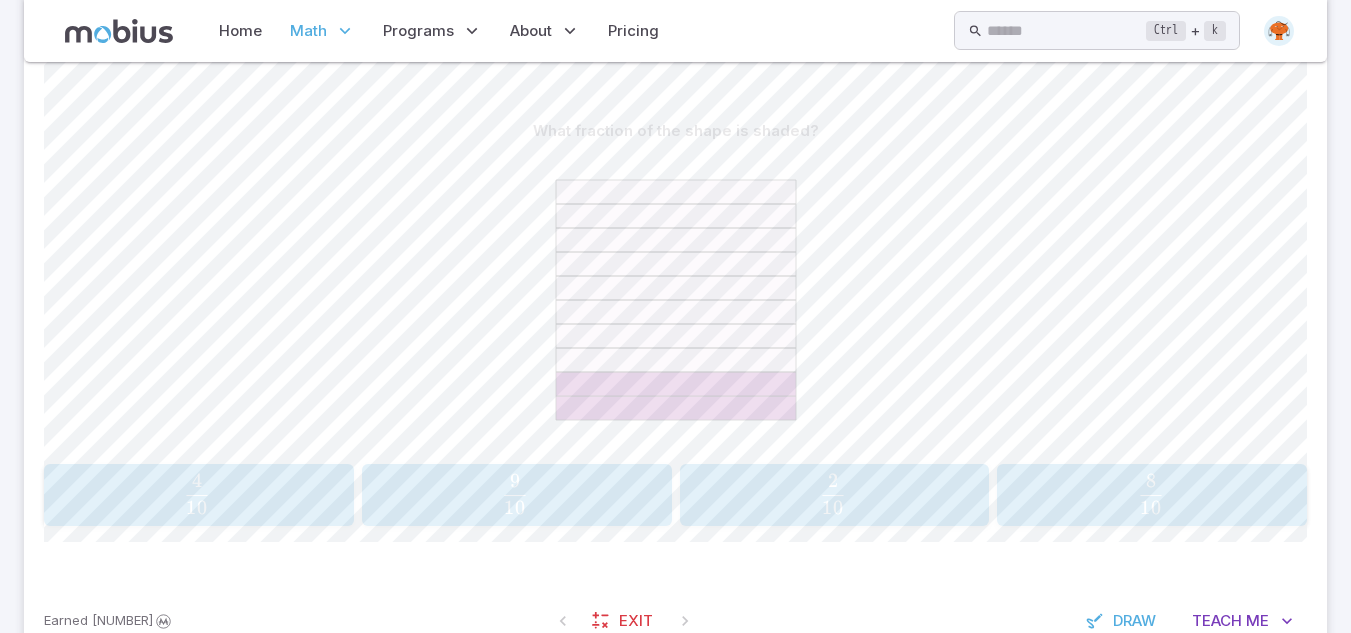 scroll, scrollTop: 480, scrollLeft: 0, axis: vertical 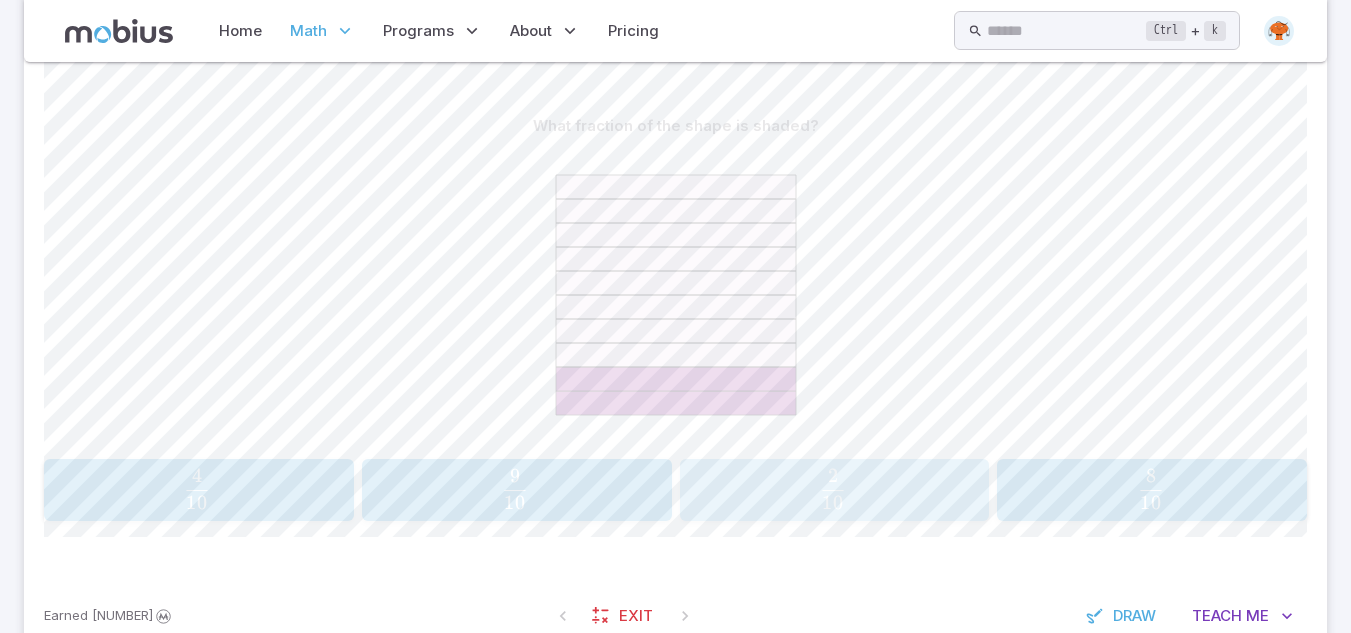 click on "10 2 ​" at bounding box center (833, 489) 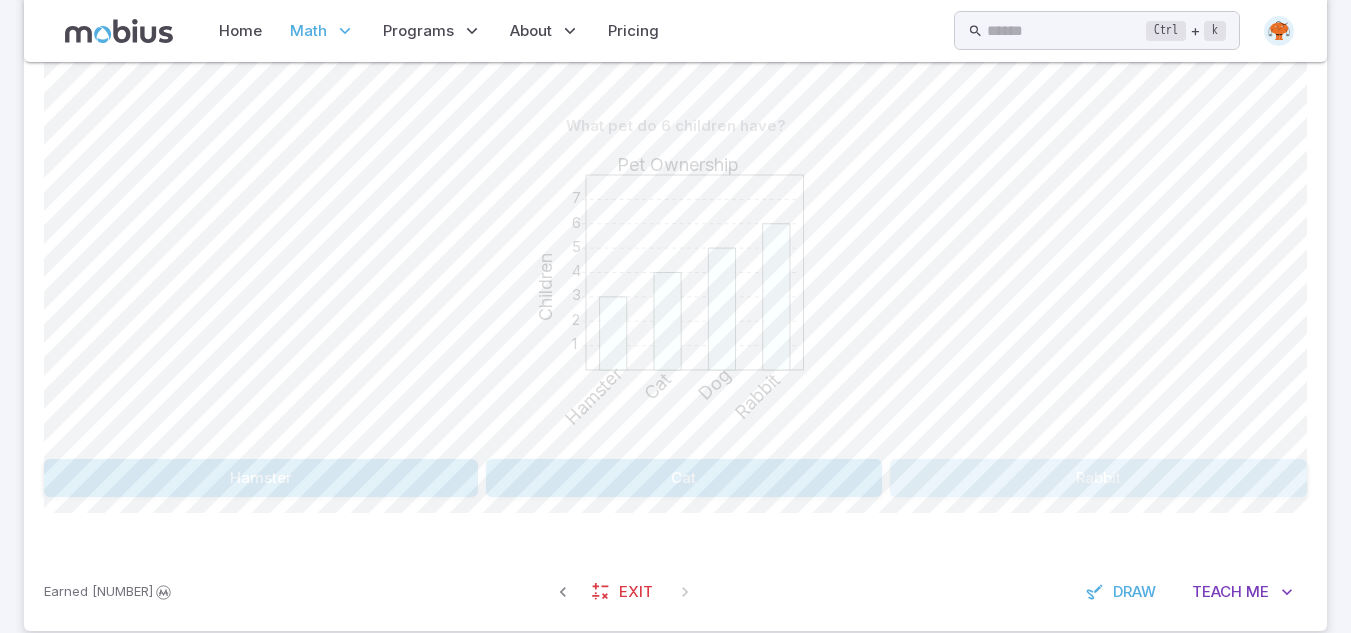 click on "Rabbit" at bounding box center (1098, 478) 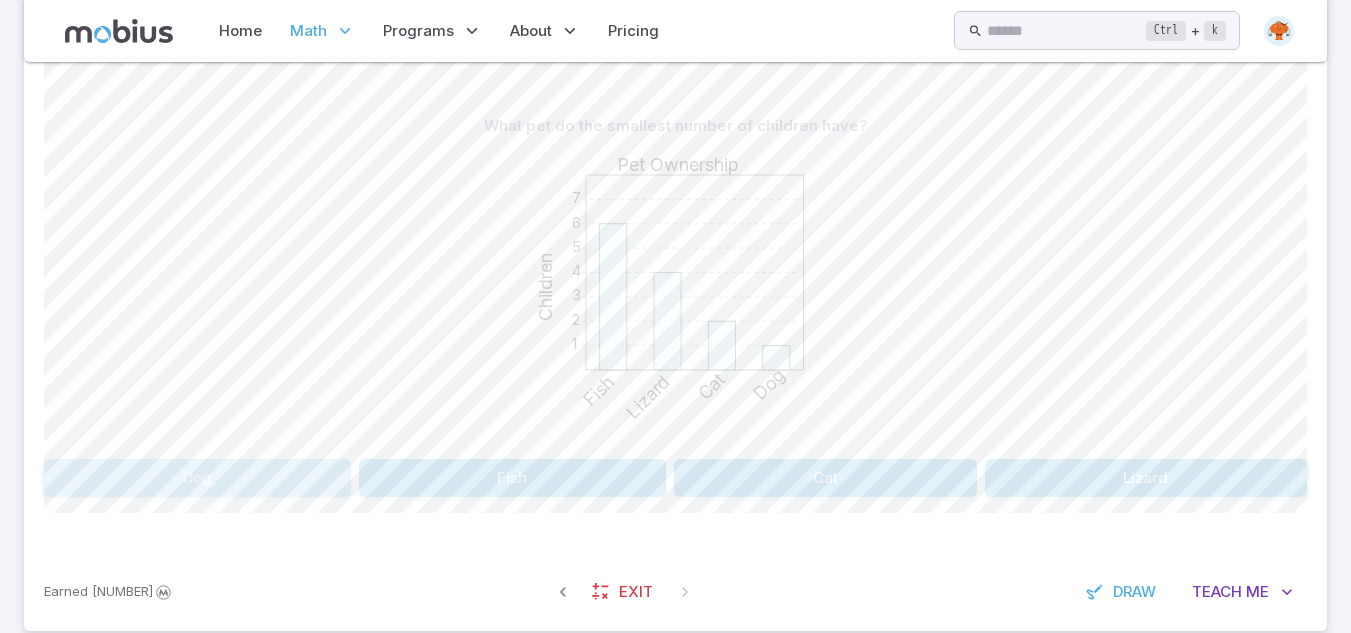 click on "Dog" at bounding box center (197, 478) 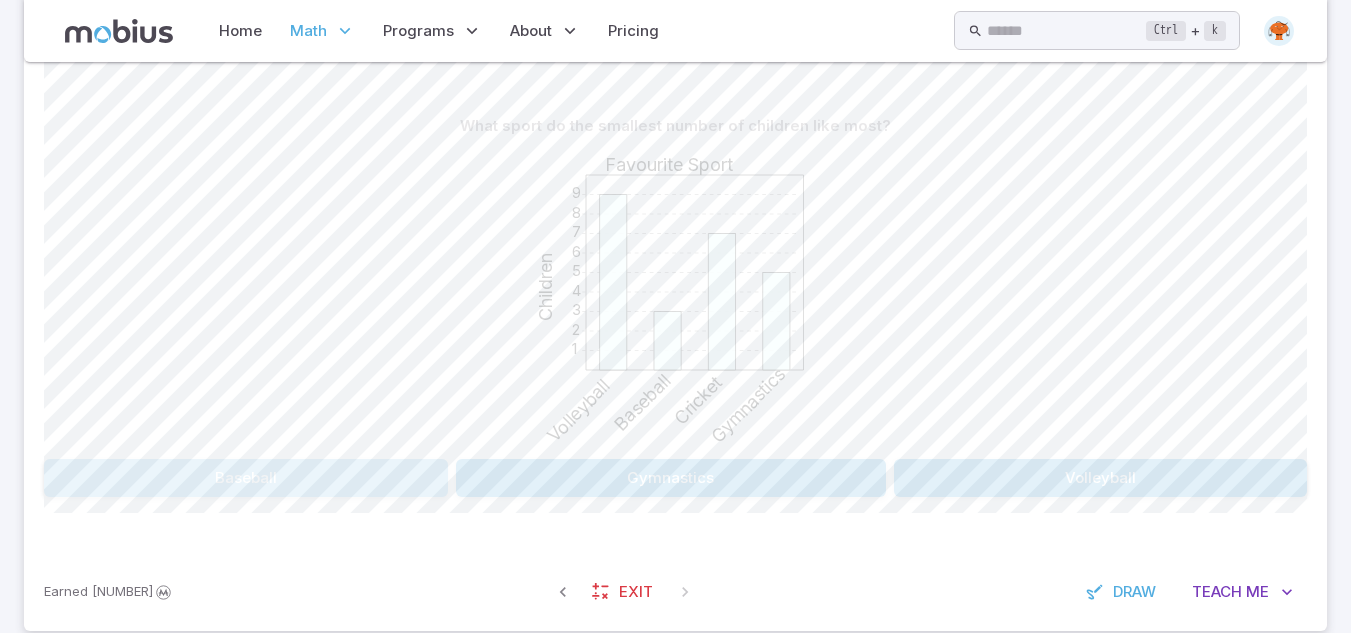 click on "Baseball" at bounding box center [246, 478] 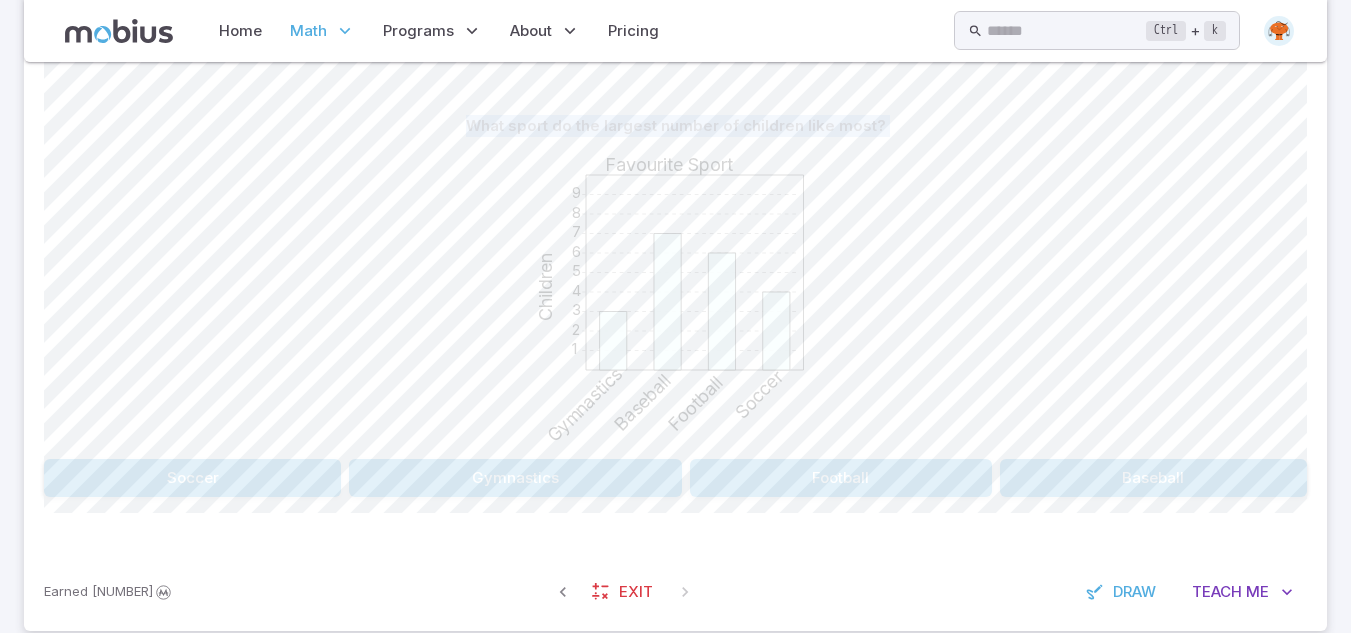 drag, startPoint x: 698, startPoint y: 371, endPoint x: 1095, endPoint y: -87, distance: 606.11304 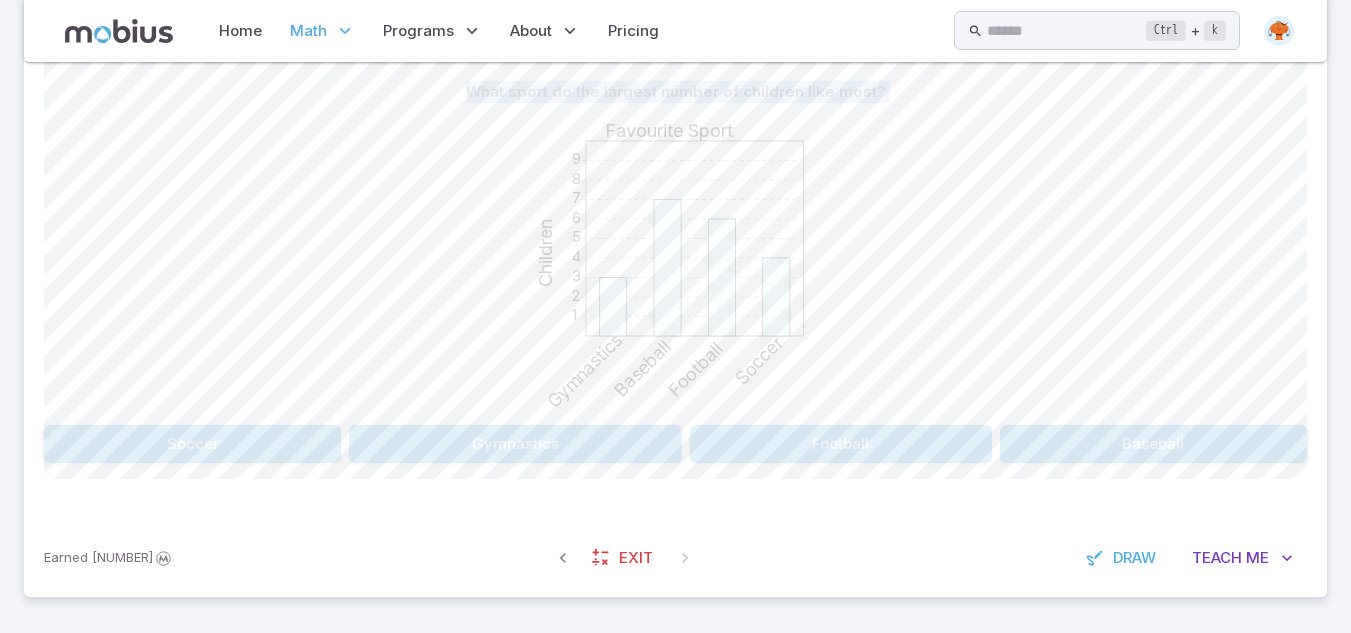 scroll, scrollTop: 474, scrollLeft: 0, axis: vertical 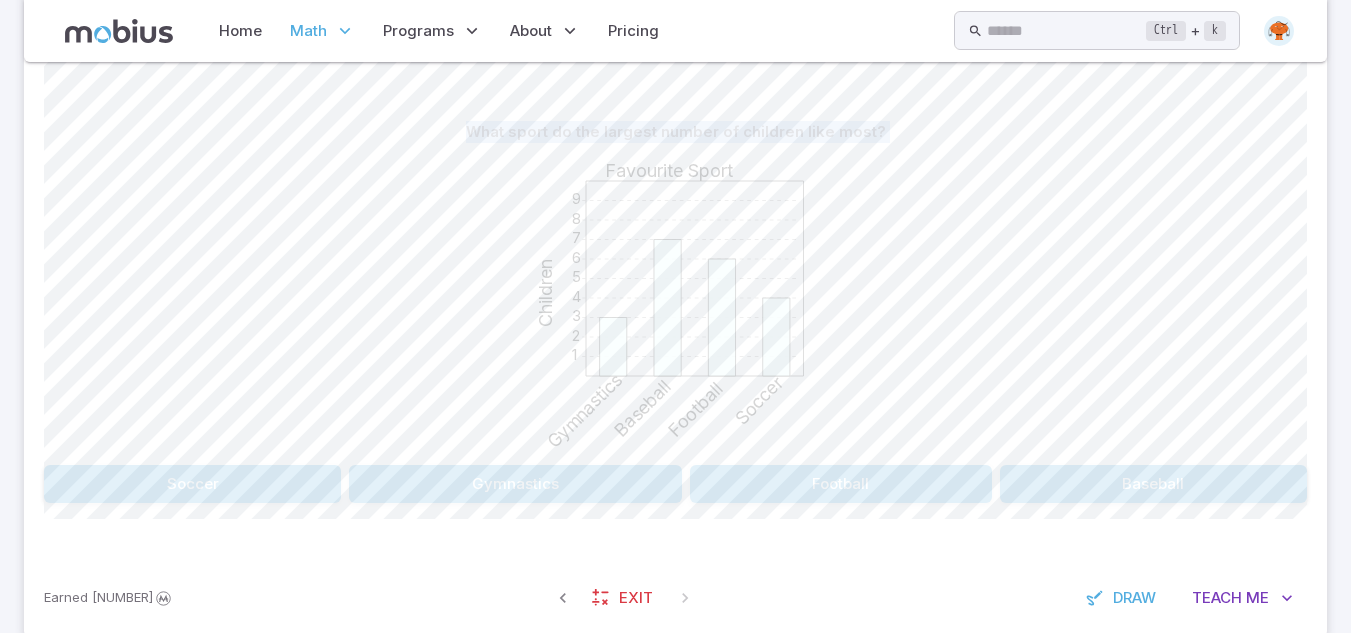 click on "1 2 3 4 5 6 7 8 9 Favourite Sport Children Gymnastics Baseball Football Soccer" at bounding box center (675, 304) 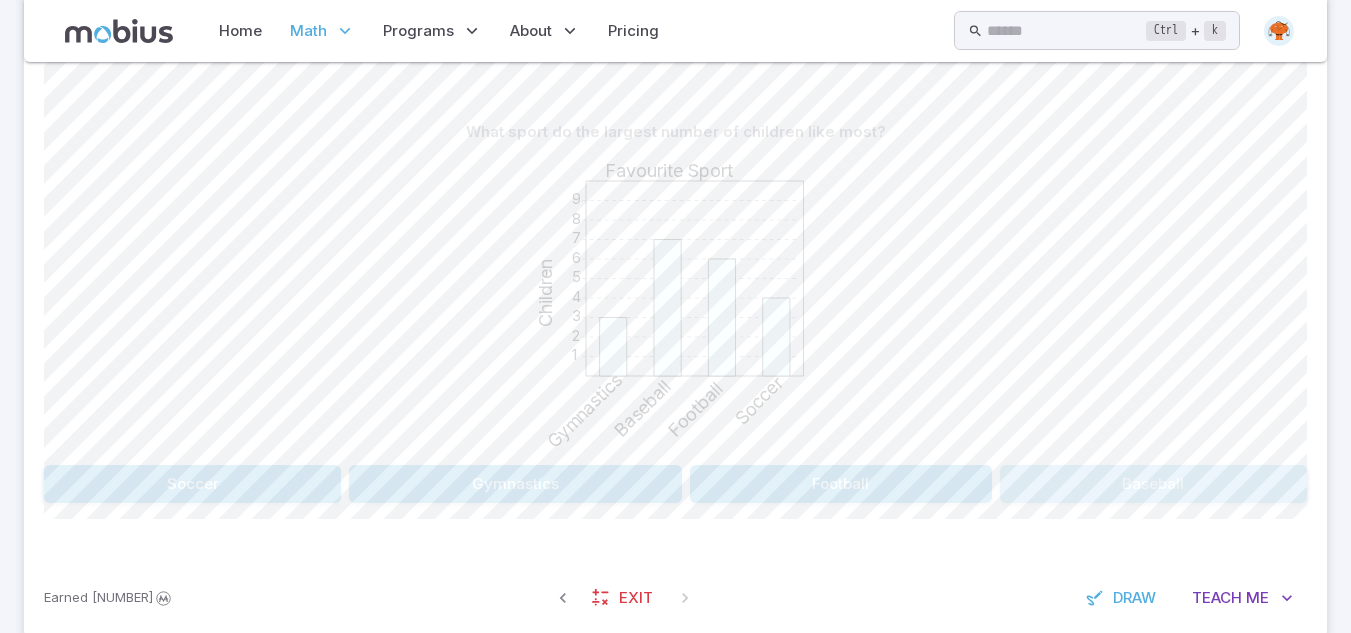 click on "Baseball" at bounding box center (1153, 484) 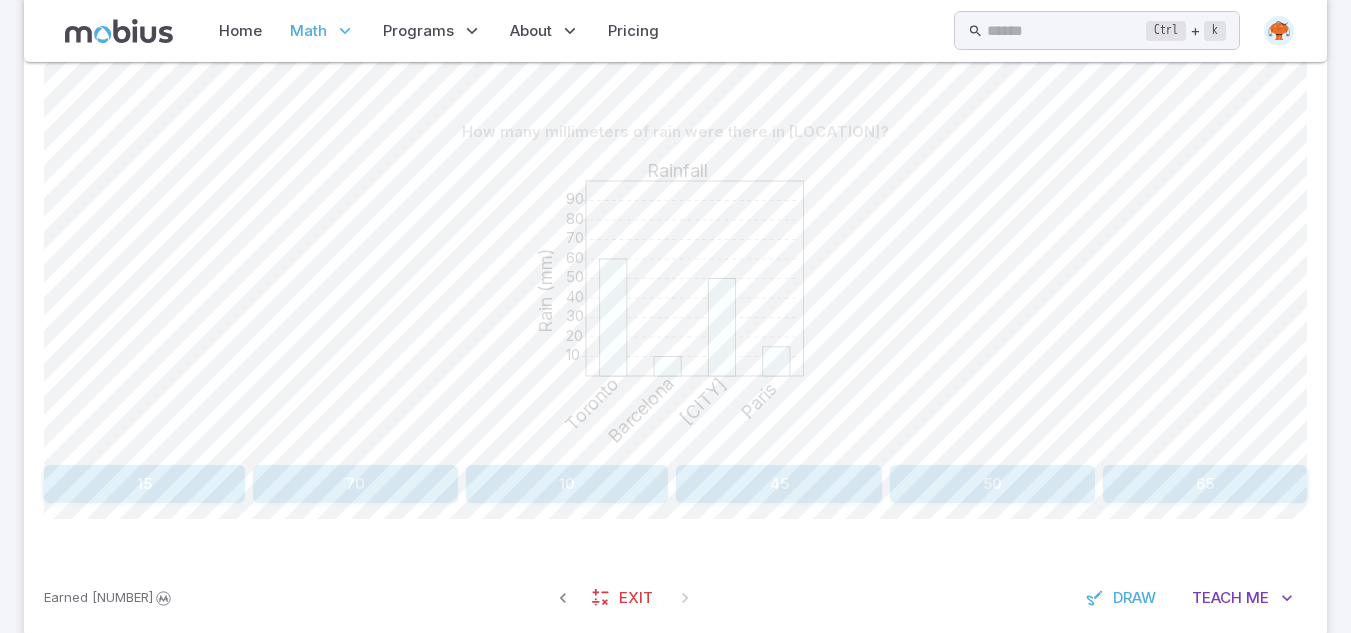 click on "50" at bounding box center (992, 484) 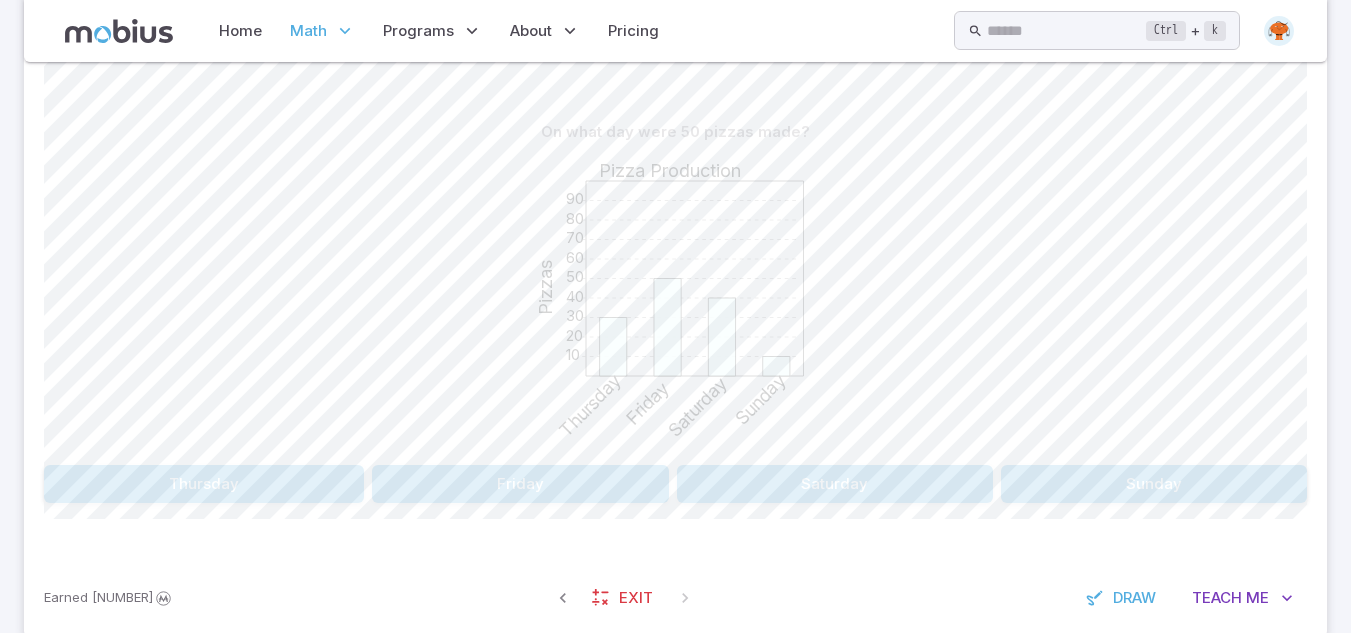click on "Friday" at bounding box center (520, 484) 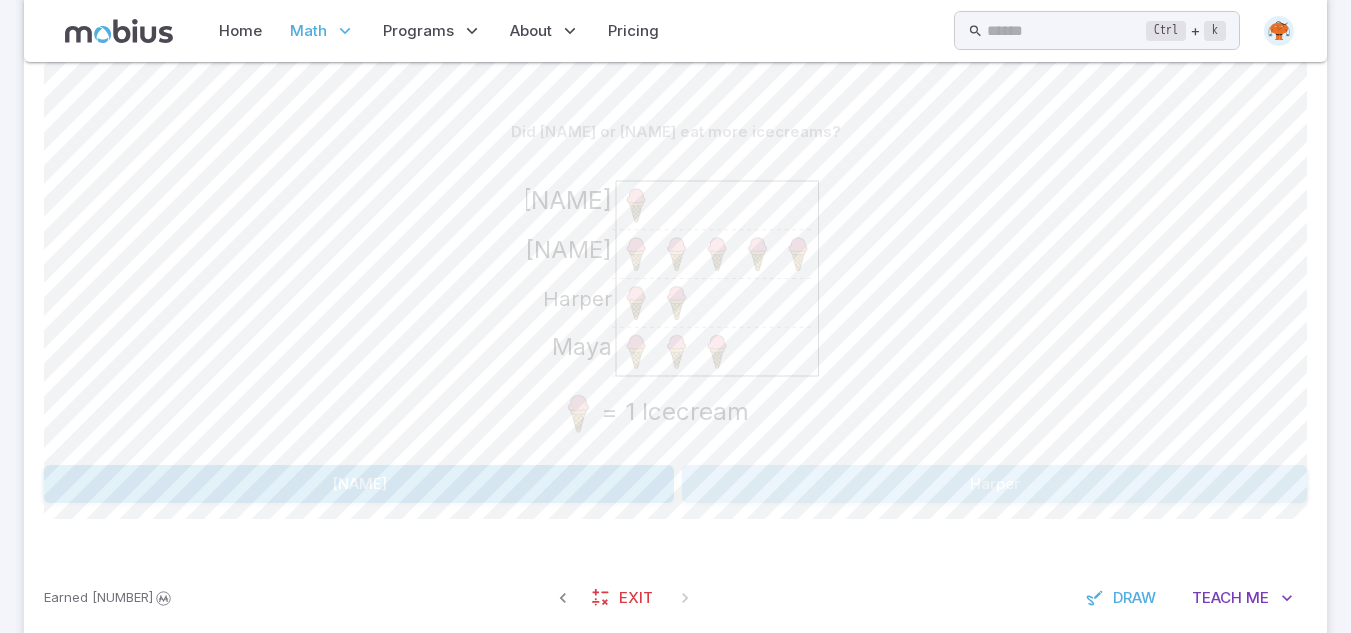 click on "Harper" at bounding box center (994, 484) 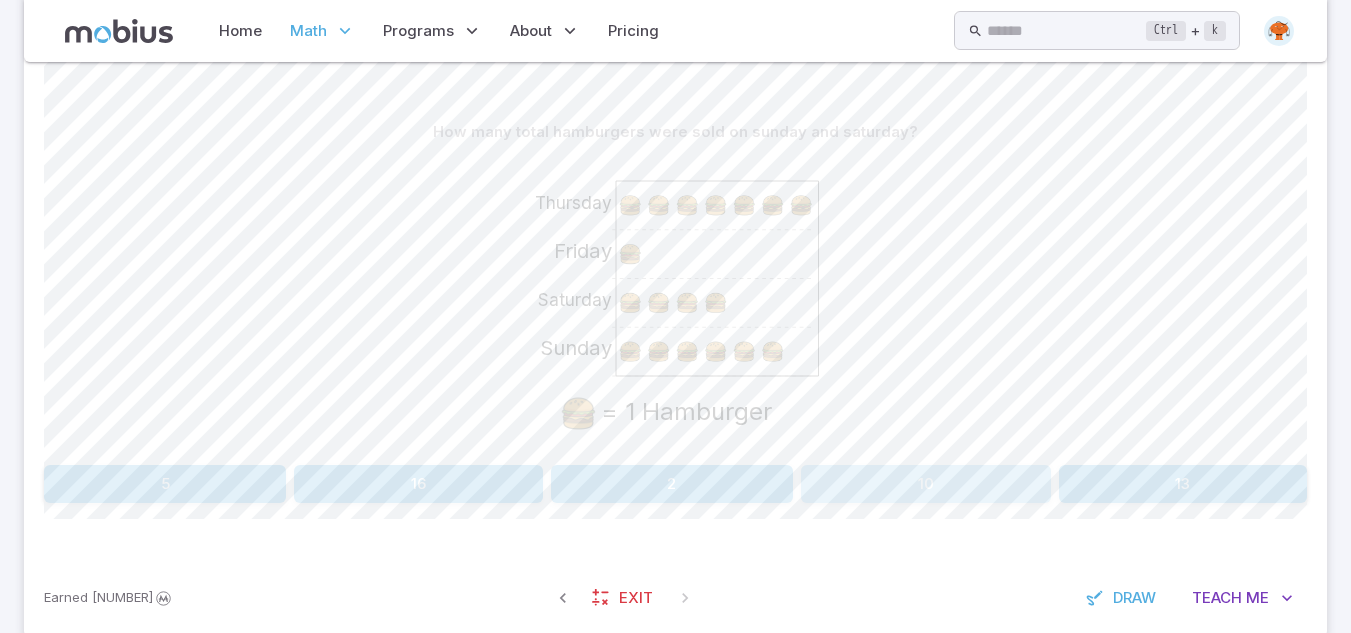 click on "10" at bounding box center [925, 484] 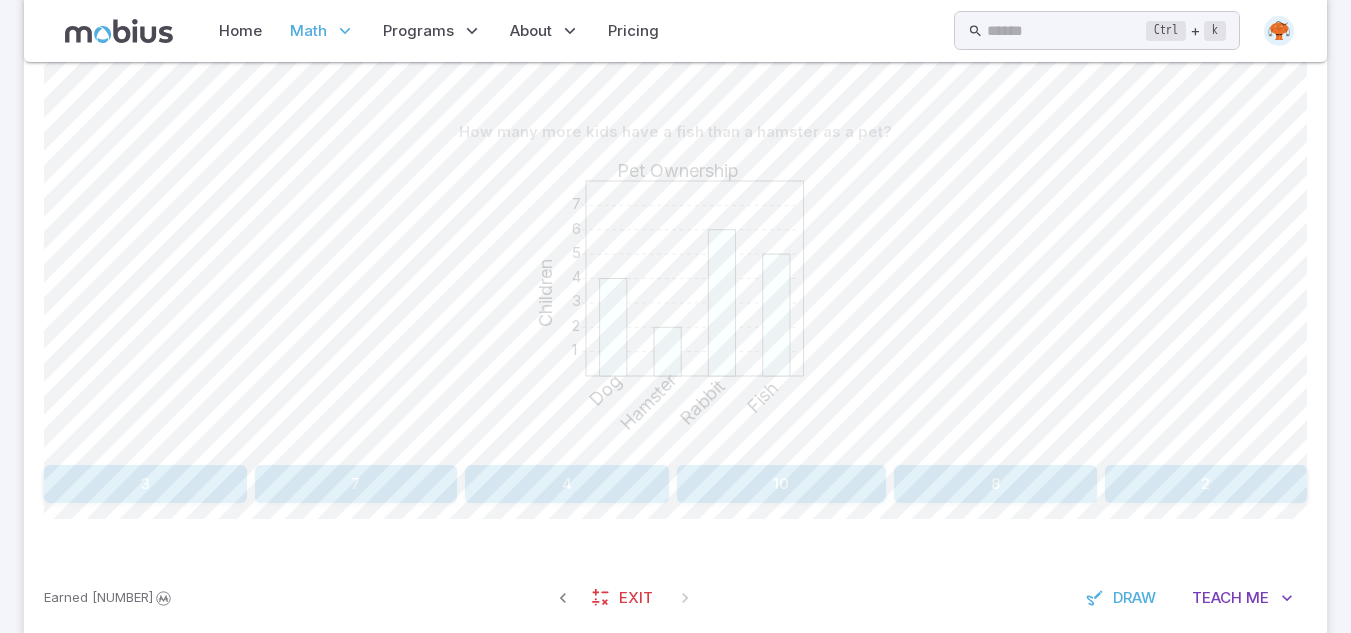 click on "1 2 3 4 5 6 7 Pet Ownership Children Dog Hamster Rabbit Fish" at bounding box center (675, 304) 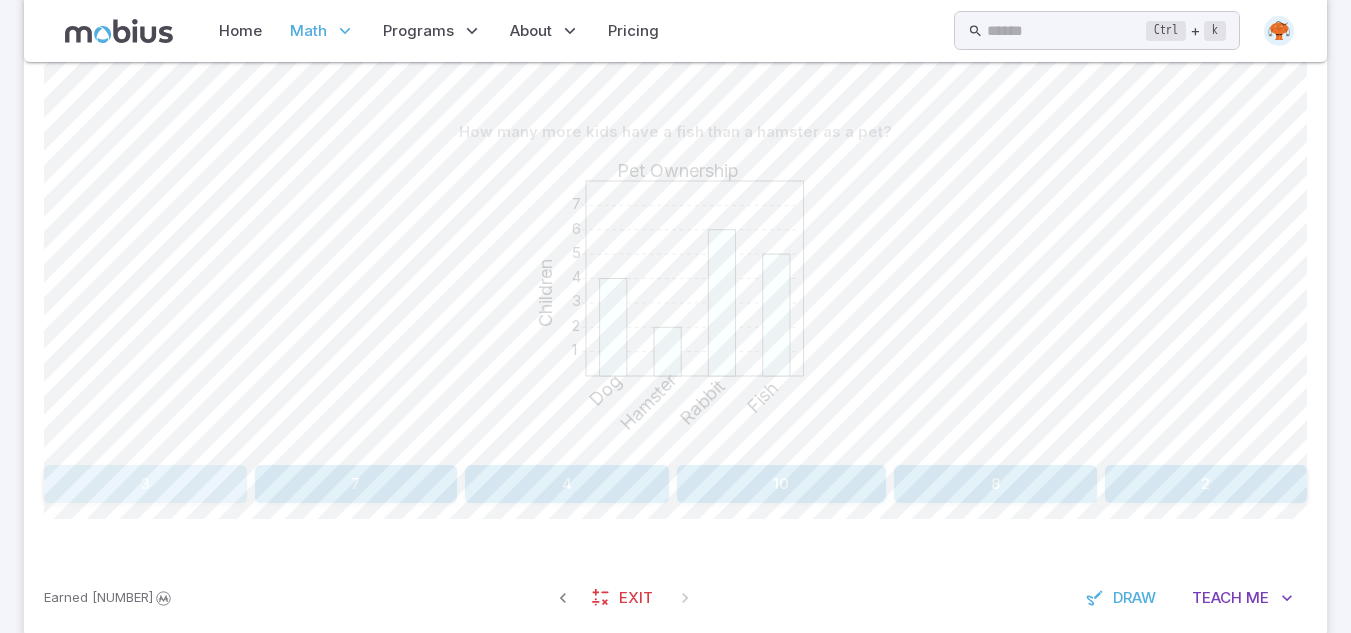 click on "3" at bounding box center (145, 484) 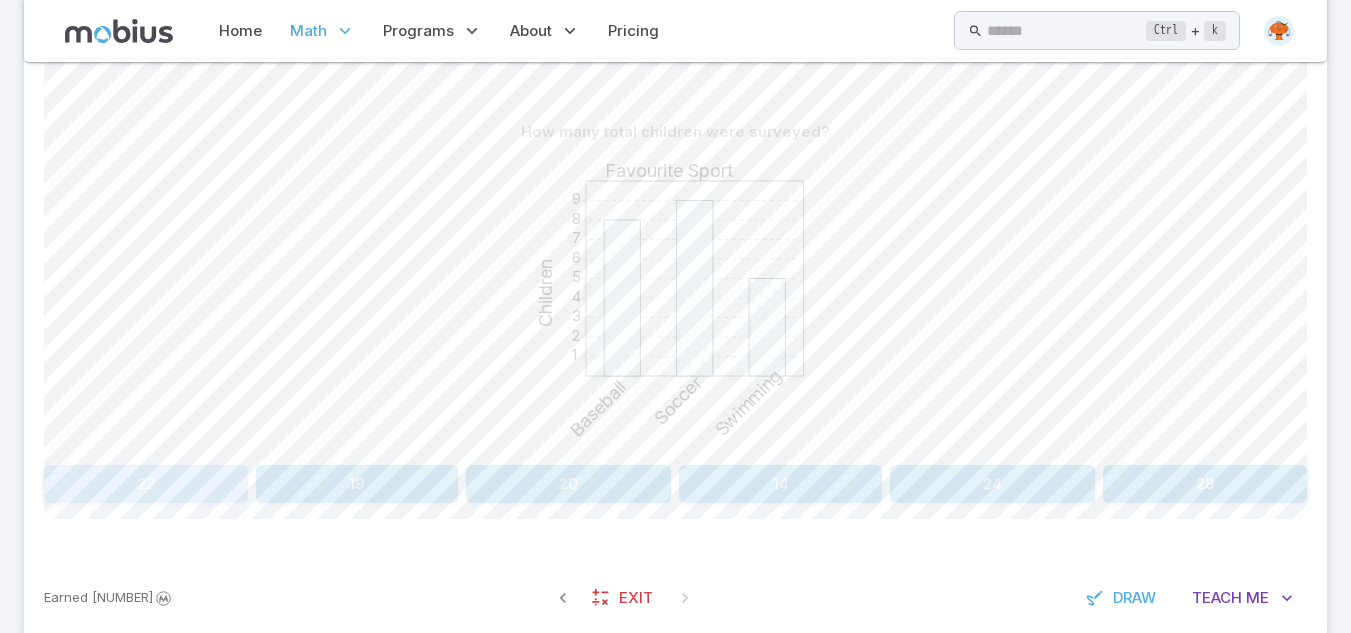 click on "22" at bounding box center [146, 484] 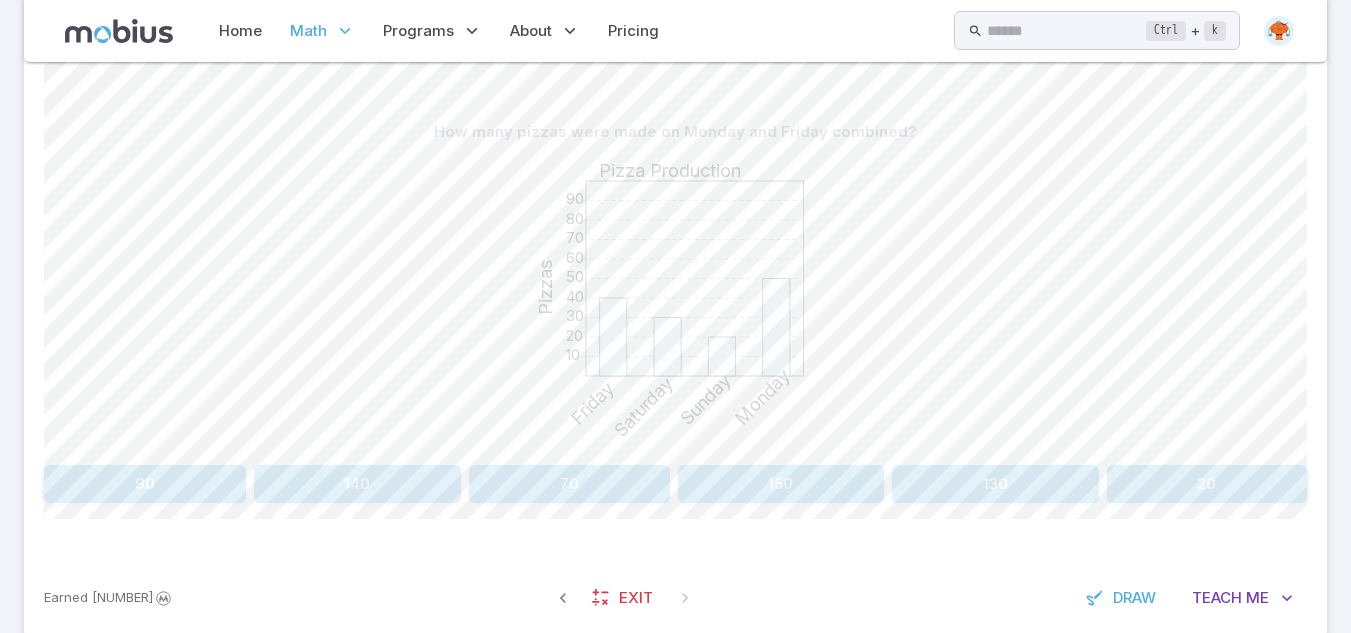click on "90" at bounding box center (145, 484) 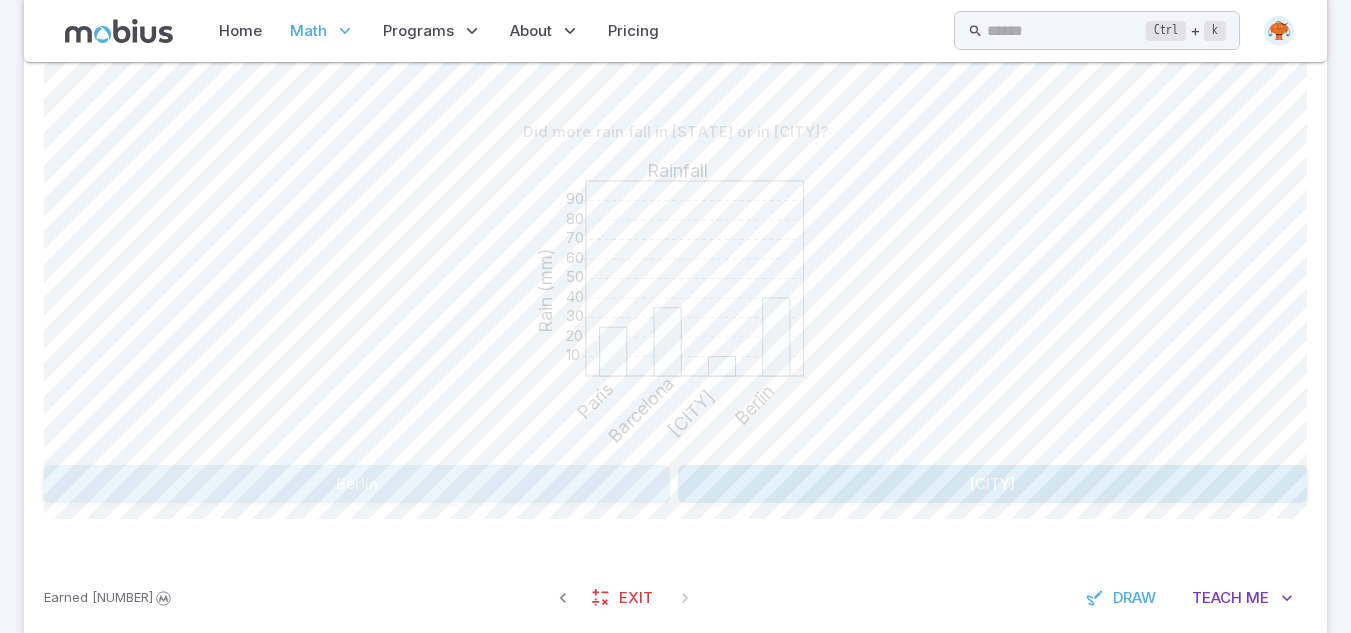 click on "Berlin" at bounding box center (357, 484) 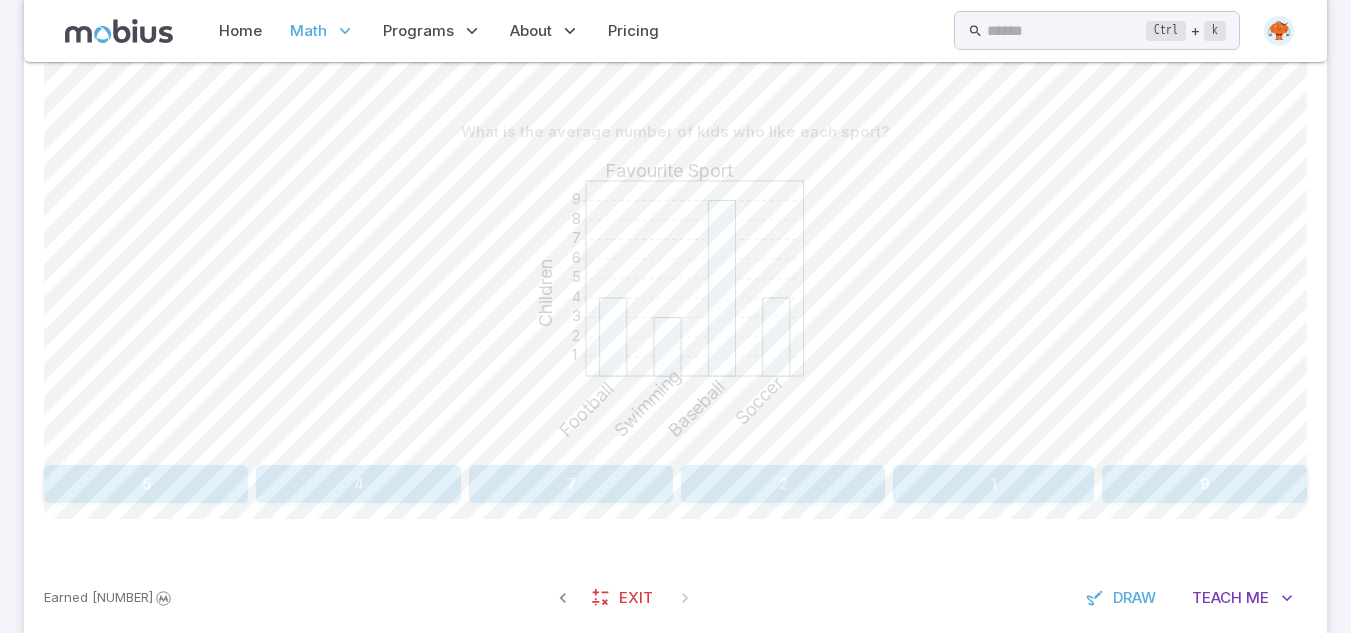 click on "4" at bounding box center [358, 484] 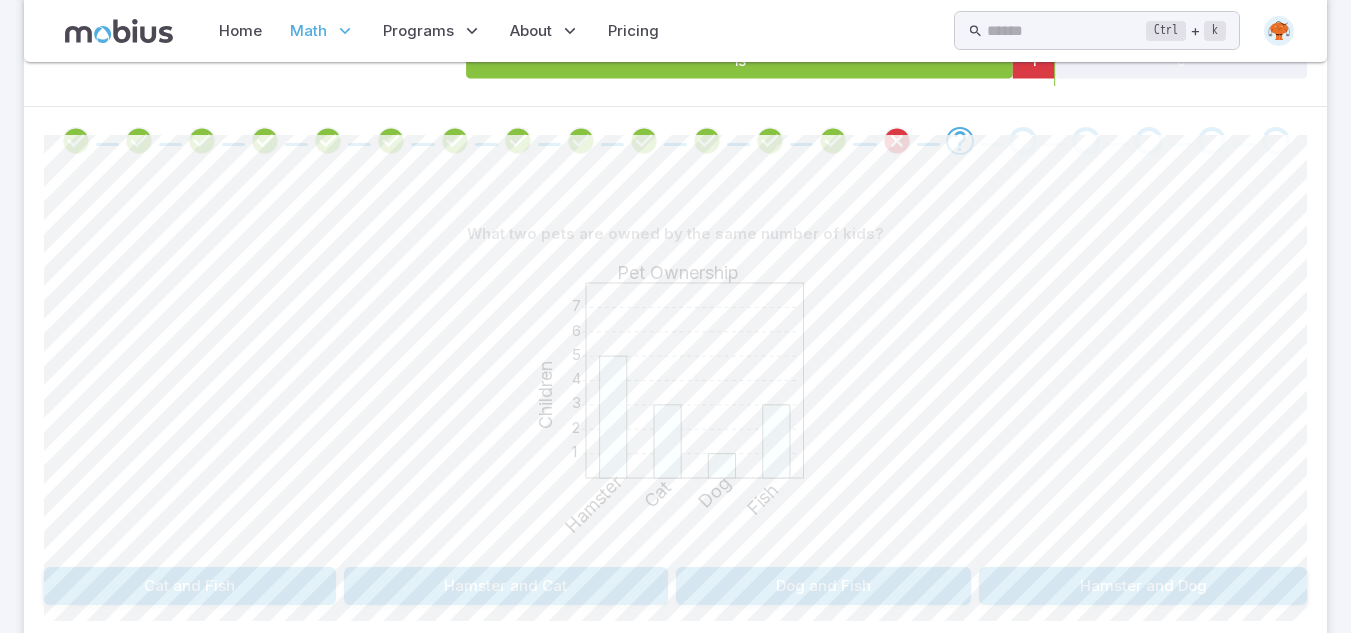 scroll, scrollTop: 514, scrollLeft: 0, axis: vertical 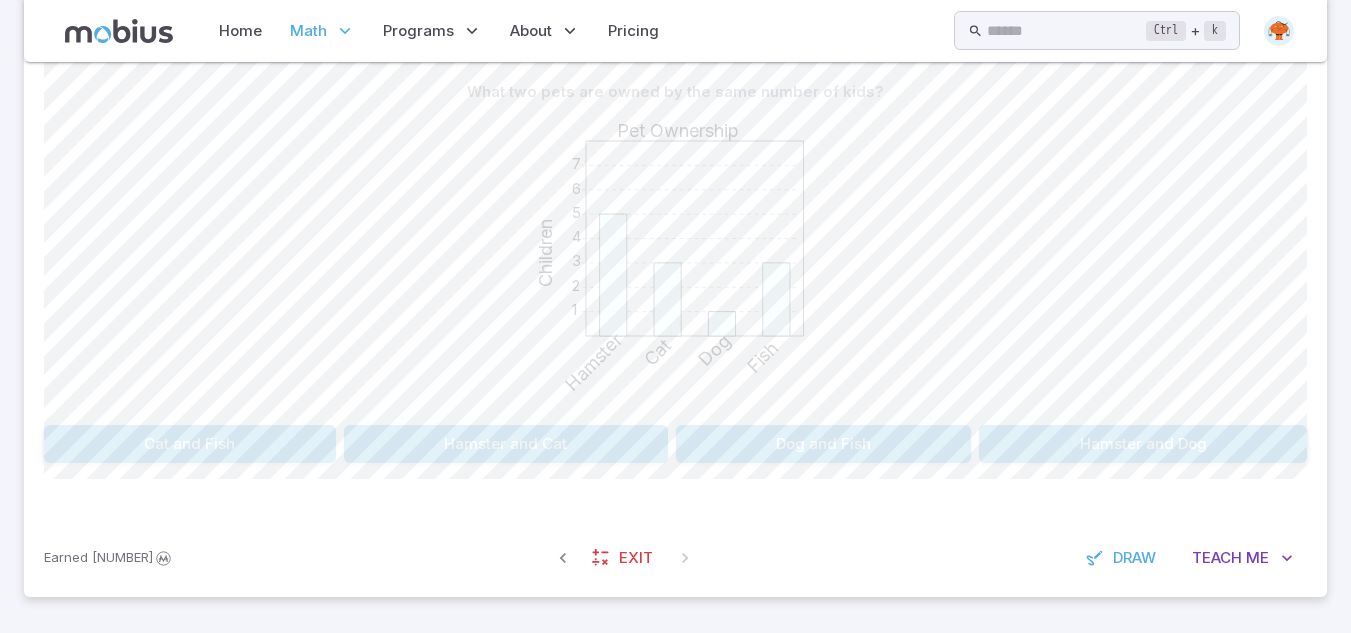 click on "Earned  51,200 Exit Draw Teach Me" at bounding box center [675, 558] 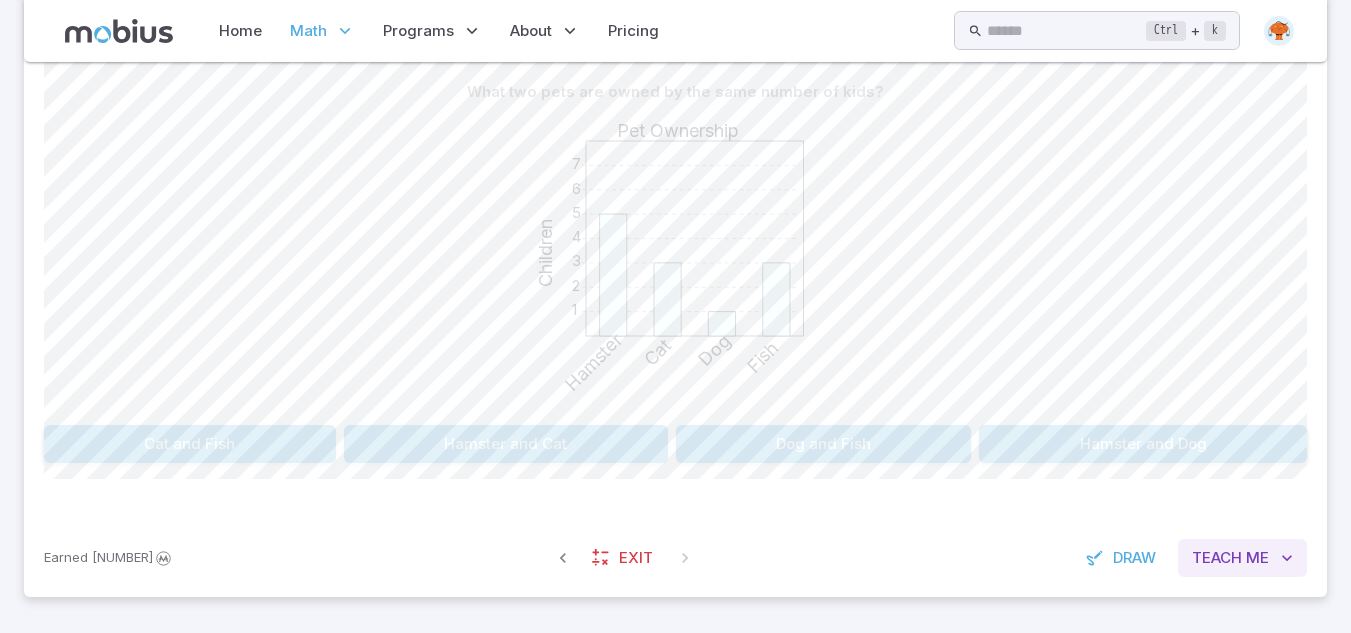 click on "Teach" at bounding box center [1217, 558] 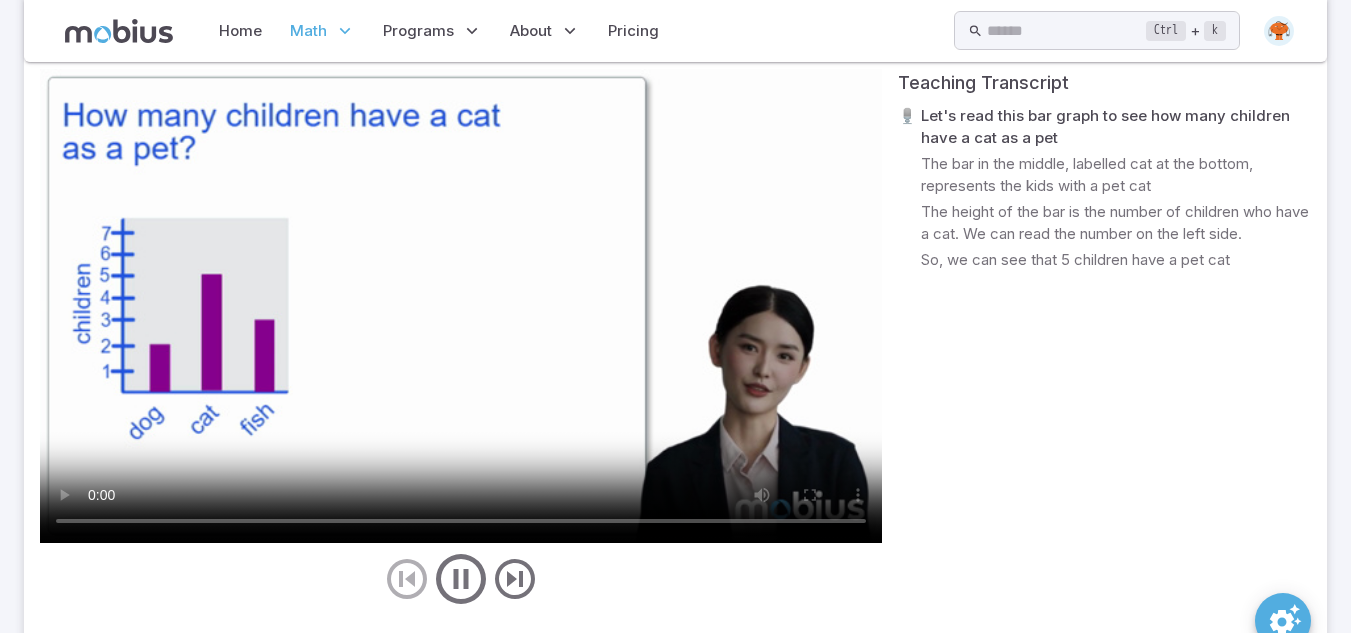 scroll, scrollTop: 1135, scrollLeft: 0, axis: vertical 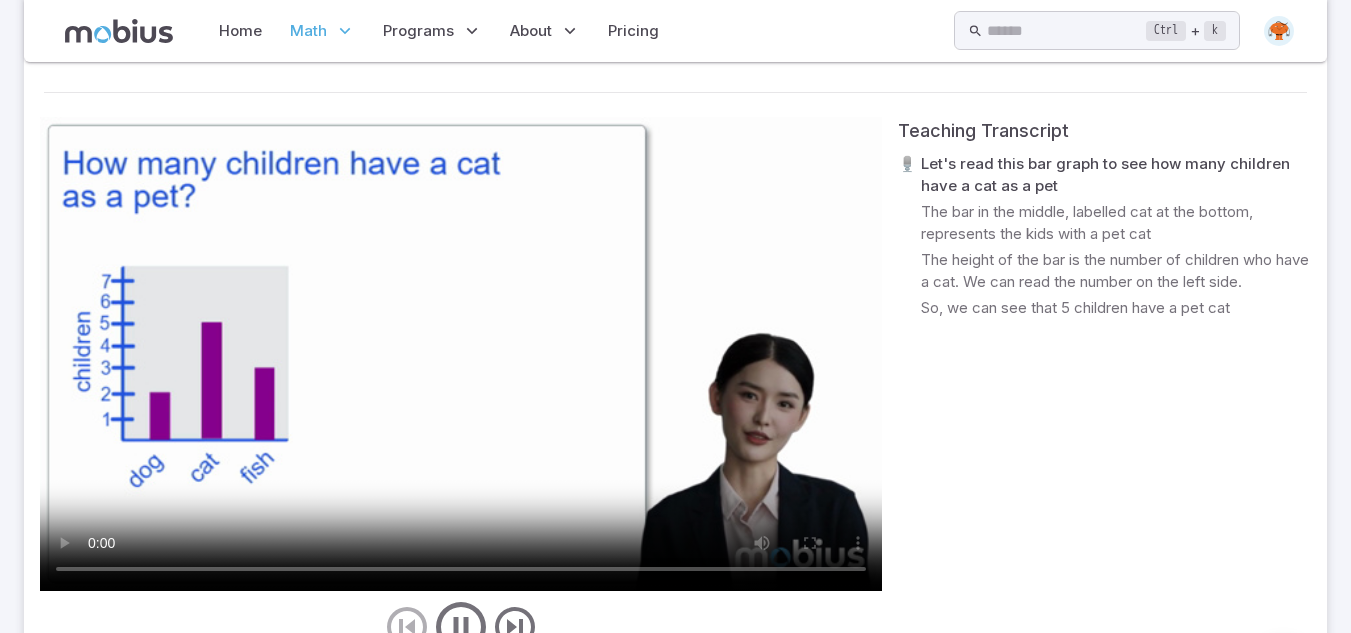 type 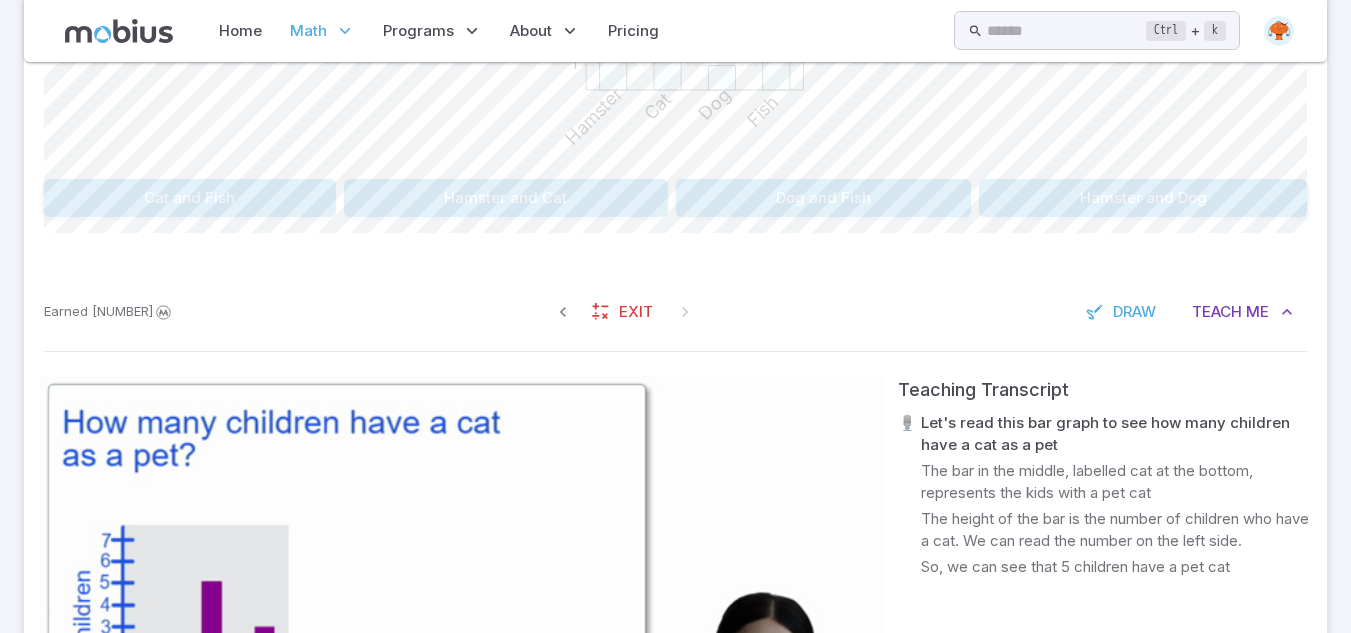scroll, scrollTop: 659, scrollLeft: 0, axis: vertical 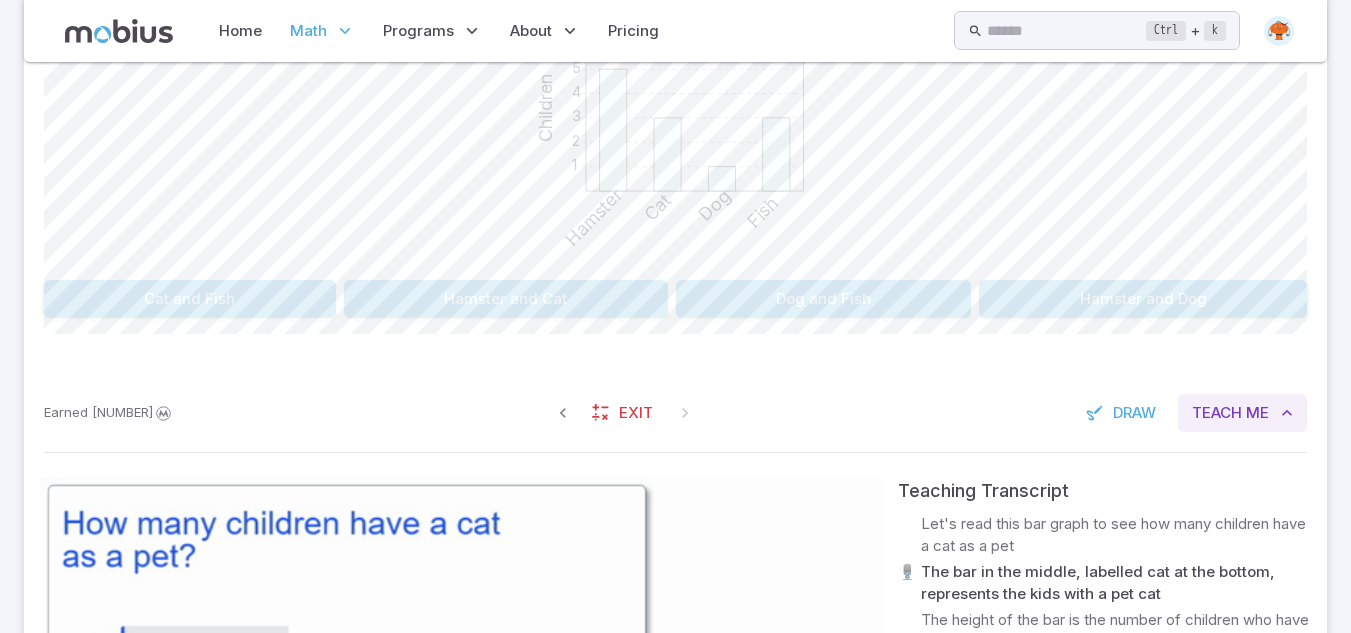 click on "Teach" at bounding box center (1217, 413) 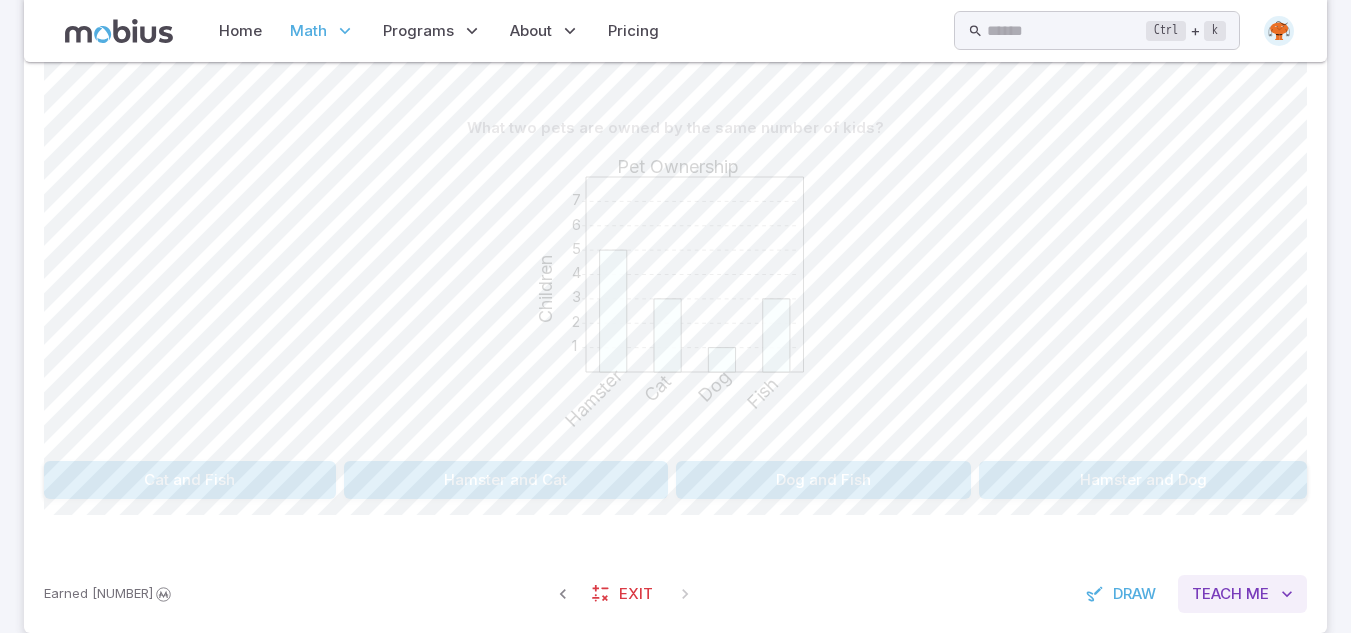 scroll, scrollTop: 474, scrollLeft: 0, axis: vertical 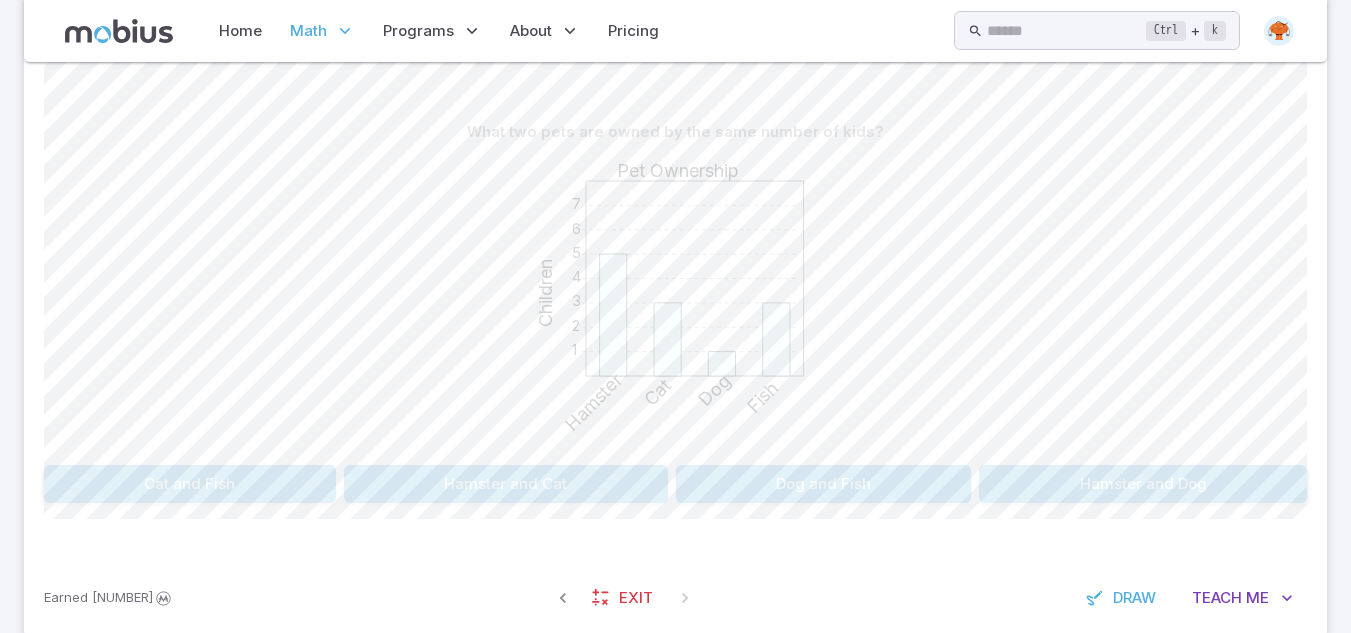 click on "Cat and Fish" at bounding box center [190, 484] 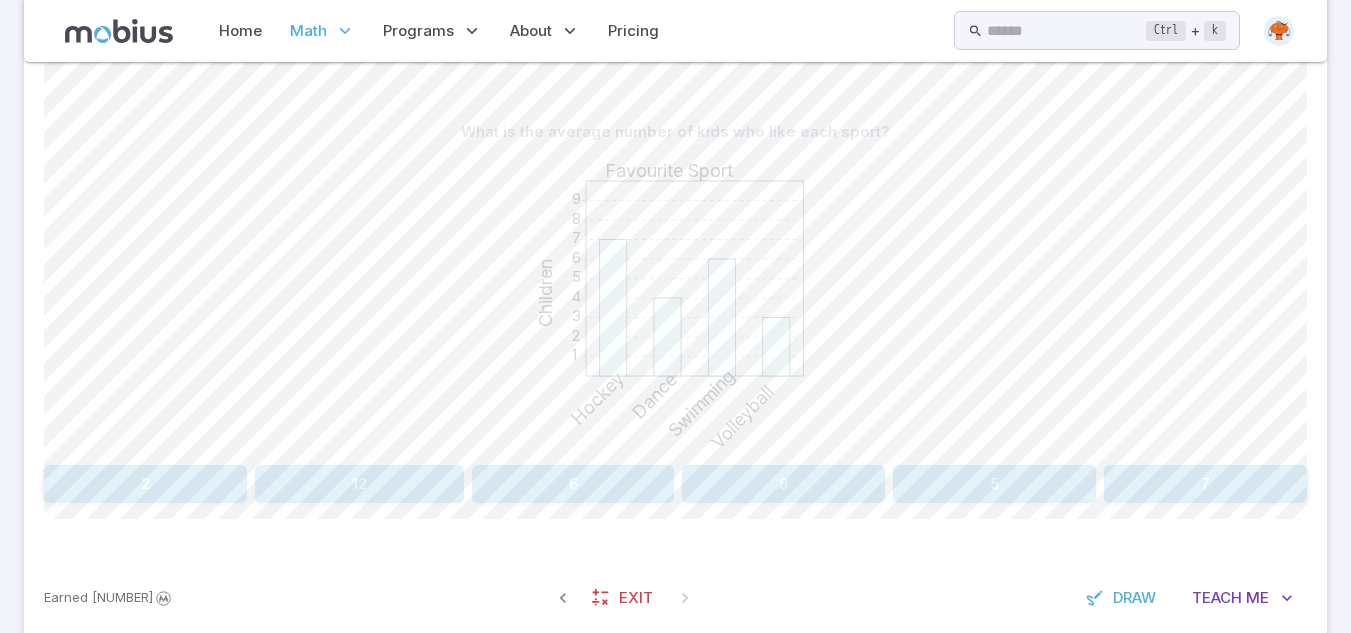 click 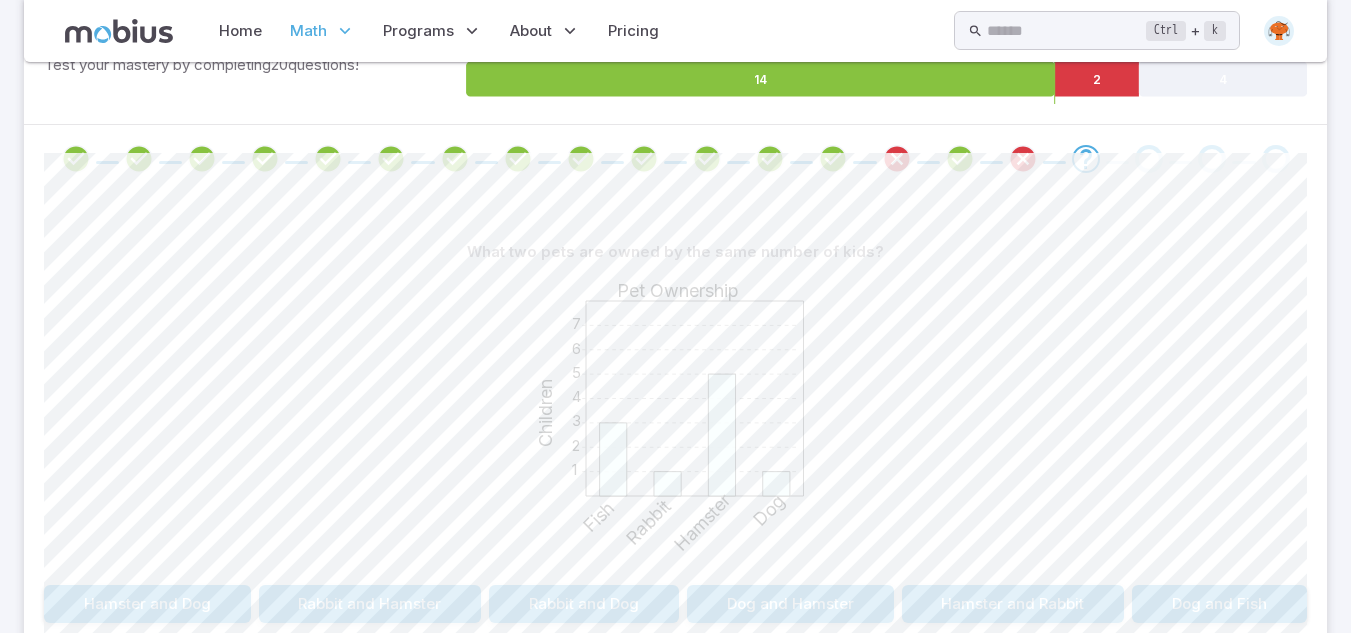 scroll, scrollTop: 394, scrollLeft: 0, axis: vertical 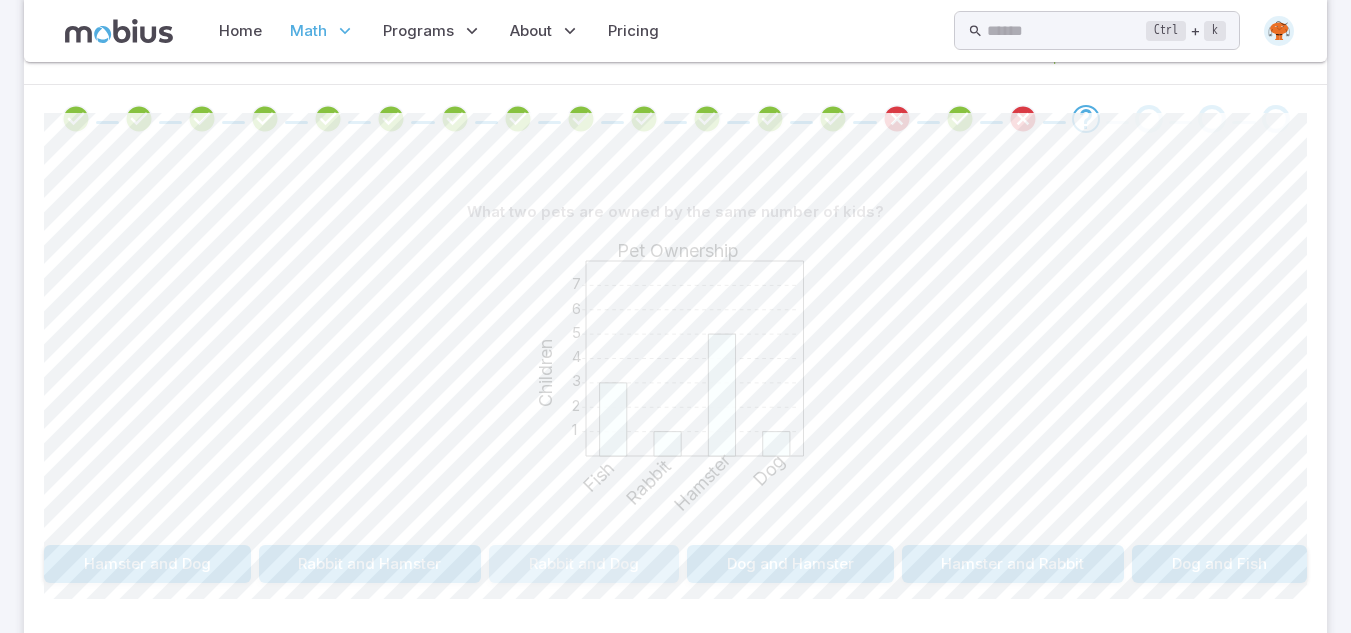 click on "Rabbit and Dog" at bounding box center [584, 564] 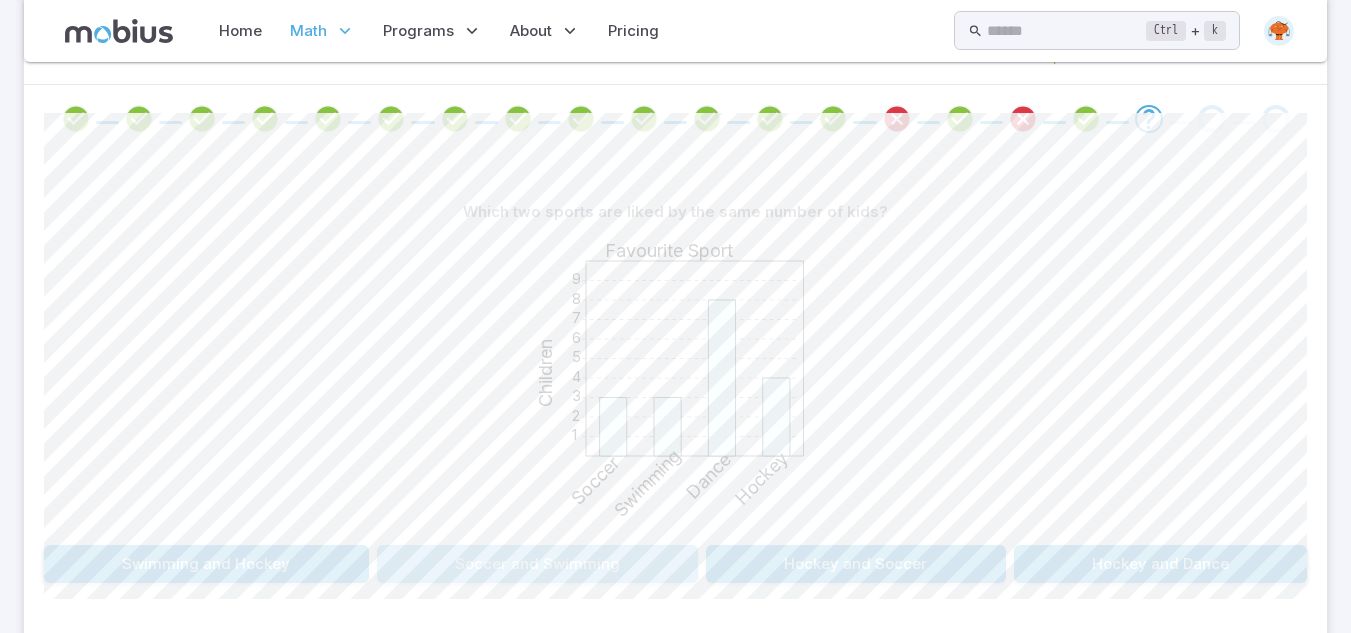 click on "Soccer and Swimming" at bounding box center (538, 564) 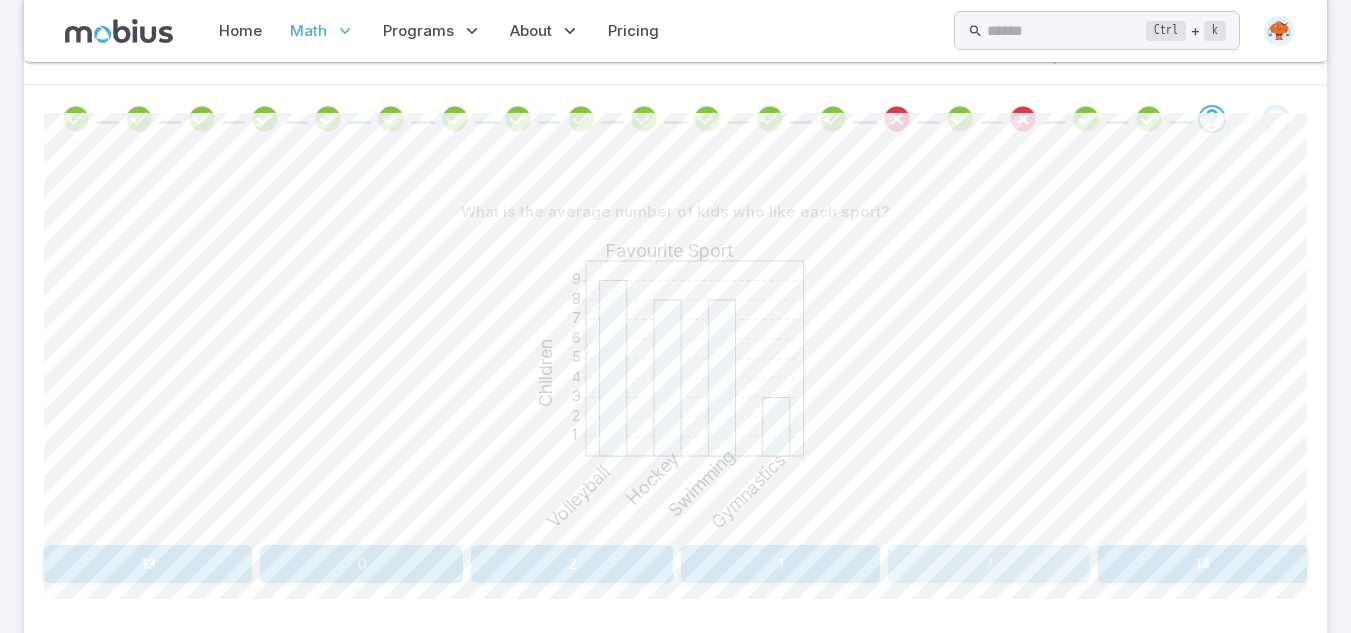click on "7" at bounding box center (989, 564) 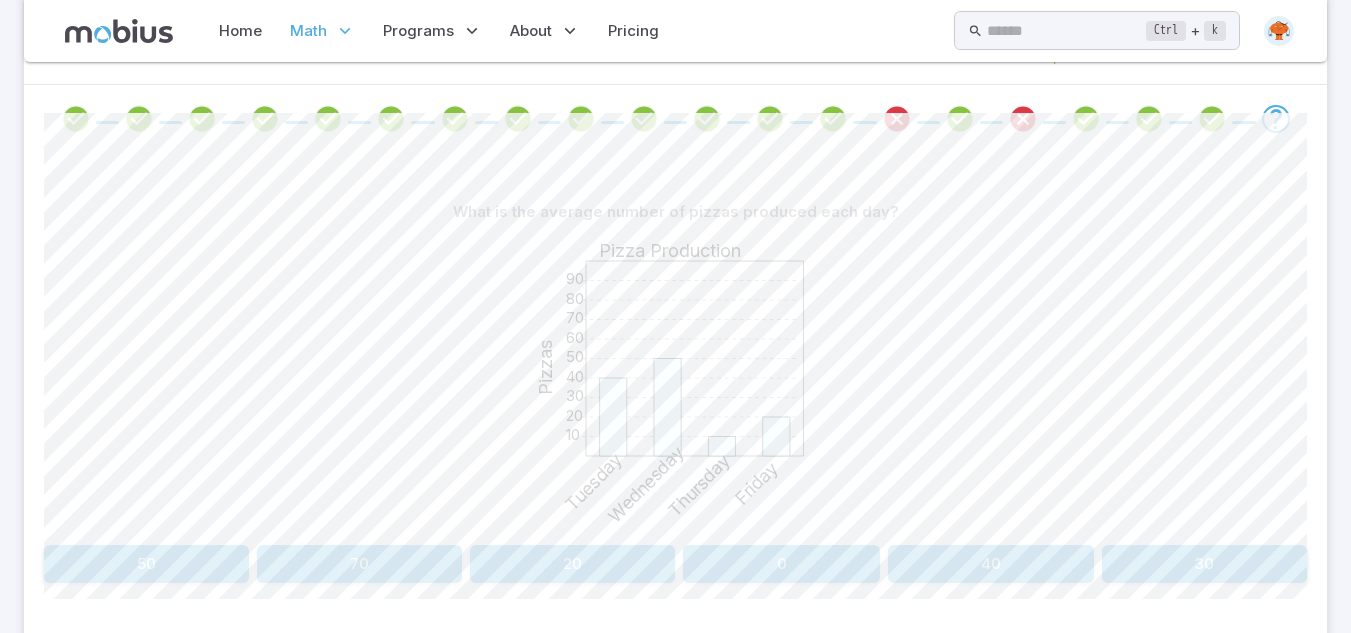 click on "30" at bounding box center (1204, 564) 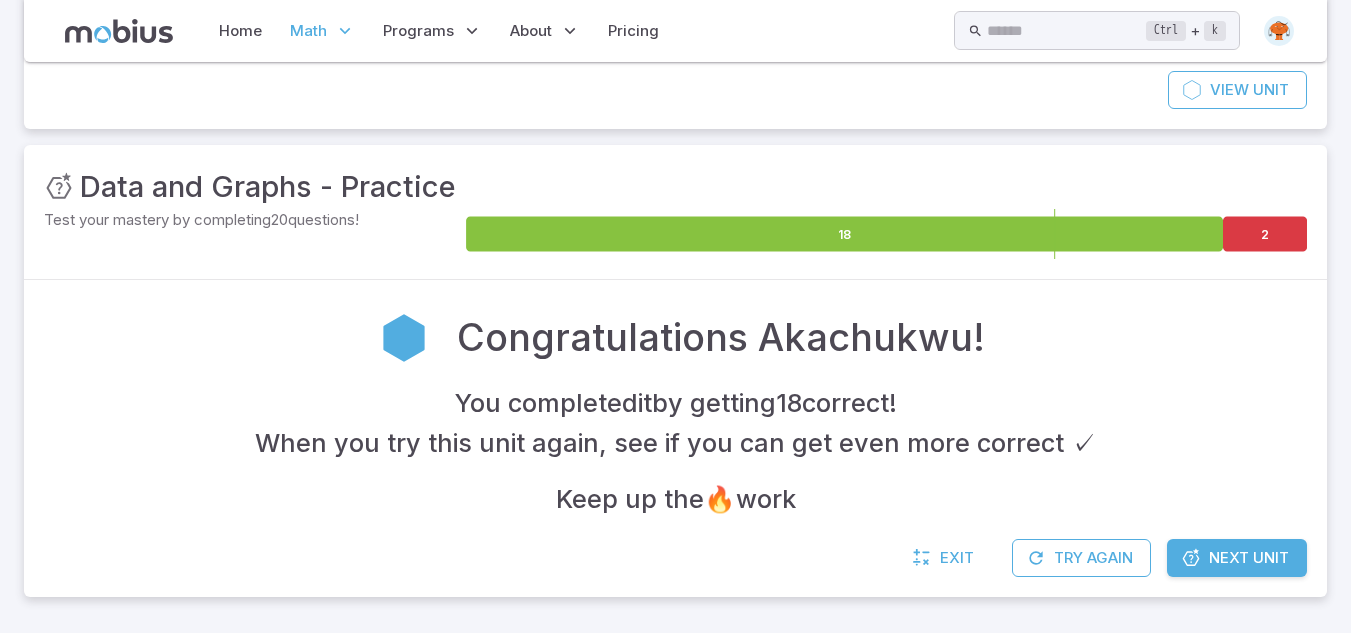 scroll, scrollTop: 199, scrollLeft: 0, axis: vertical 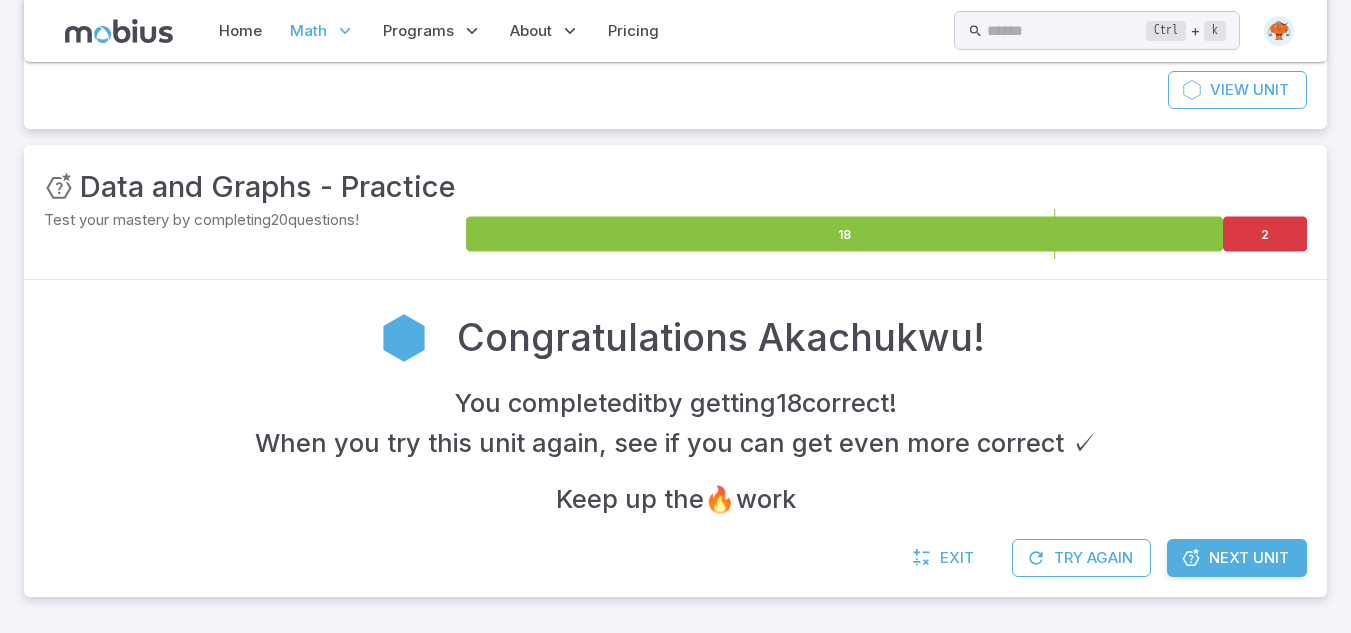 click on "Next Unit" at bounding box center (1249, 558) 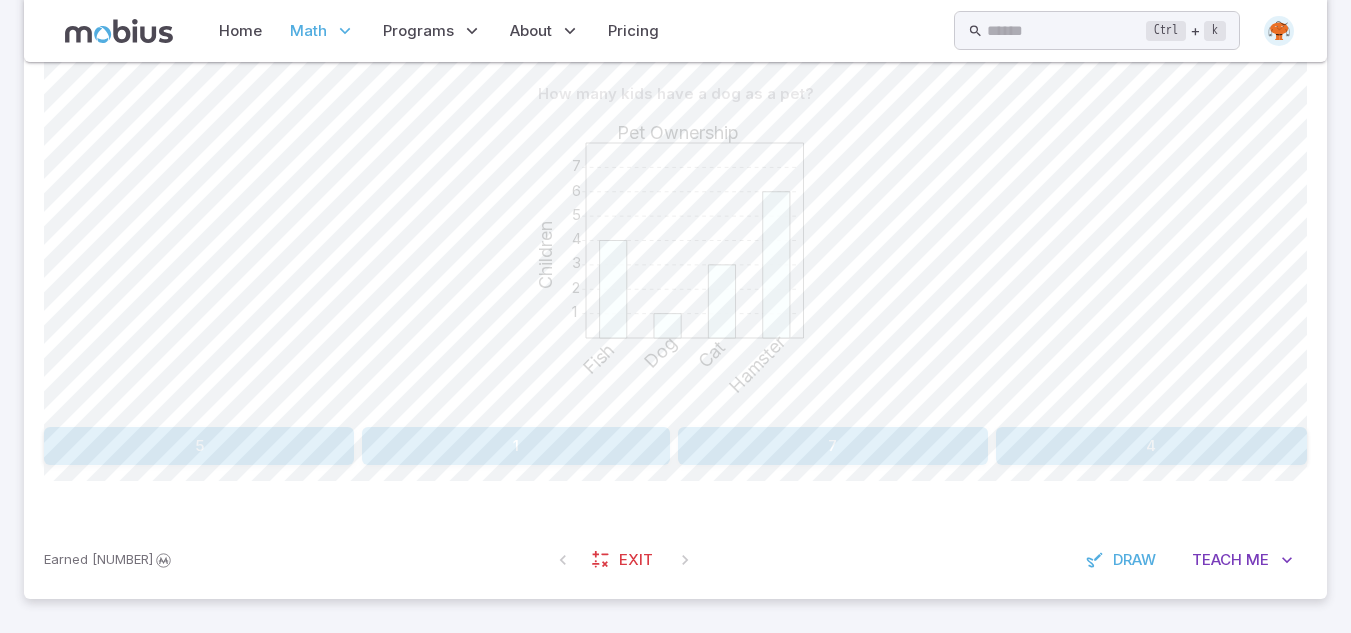 scroll, scrollTop: 514, scrollLeft: 0, axis: vertical 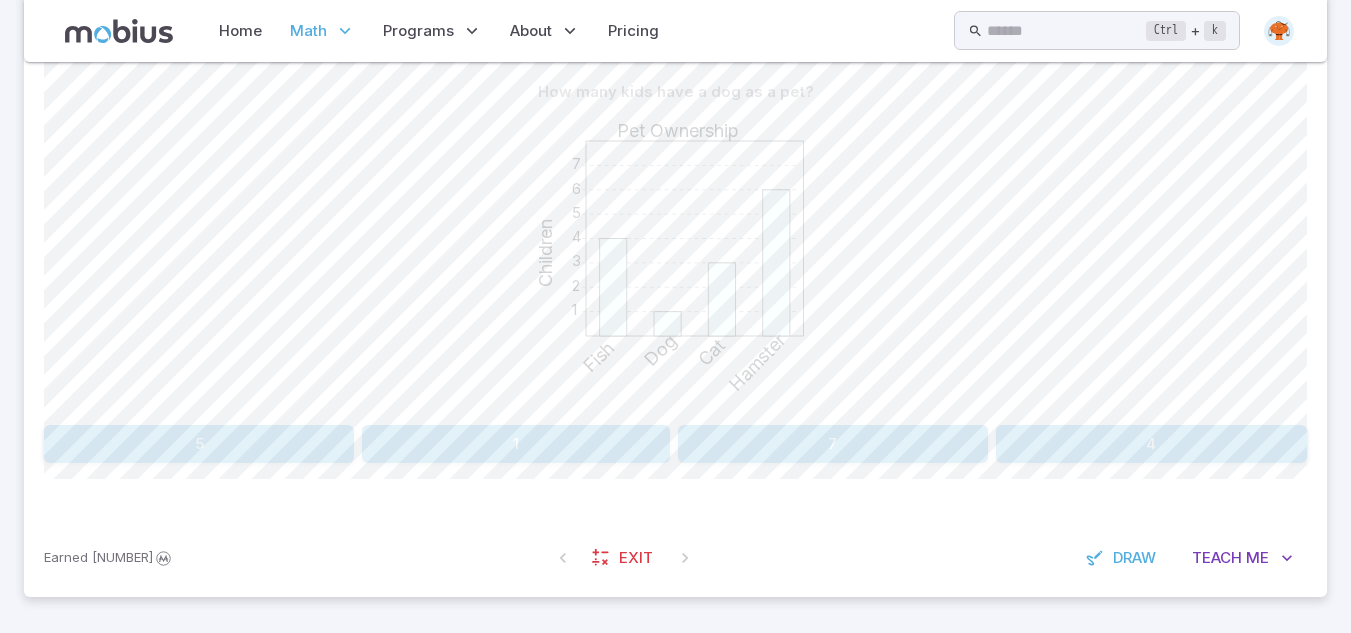 click on "1" at bounding box center (515, 444) 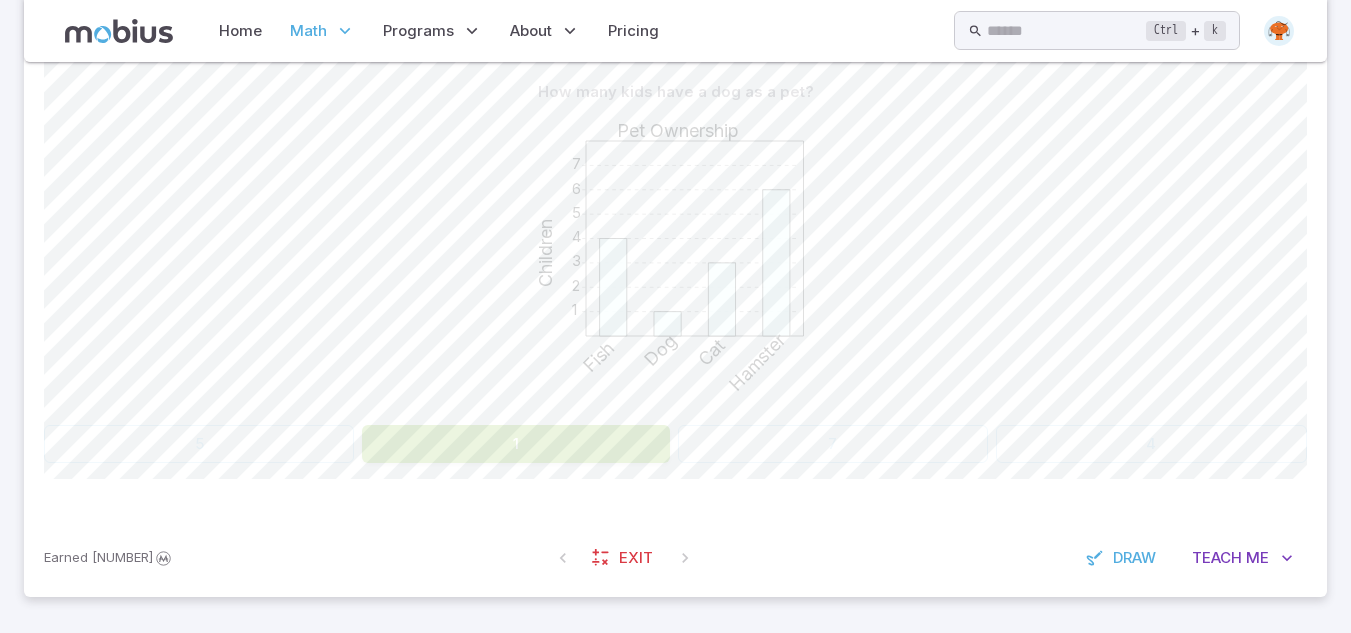 scroll, scrollTop: 268, scrollLeft: 0, axis: vertical 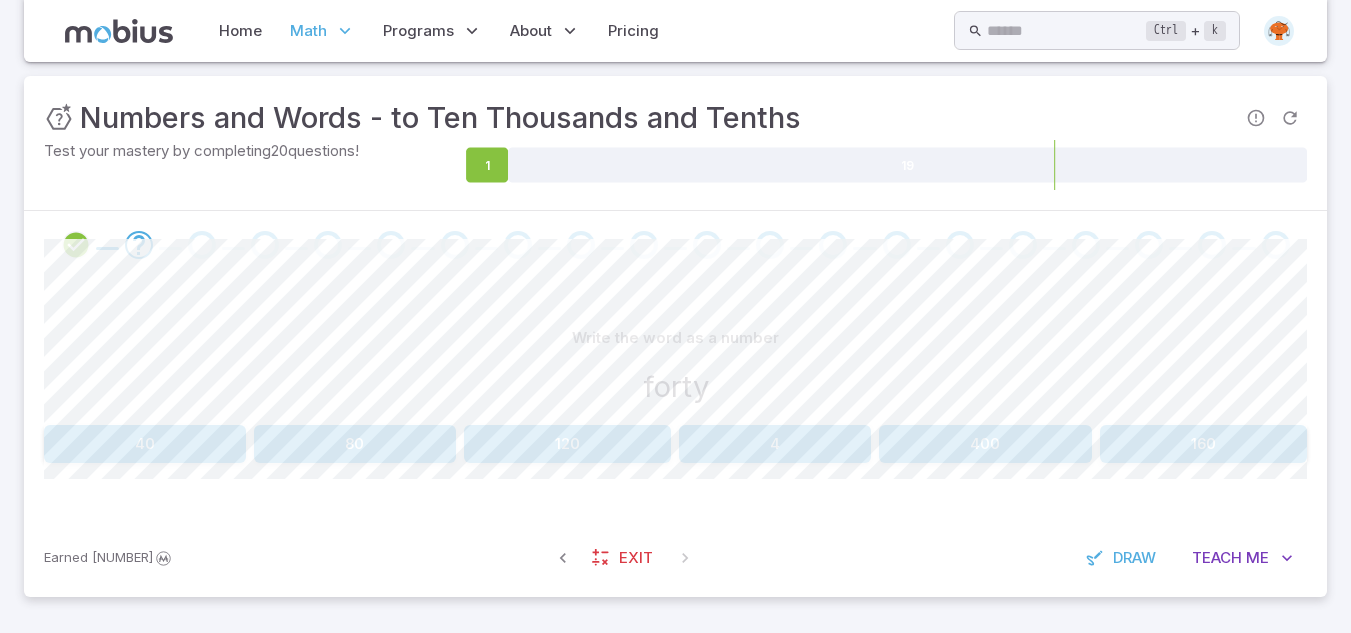 click on "120" at bounding box center (567, 444) 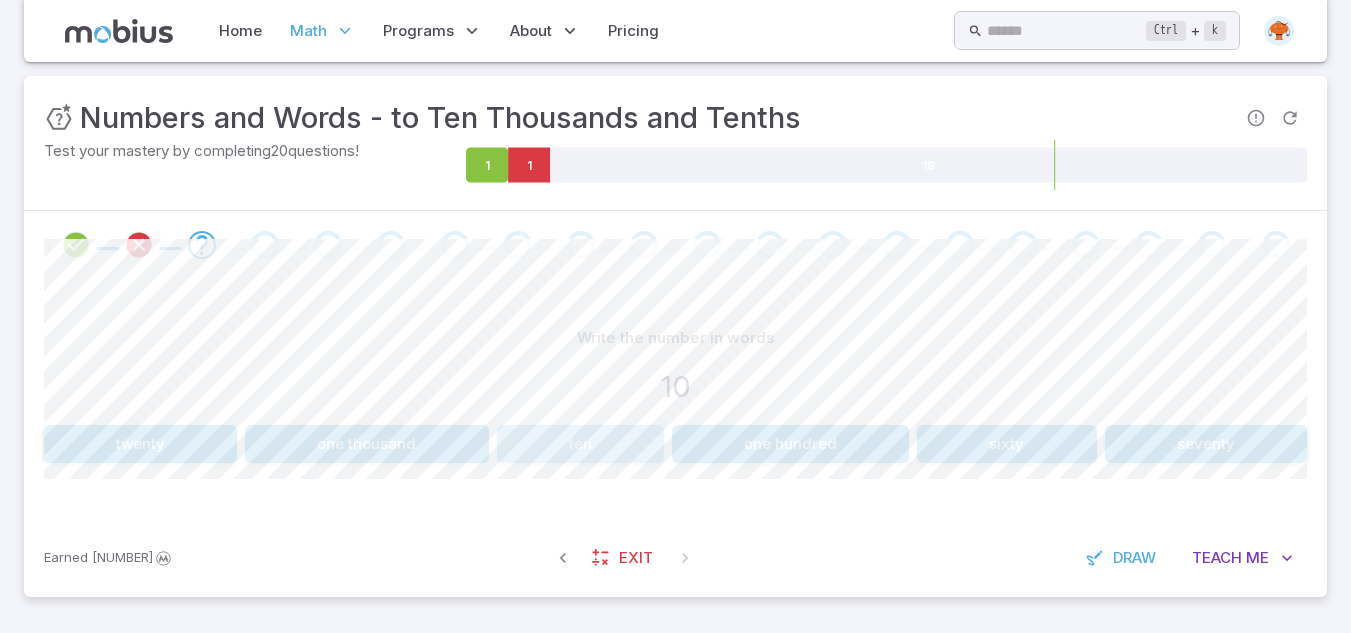 click on "ten" at bounding box center [580, 444] 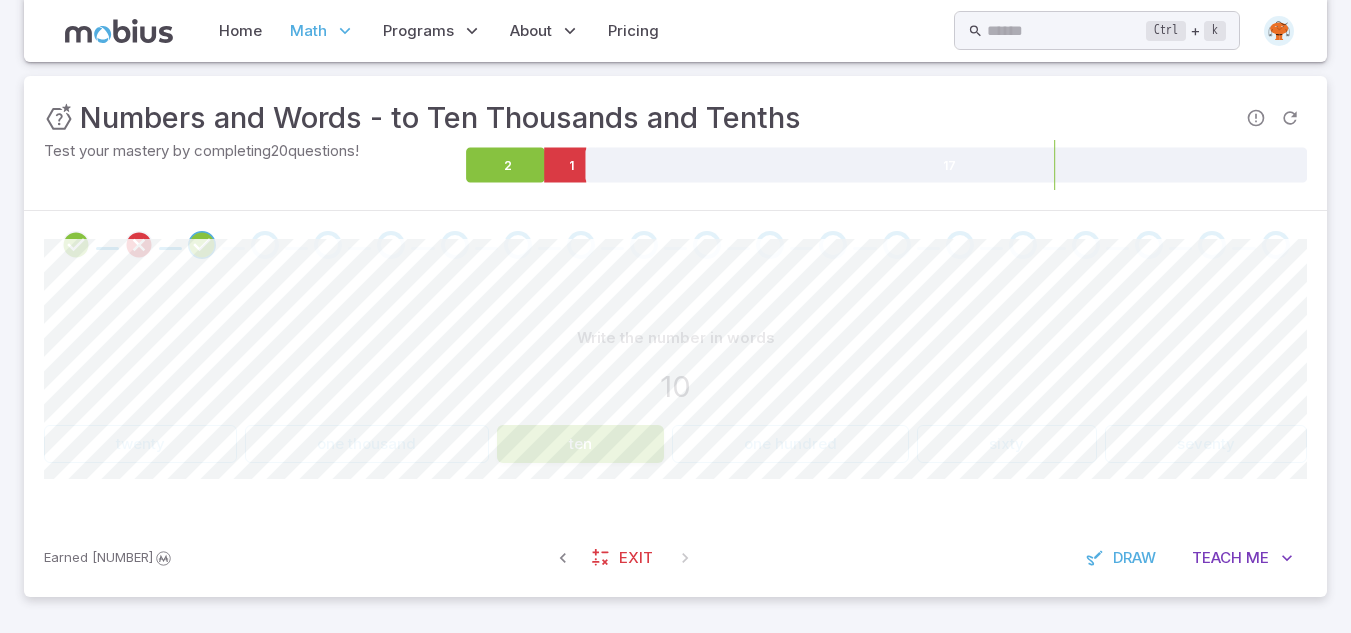 scroll, scrollTop: 254, scrollLeft: 0, axis: vertical 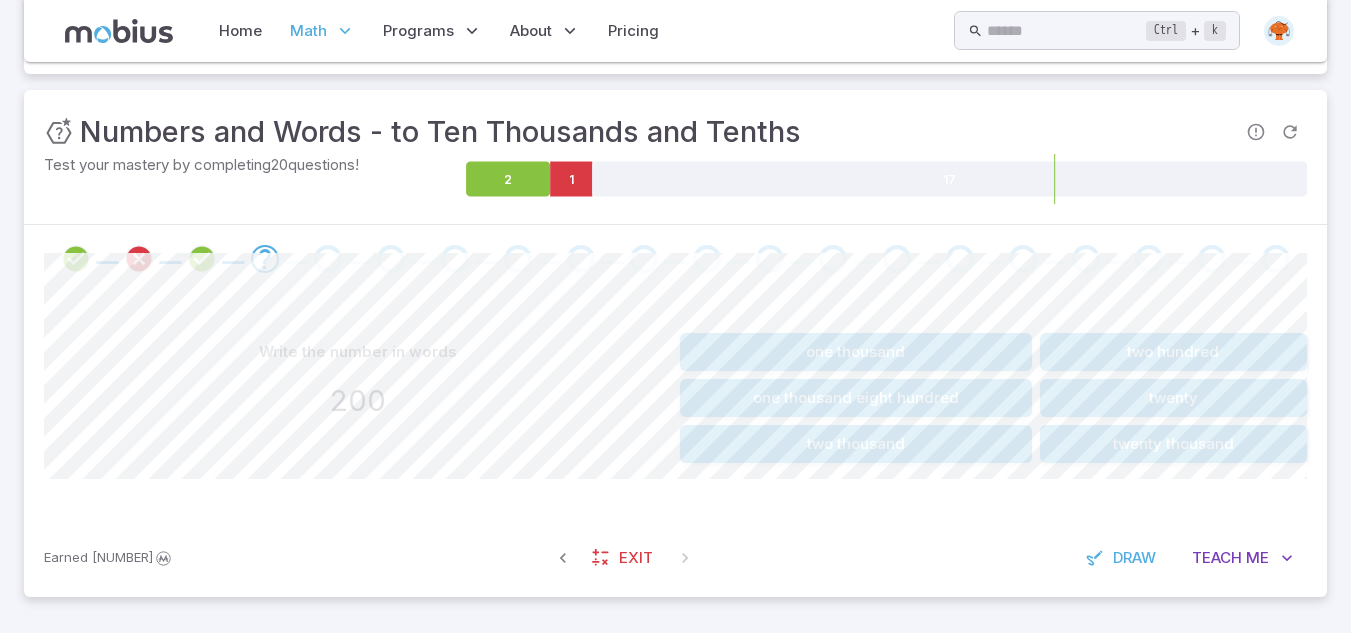 drag, startPoint x: 789, startPoint y: 423, endPoint x: 852, endPoint y: 507, distance: 105 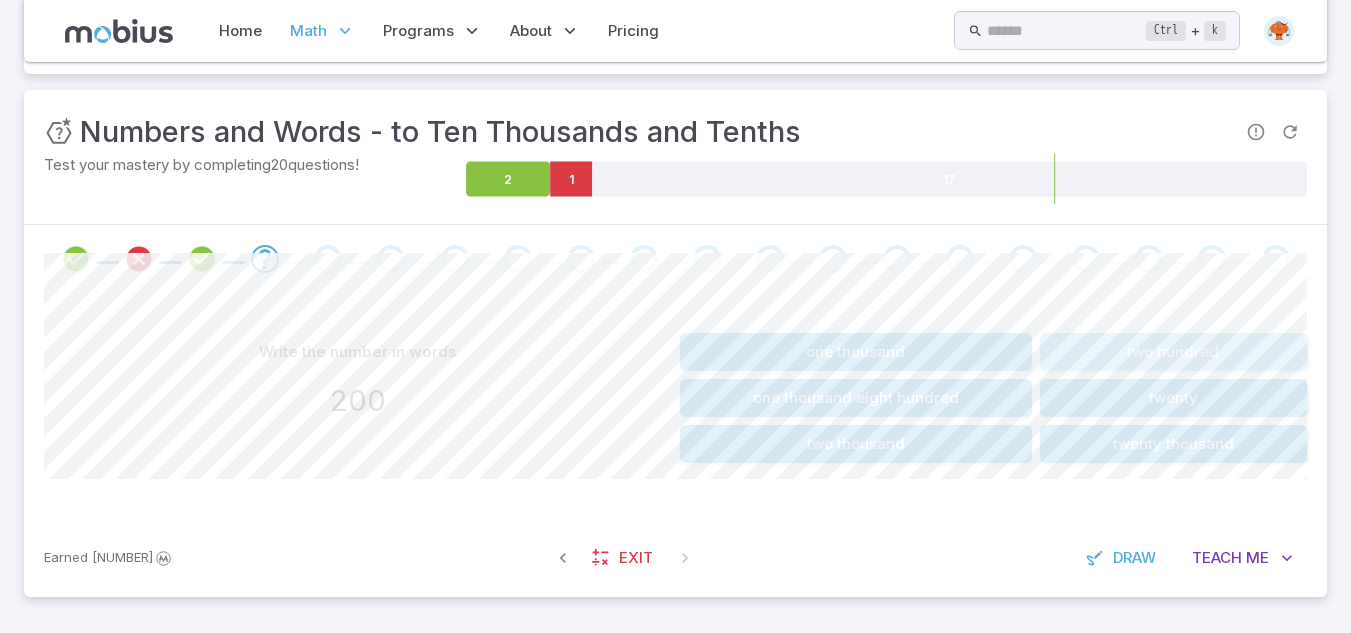 click on "two hundred" at bounding box center [1173, 352] 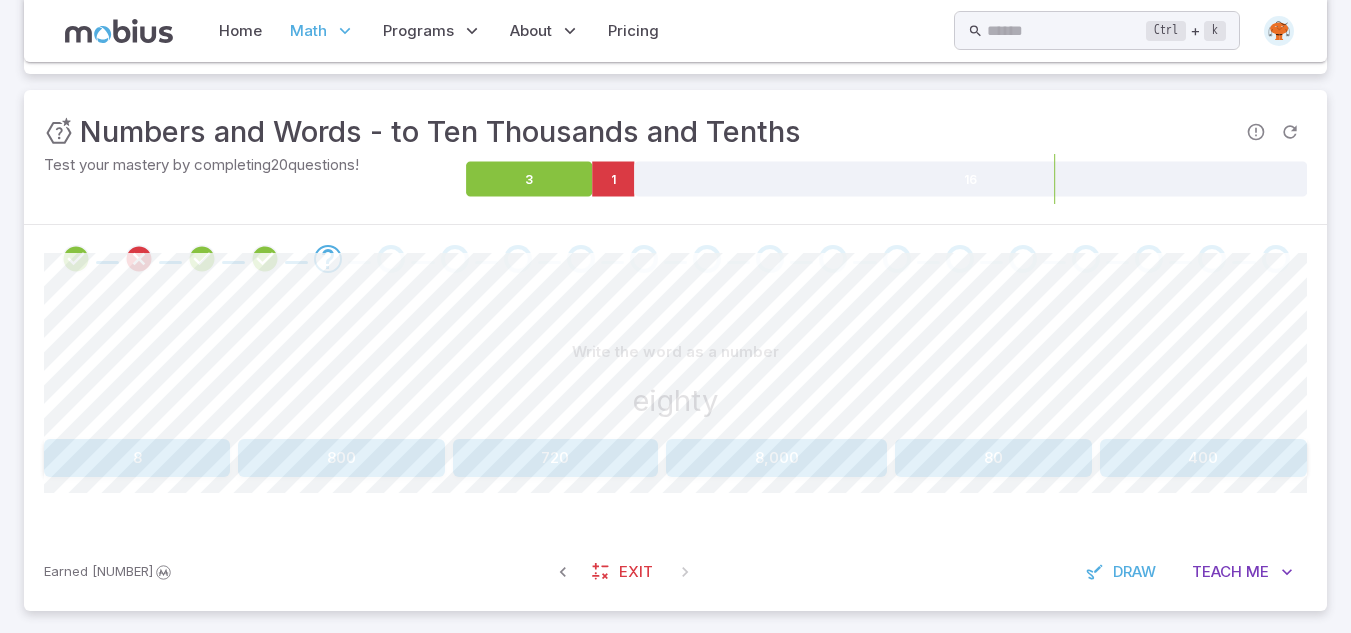 click on "80" at bounding box center [993, 458] 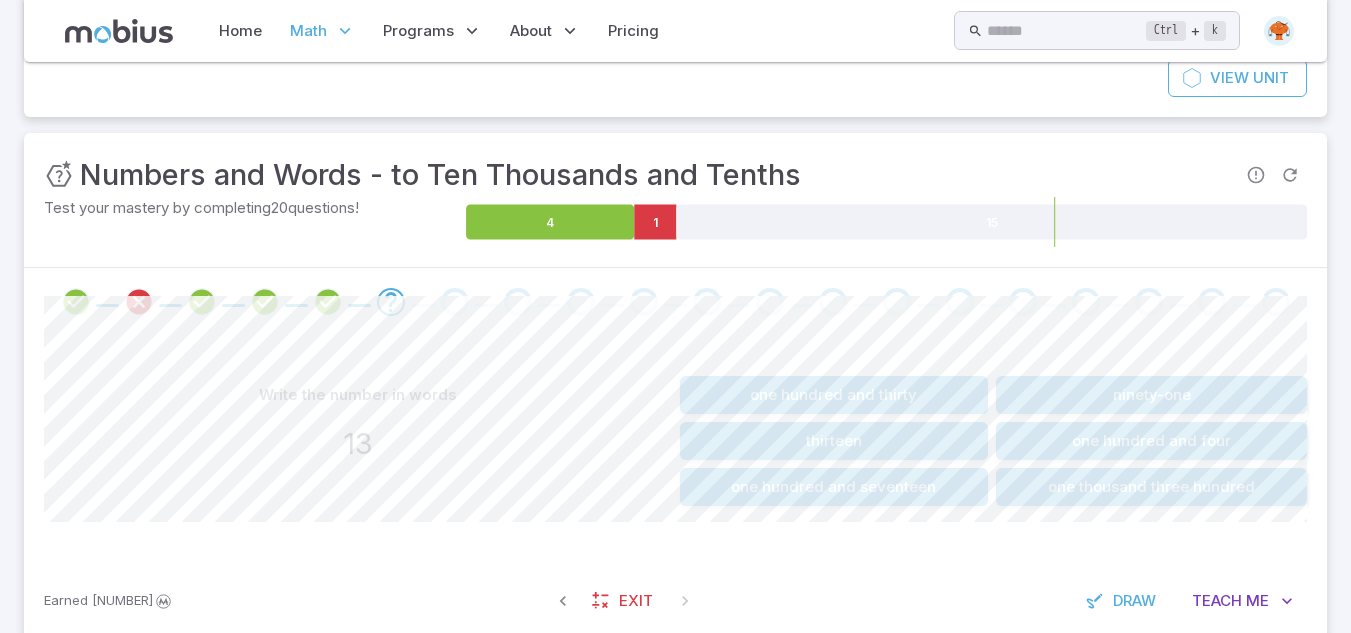 scroll, scrollTop: 209, scrollLeft: 0, axis: vertical 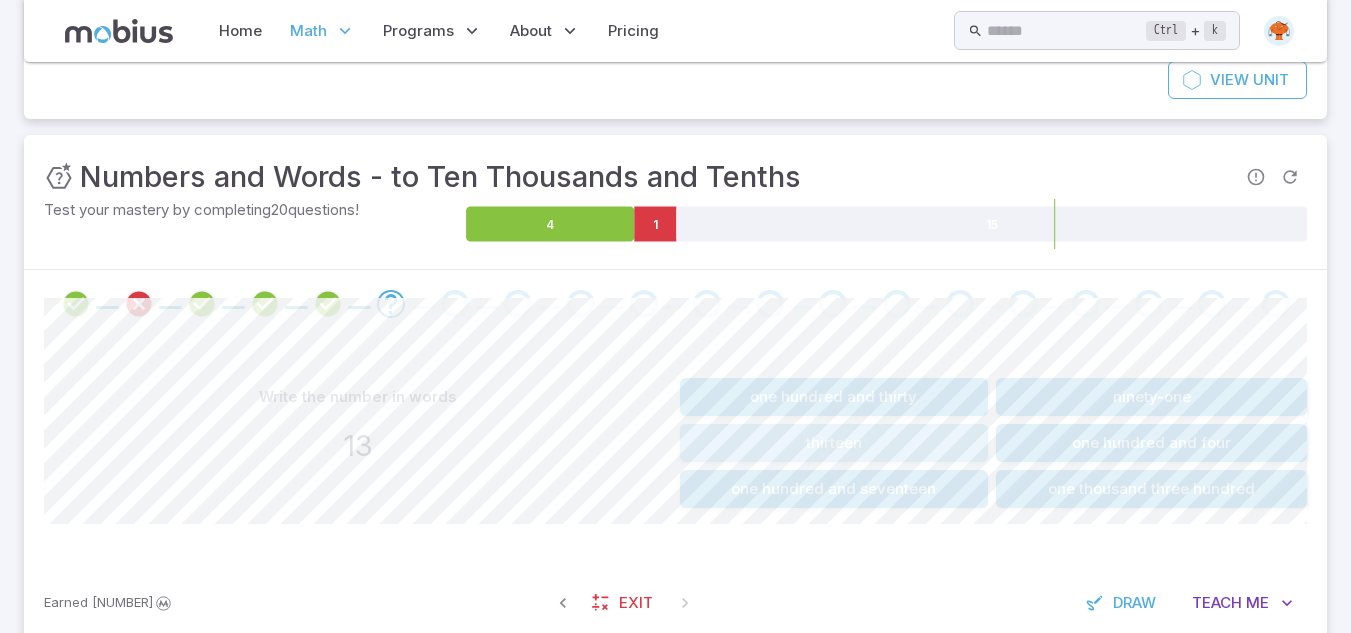 click on "thirteen" at bounding box center (834, 443) 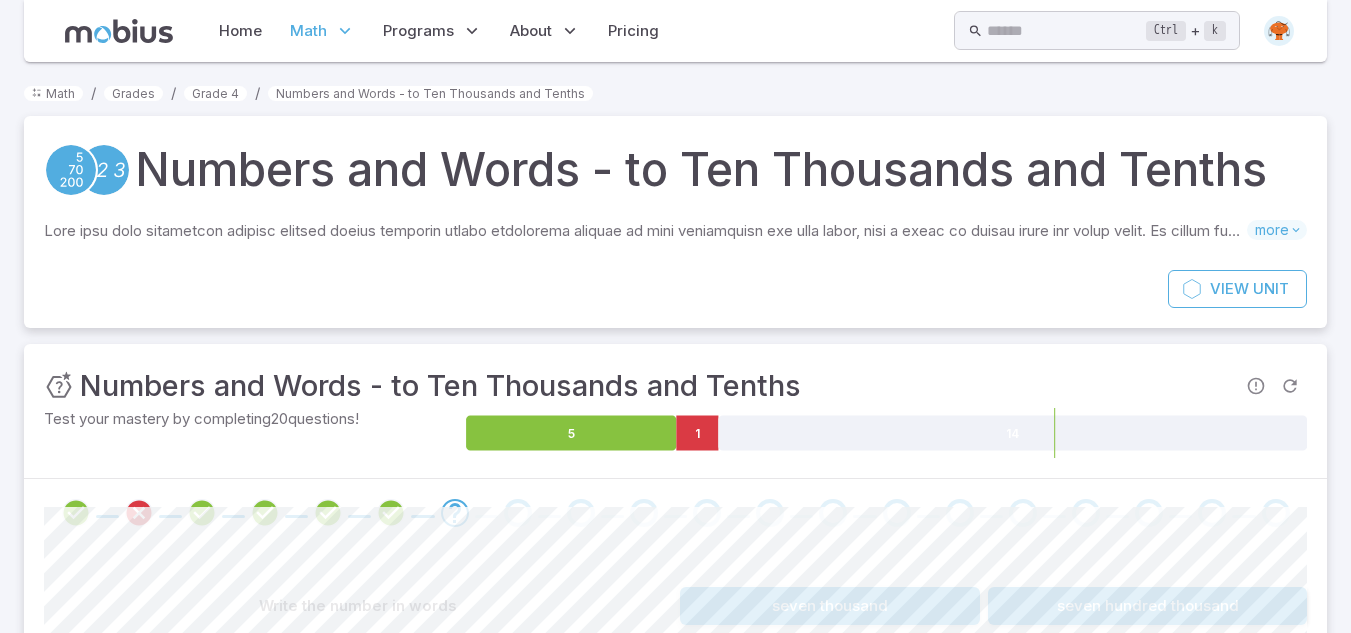 scroll, scrollTop: 209, scrollLeft: 0, axis: vertical 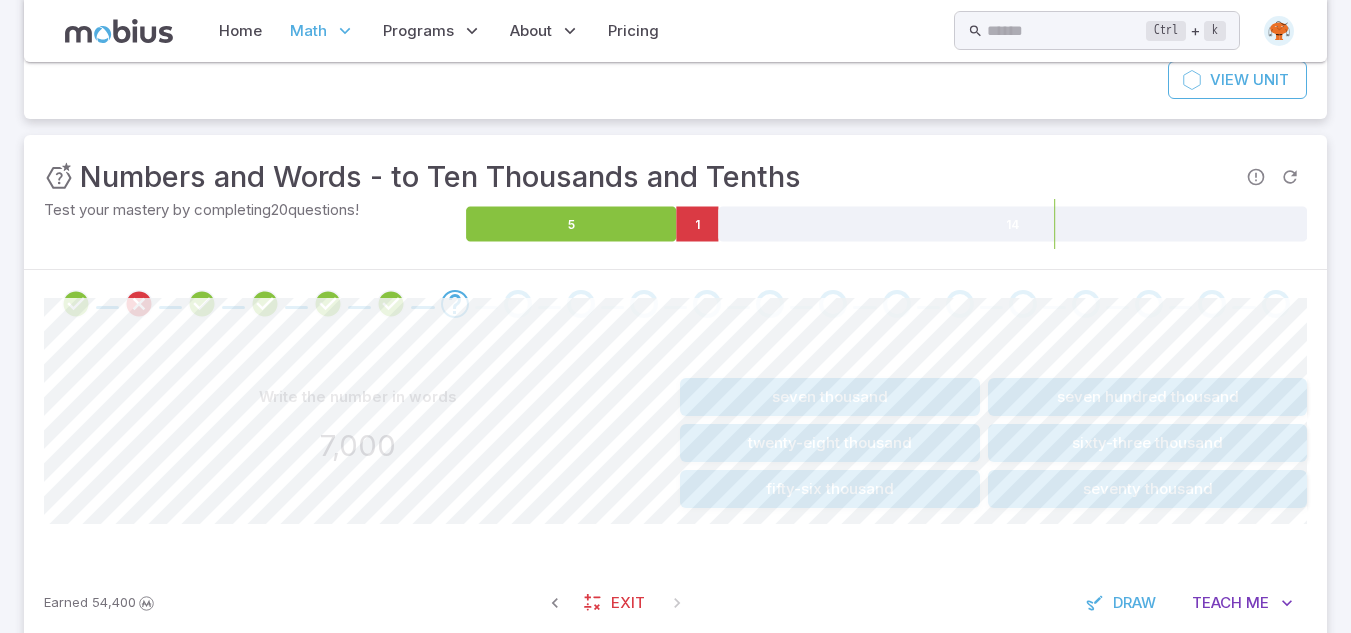 click on "seventy thousand" at bounding box center [1147, 489] 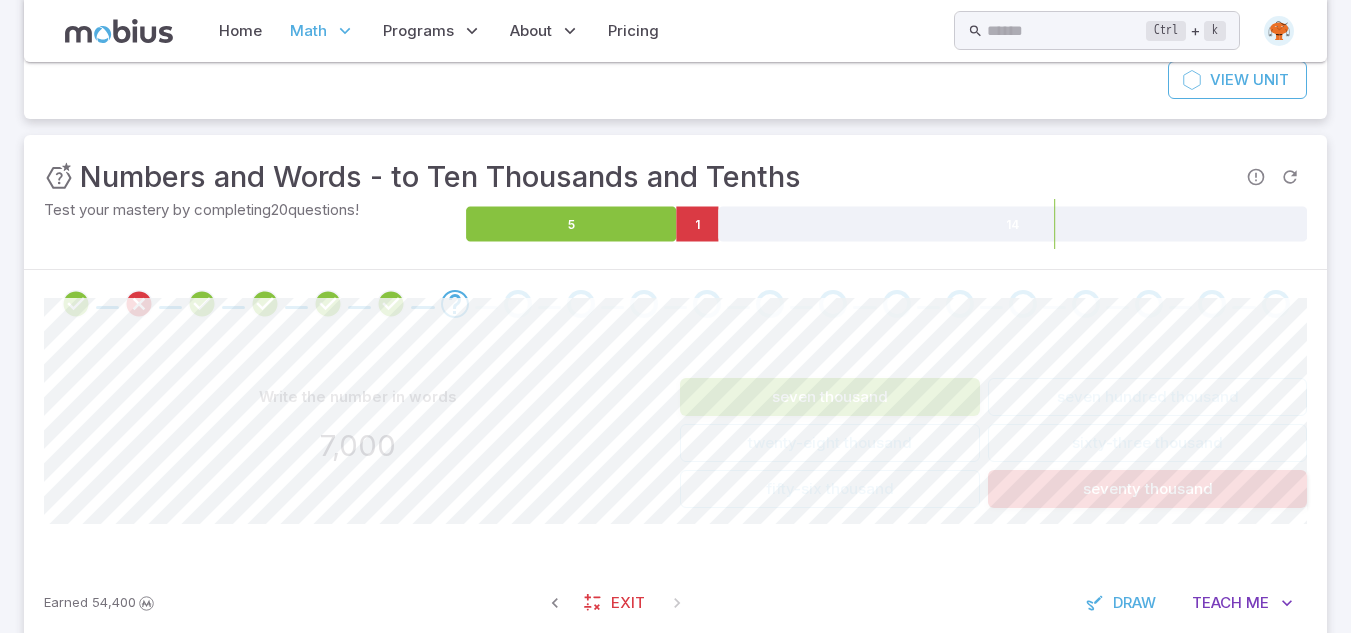 click on "seven thousand" at bounding box center [830, 397] 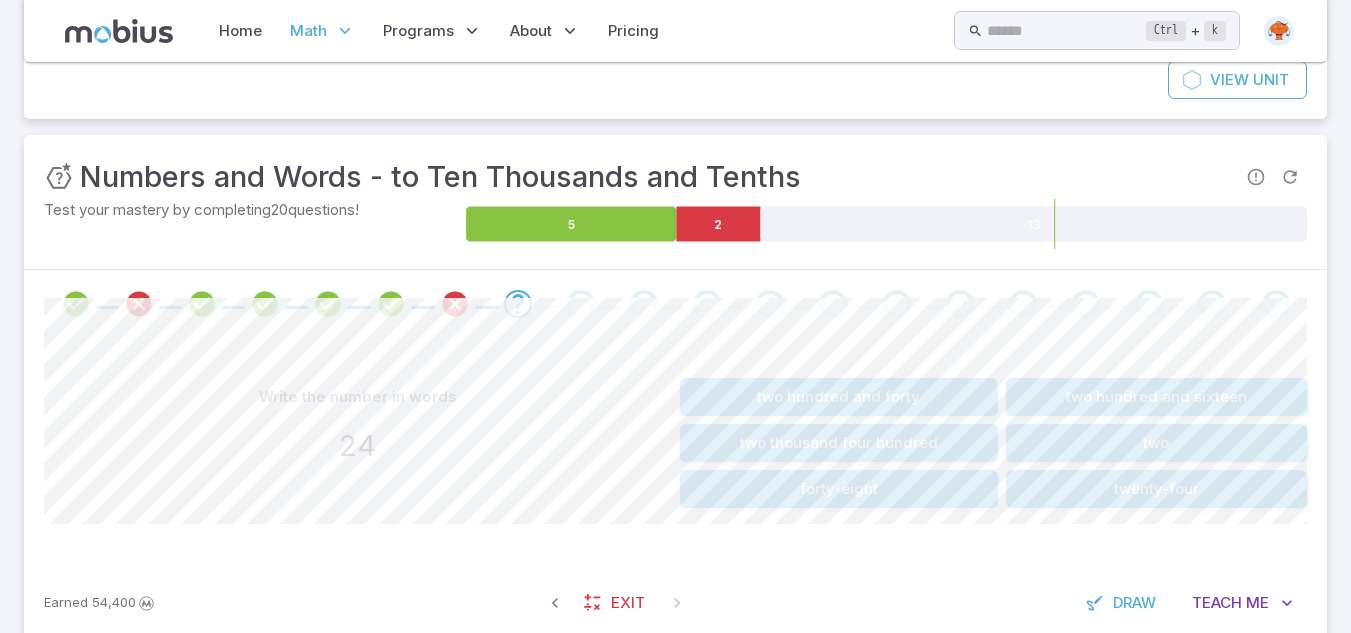 click on "twenty-four" at bounding box center [1156, 489] 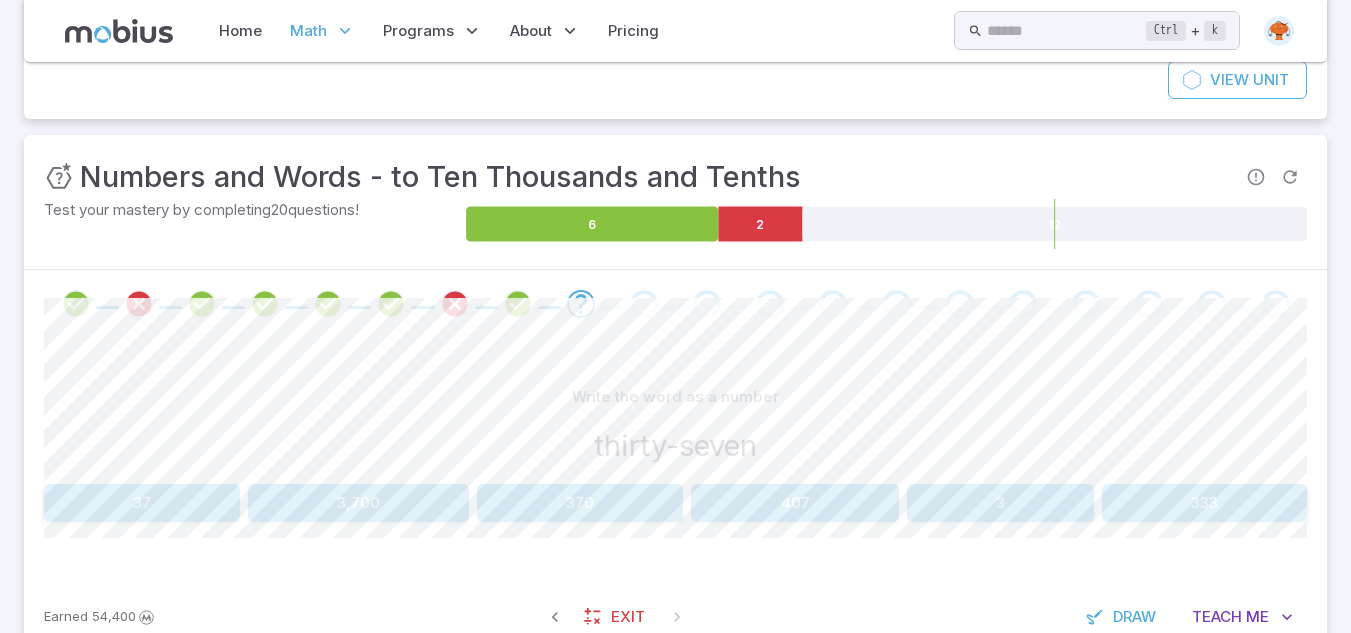 click on "37" at bounding box center (142, 503) 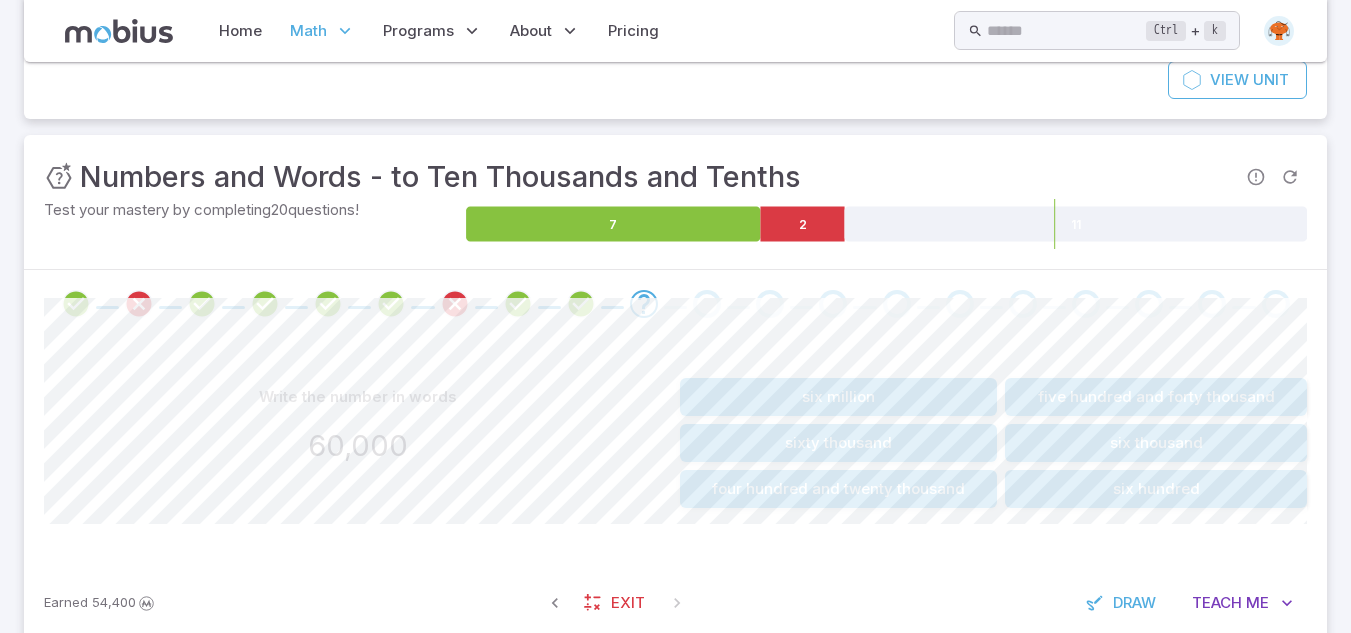 click on "sixty thousand" at bounding box center [839, 443] 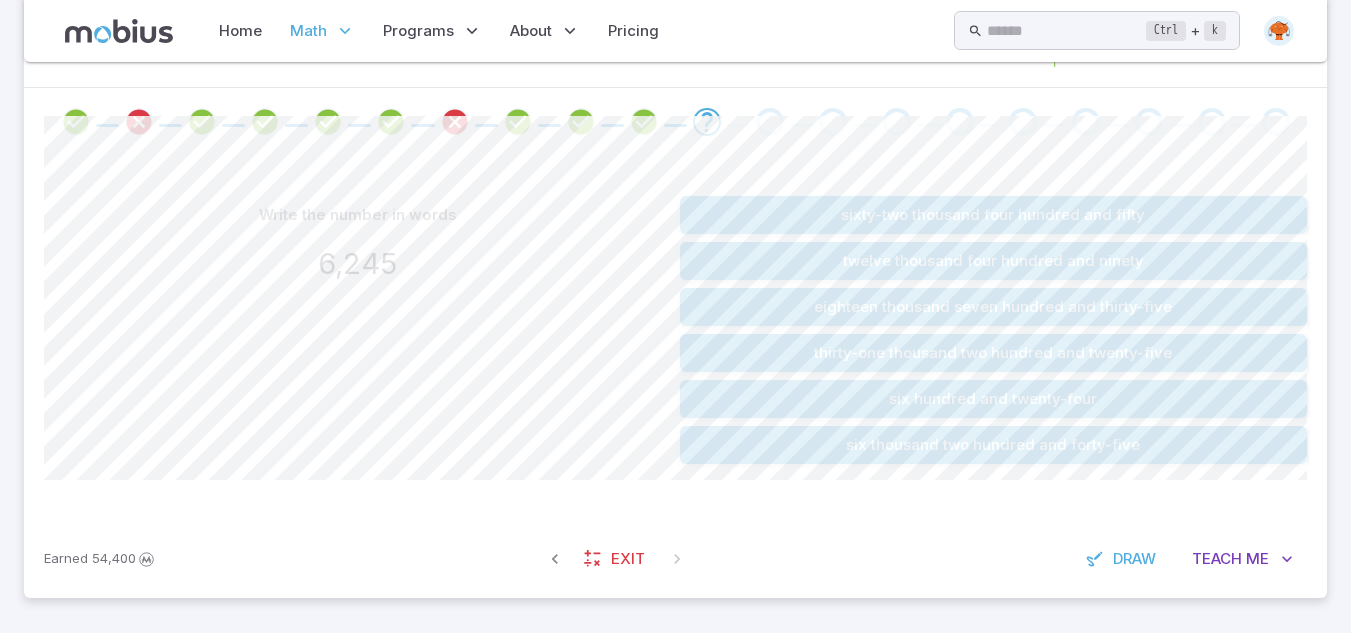 scroll, scrollTop: 392, scrollLeft: 0, axis: vertical 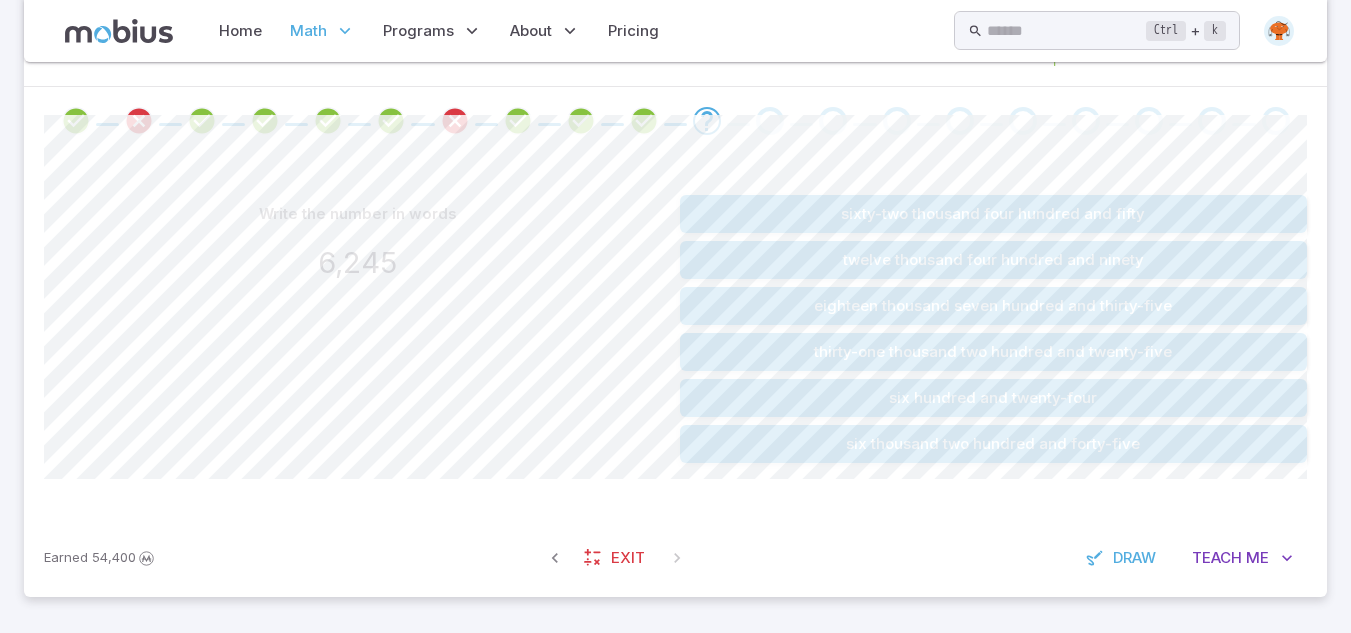 click on "six thousand two hundred and forty-five" at bounding box center (994, 444) 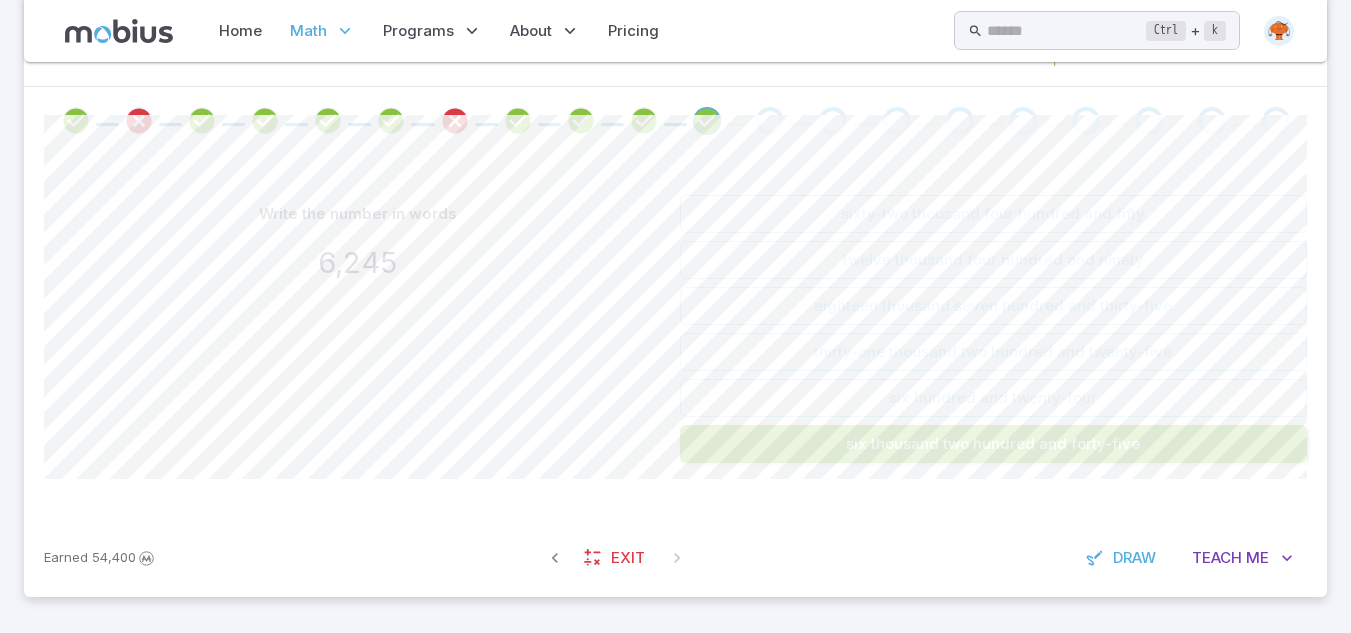scroll, scrollTop: 268, scrollLeft: 0, axis: vertical 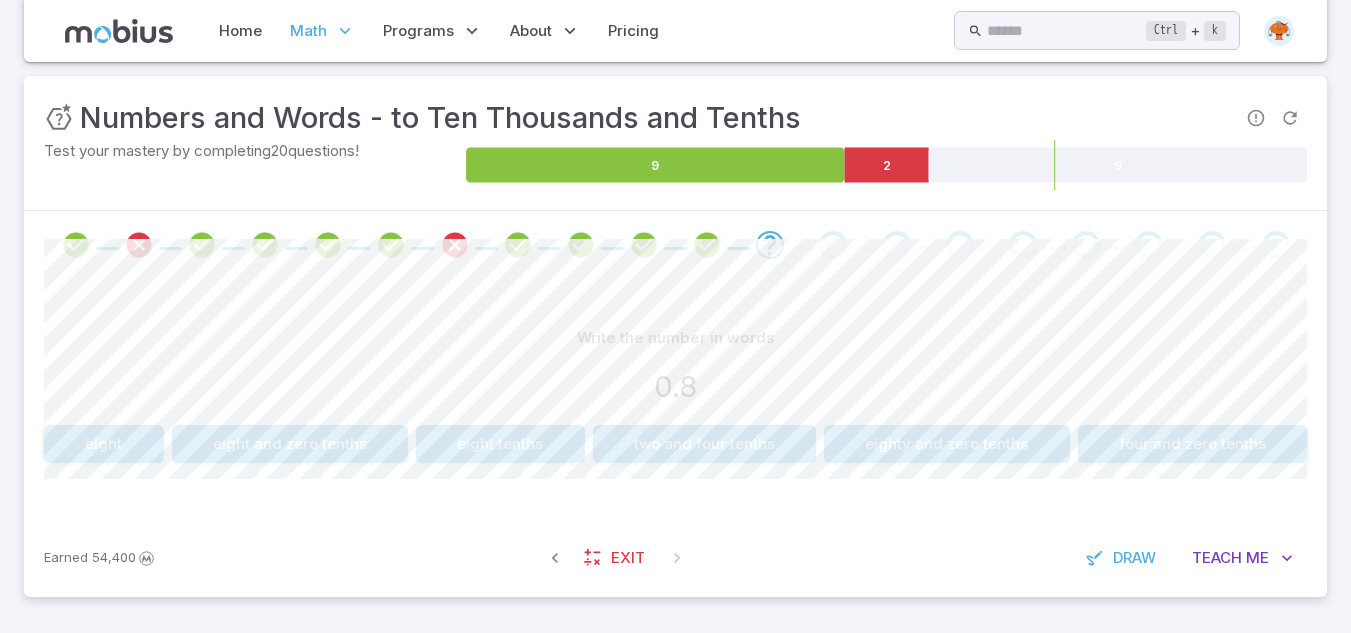 click on "Write the number in words" at bounding box center [675, 338] 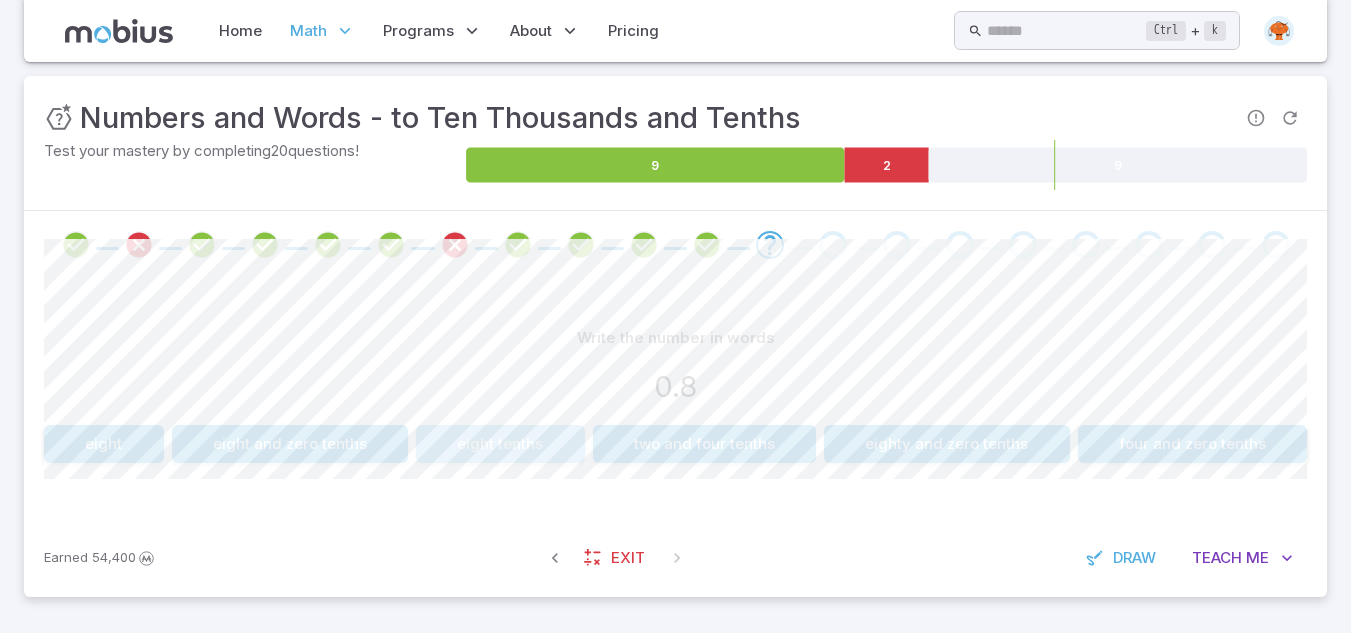 click on "eight tenths" at bounding box center (500, 444) 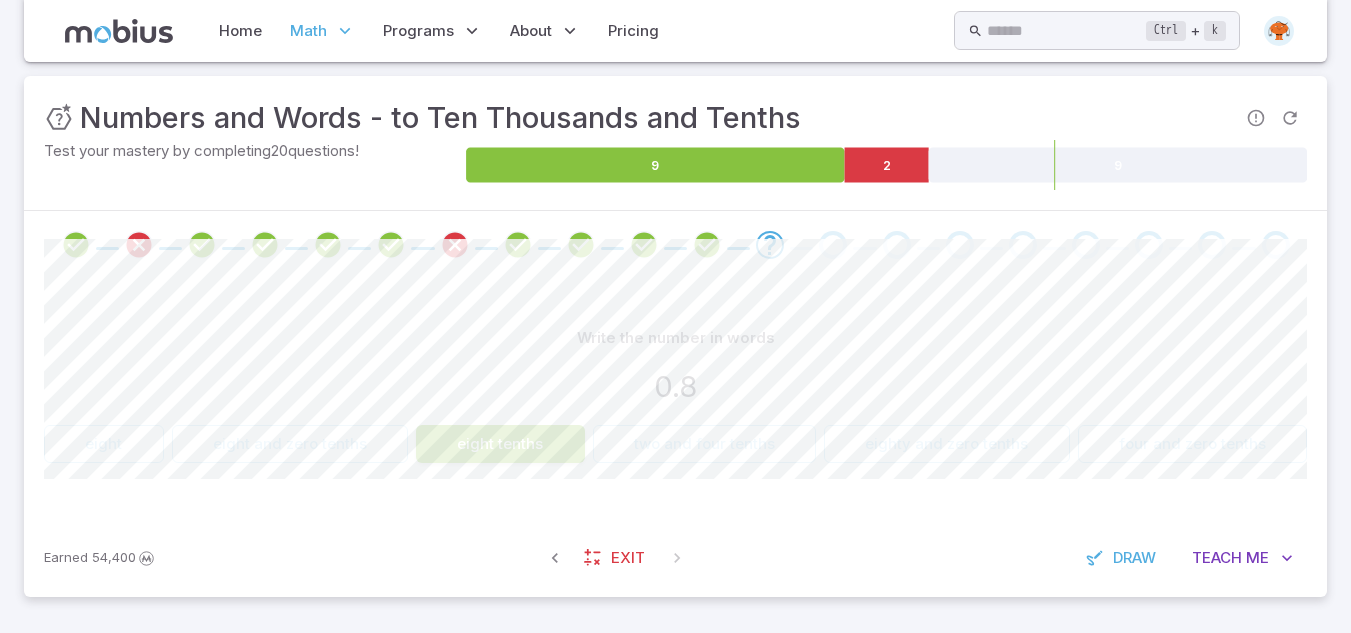 click on "eight  eight and zero tenths eight tenths two and four tenths eighty and zero tenths four and zero tenths" at bounding box center (675, 444) 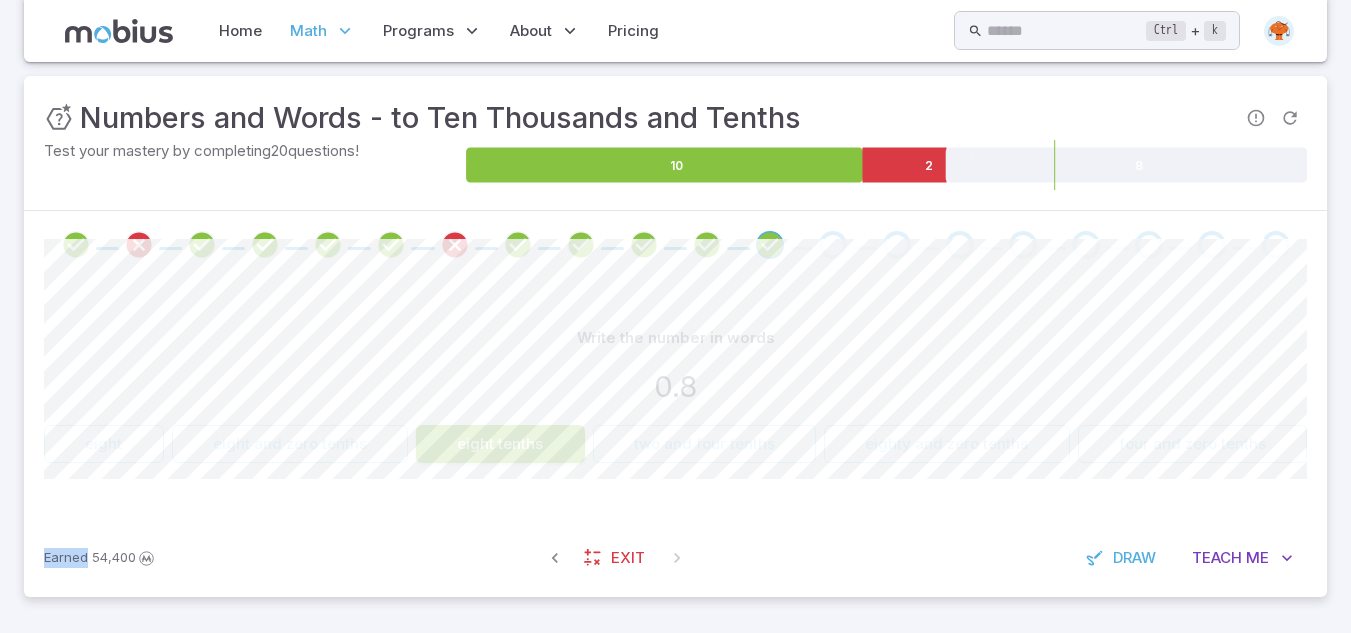 click on "eight  eight and zero tenths eight tenths two and four tenths eighty and zero tenths four and zero tenths" at bounding box center [675, 444] 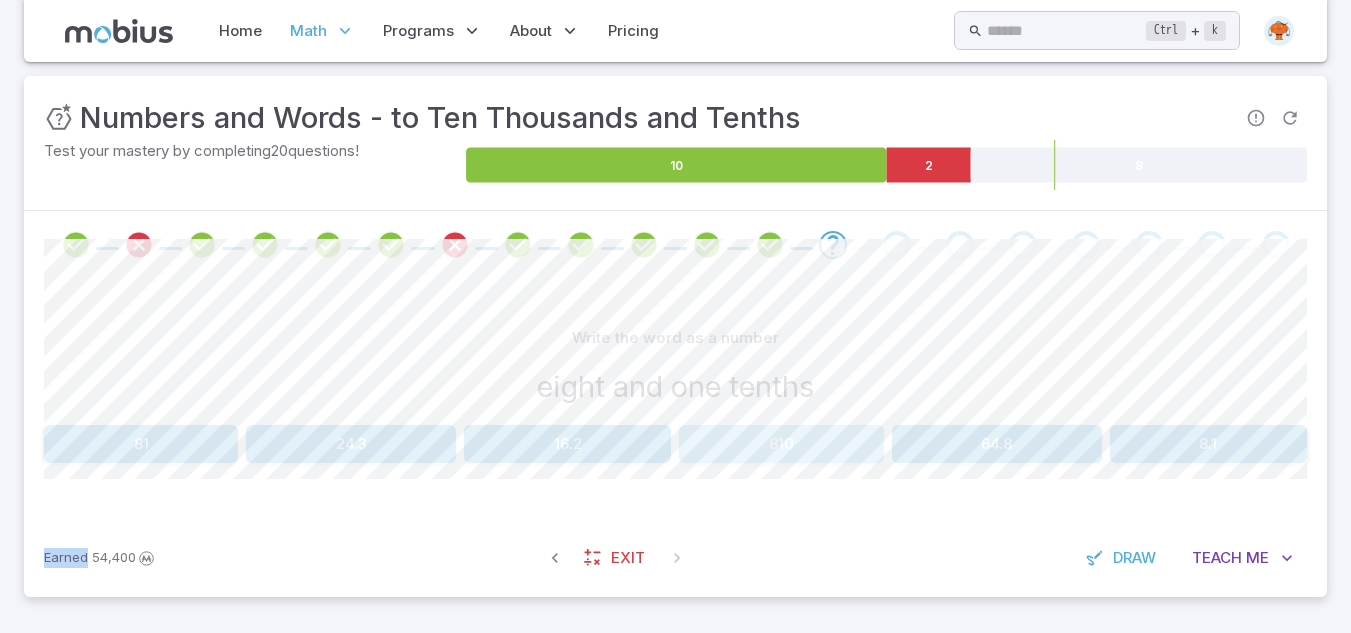 click on "810" at bounding box center [781, 444] 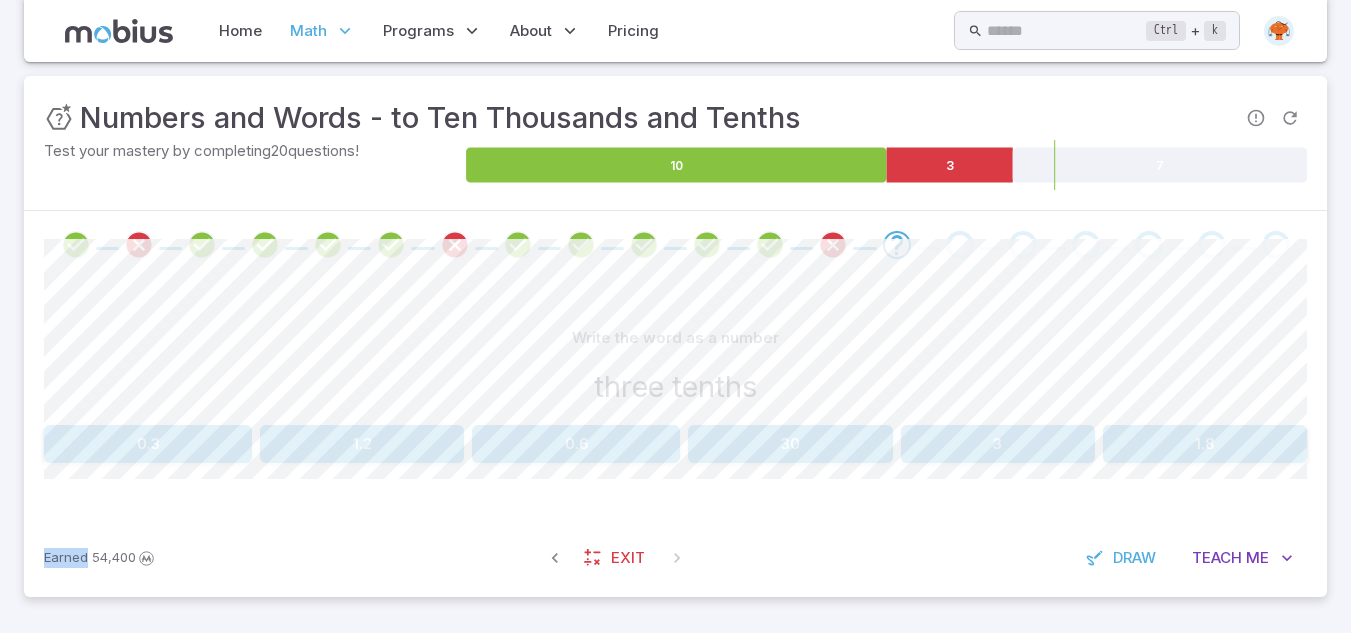 click on "0.3" at bounding box center (148, 444) 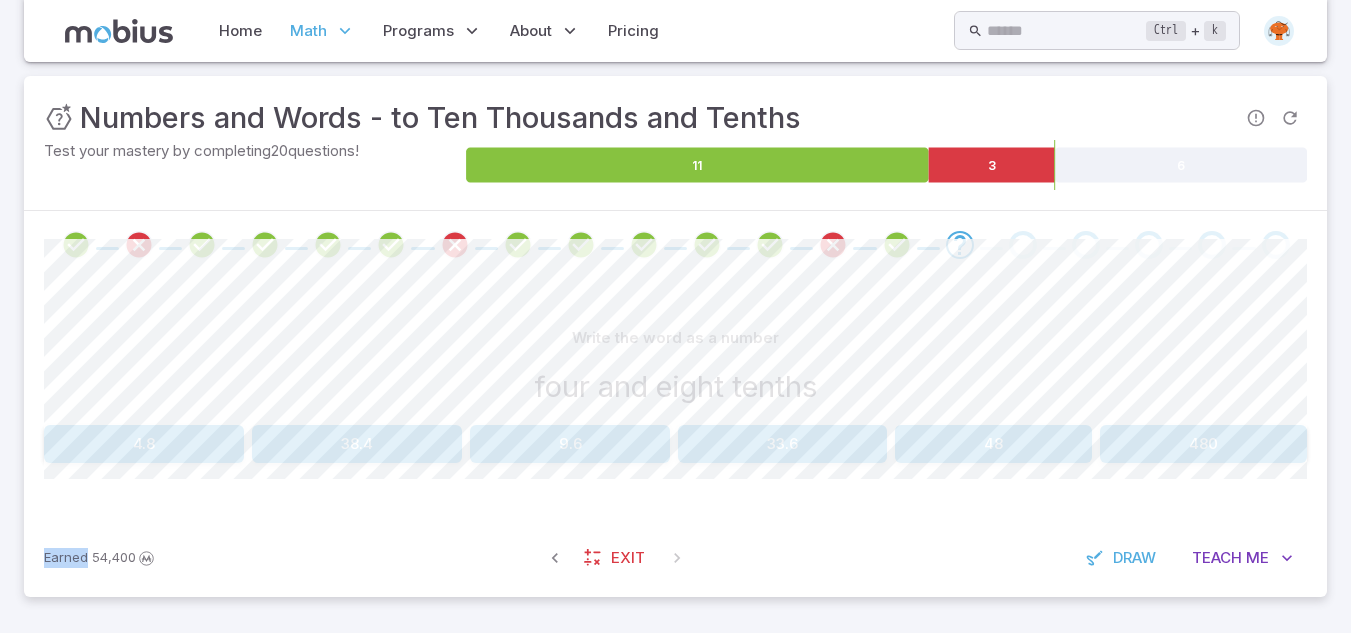 click on "4.8" at bounding box center [144, 444] 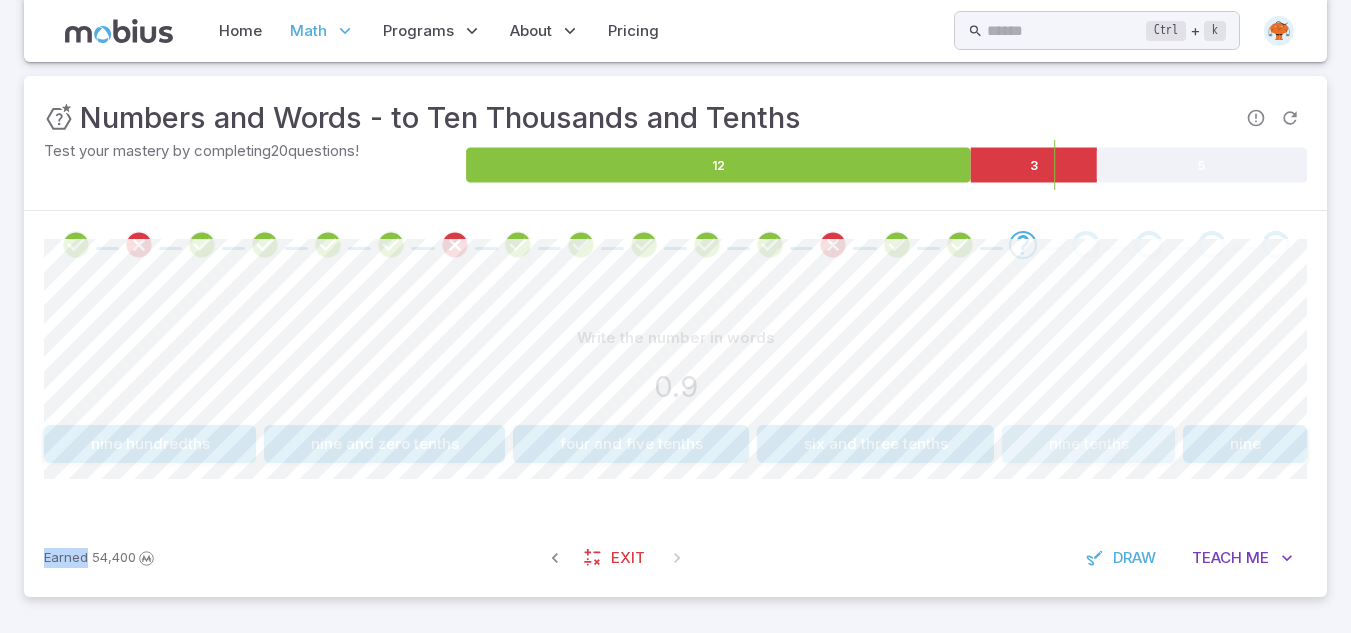 click on "nine tenths" at bounding box center (1088, 444) 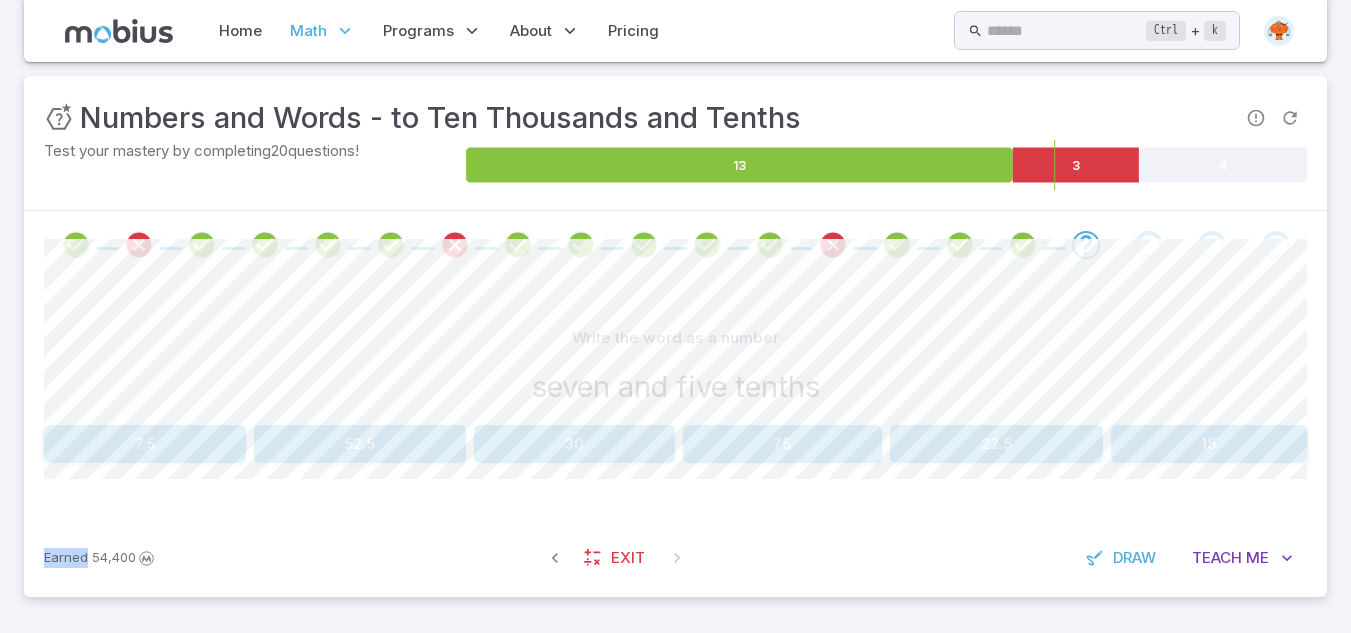 click on "7.5" at bounding box center (145, 444) 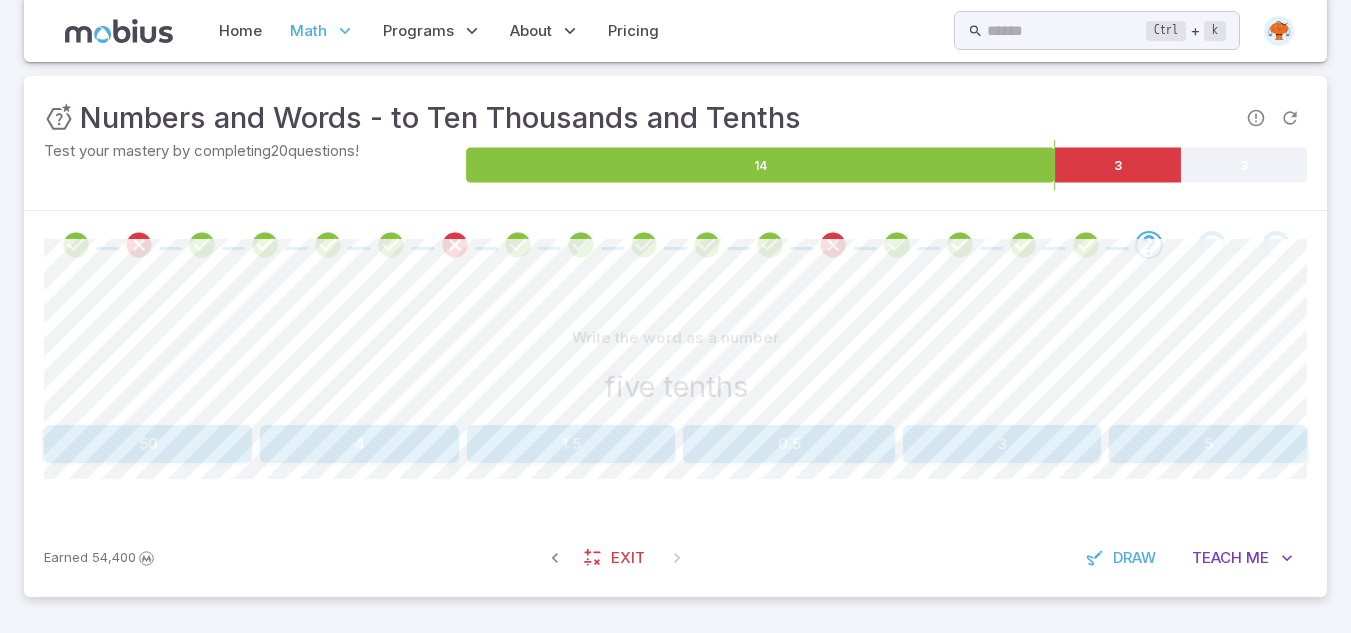 click on "Write the word as a number five tenths 50 4 1.5 0.5 3 5 Canvas actions 100 % Exit zen mode" at bounding box center (675, 399) 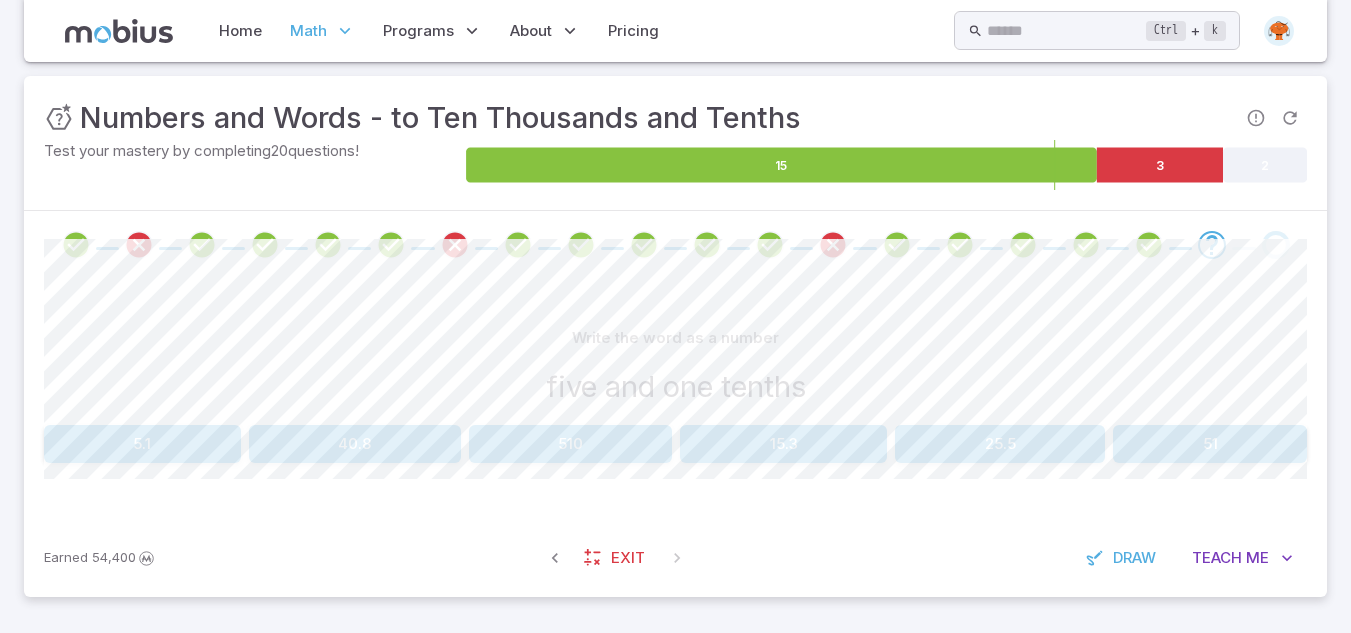 click on "5.1" at bounding box center (142, 444) 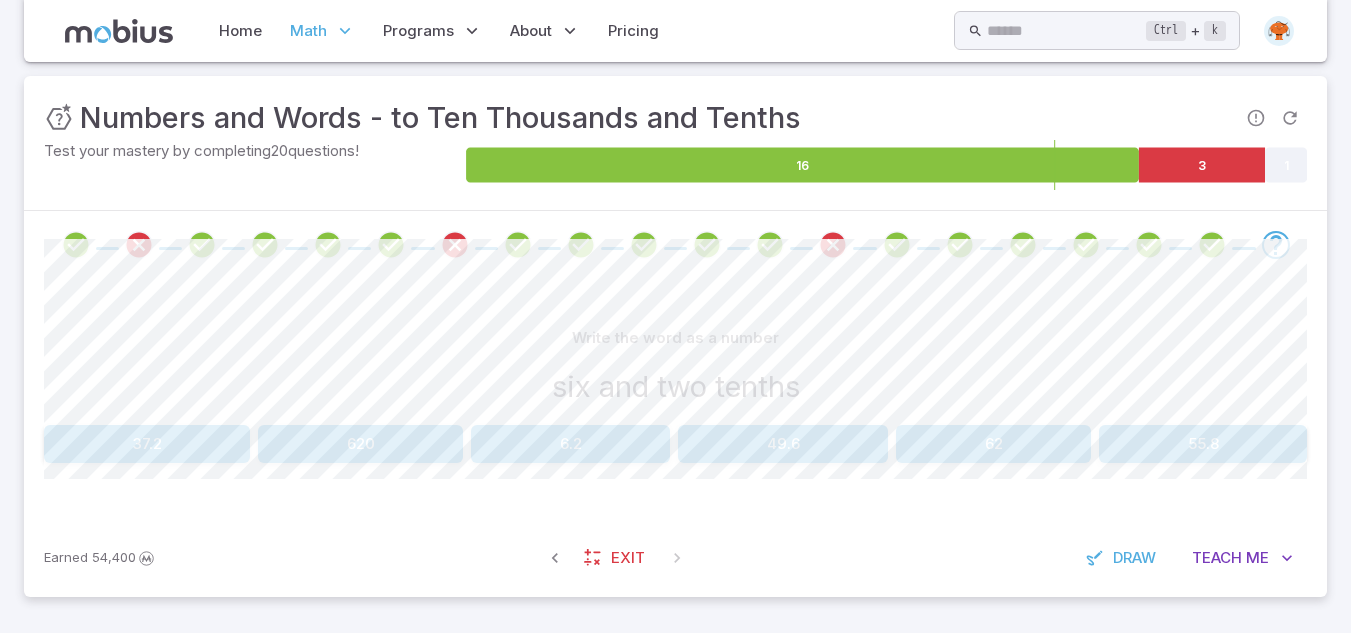 click on "Write the word as a number six and two tenths 37.2 620 6.2 49.6 62 55.8 Canvas actions 100 % Exit zen mode" at bounding box center [675, 399] 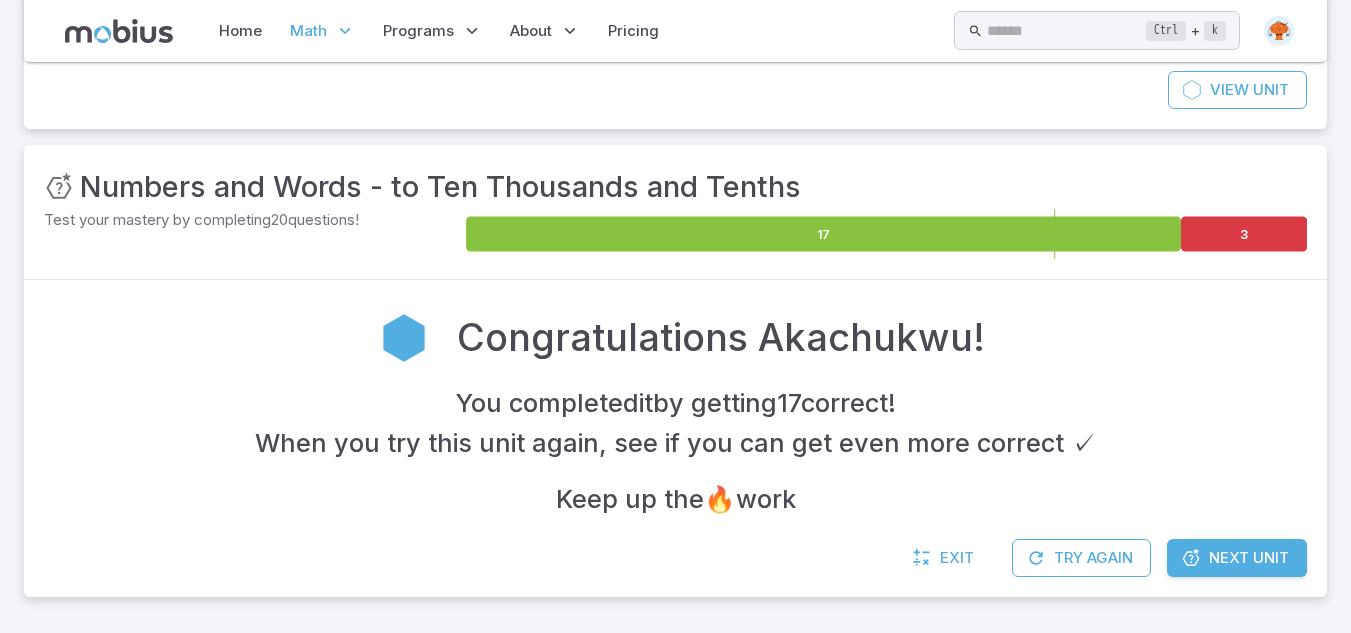 scroll, scrollTop: 199, scrollLeft: 0, axis: vertical 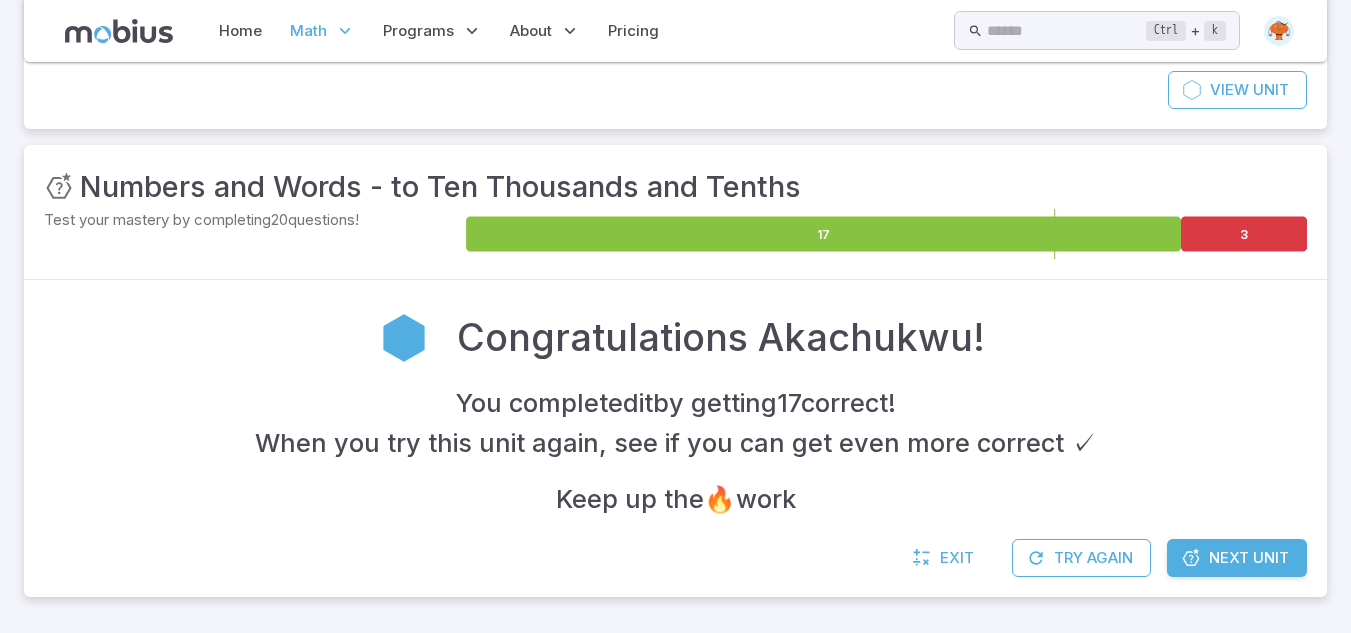 click on "Next Unit" at bounding box center (1249, 558) 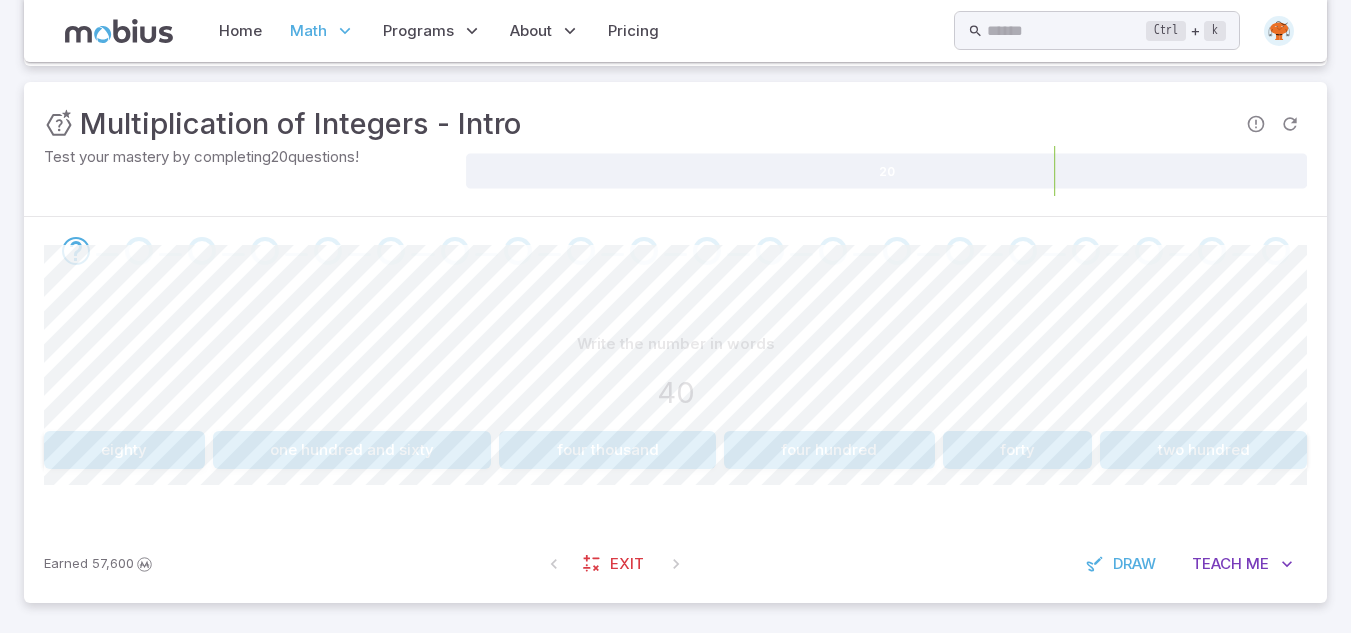 scroll, scrollTop: 268, scrollLeft: 0, axis: vertical 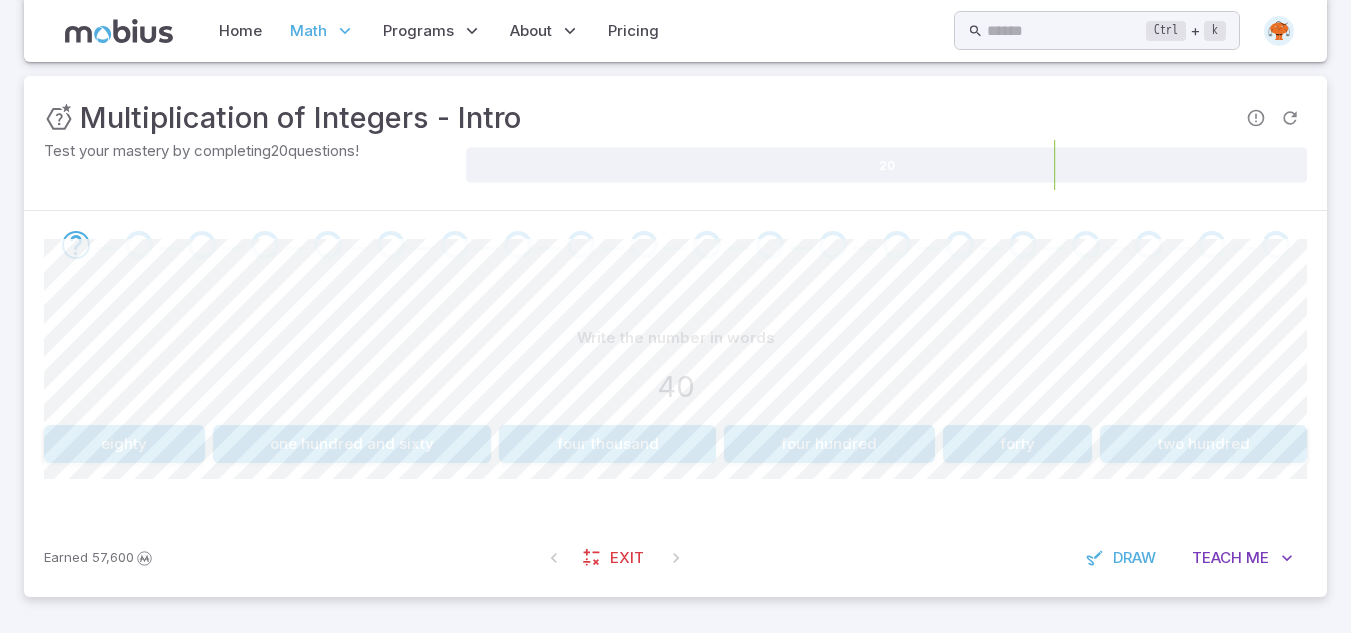 click on "forty" at bounding box center [1018, 444] 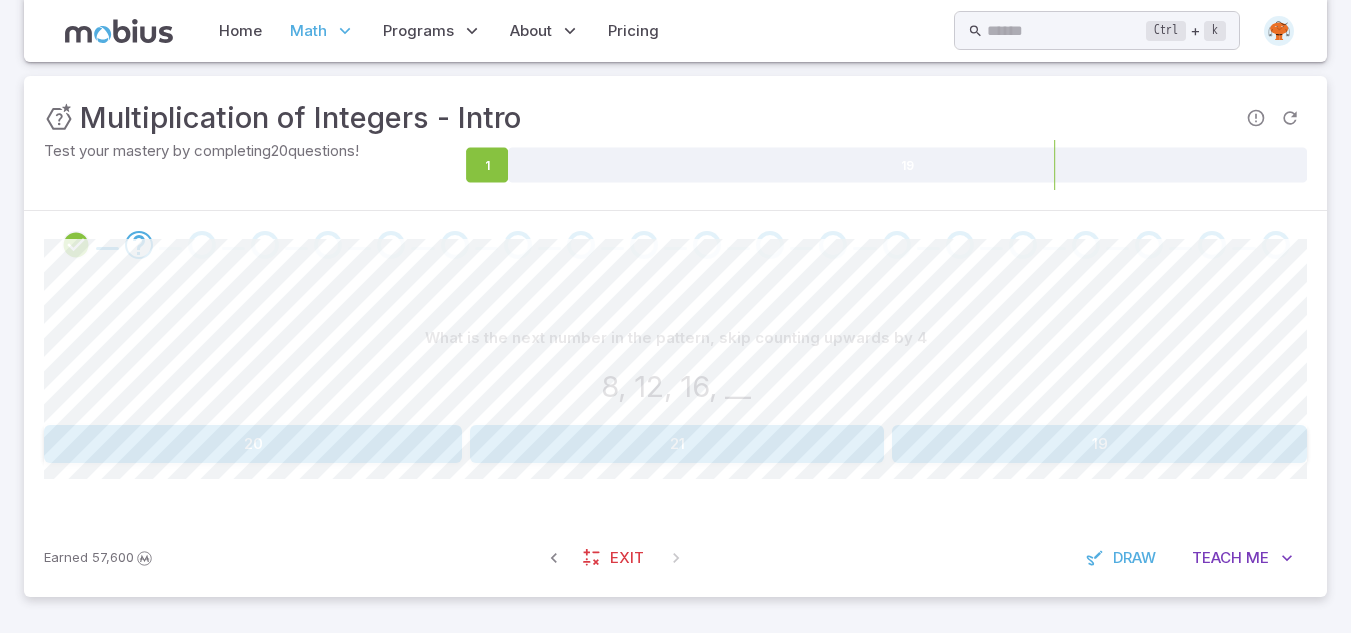 click on "20" at bounding box center (253, 444) 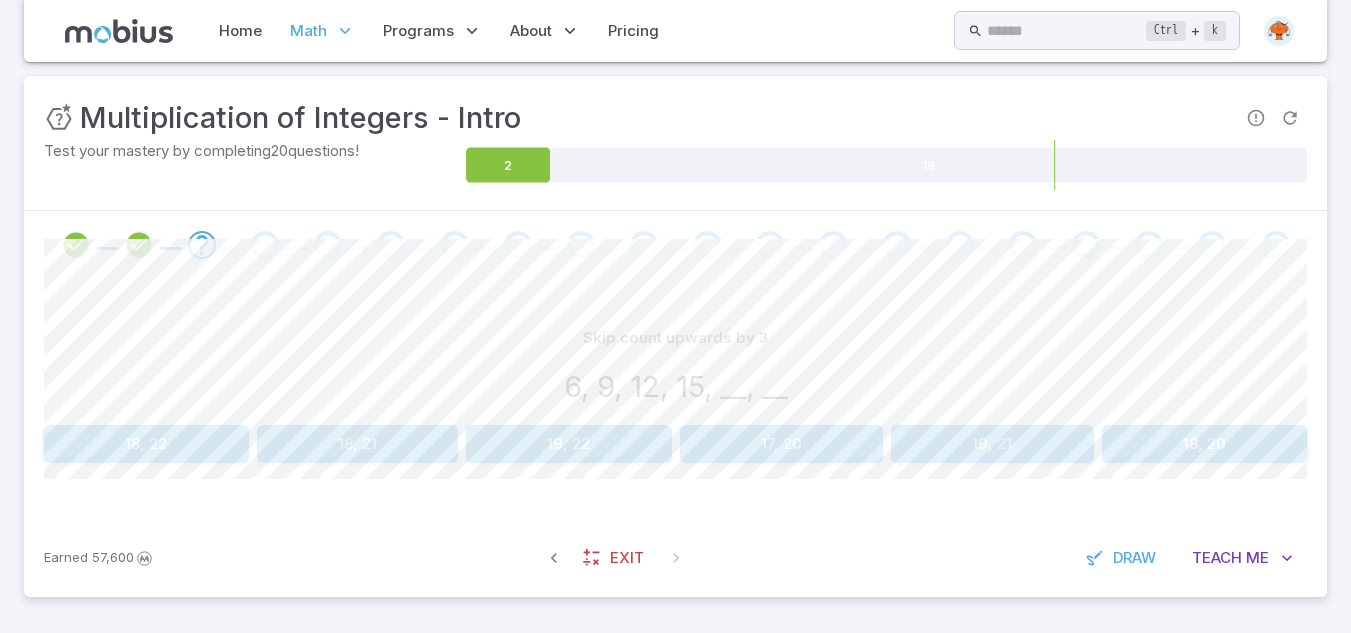 click on "18, 21" at bounding box center (358, 444) 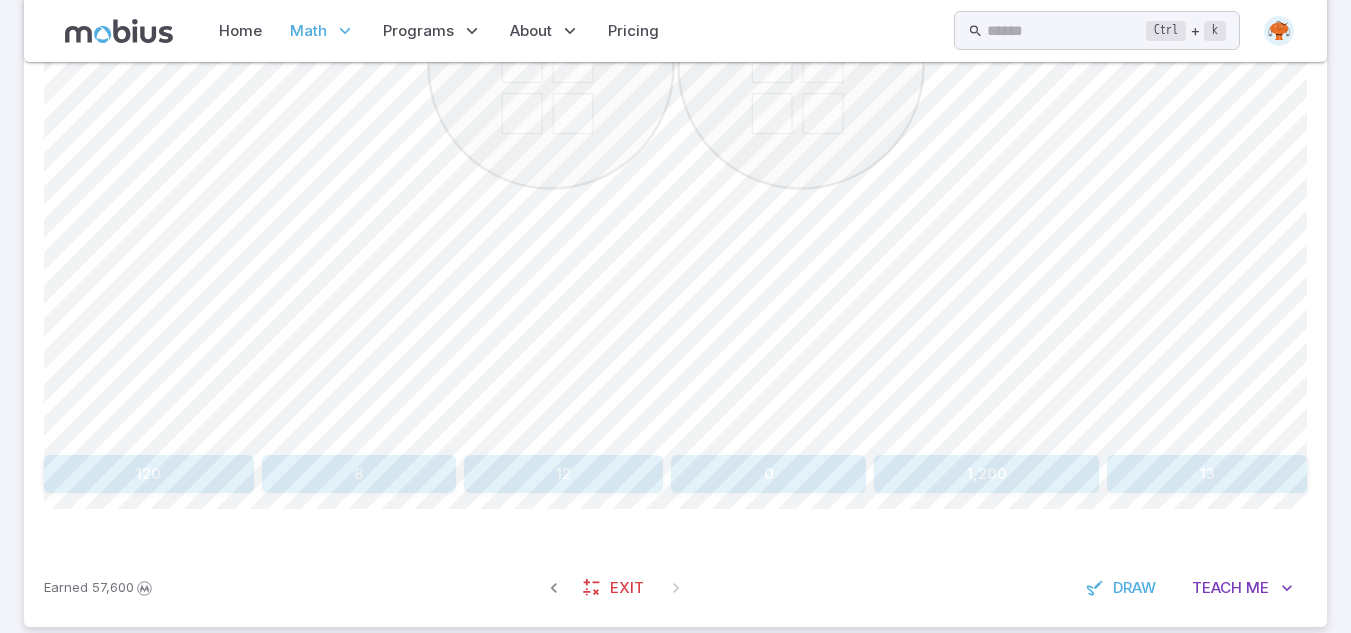 scroll, scrollTop: 663, scrollLeft: 0, axis: vertical 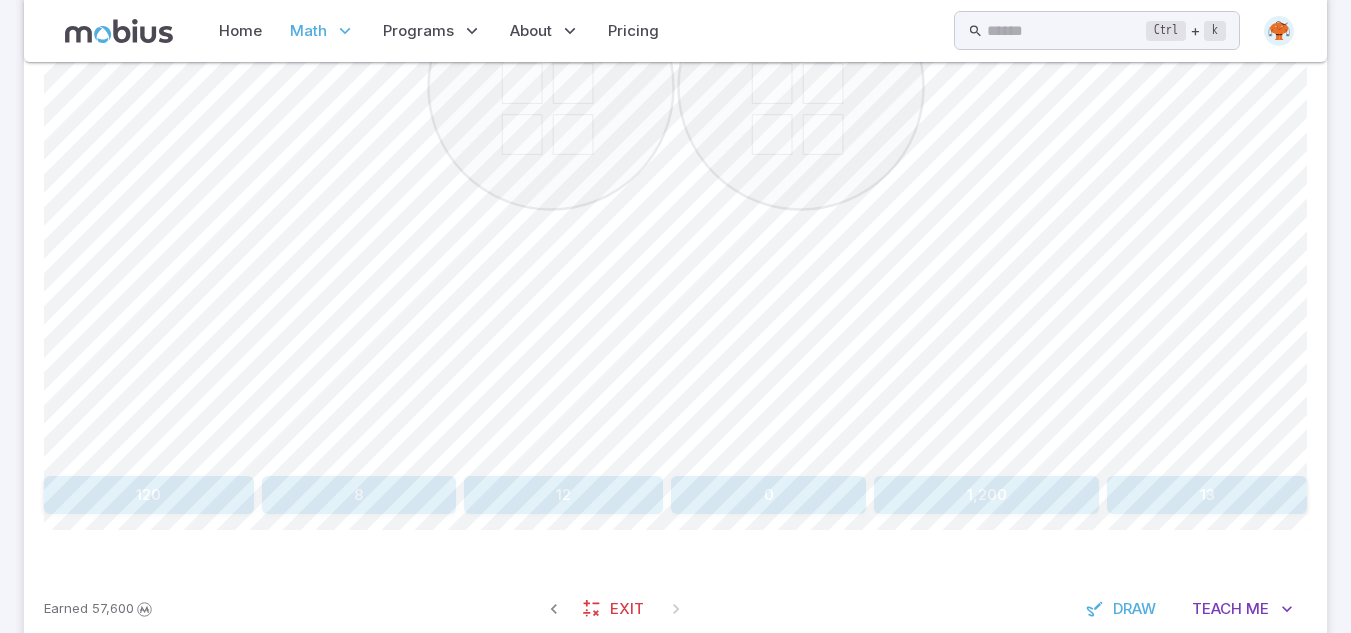 click on "12" at bounding box center (564, 495) 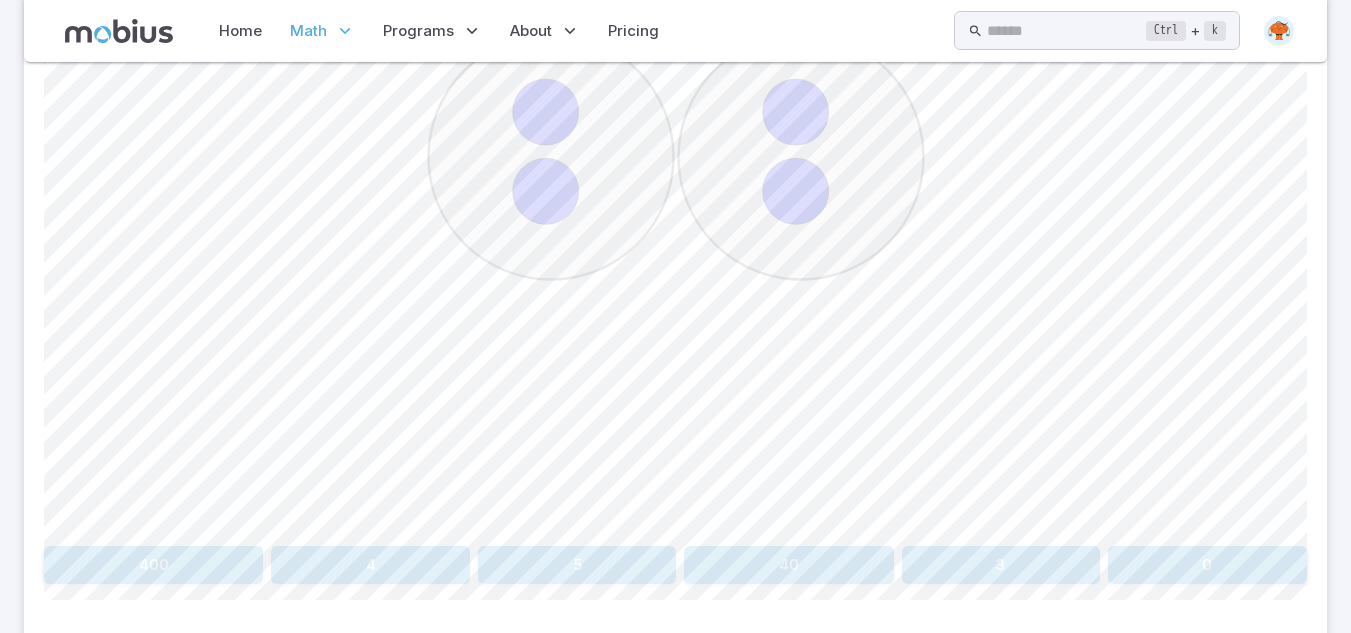 scroll, scrollTop: 663, scrollLeft: 0, axis: vertical 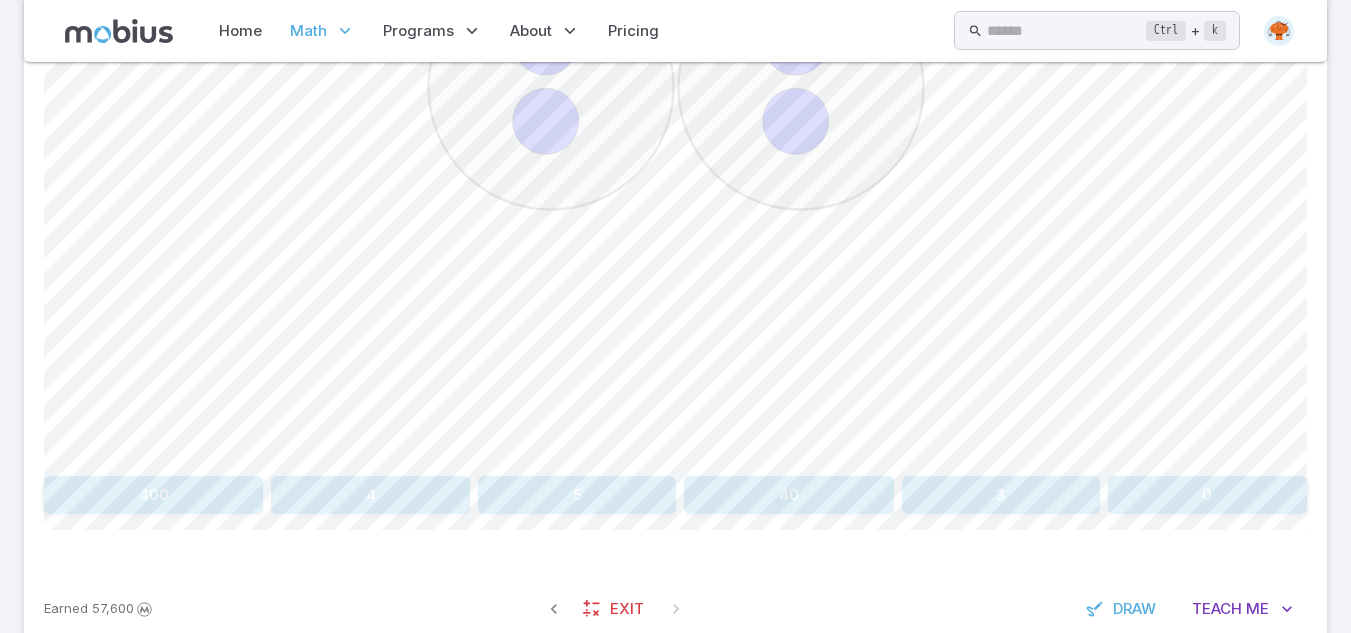 click on "4" at bounding box center (370, 495) 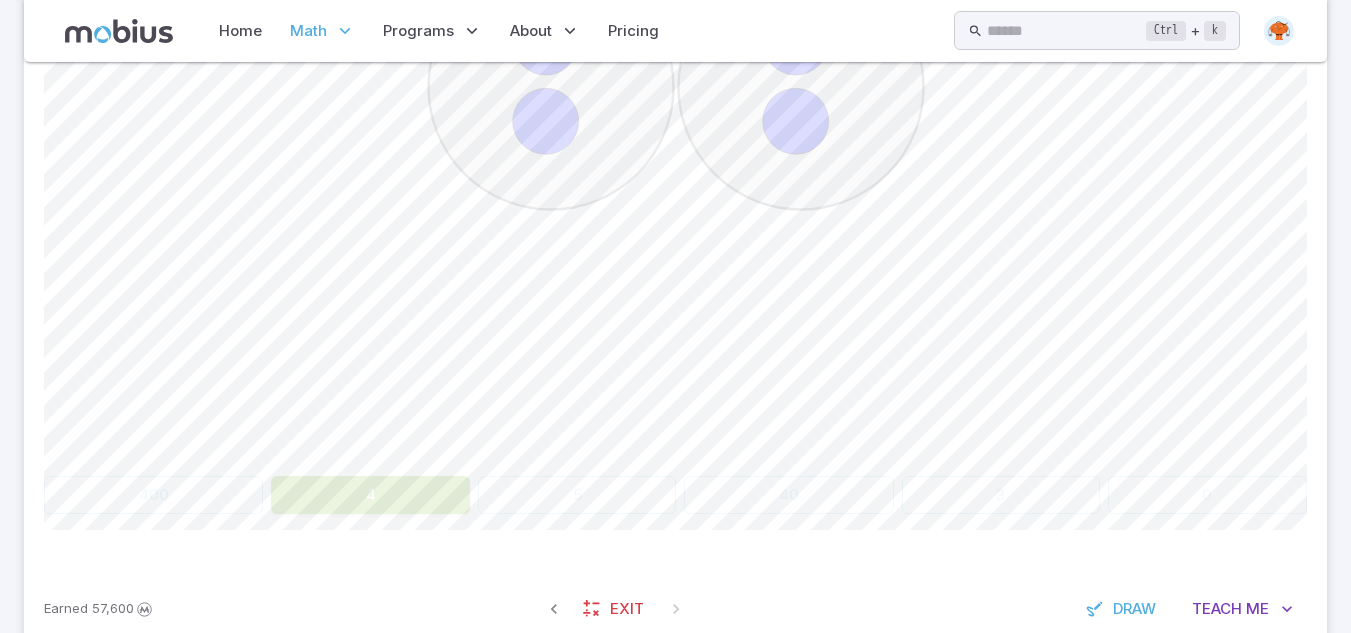 scroll, scrollTop: 268, scrollLeft: 0, axis: vertical 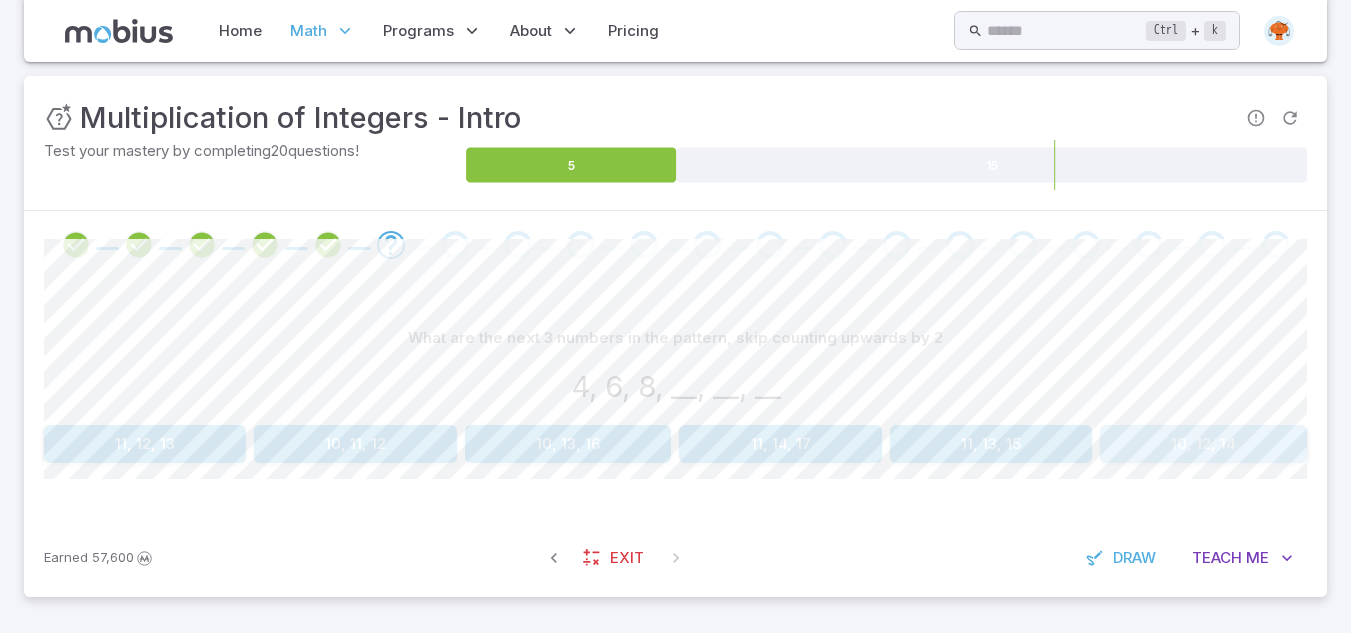 click on "10, 12, 14" at bounding box center (1203, 444) 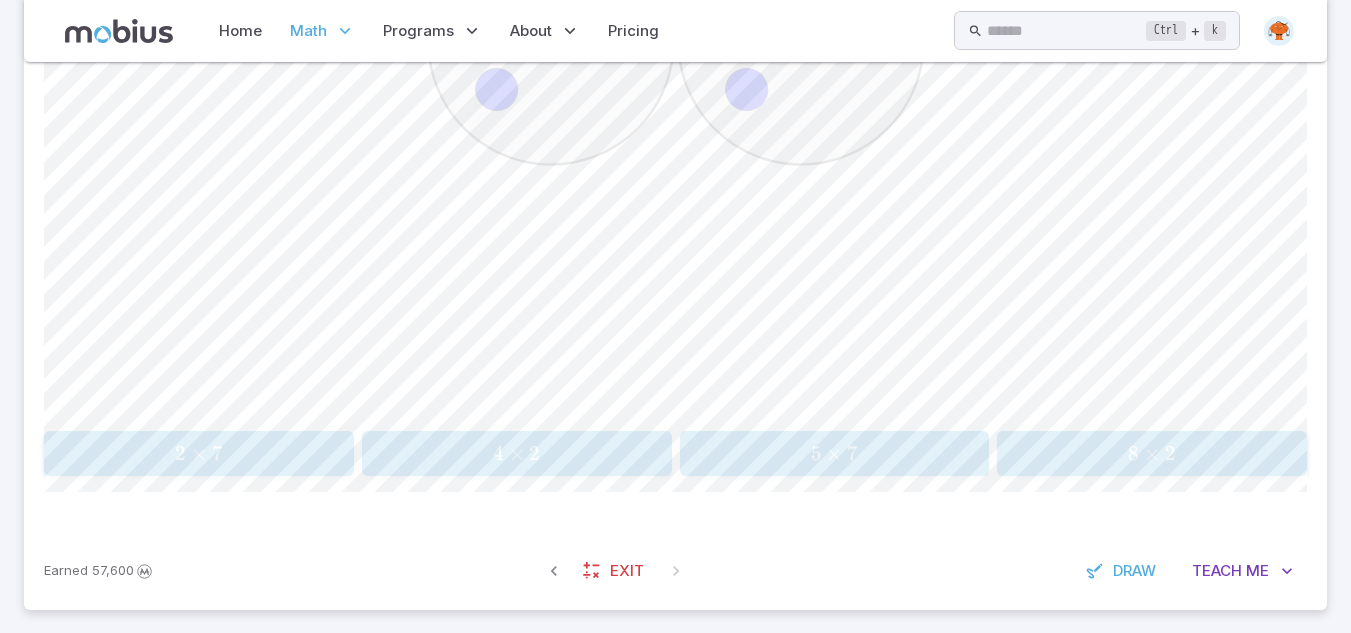 scroll, scrollTop: 721, scrollLeft: 0, axis: vertical 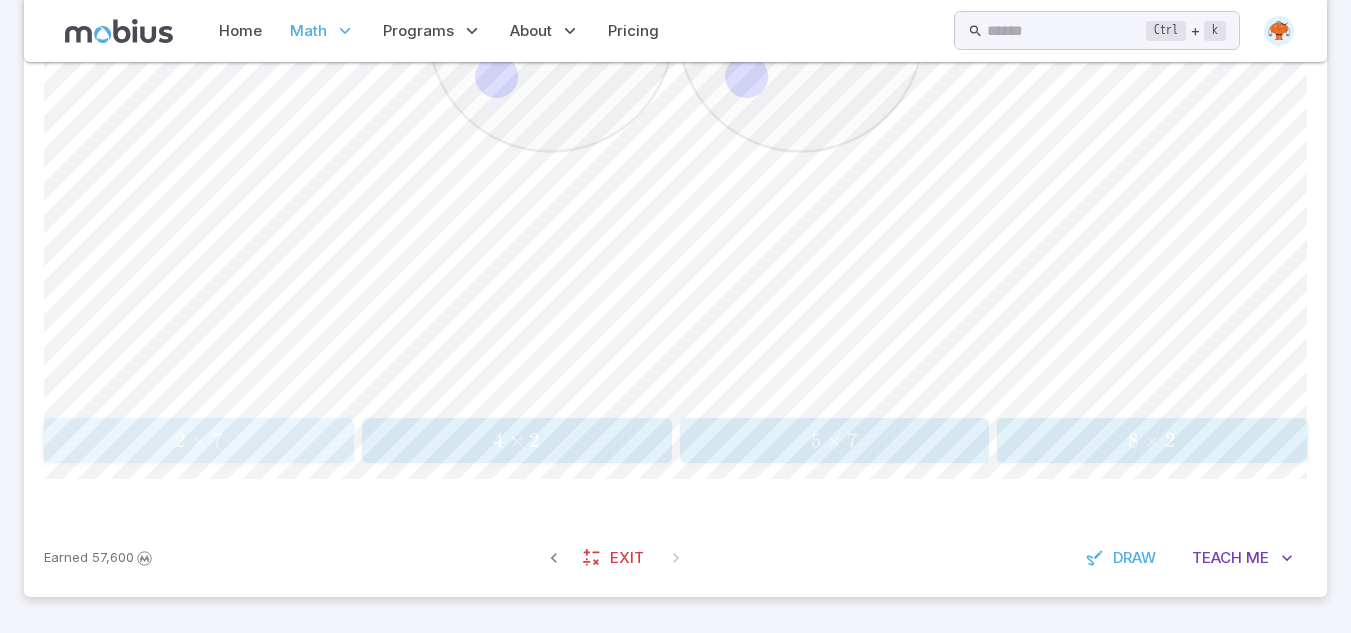 click on "2 × 7" at bounding box center (198, 440) 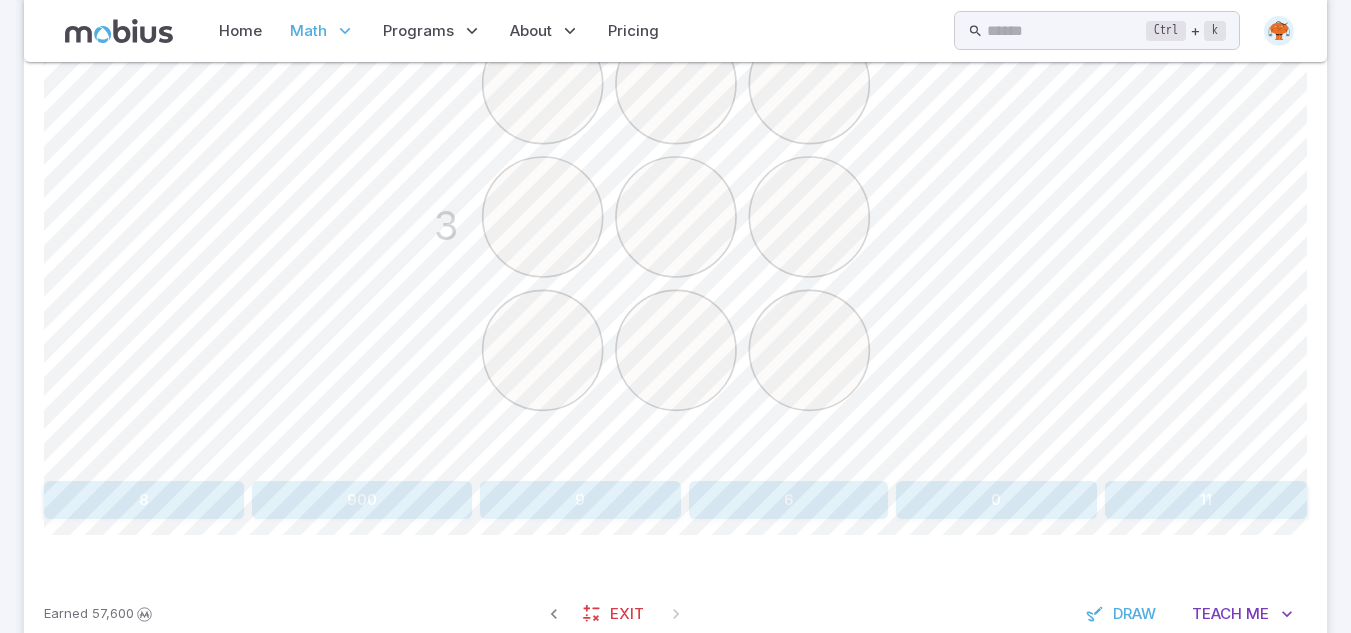 scroll, scrollTop: 714, scrollLeft: 0, axis: vertical 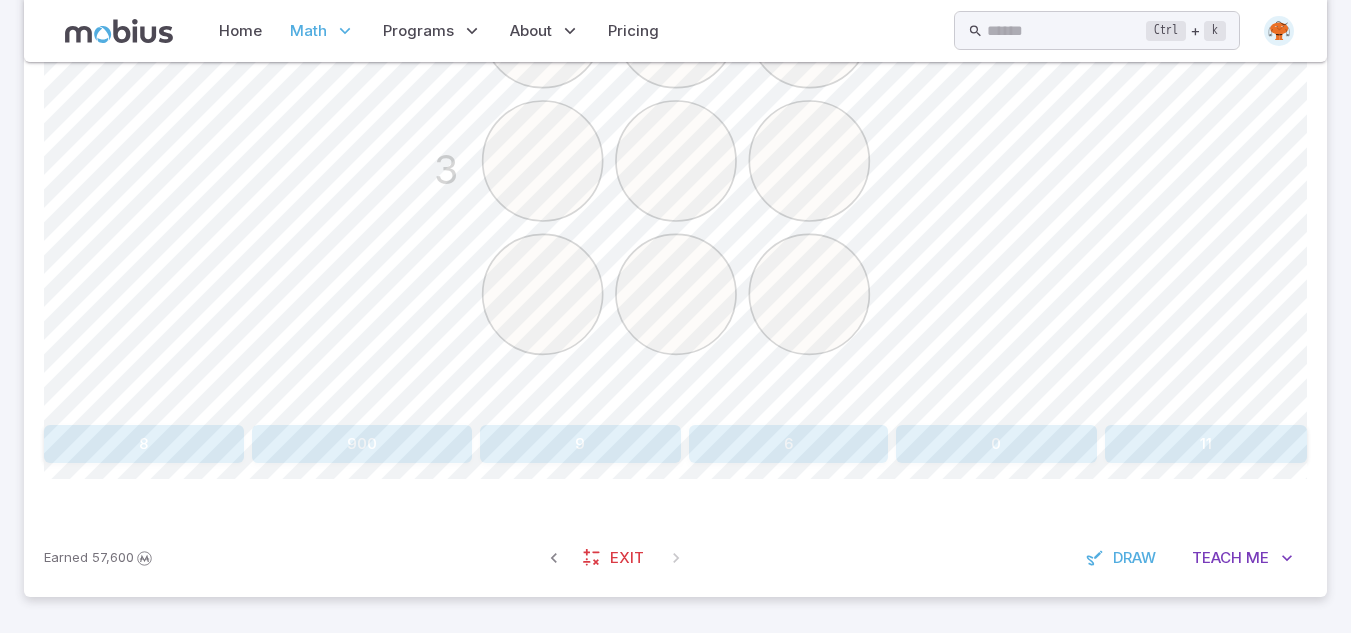 click on "9" at bounding box center (580, 444) 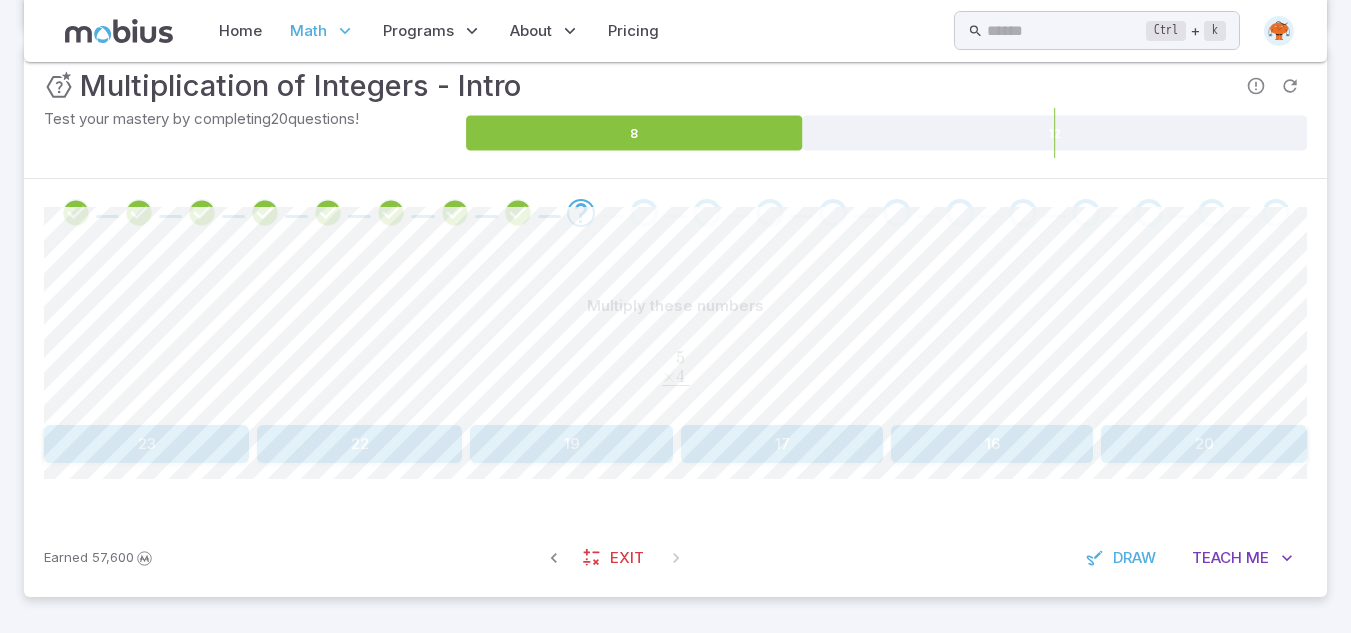 scroll, scrollTop: 300, scrollLeft: 0, axis: vertical 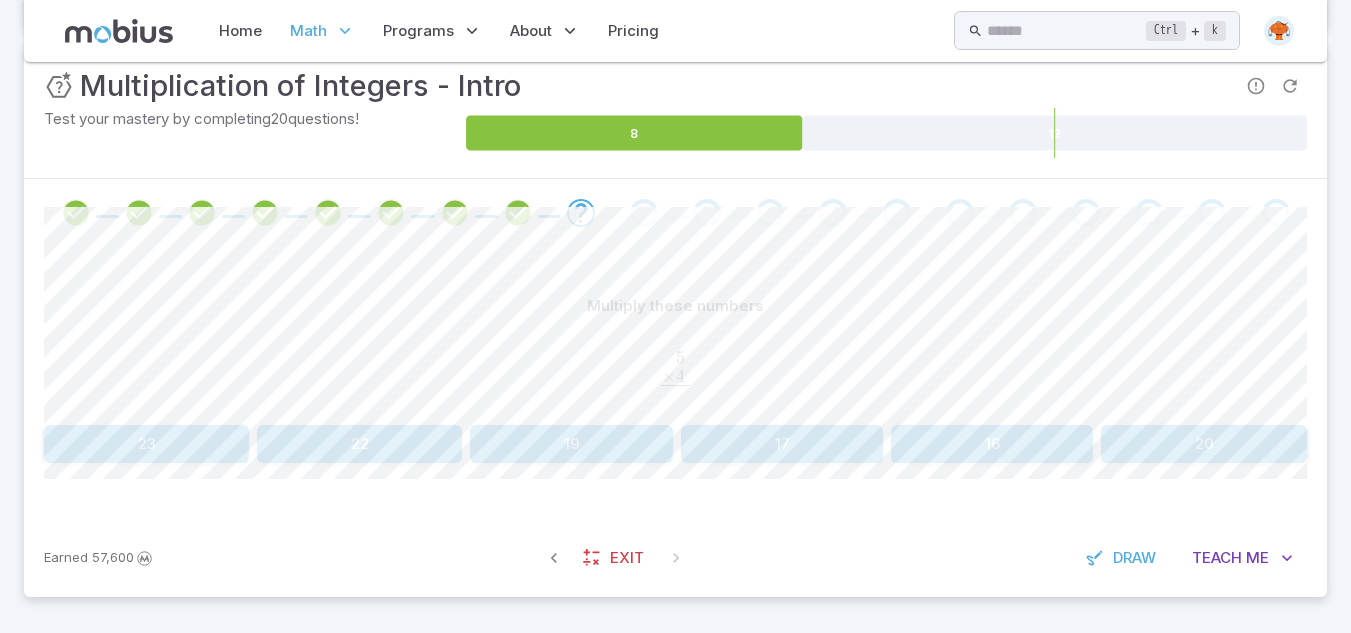 click on "20" at bounding box center [1204, 444] 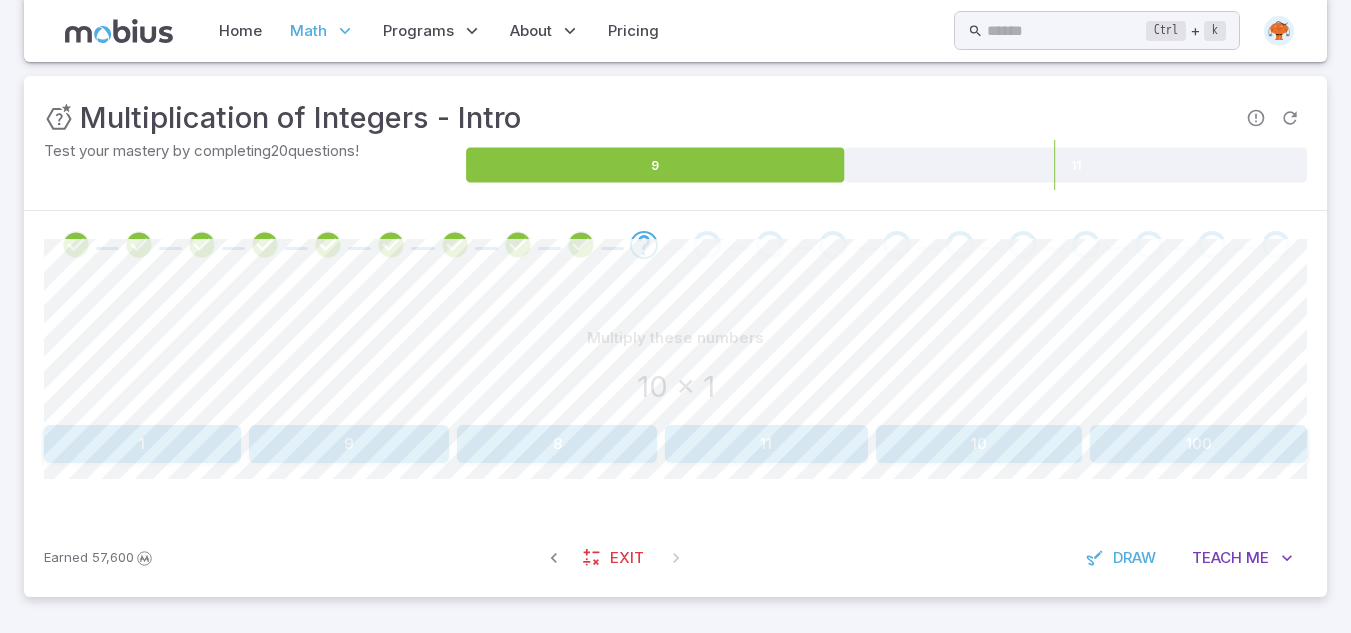 scroll, scrollTop: 268, scrollLeft: 0, axis: vertical 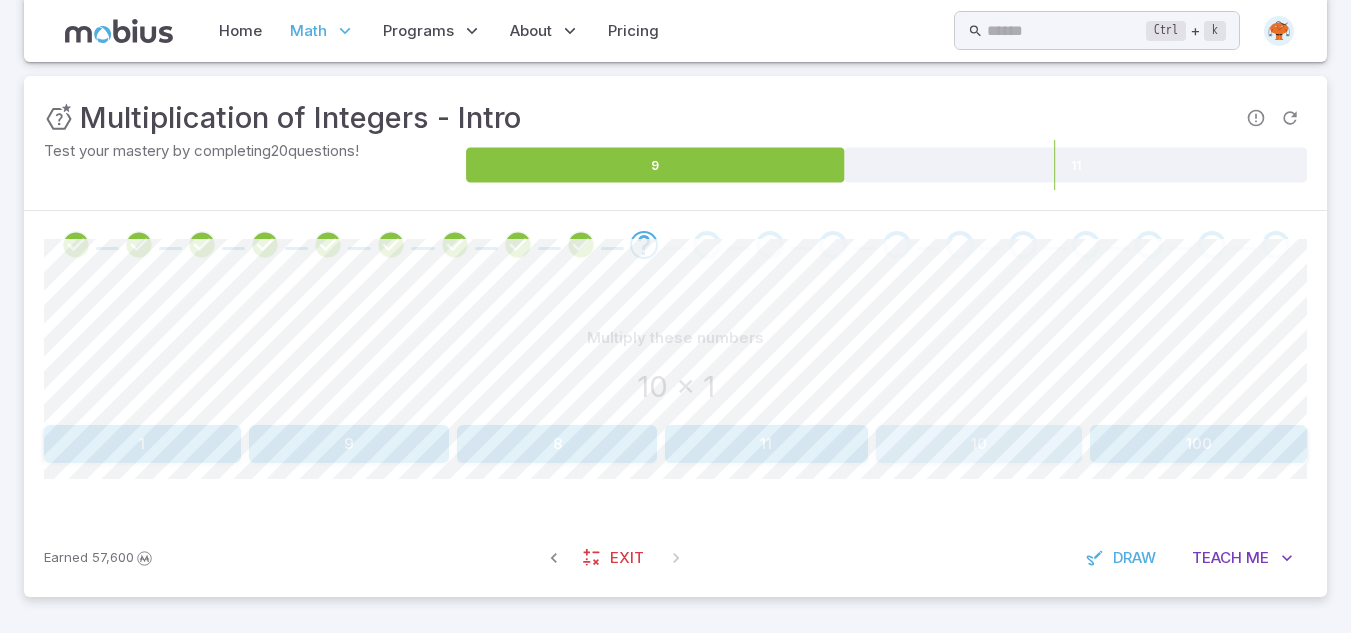 click on "10" at bounding box center (979, 444) 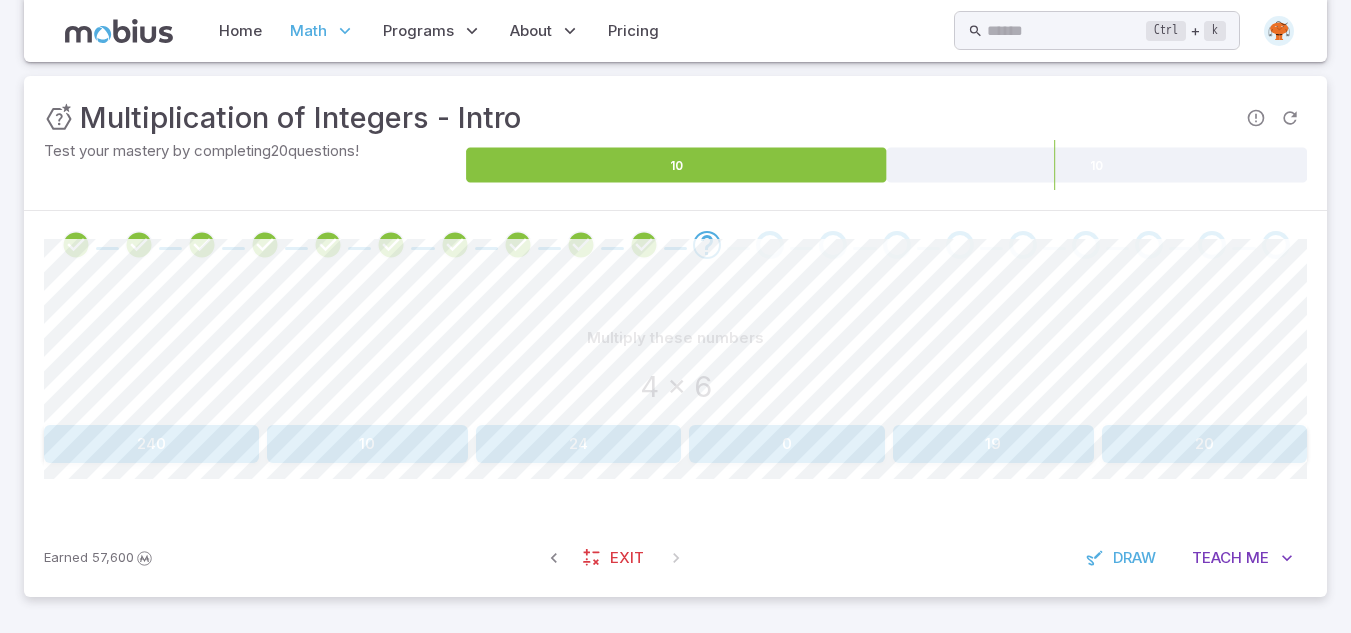 click on "24" at bounding box center (578, 444) 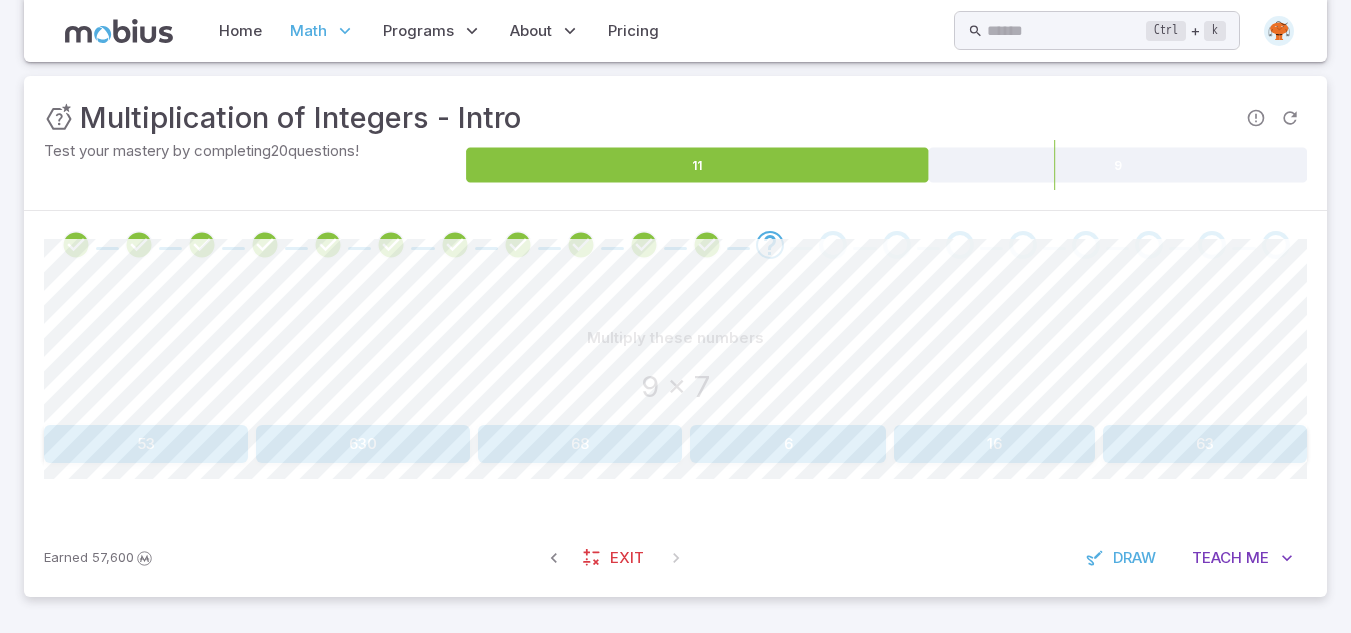 click on "63" at bounding box center [1205, 444] 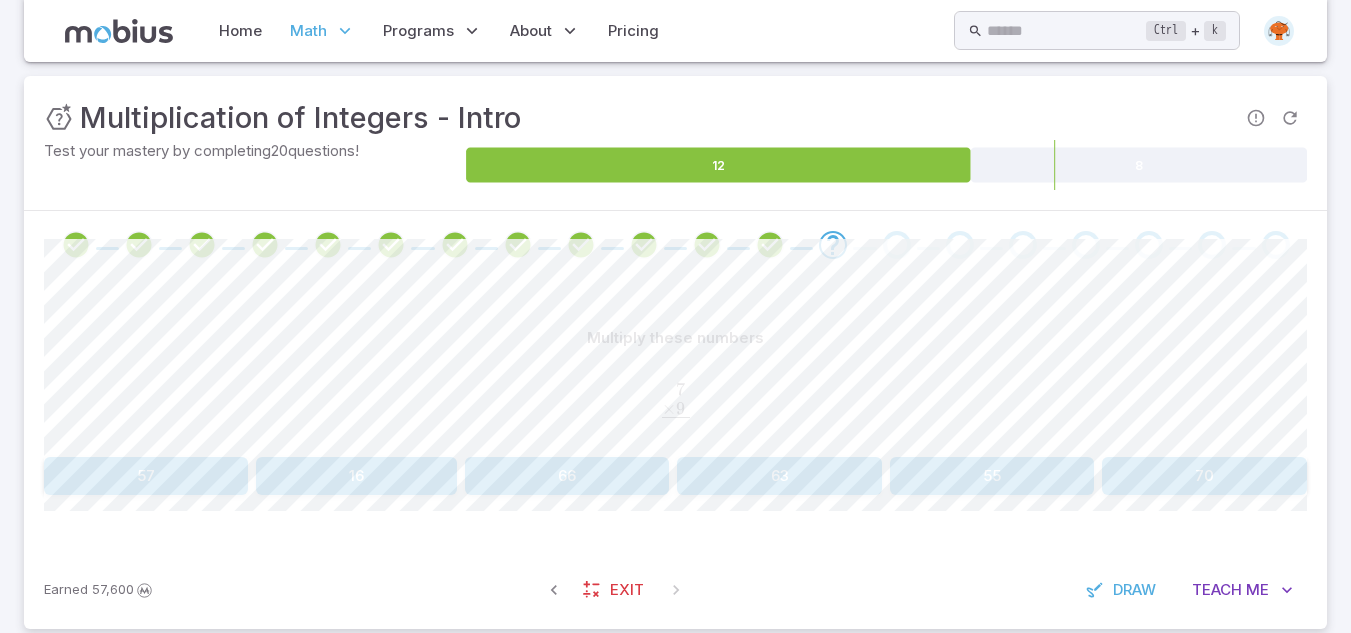 click on "63" at bounding box center (779, 476) 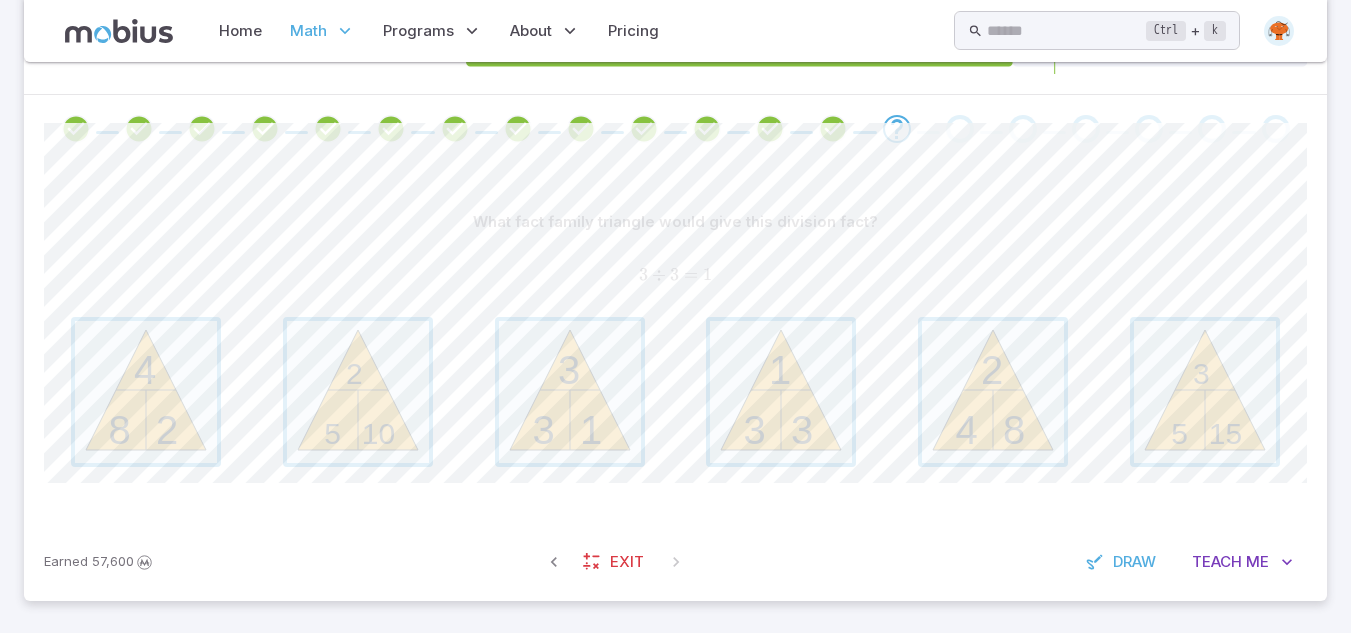 scroll, scrollTop: 388, scrollLeft: 0, axis: vertical 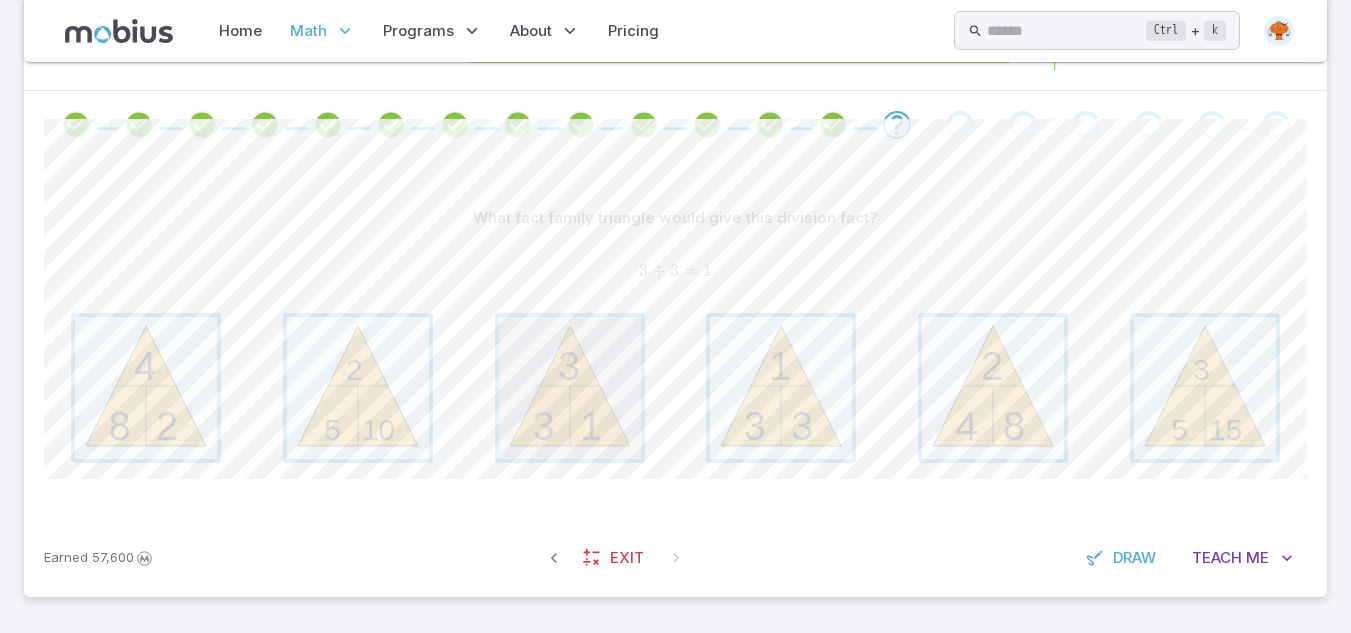 click at bounding box center [570, 388] 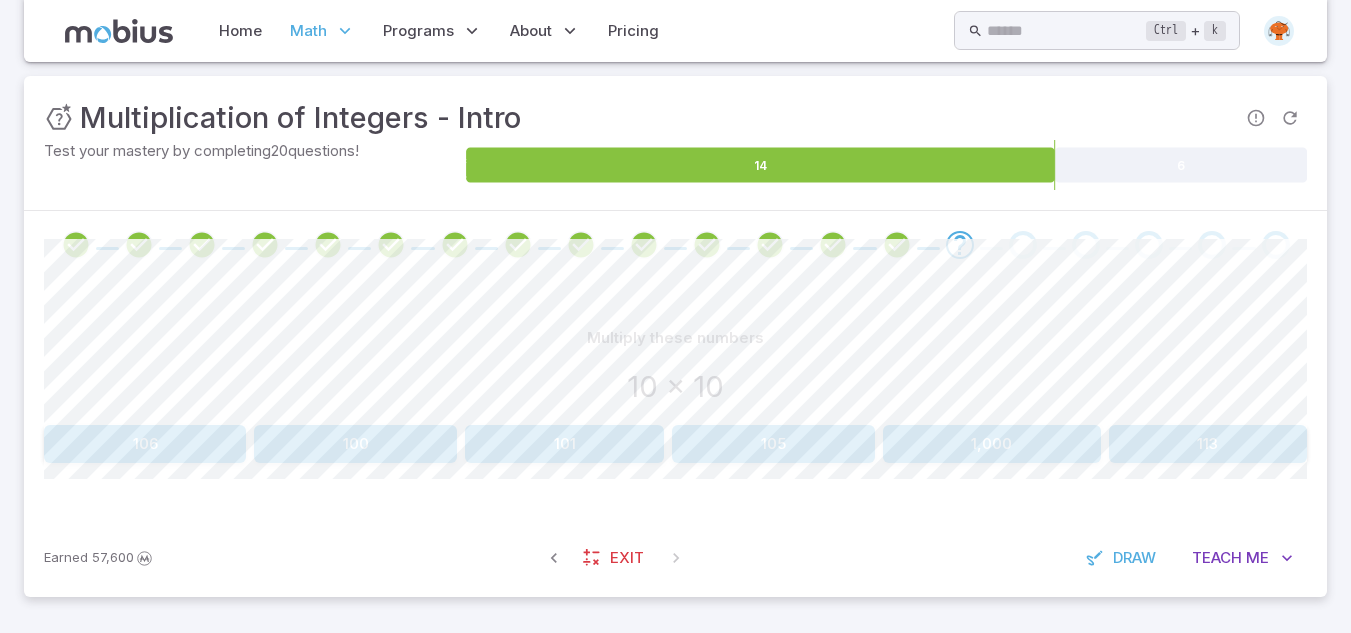 scroll, scrollTop: 268, scrollLeft: 0, axis: vertical 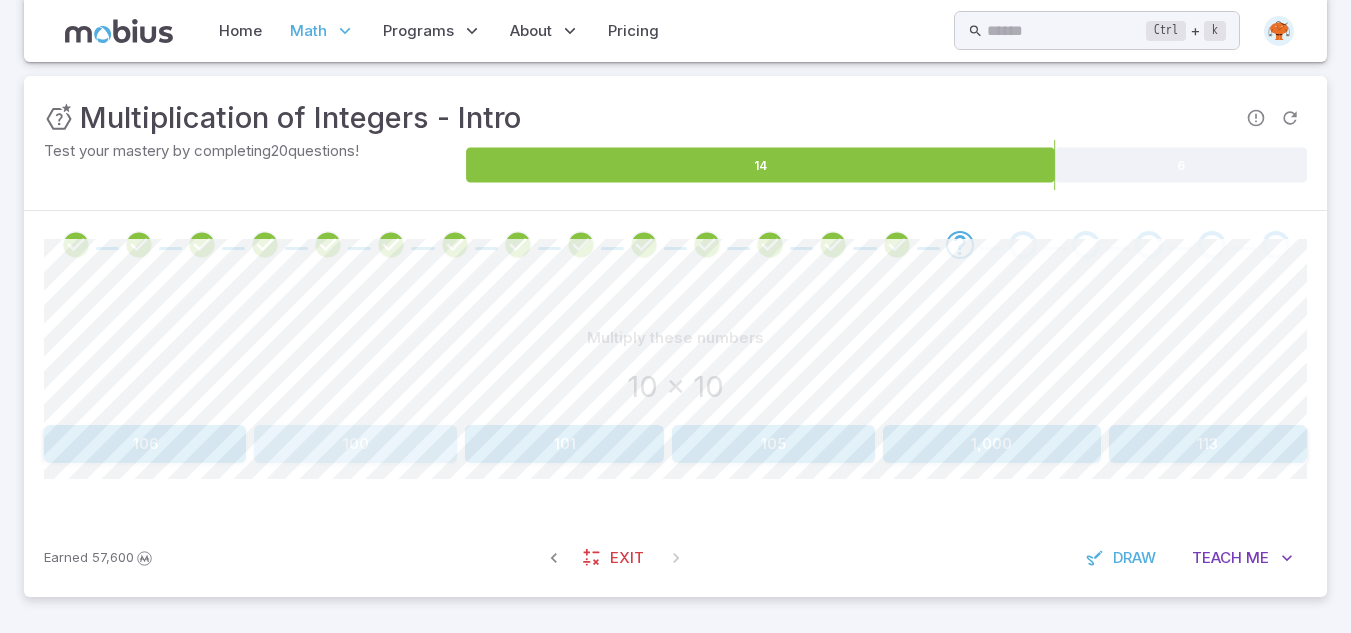 click on "100" at bounding box center (355, 444) 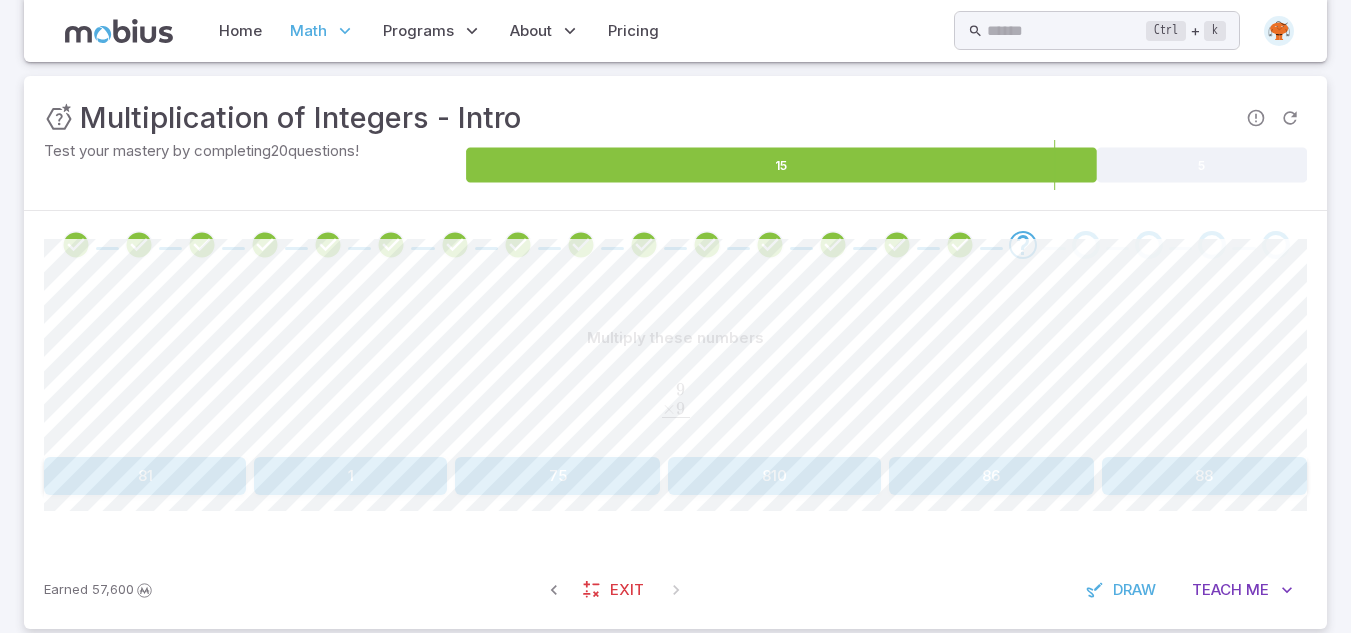 click on "81" at bounding box center (145, 476) 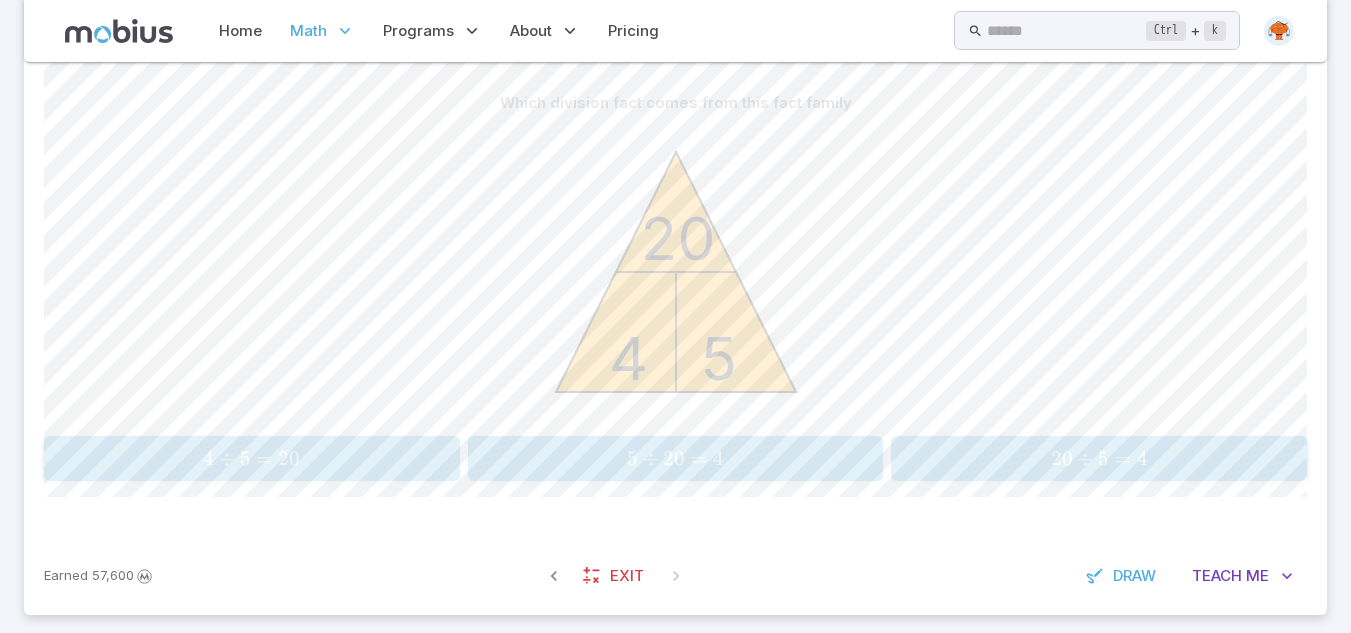 scroll, scrollTop: 521, scrollLeft: 0, axis: vertical 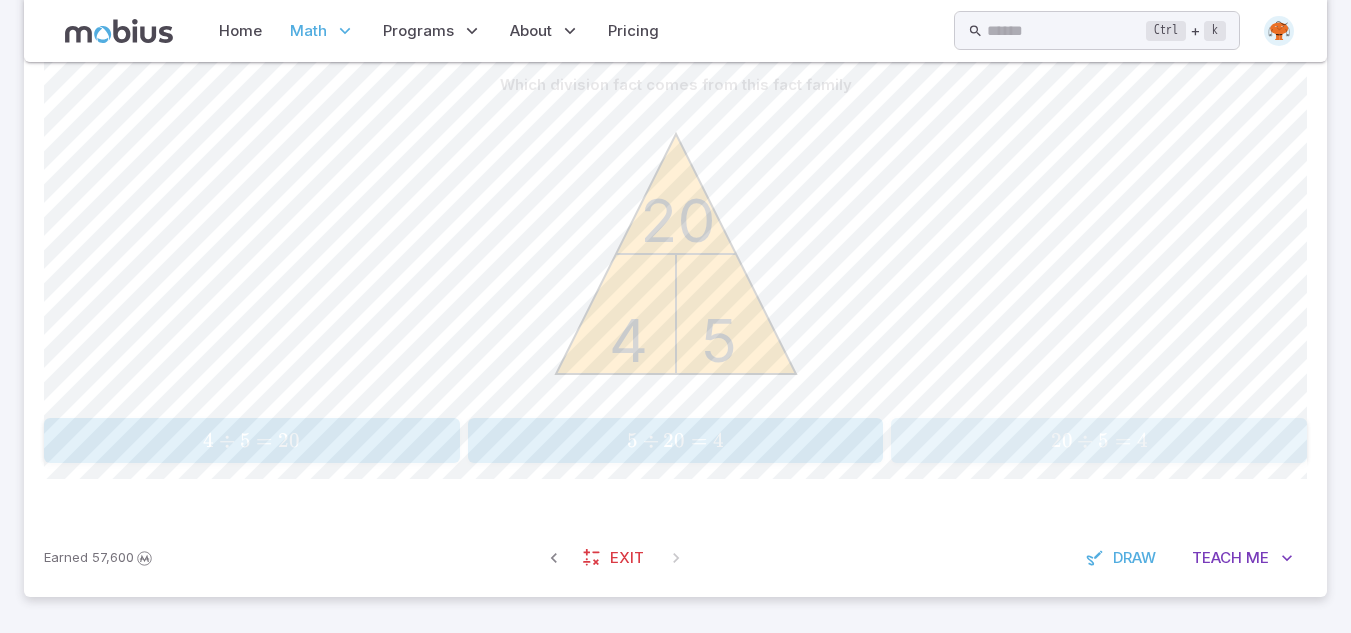 click on "20 ÷ 5 = 4" at bounding box center [1099, 440] 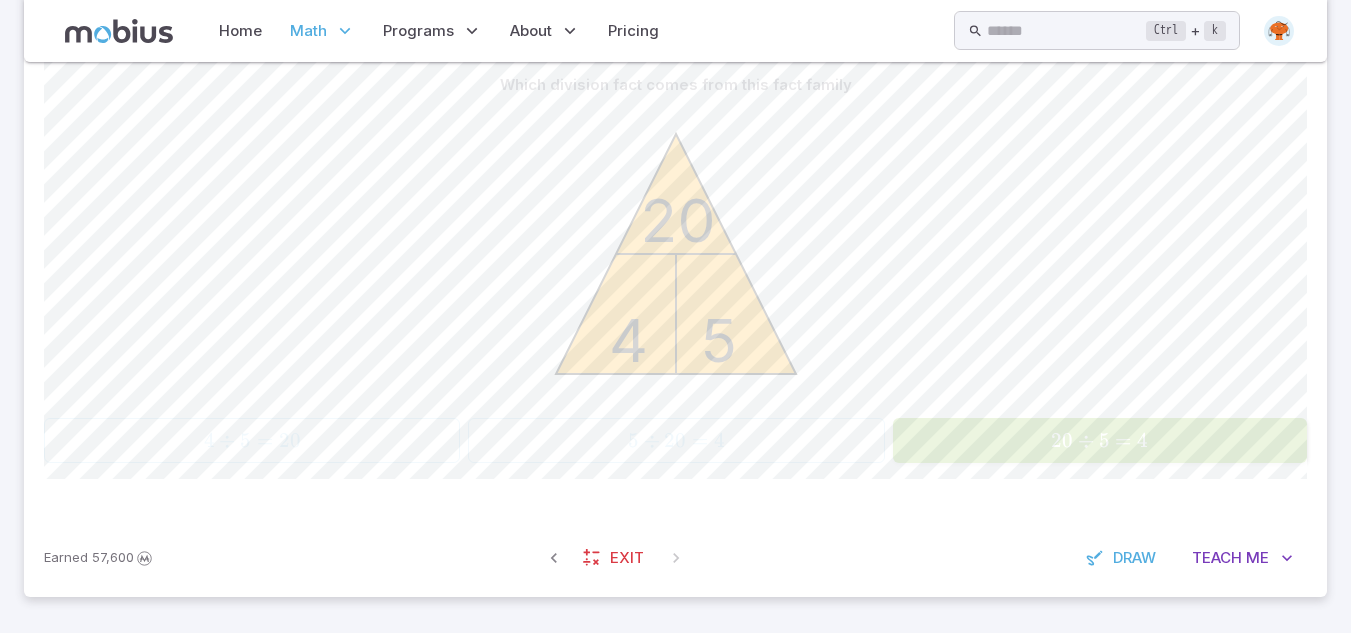 scroll, scrollTop: 388, scrollLeft: 0, axis: vertical 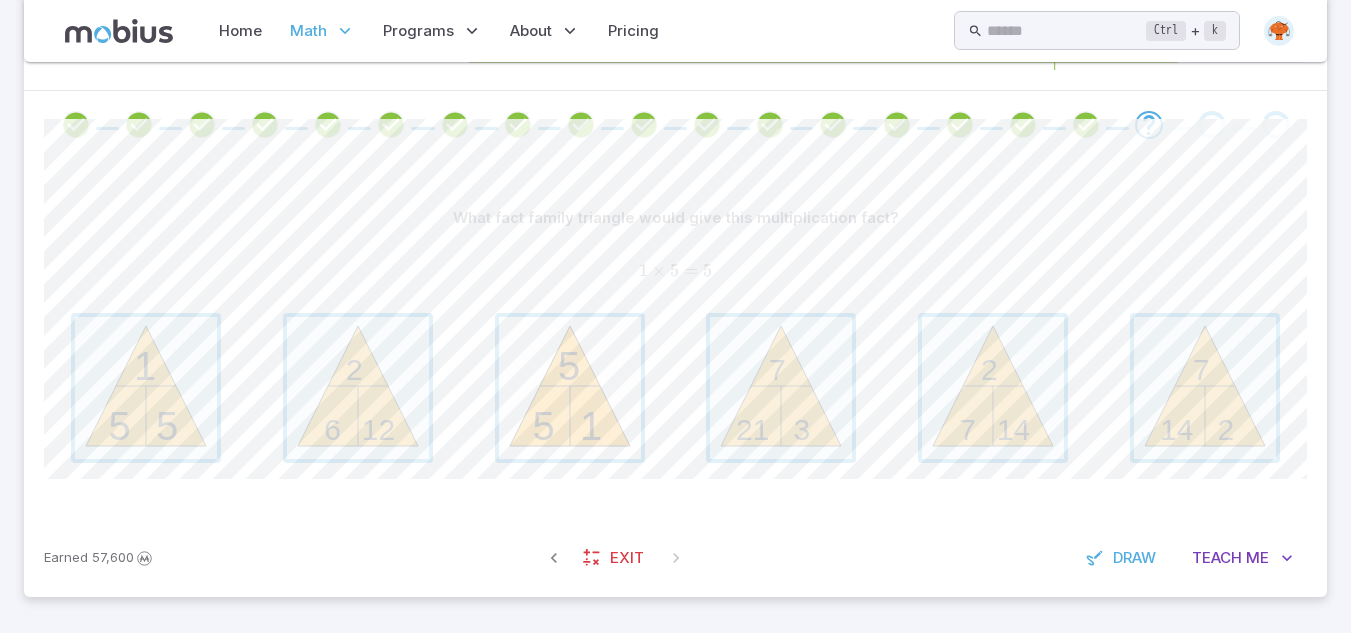 click at bounding box center [570, 388] 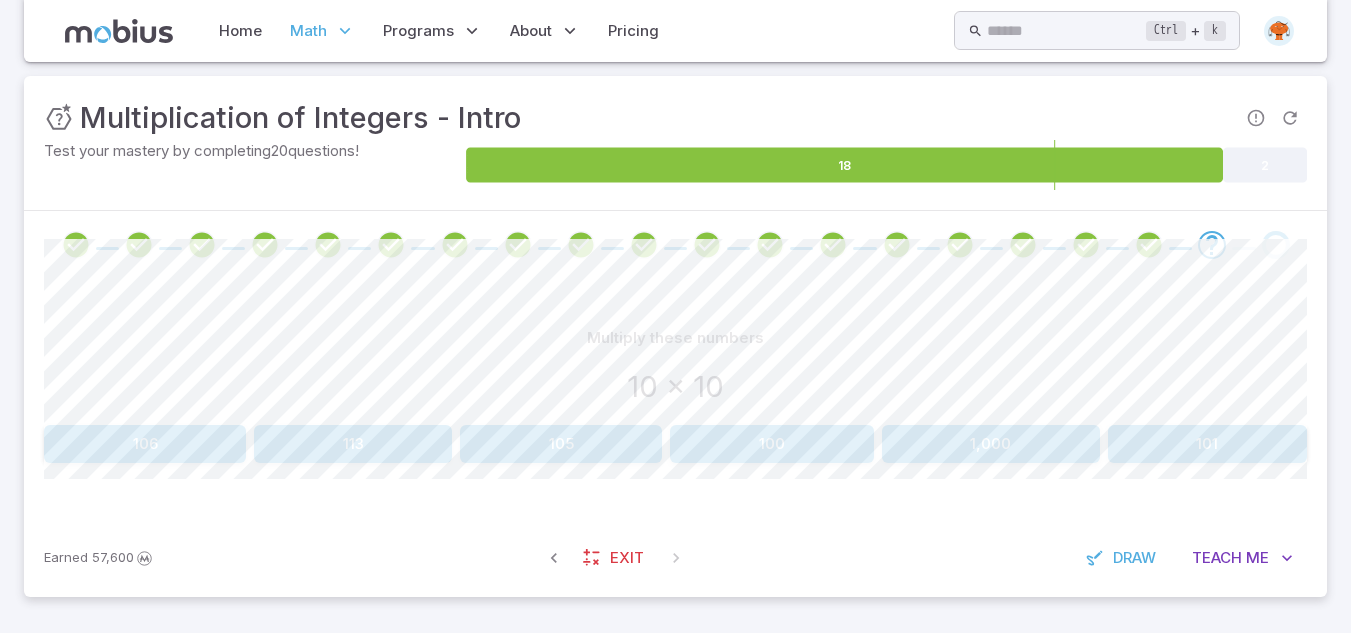 scroll, scrollTop: 268, scrollLeft: 0, axis: vertical 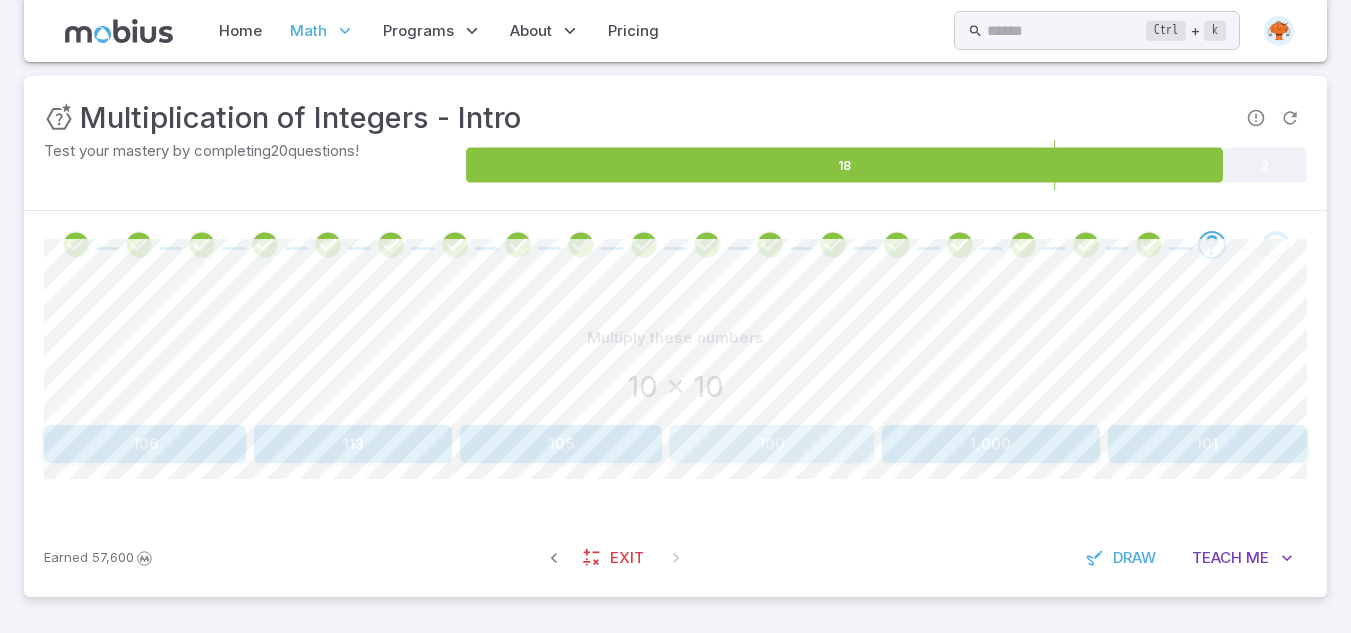 click on "100" at bounding box center [771, 444] 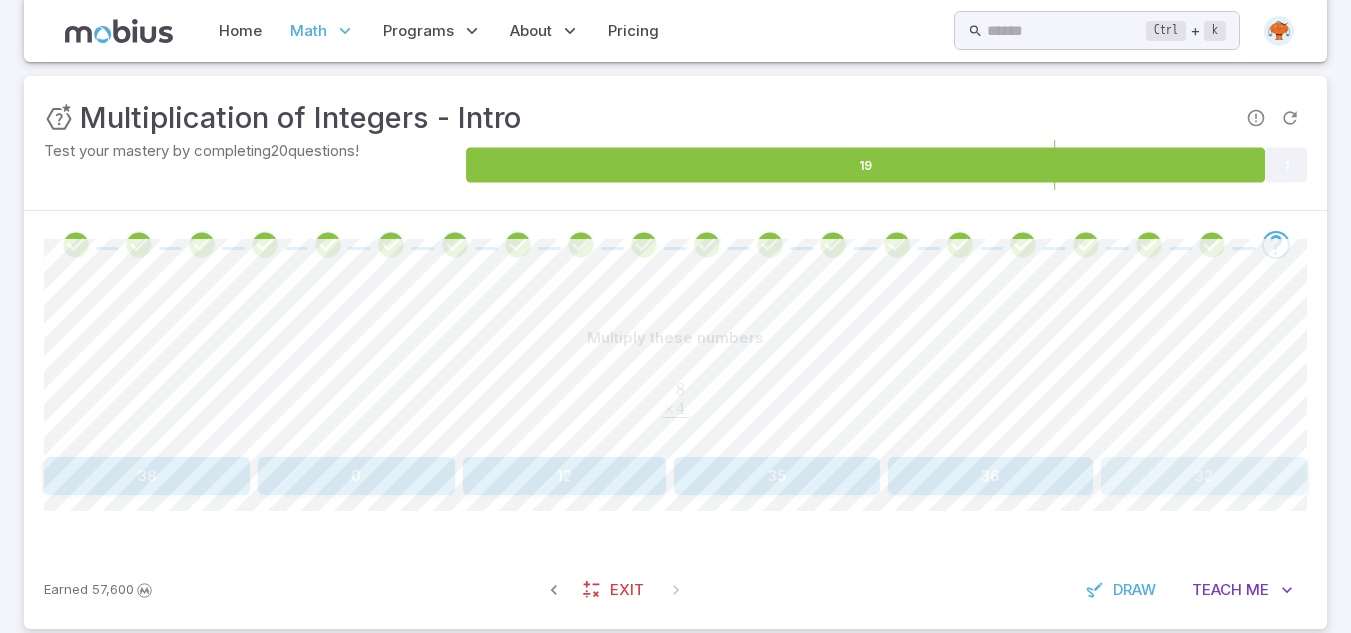 click on "32" at bounding box center (1204, 476) 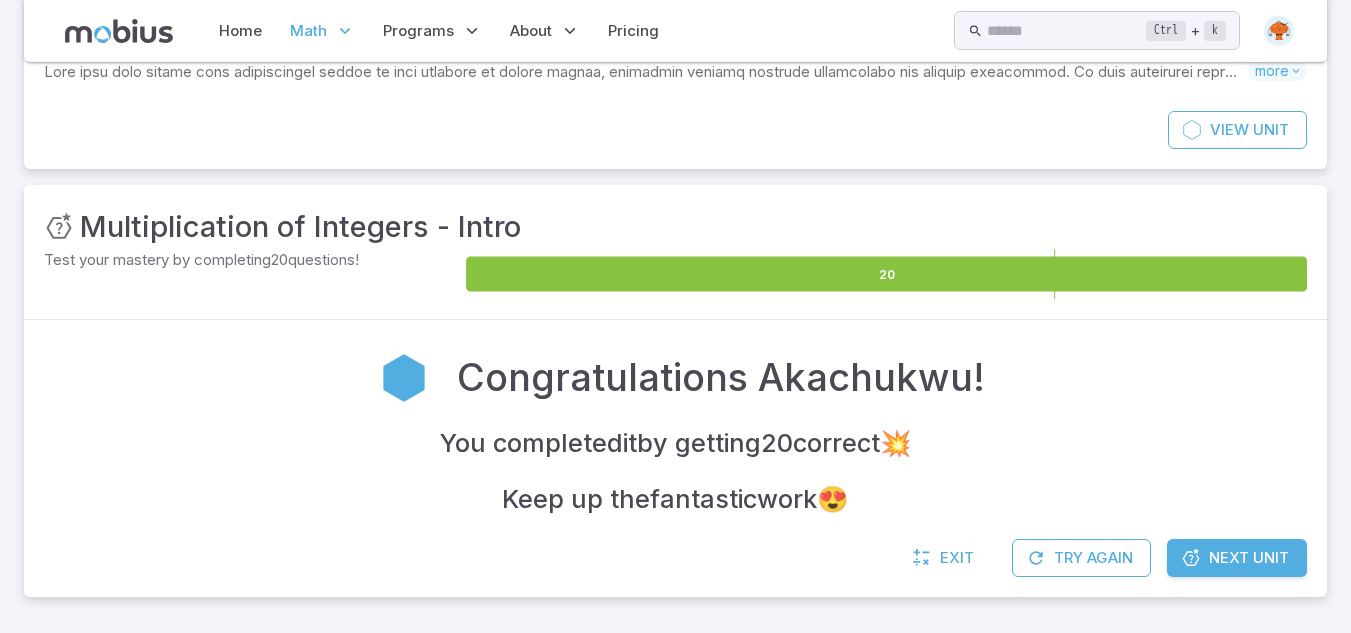 scroll, scrollTop: 159, scrollLeft: 0, axis: vertical 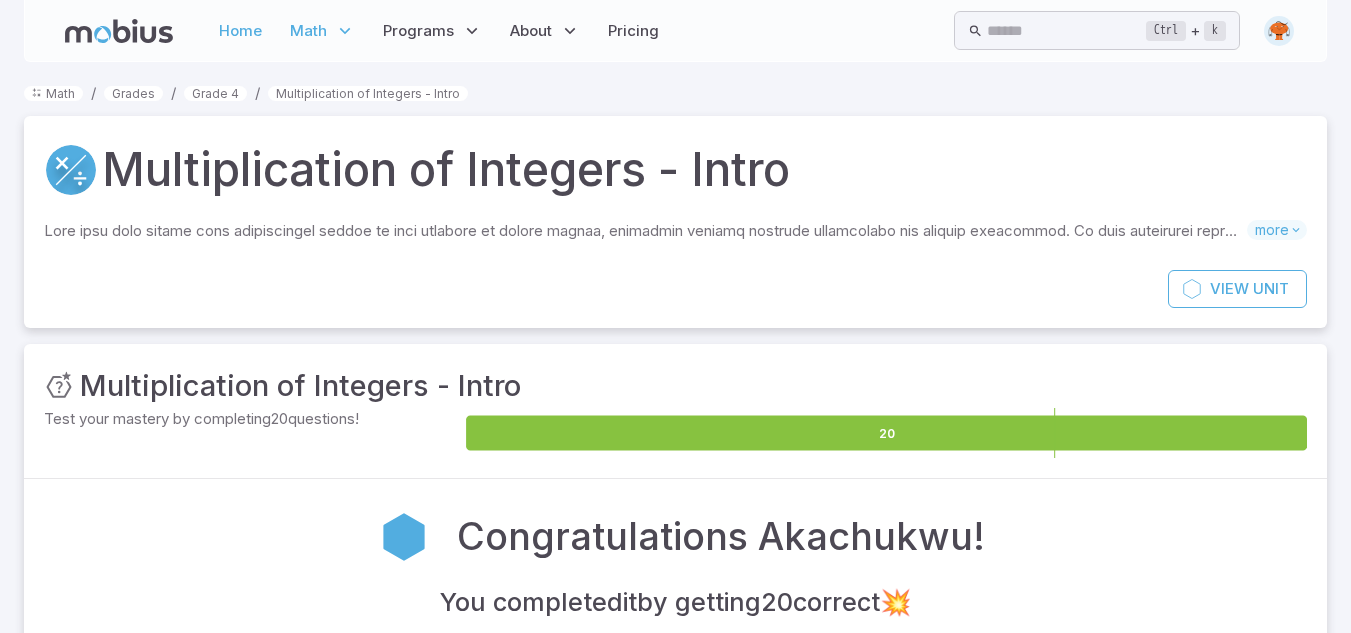 click on "Home" at bounding box center (240, 31) 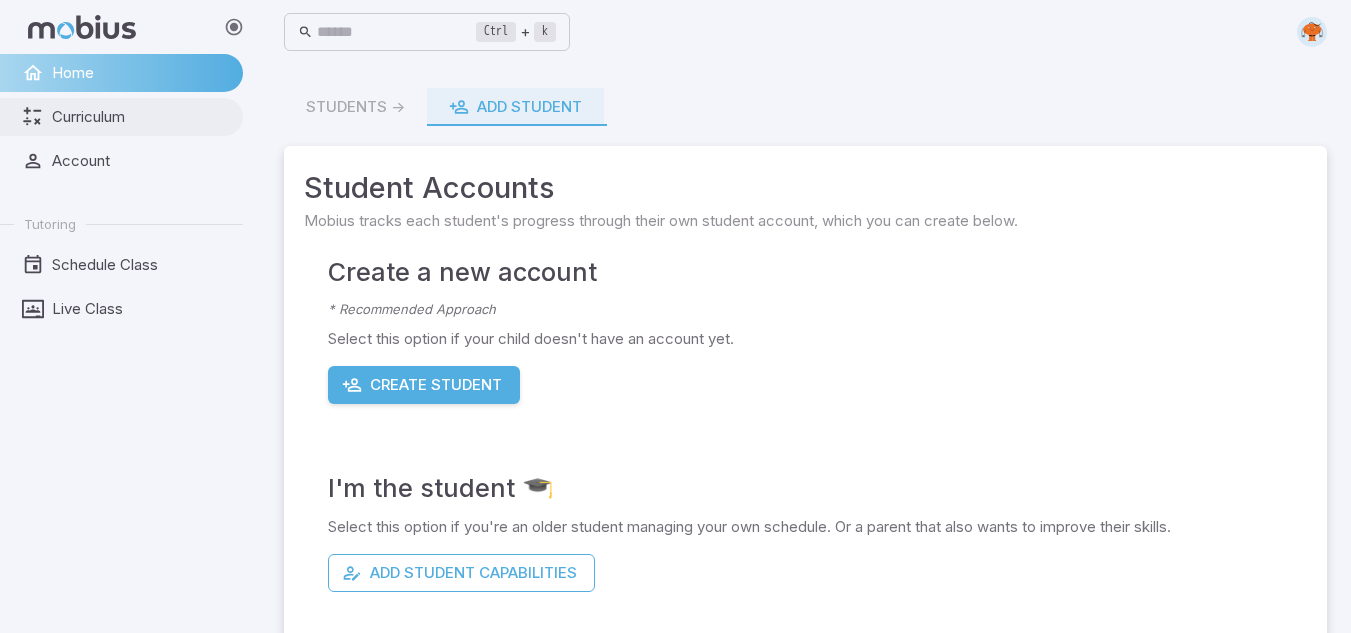 click on "Curriculum" at bounding box center [140, 117] 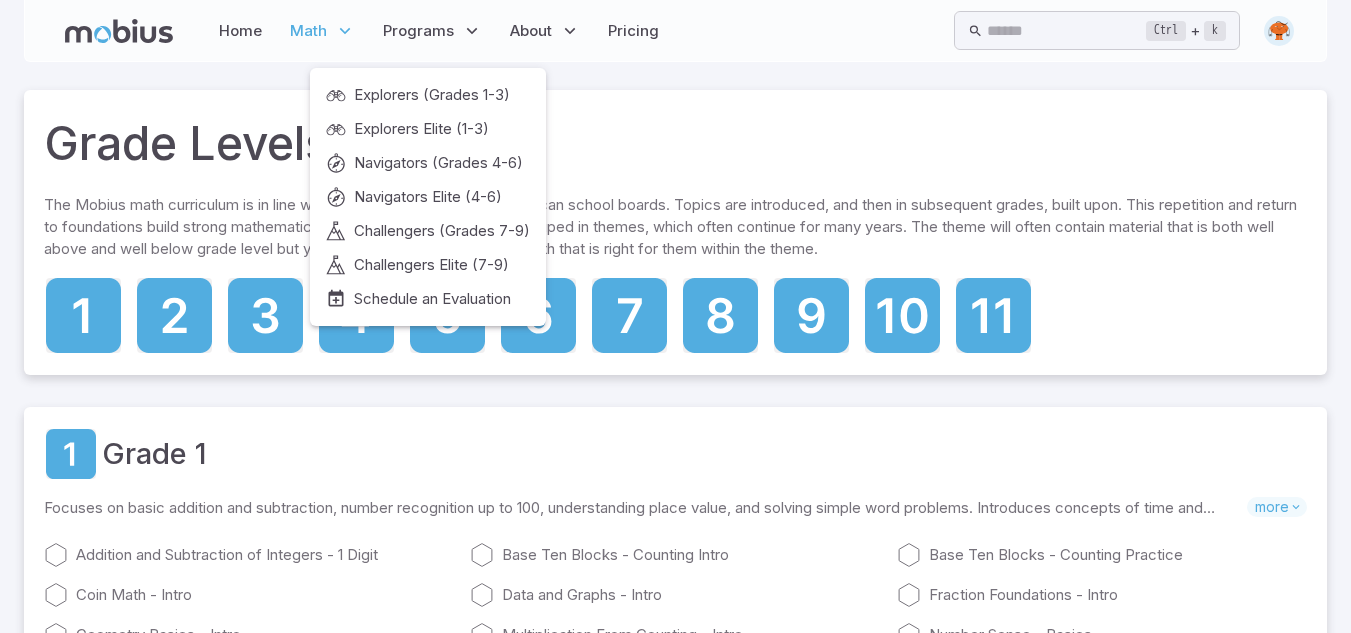 click on "Math" at bounding box center (308, 31) 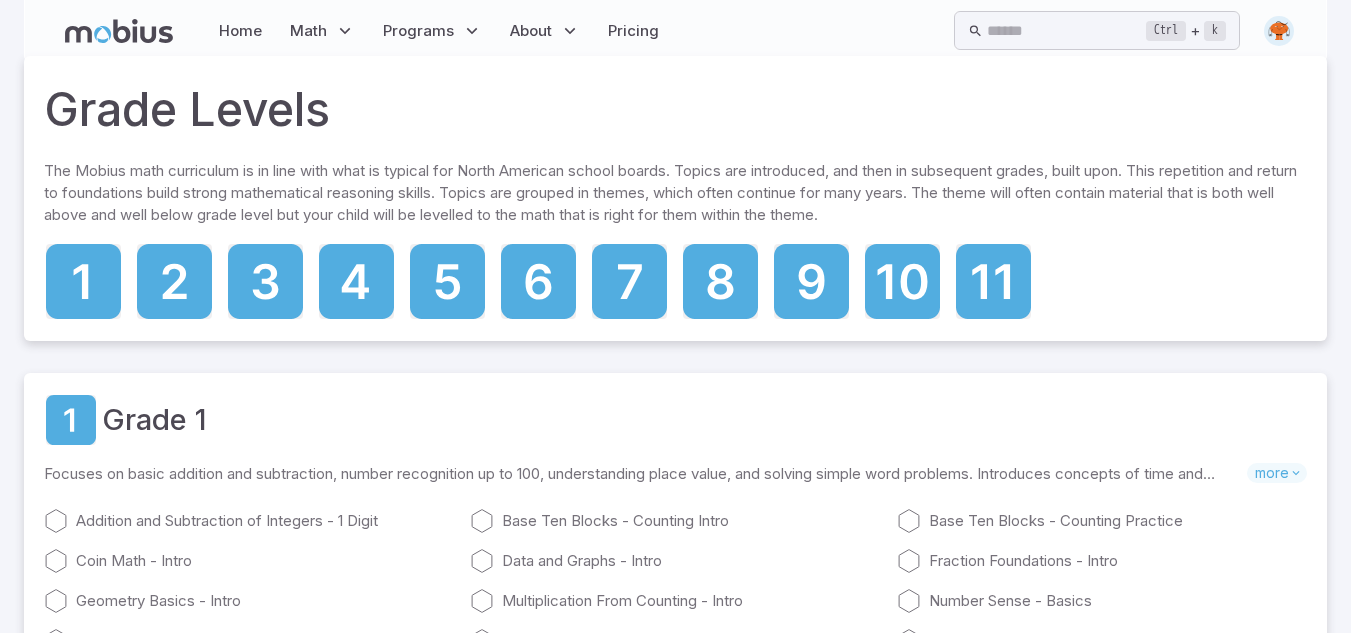 scroll, scrollTop: 0, scrollLeft: 0, axis: both 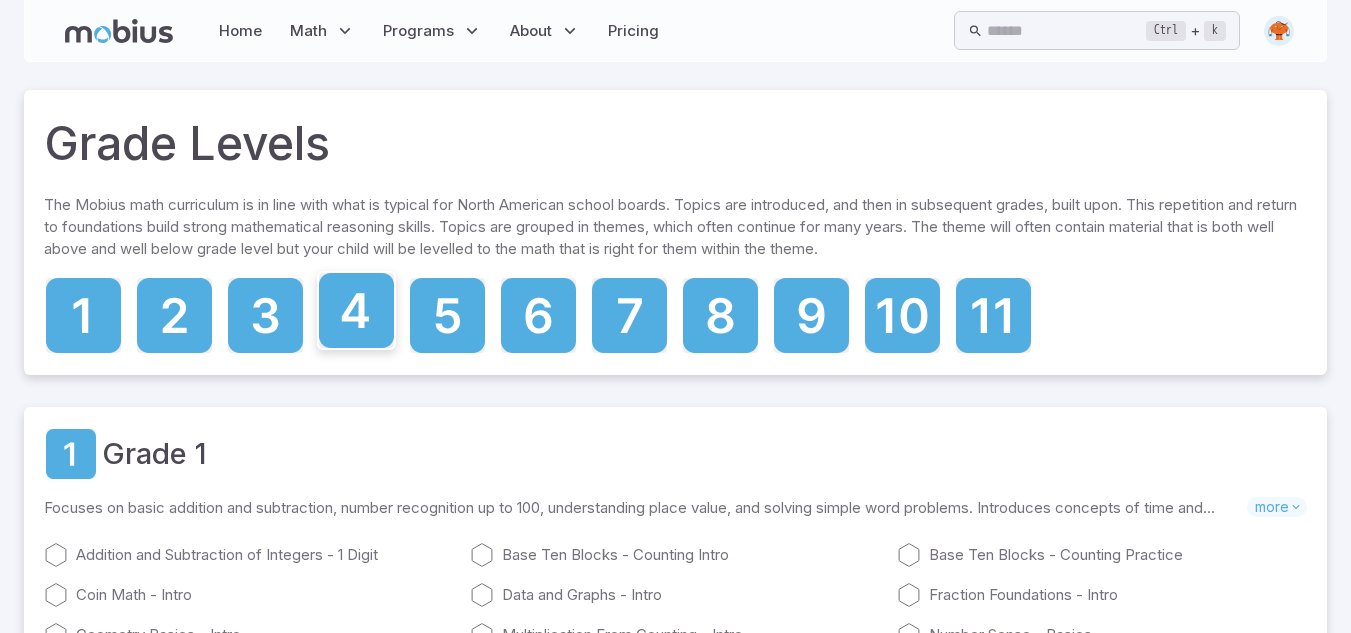 click 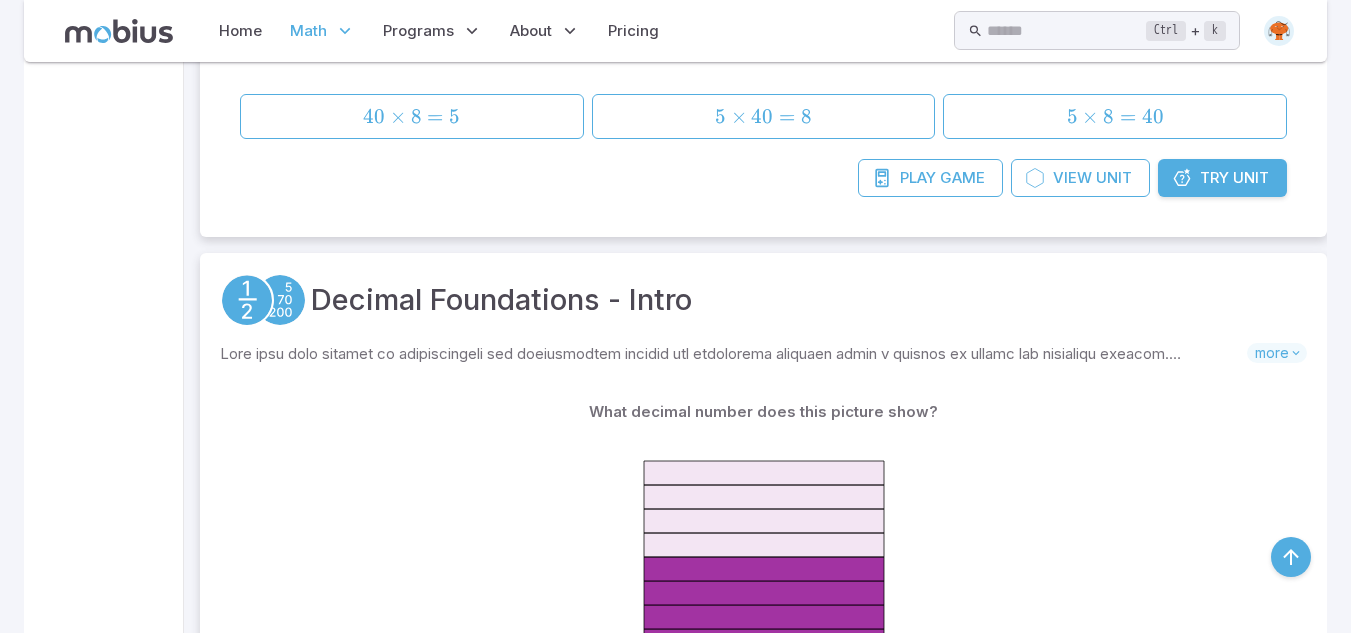 scroll, scrollTop: 4120, scrollLeft: 0, axis: vertical 